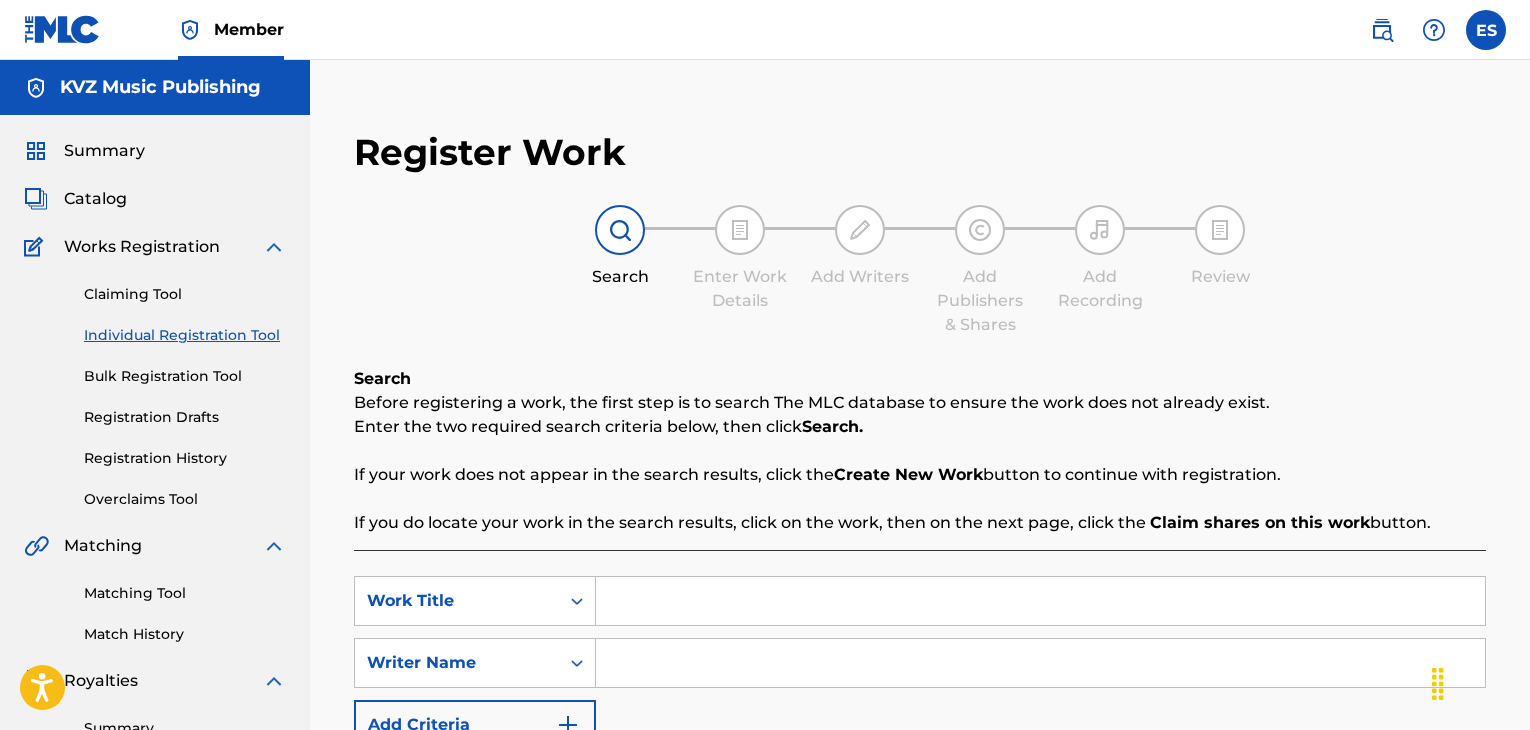 scroll, scrollTop: 0, scrollLeft: 0, axis: both 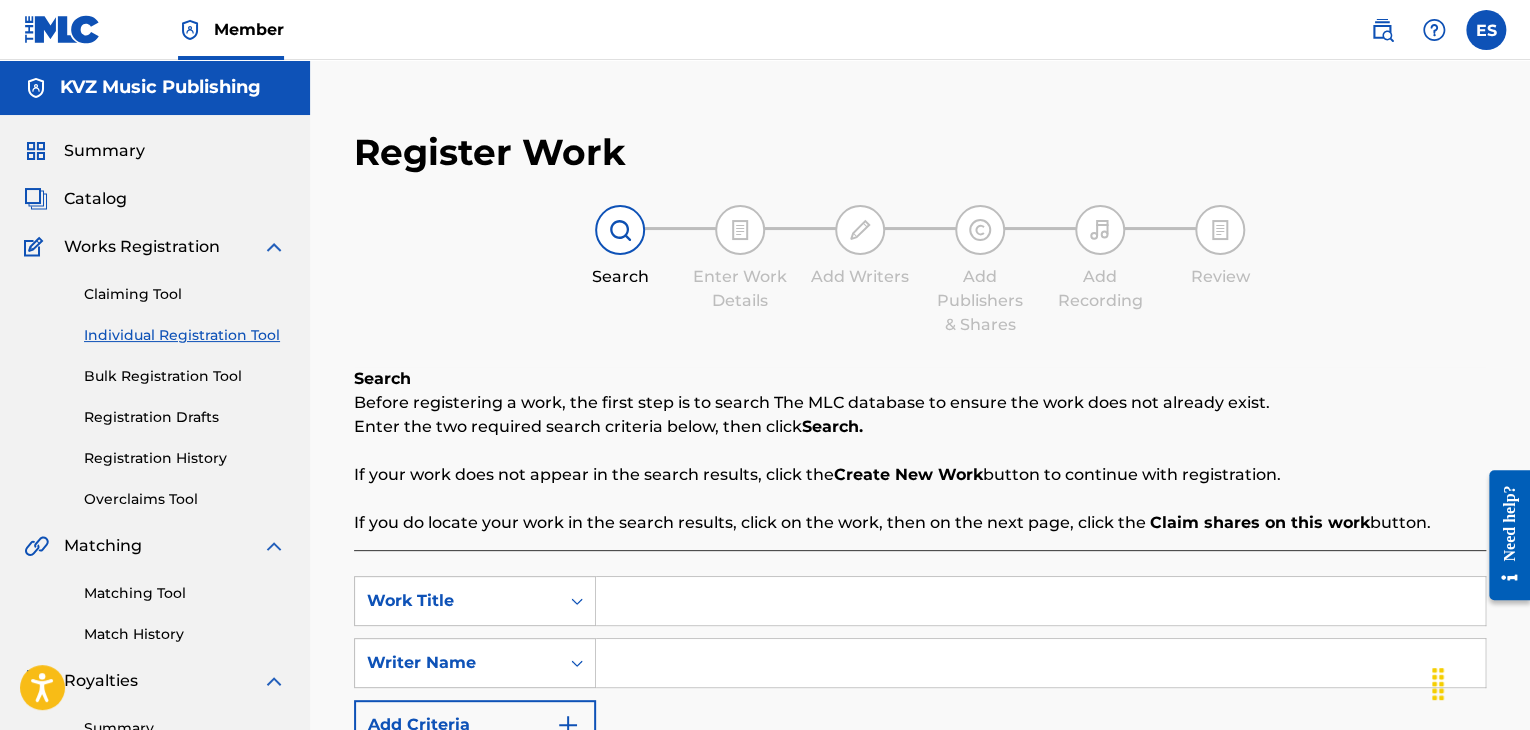 click on "Claiming Tool Individual Registration Tool Bulk Registration Tool Registration Drafts Registration History Overclaims Tool" at bounding box center (155, 384) 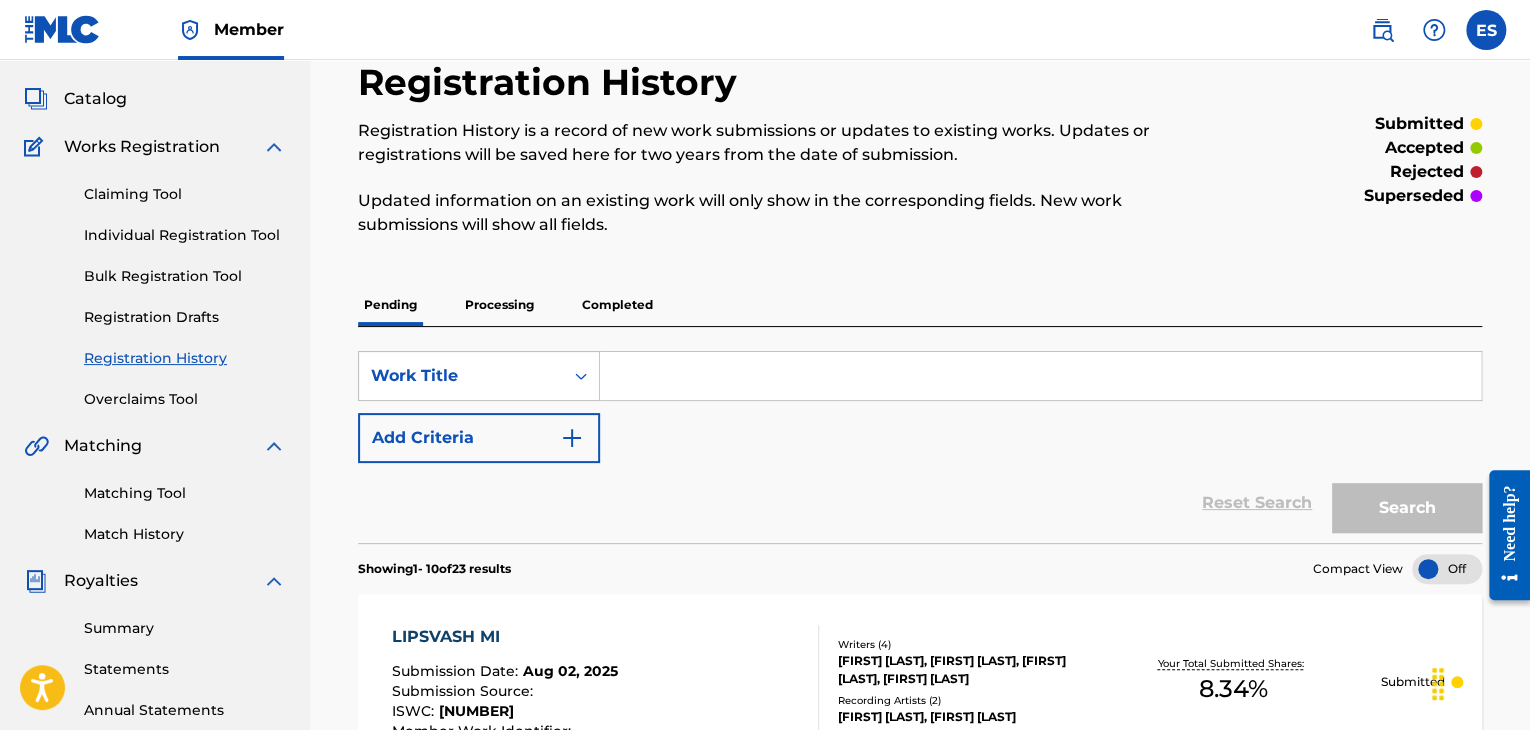 scroll, scrollTop: 0, scrollLeft: 0, axis: both 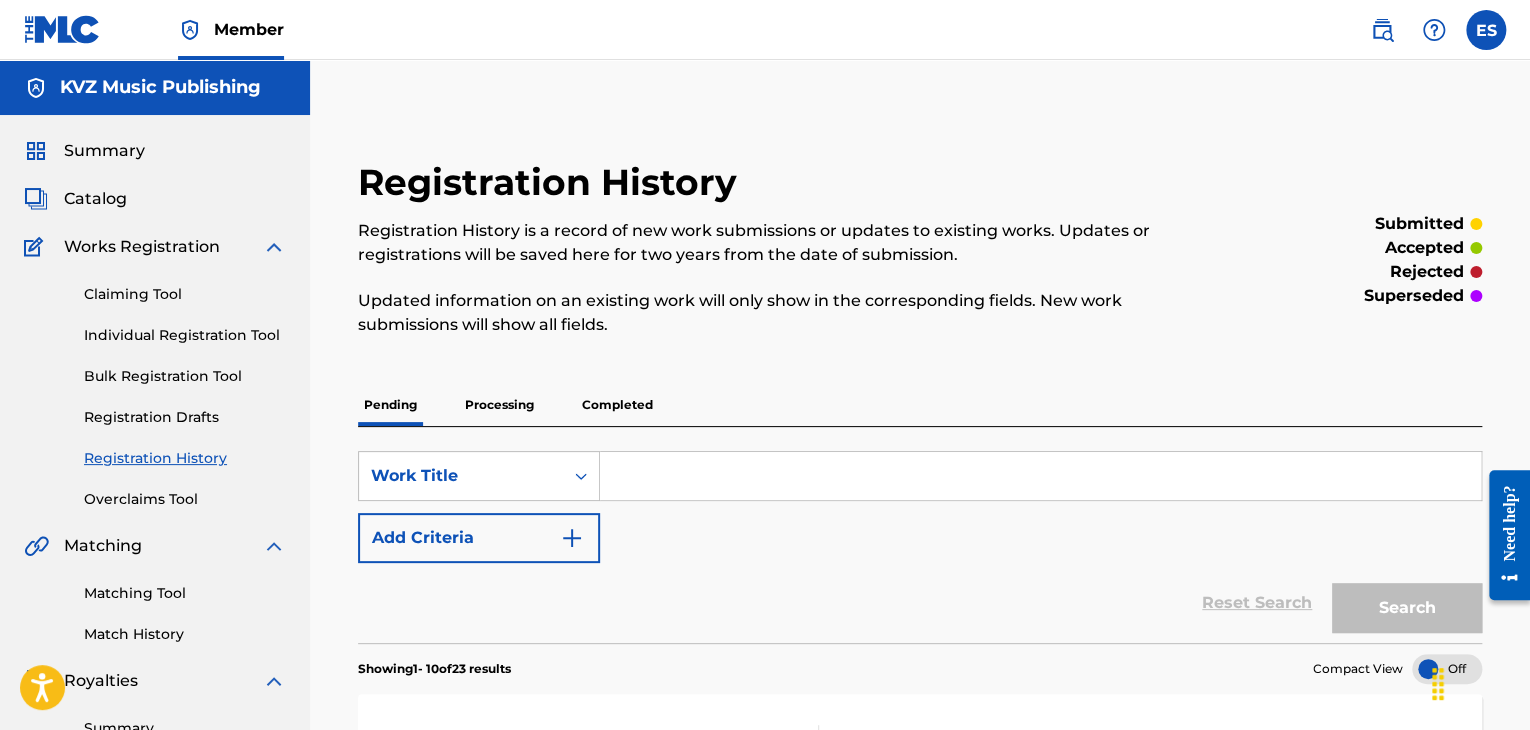 click on "Individual Registration Tool" at bounding box center [185, 335] 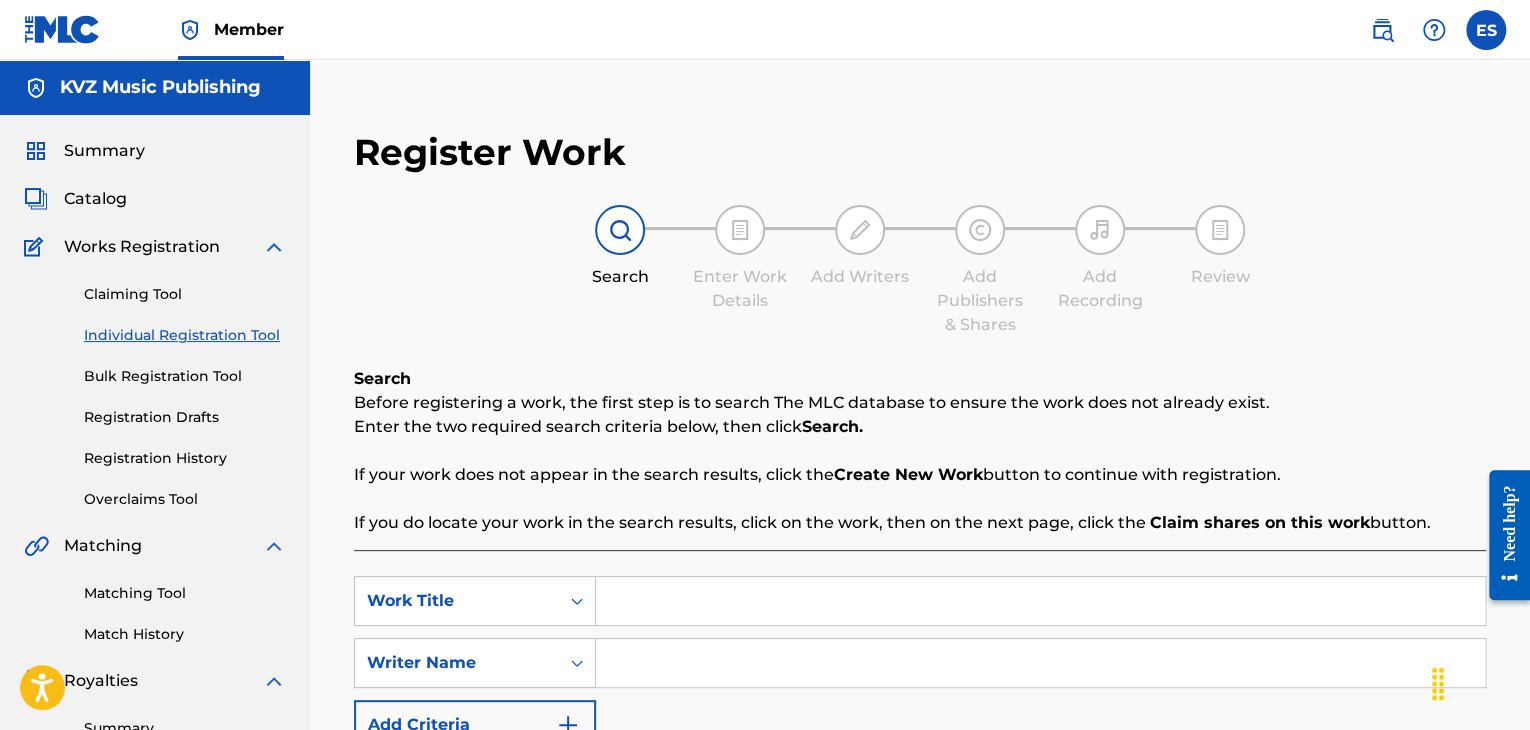 scroll, scrollTop: 100, scrollLeft: 0, axis: vertical 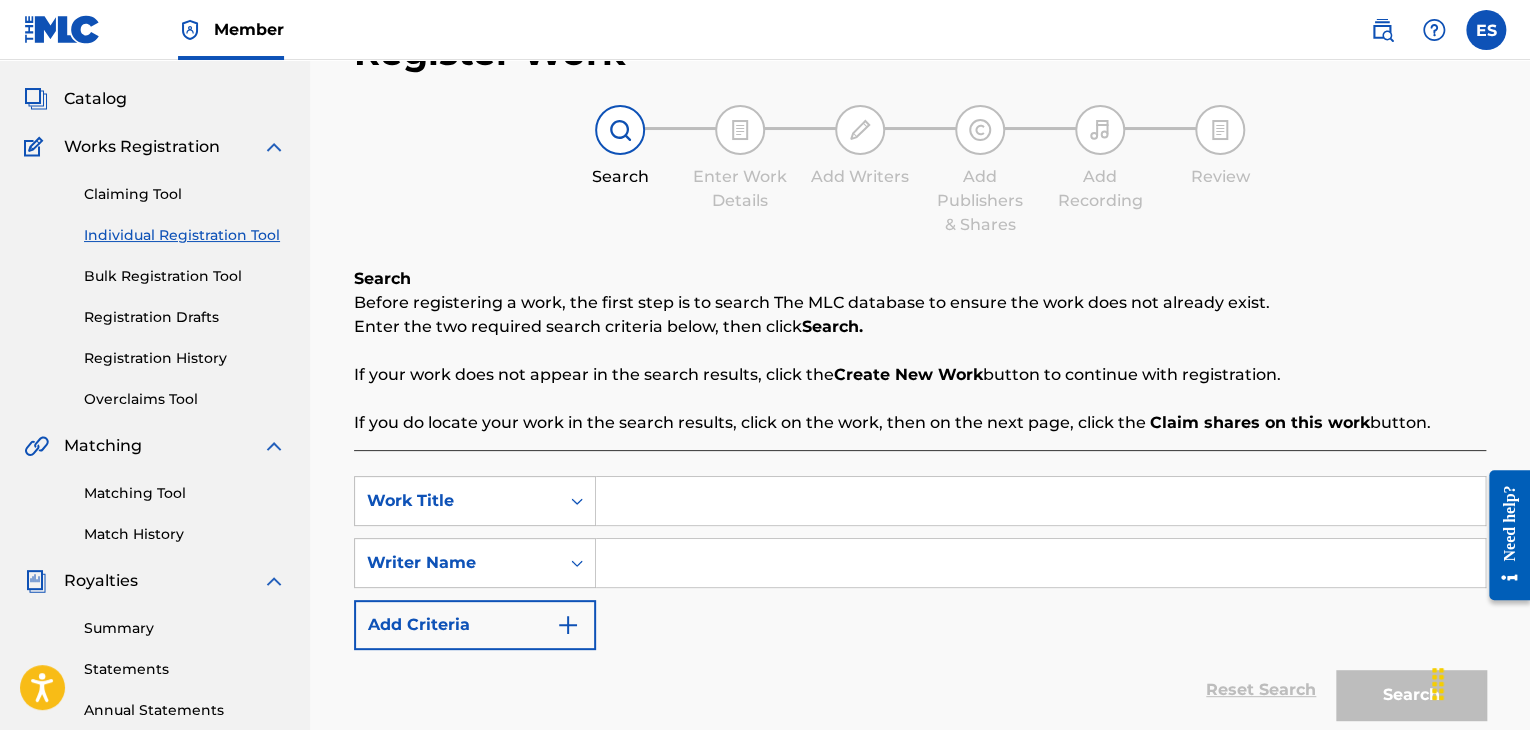 click at bounding box center (1040, 501) 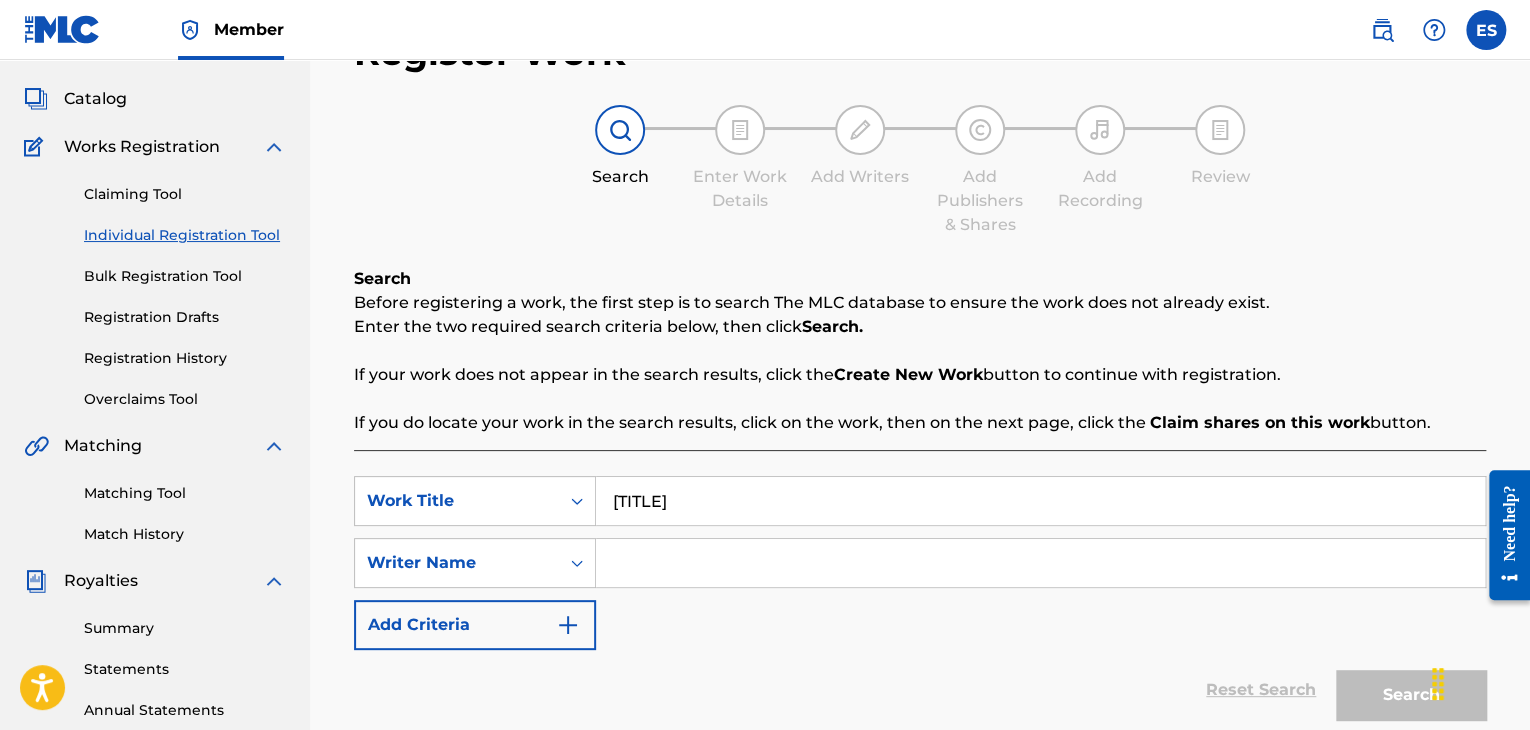 type on "[TITLE]" 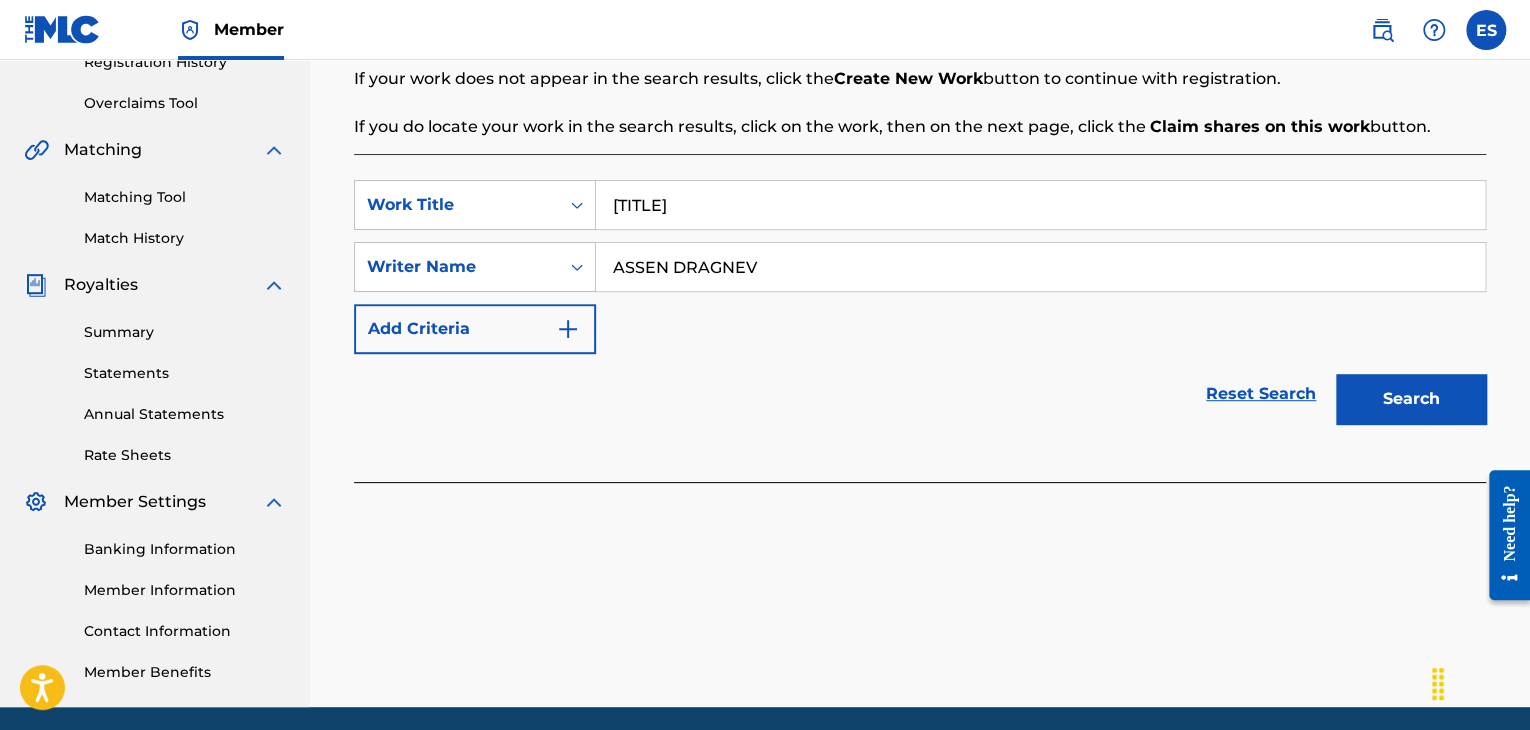scroll, scrollTop: 400, scrollLeft: 0, axis: vertical 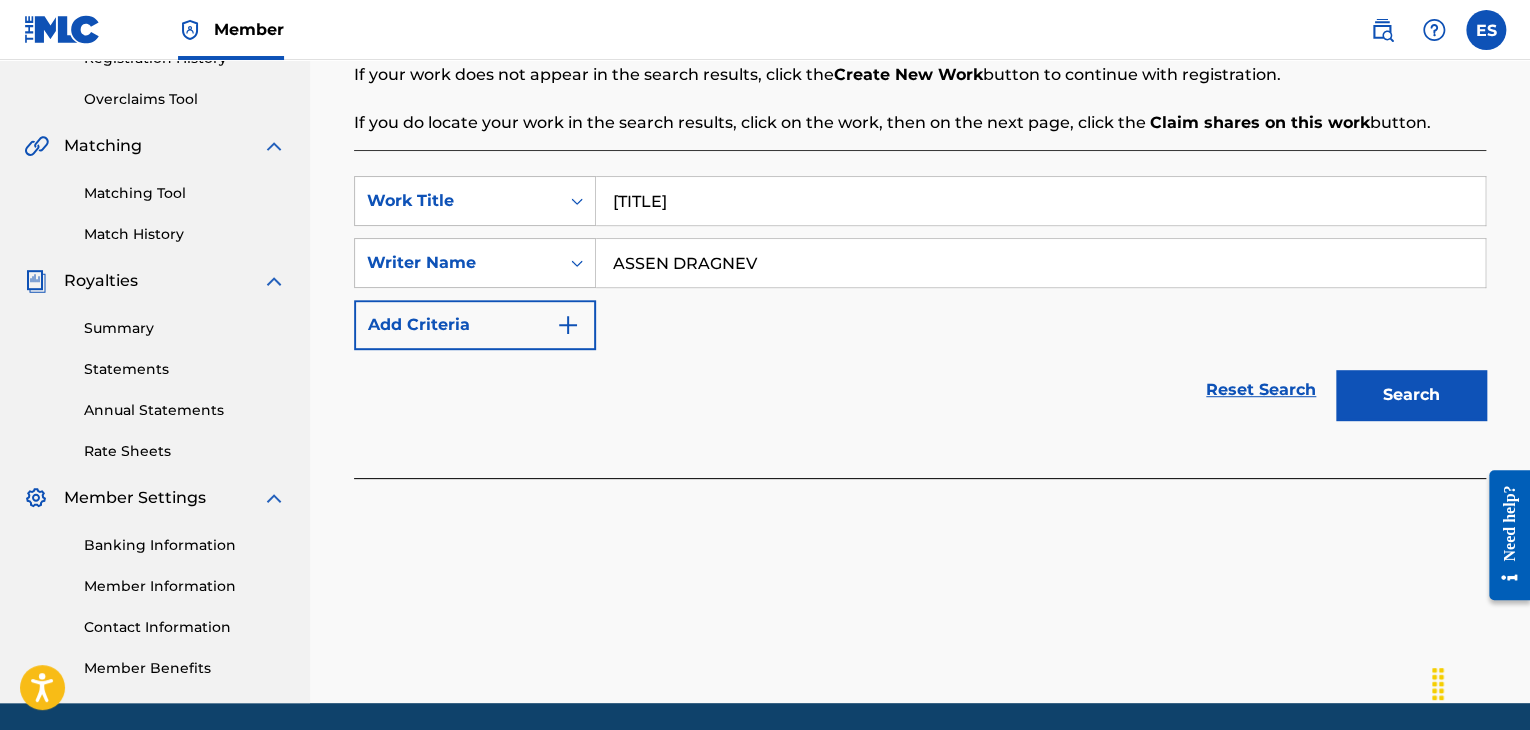 click on "Search" at bounding box center (1411, 395) 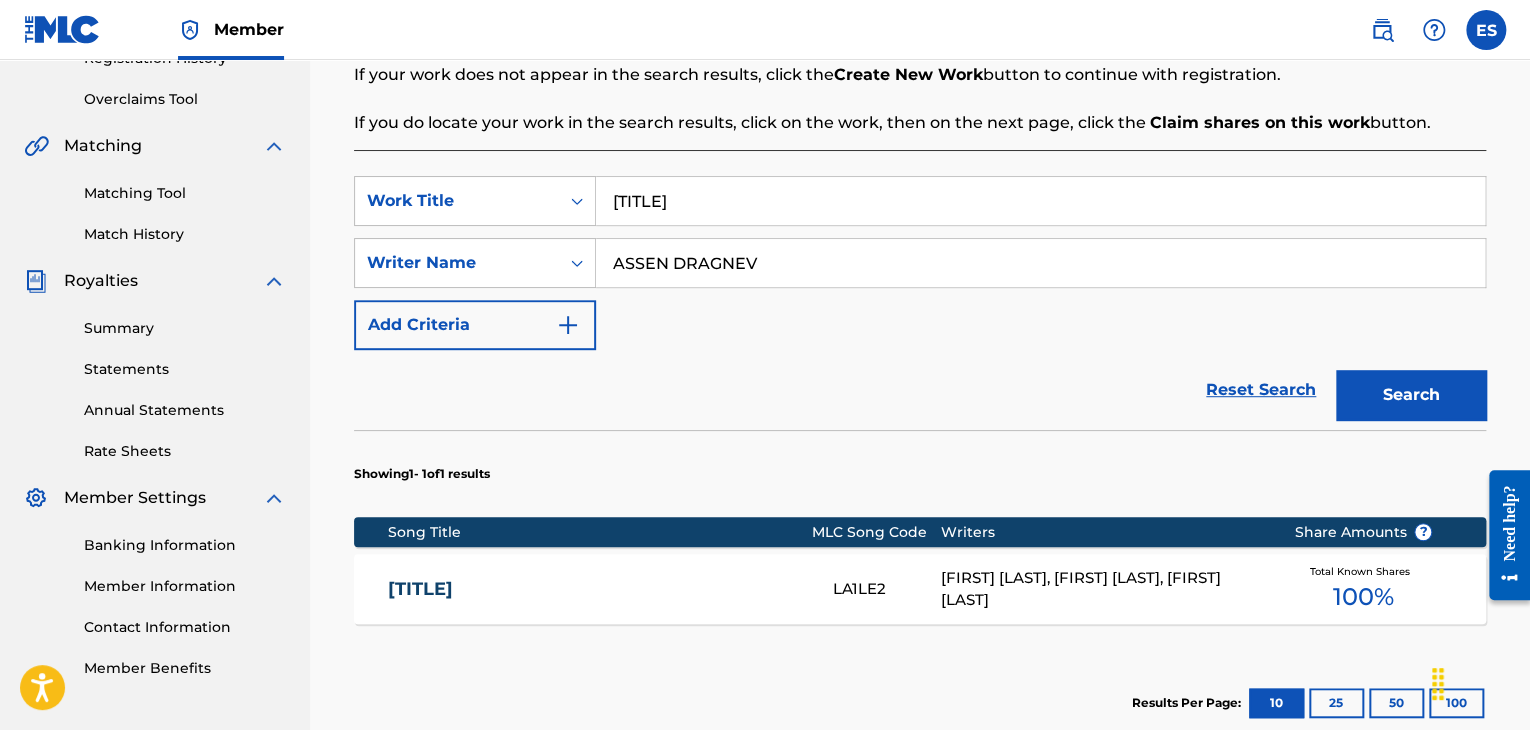 click on "[FIRST] [LAST], [FIRST] [LAST], [FIRST] [LAST]" at bounding box center [1102, 589] 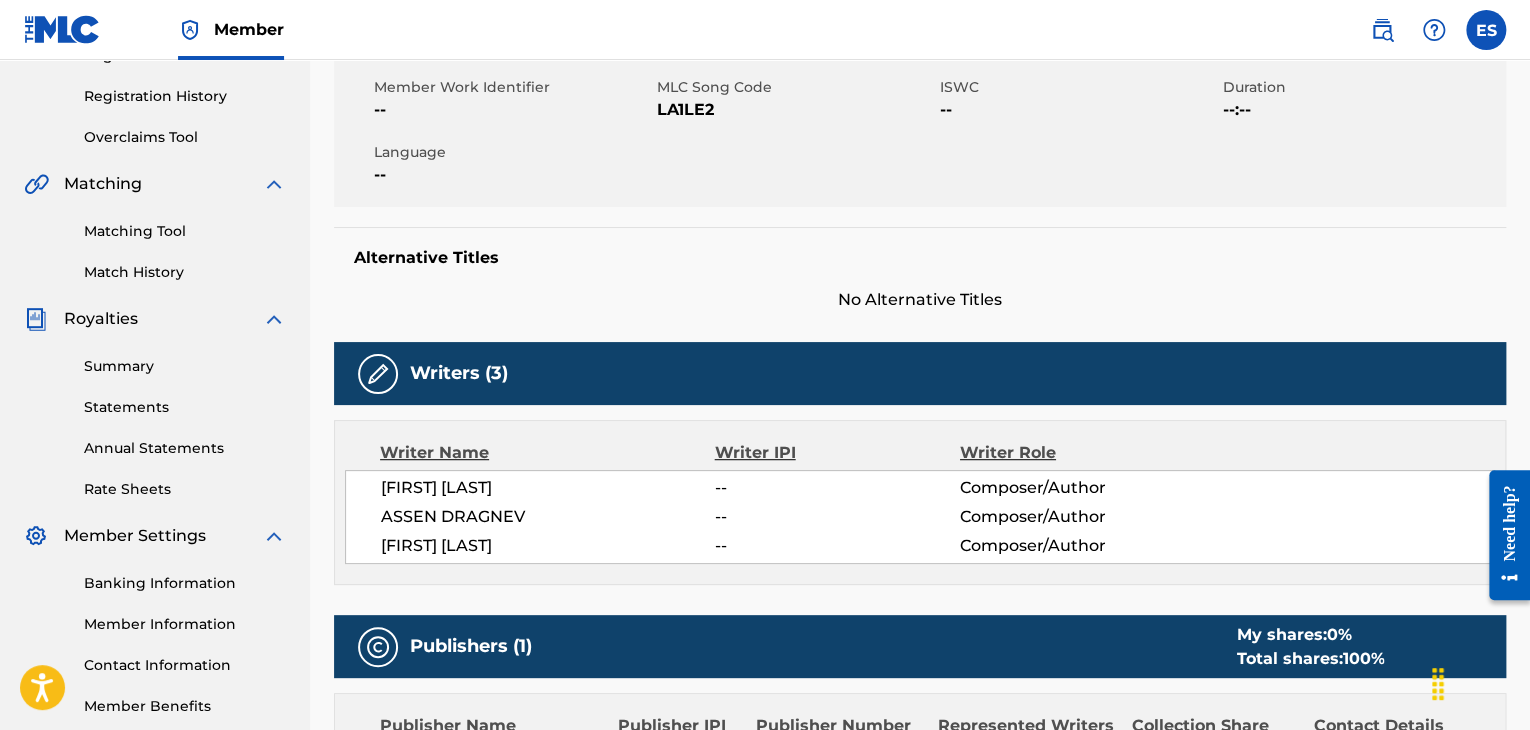 scroll, scrollTop: 500, scrollLeft: 0, axis: vertical 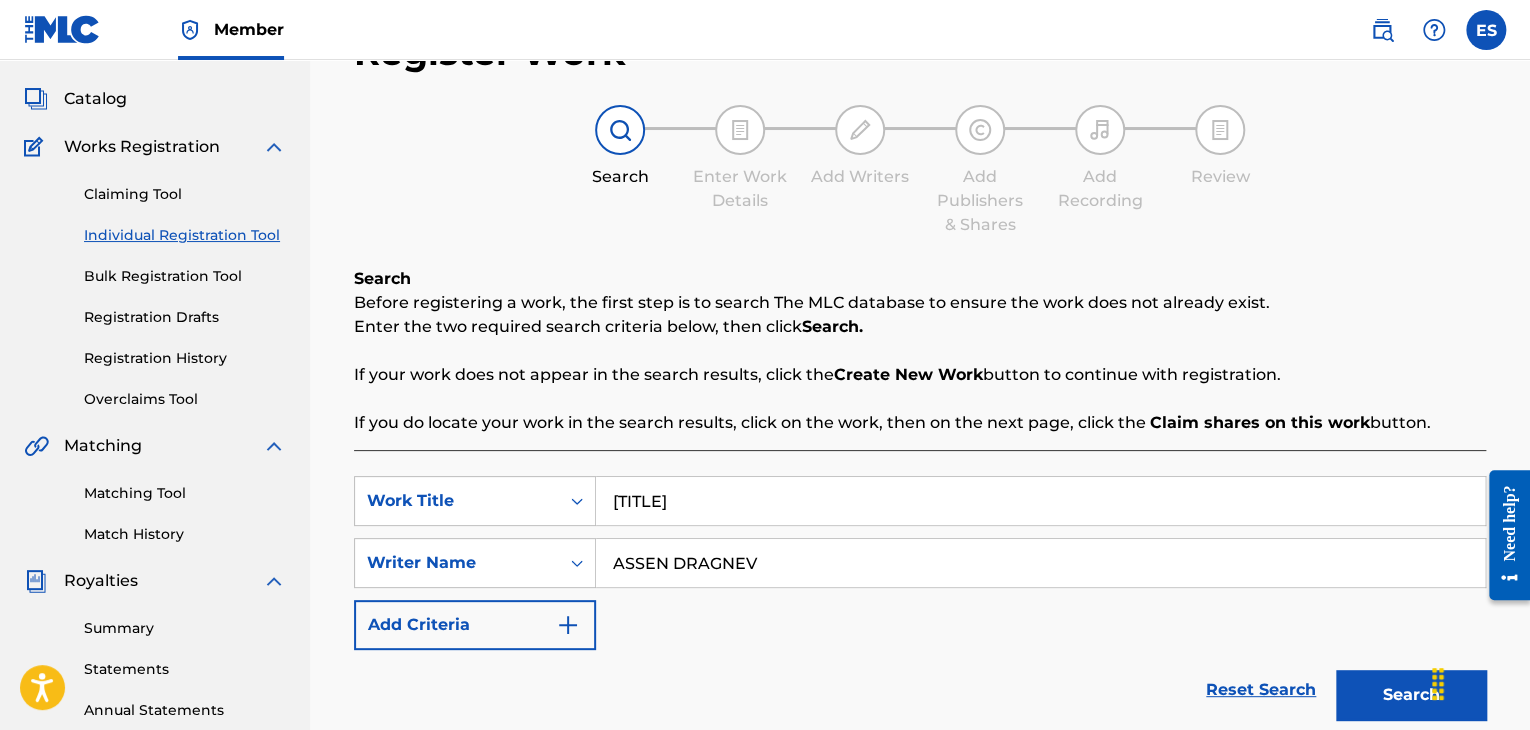 click on "Registration History" at bounding box center [185, 358] 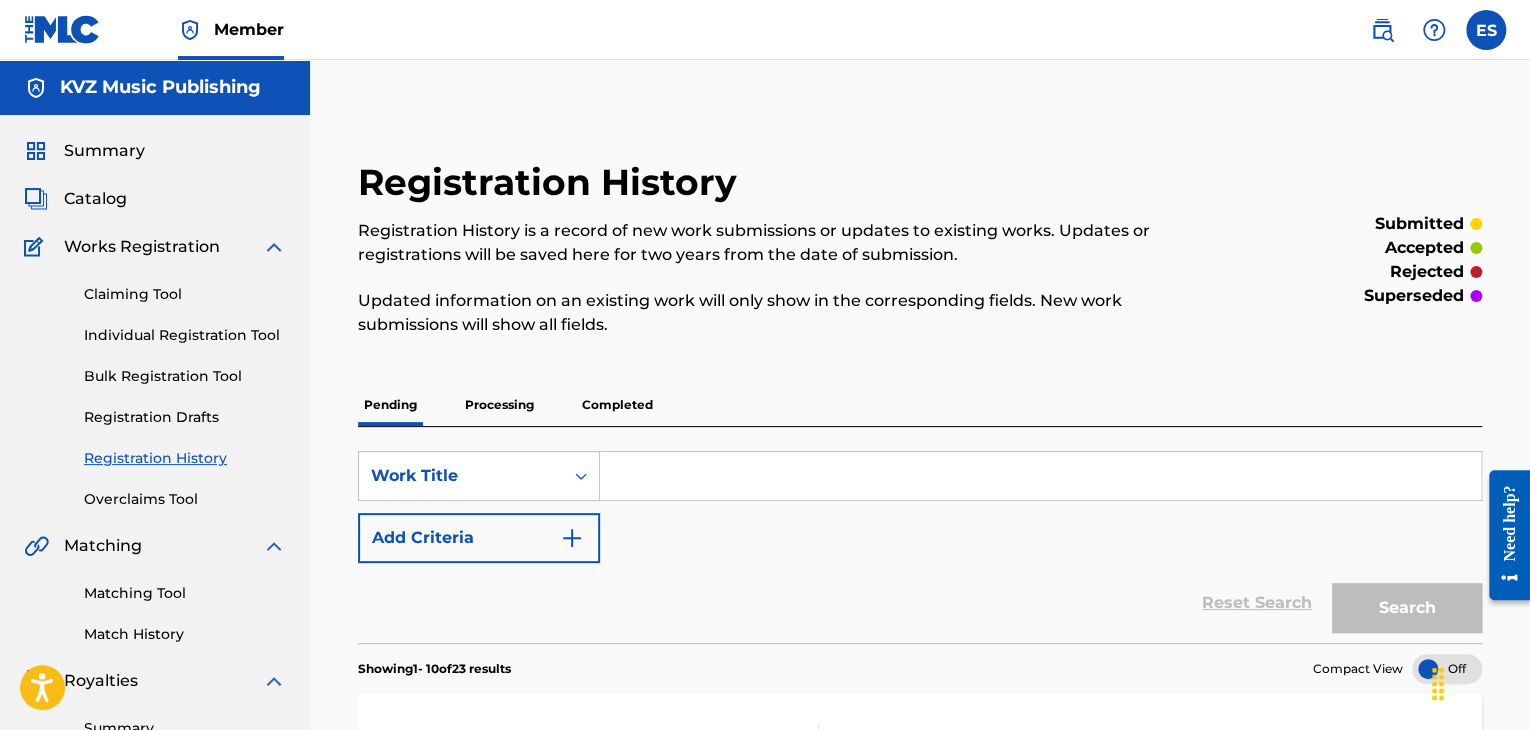click at bounding box center [1040, 476] 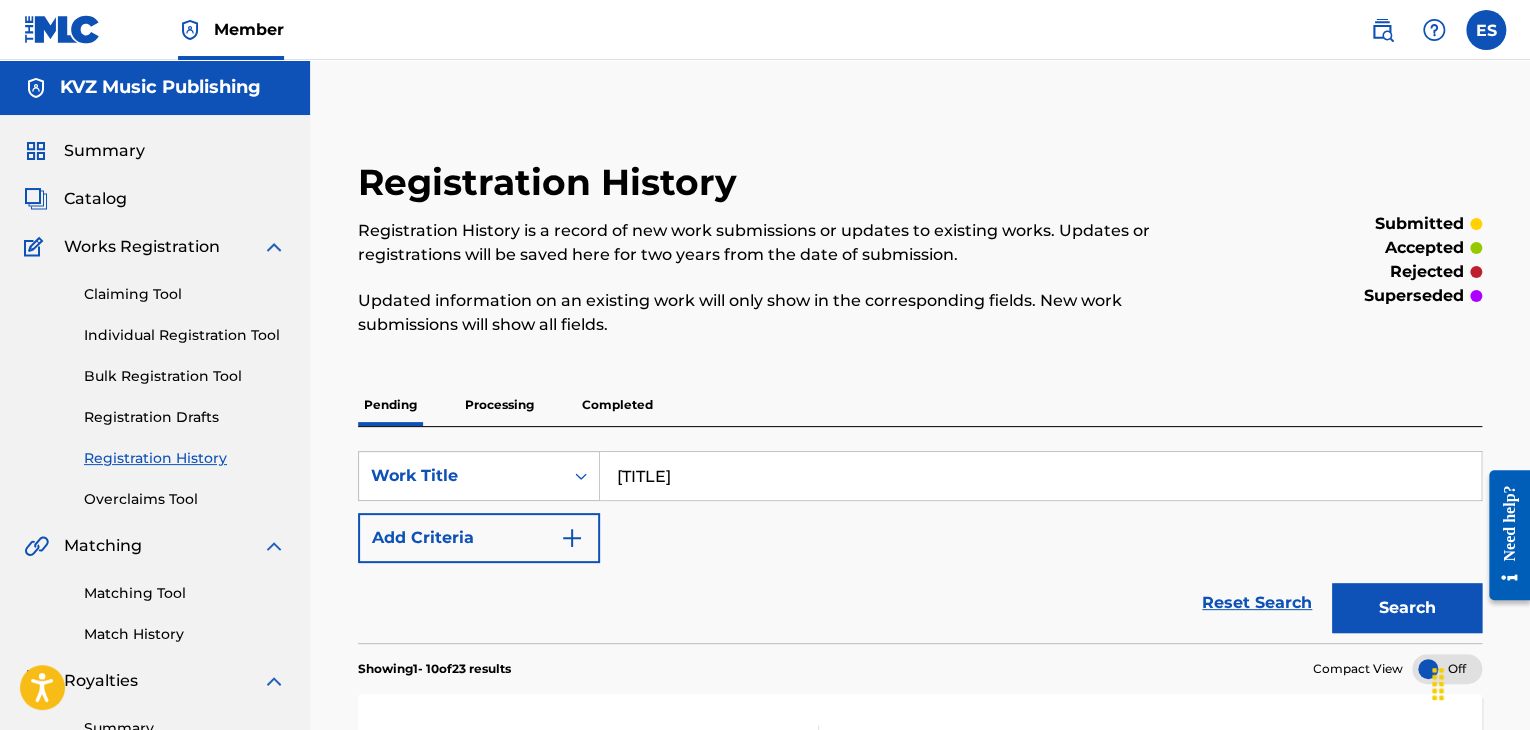 type on "[TITLE]" 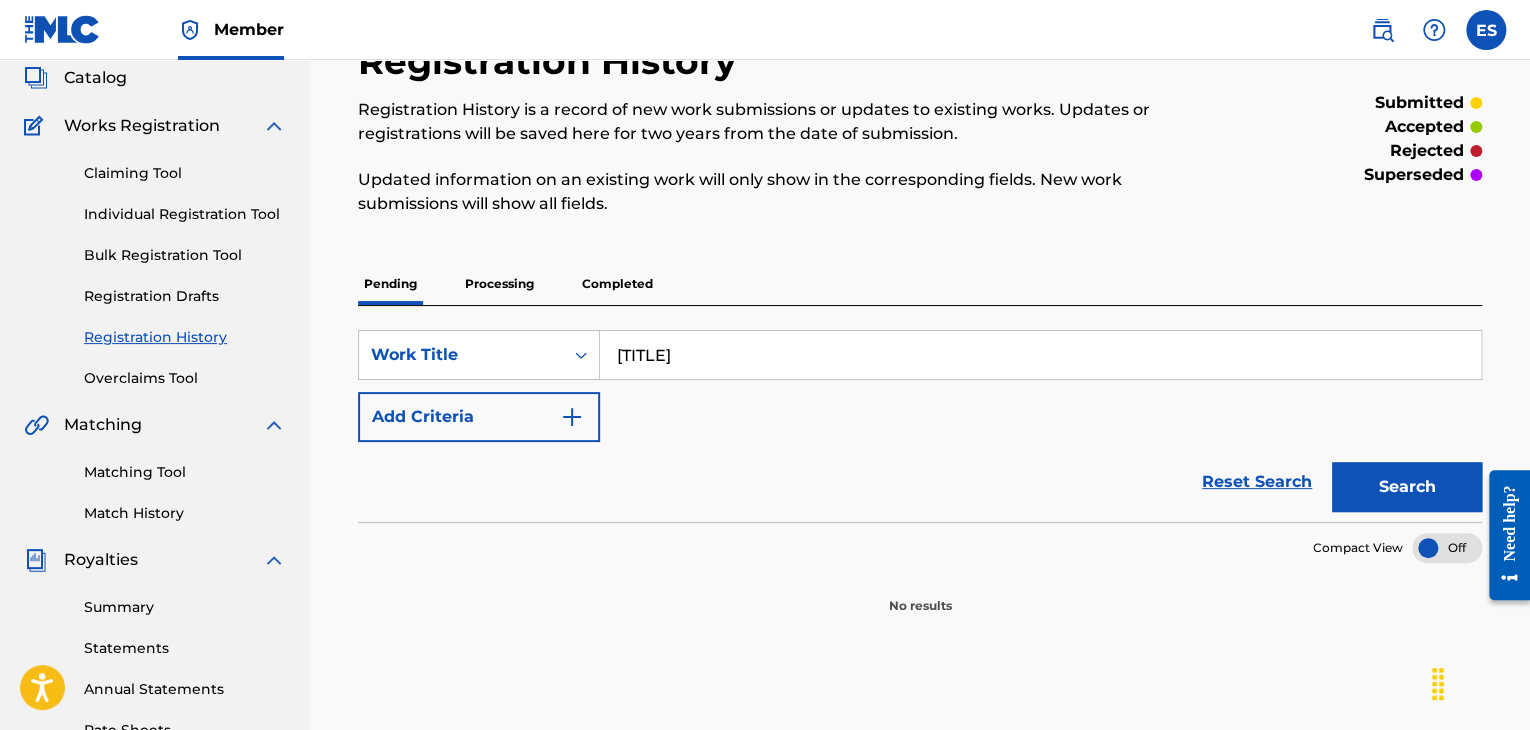 scroll, scrollTop: 200, scrollLeft: 0, axis: vertical 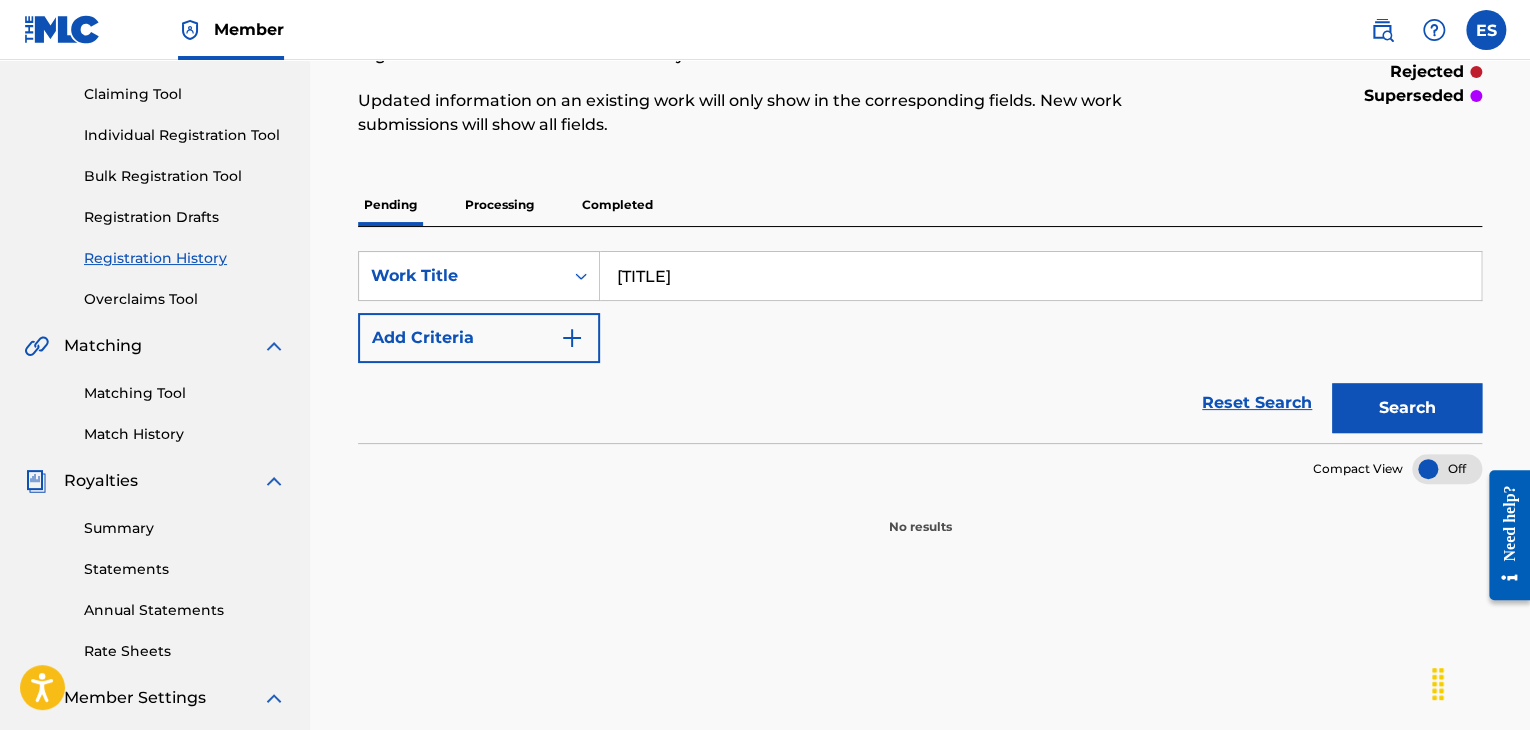 click on "Processing" at bounding box center [499, 205] 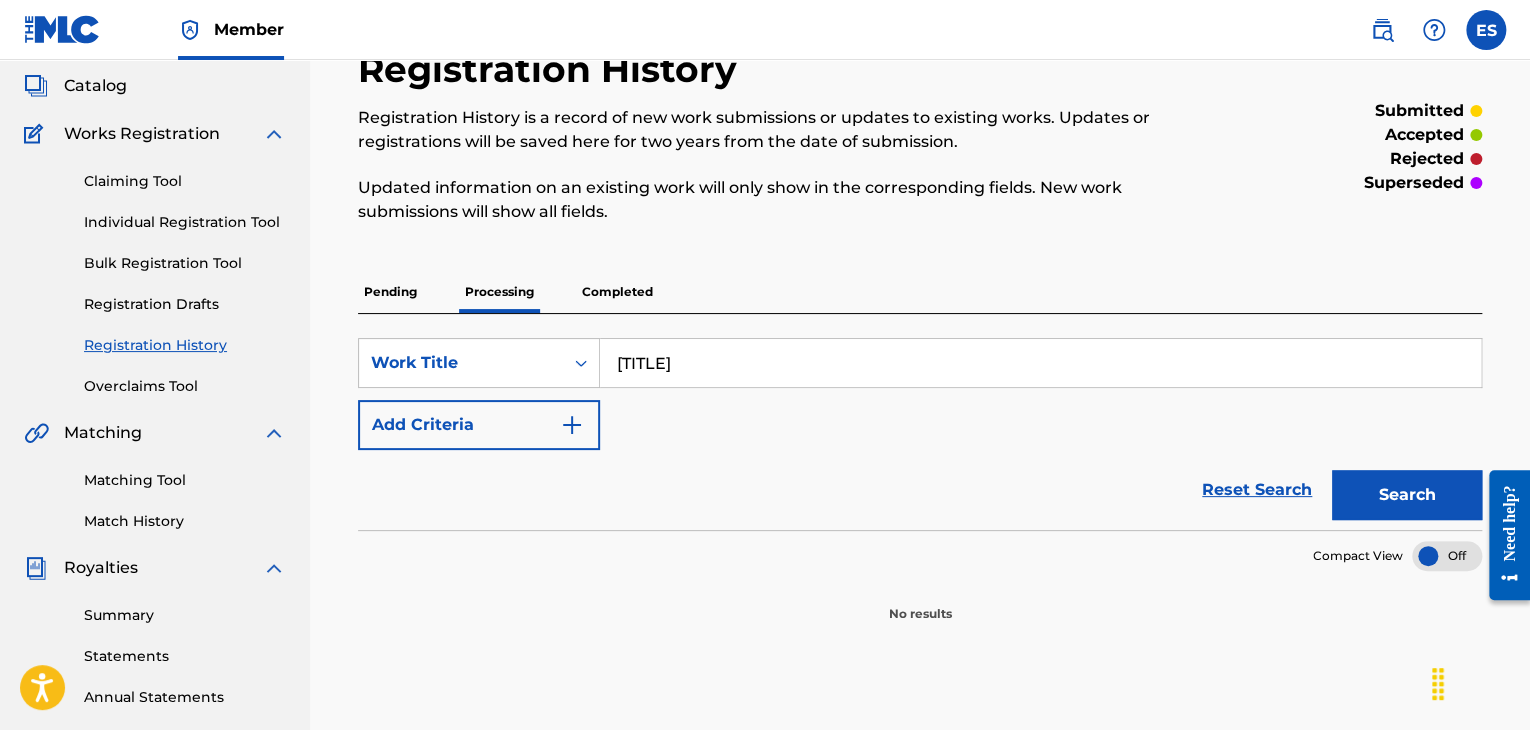 scroll, scrollTop: 200, scrollLeft: 0, axis: vertical 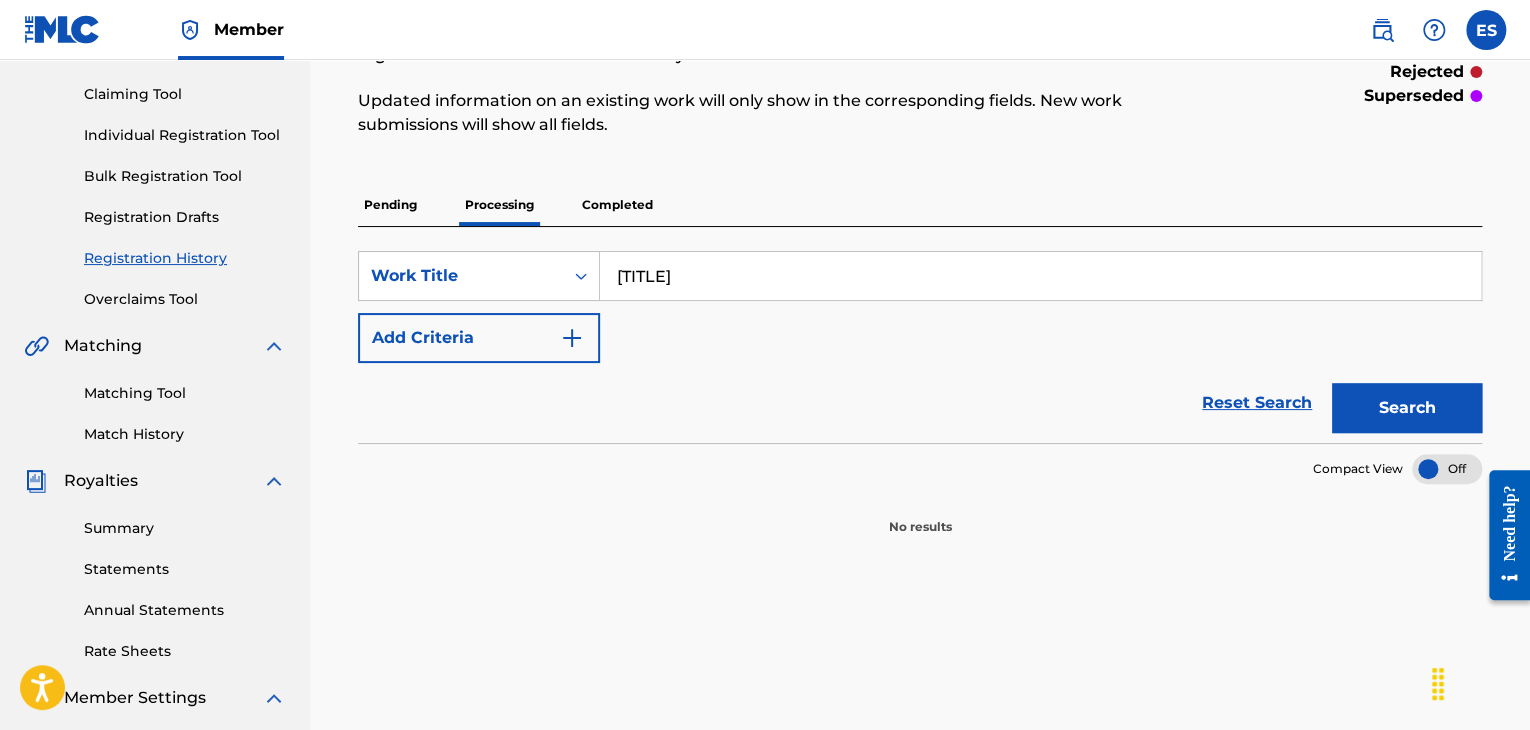 click on "Search" at bounding box center [1407, 408] 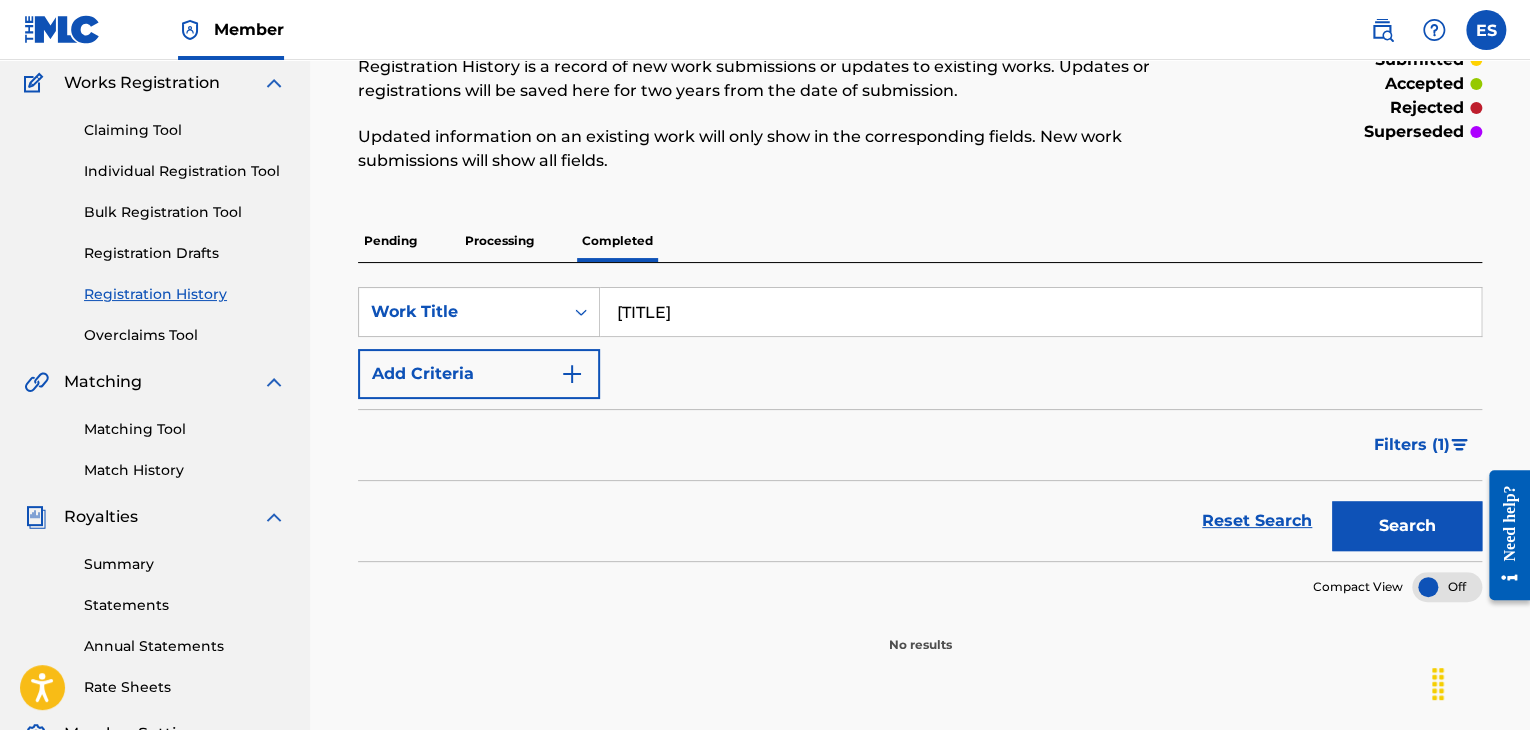 scroll, scrollTop: 200, scrollLeft: 0, axis: vertical 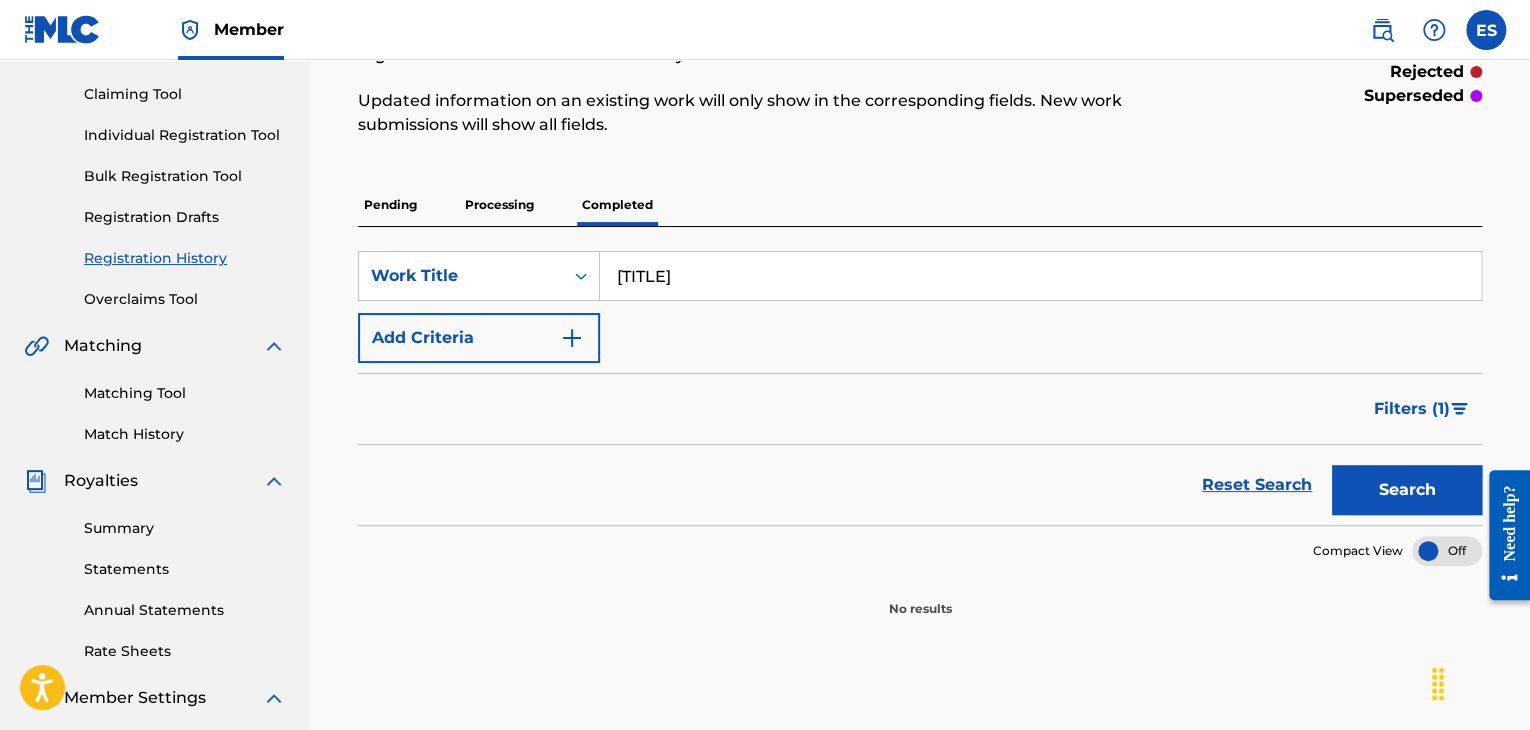 click on "Search" at bounding box center (1407, 490) 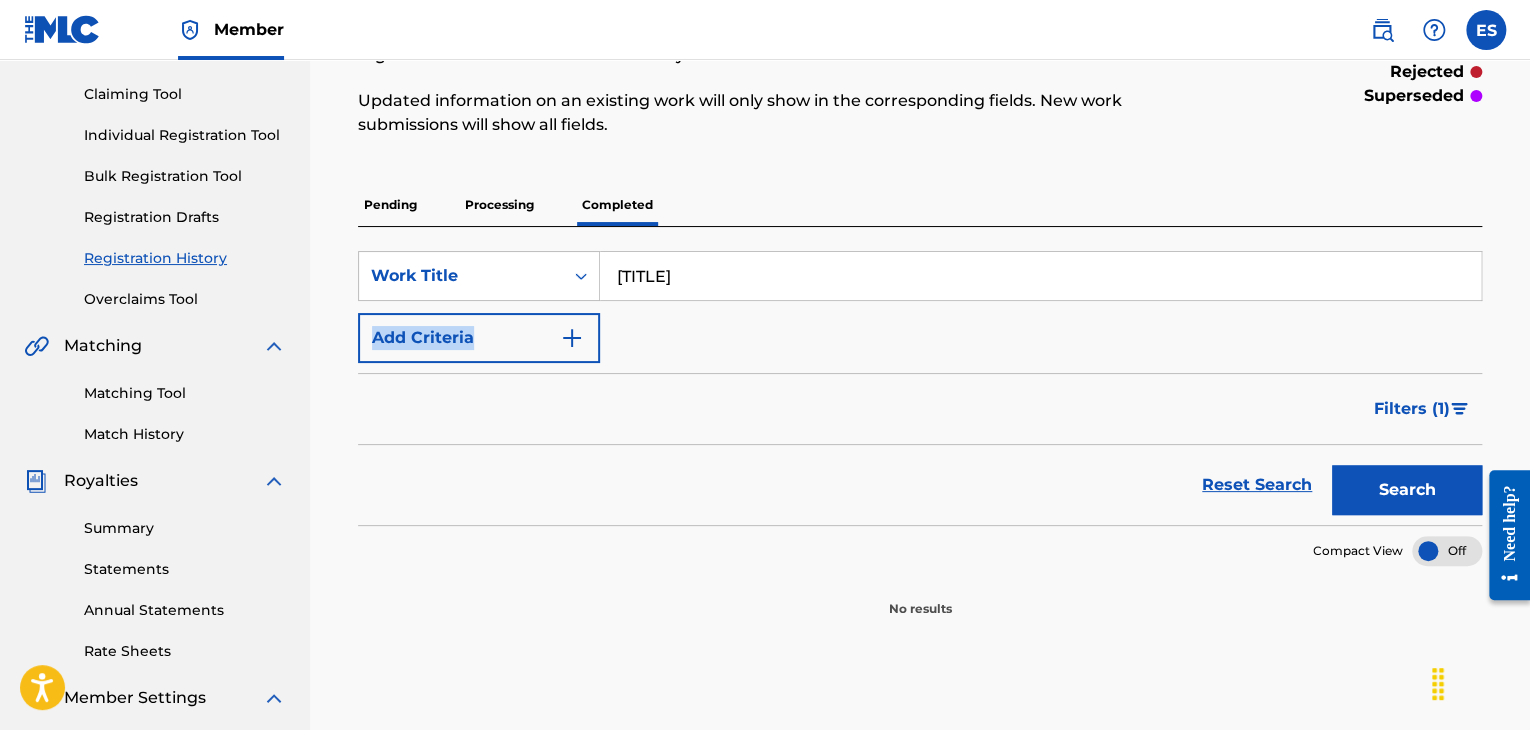 click on "SearchWithCriteria[ID] Work Title [TITLE] Add Criteria" at bounding box center [920, 307] 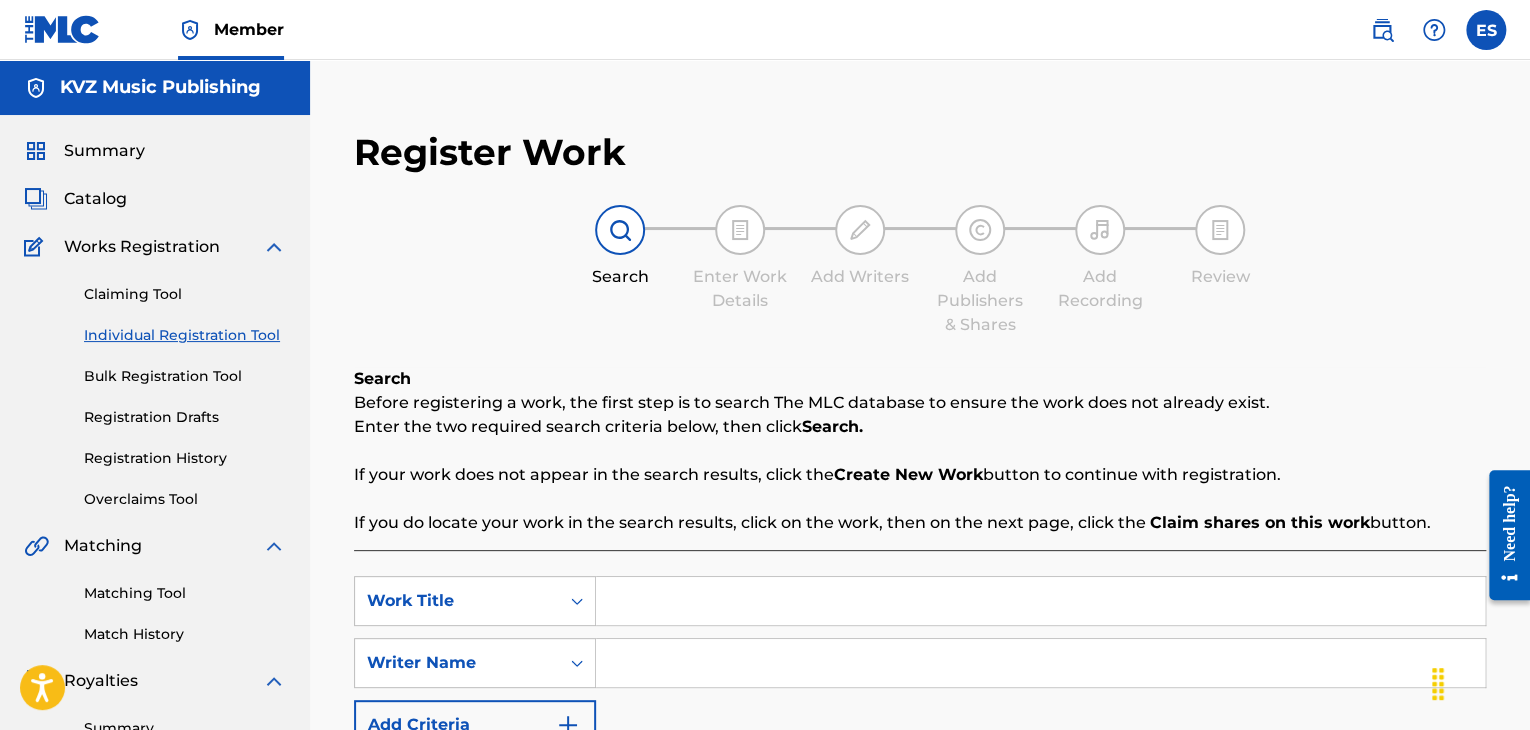 scroll, scrollTop: 469, scrollLeft: 0, axis: vertical 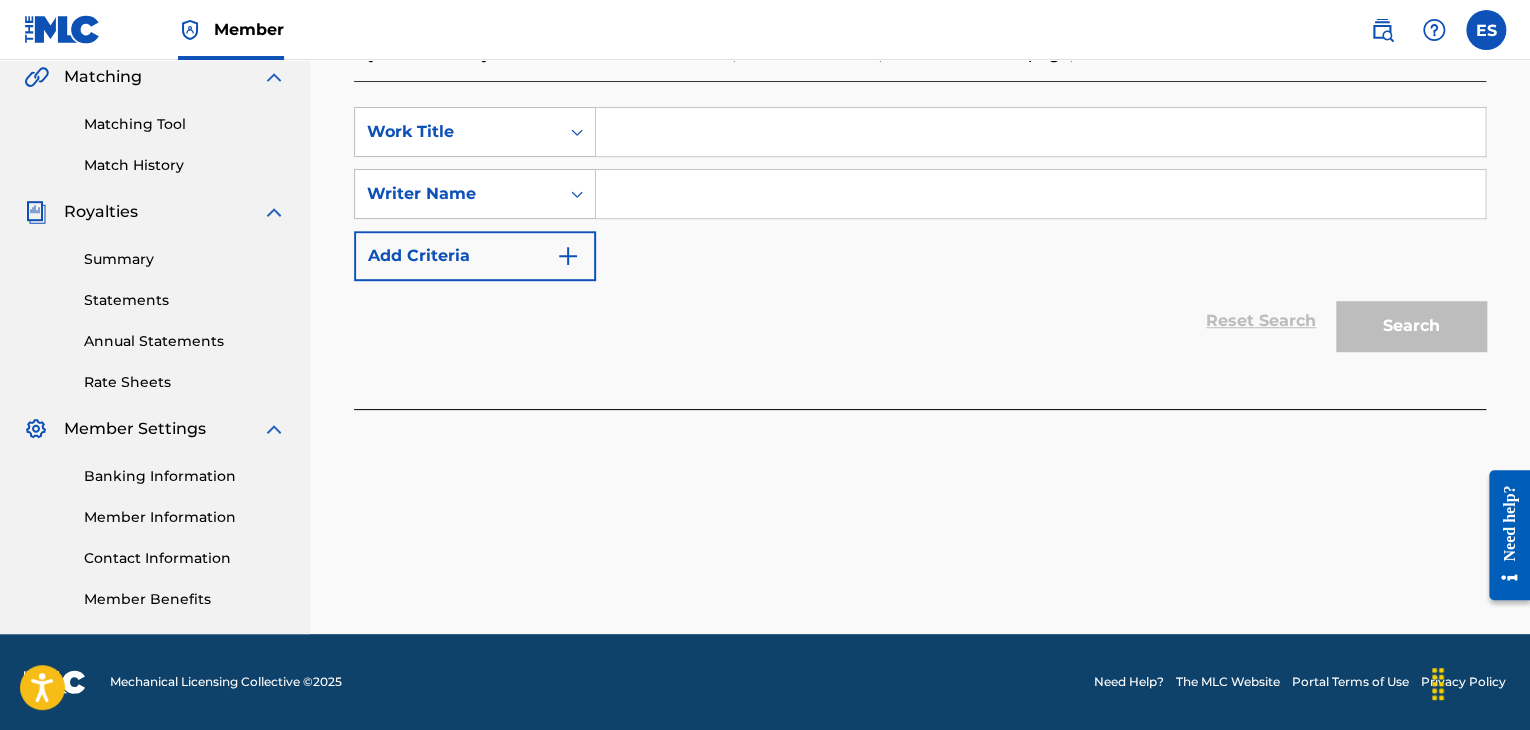 click at bounding box center (1040, 132) 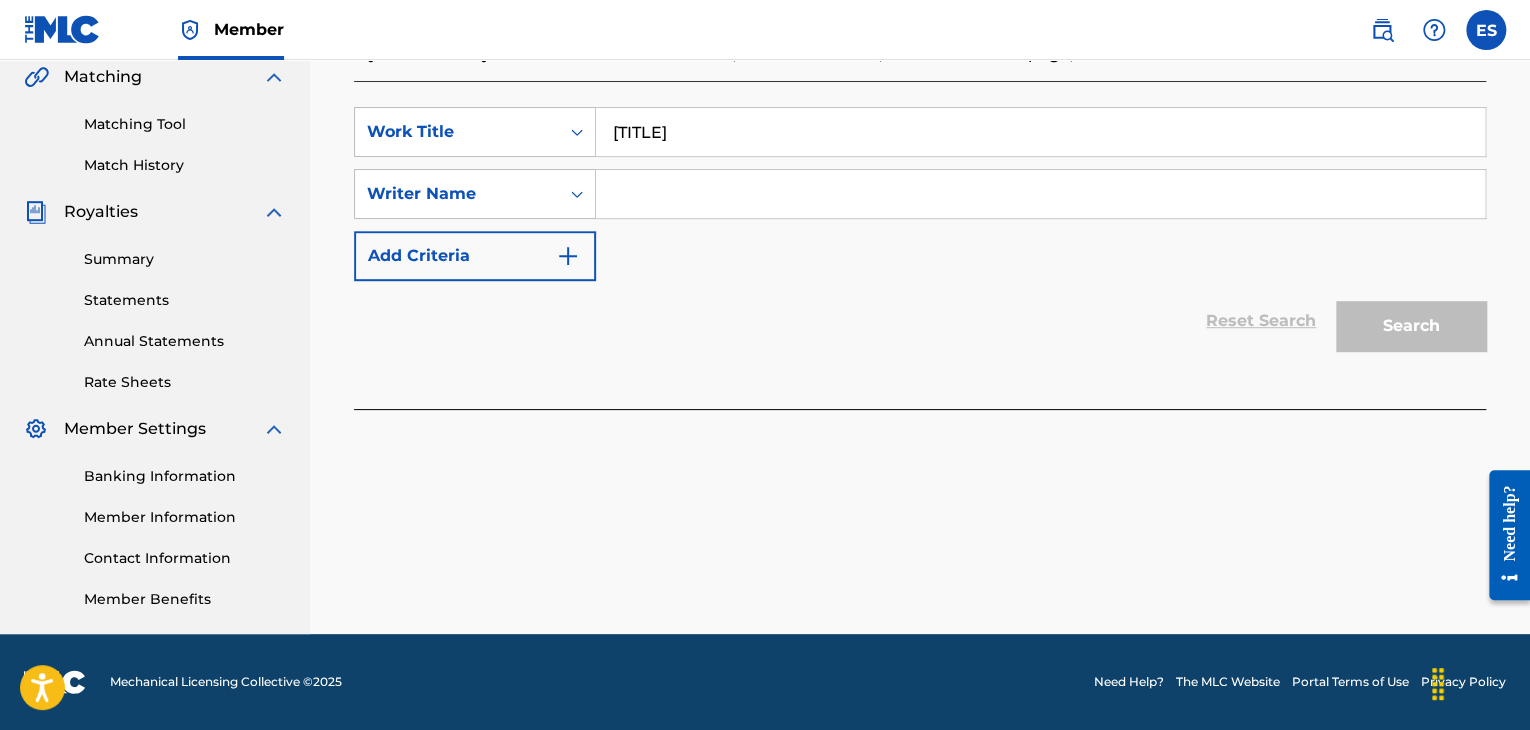 type on "[TITLE]" 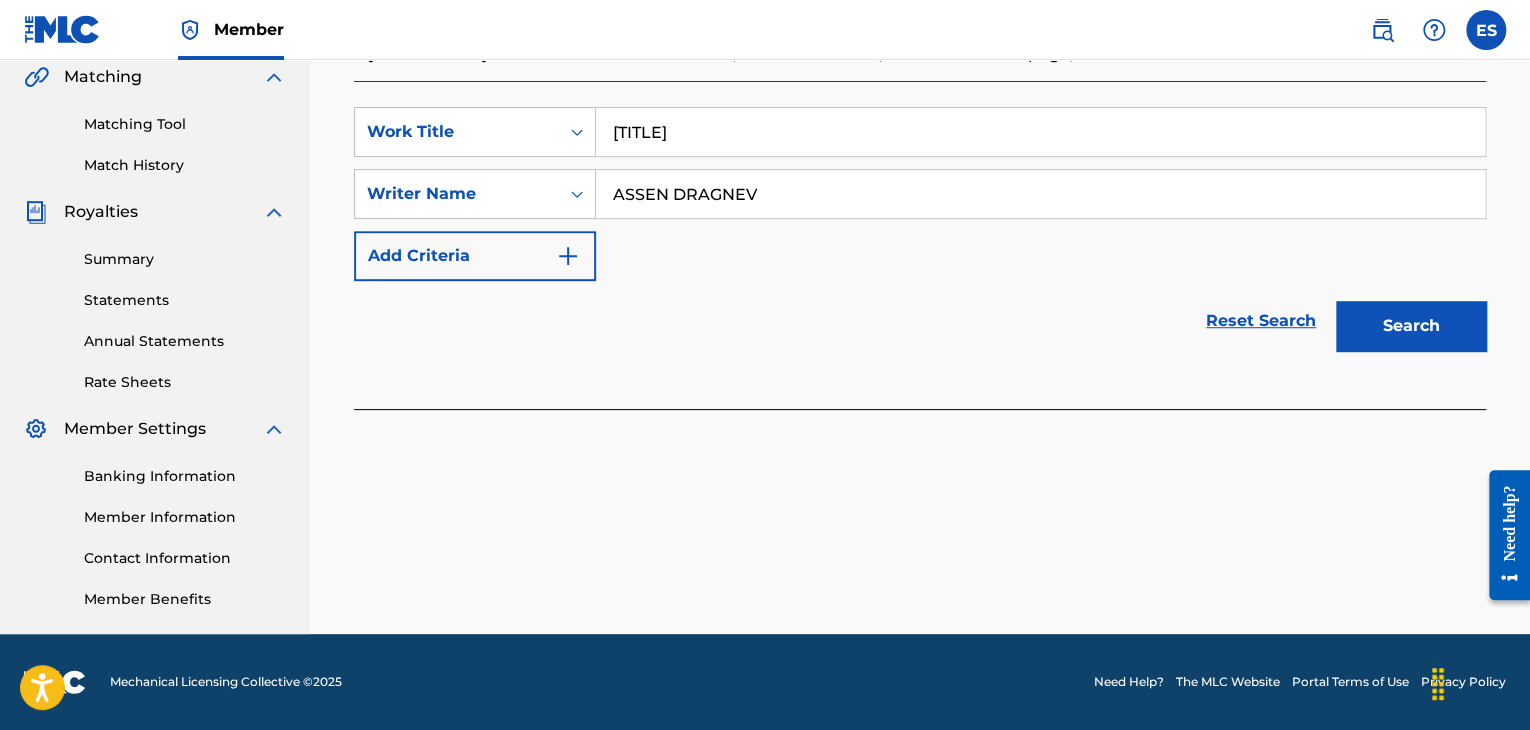 click on "Search" at bounding box center [1411, 326] 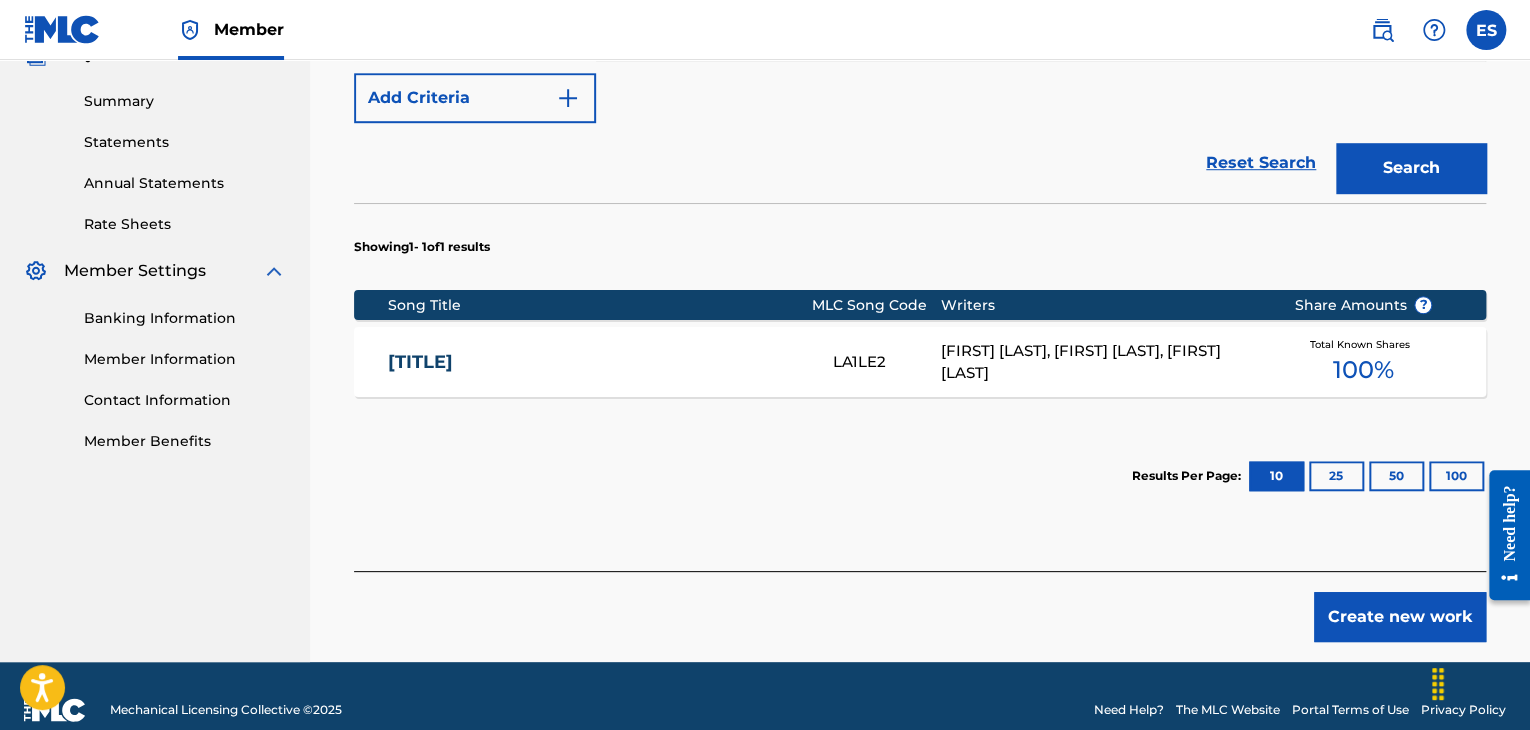 scroll, scrollTop: 655, scrollLeft: 0, axis: vertical 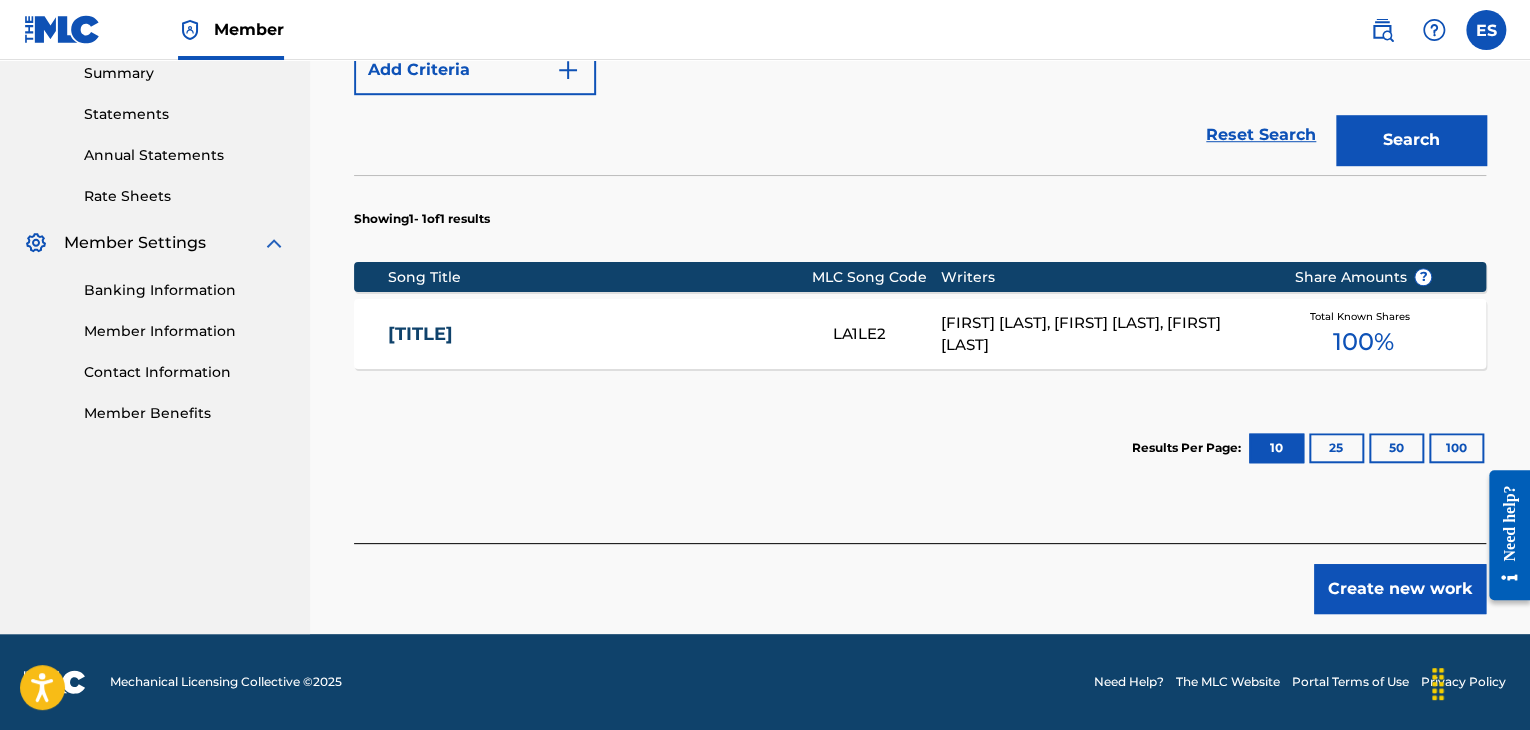 click on "[FIRST] [LAST], [FIRST] [LAST], [FIRST] [LAST]" at bounding box center [1102, 334] 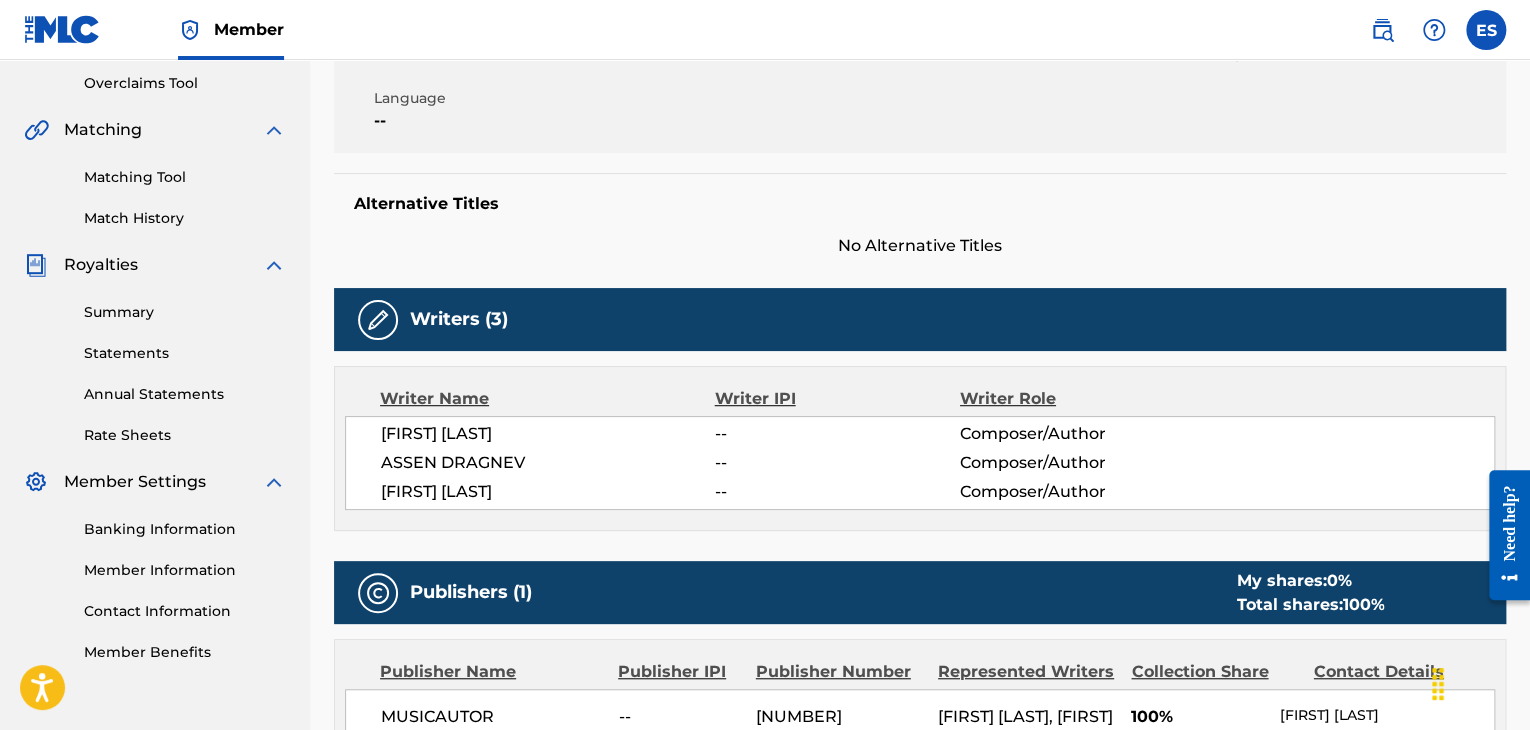 scroll, scrollTop: 700, scrollLeft: 0, axis: vertical 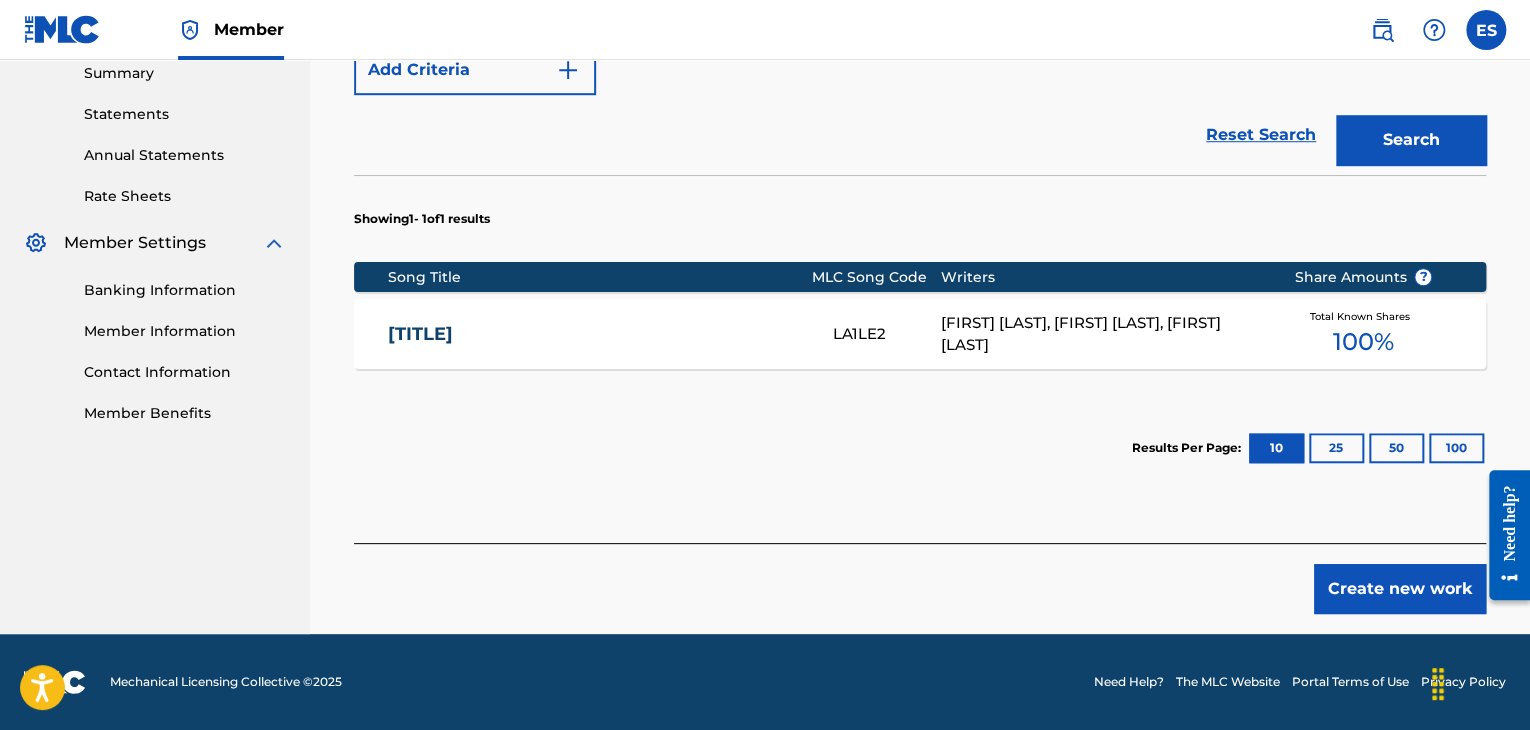 click on "Create new work" at bounding box center (1400, 589) 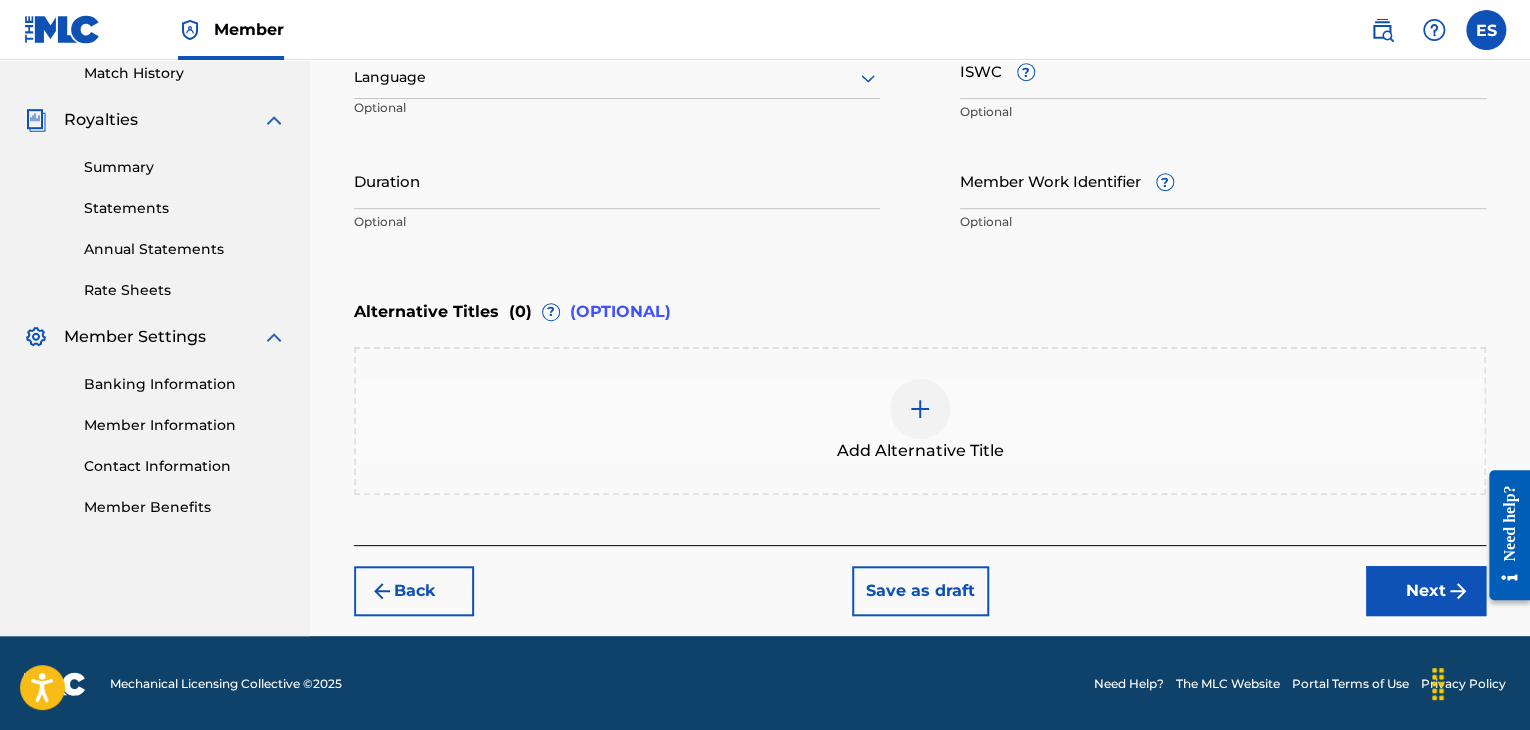 click at bounding box center (617, 77) 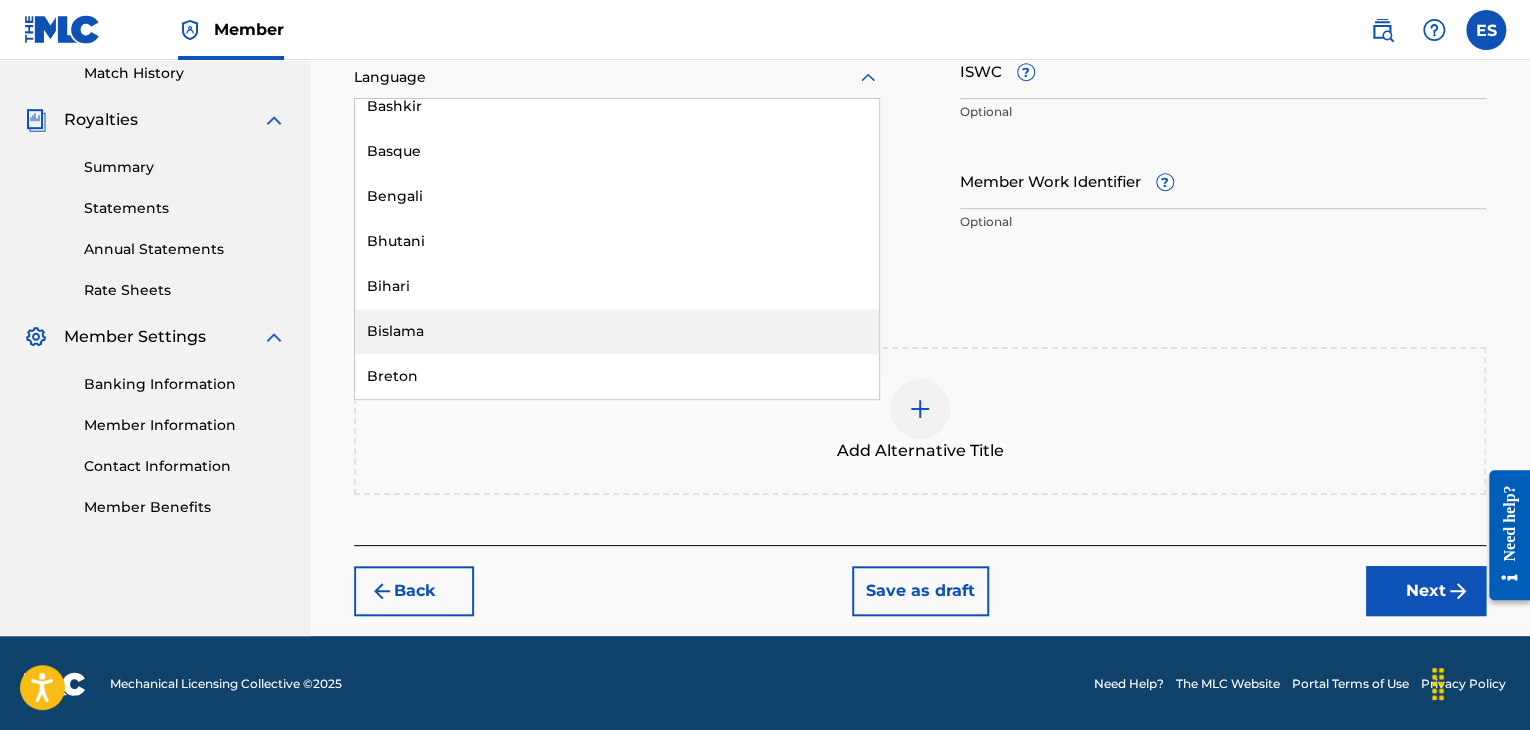 scroll, scrollTop: 800, scrollLeft: 0, axis: vertical 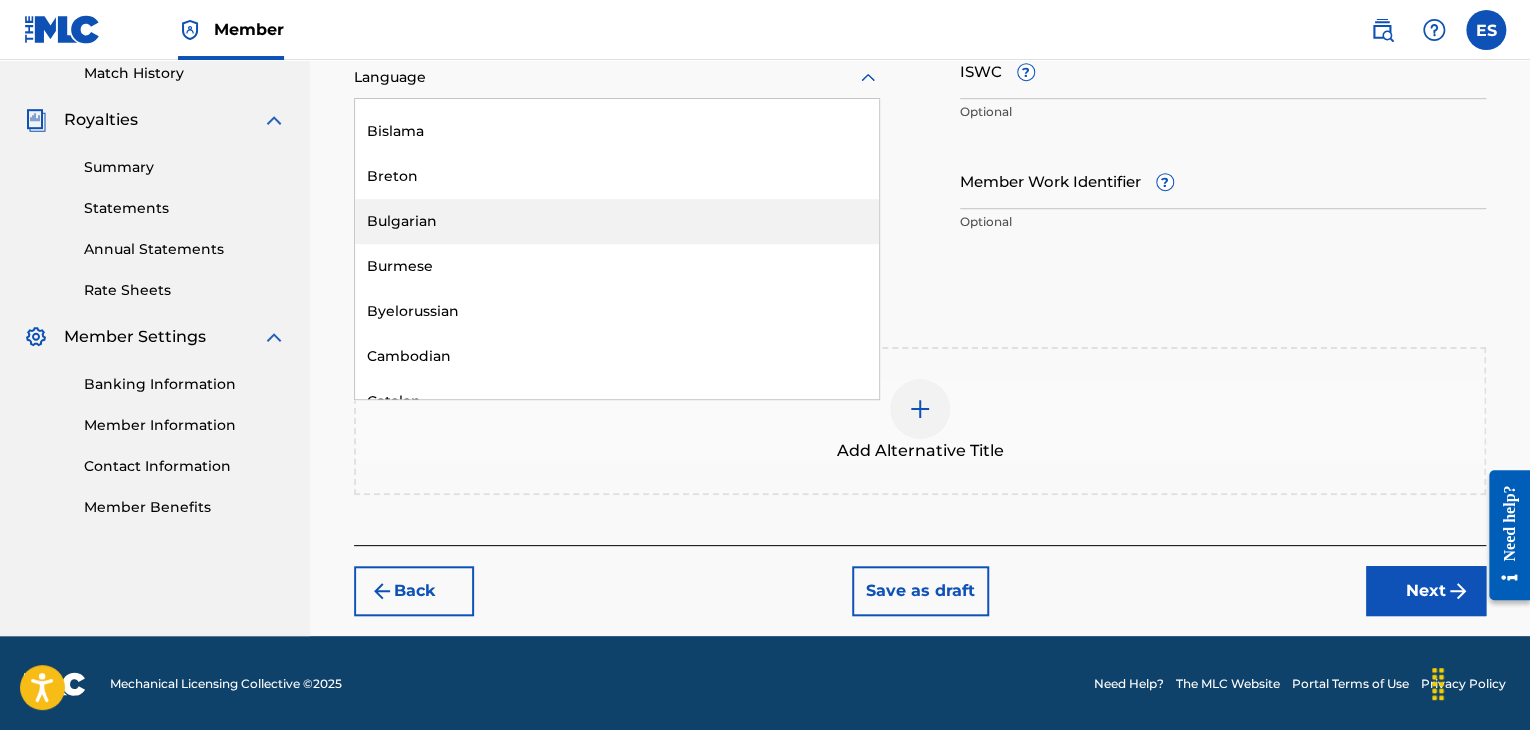 click on "Bulgarian" at bounding box center [617, 221] 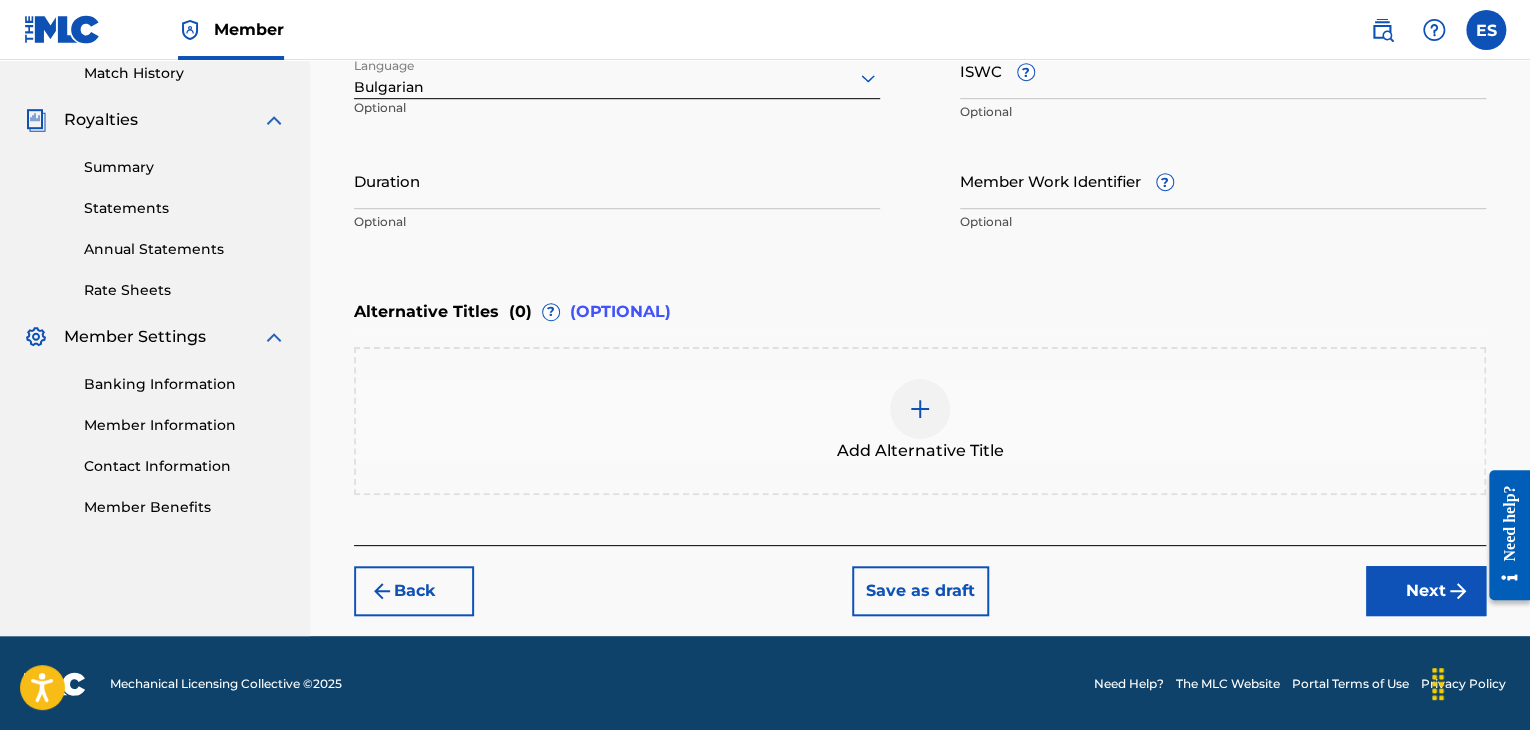click on "Duration" at bounding box center (617, 180) 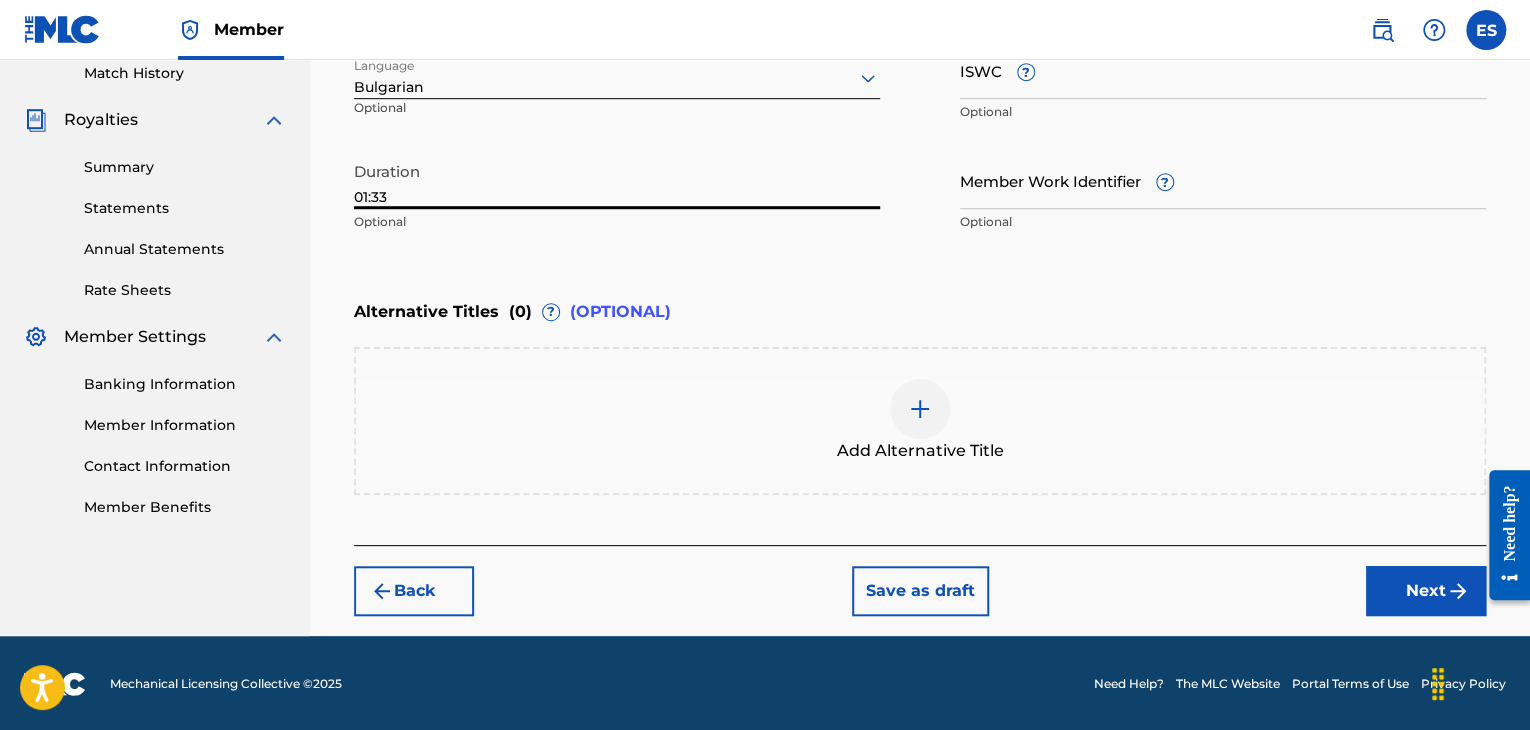 type on "01:33" 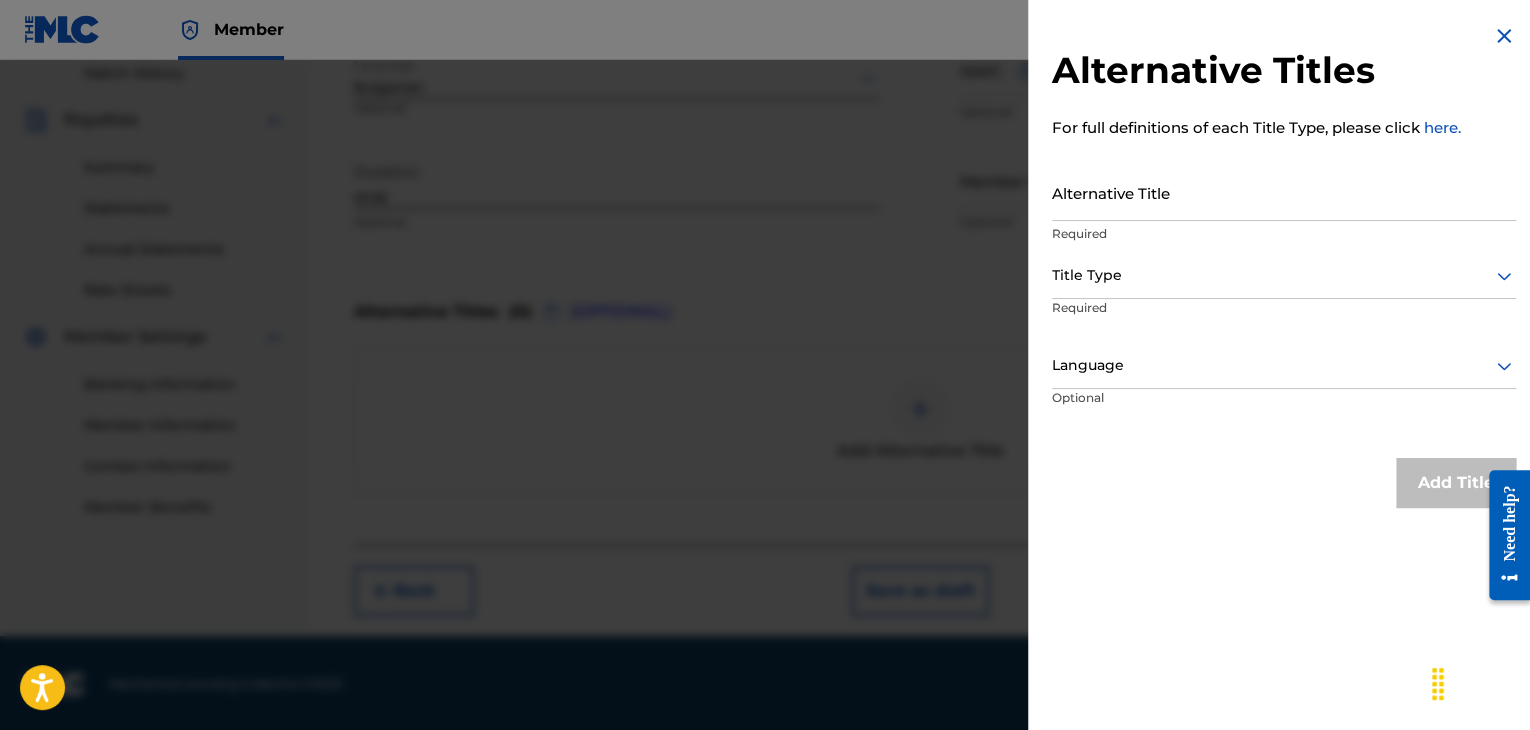 click on "Alternative Title" at bounding box center (1284, 192) 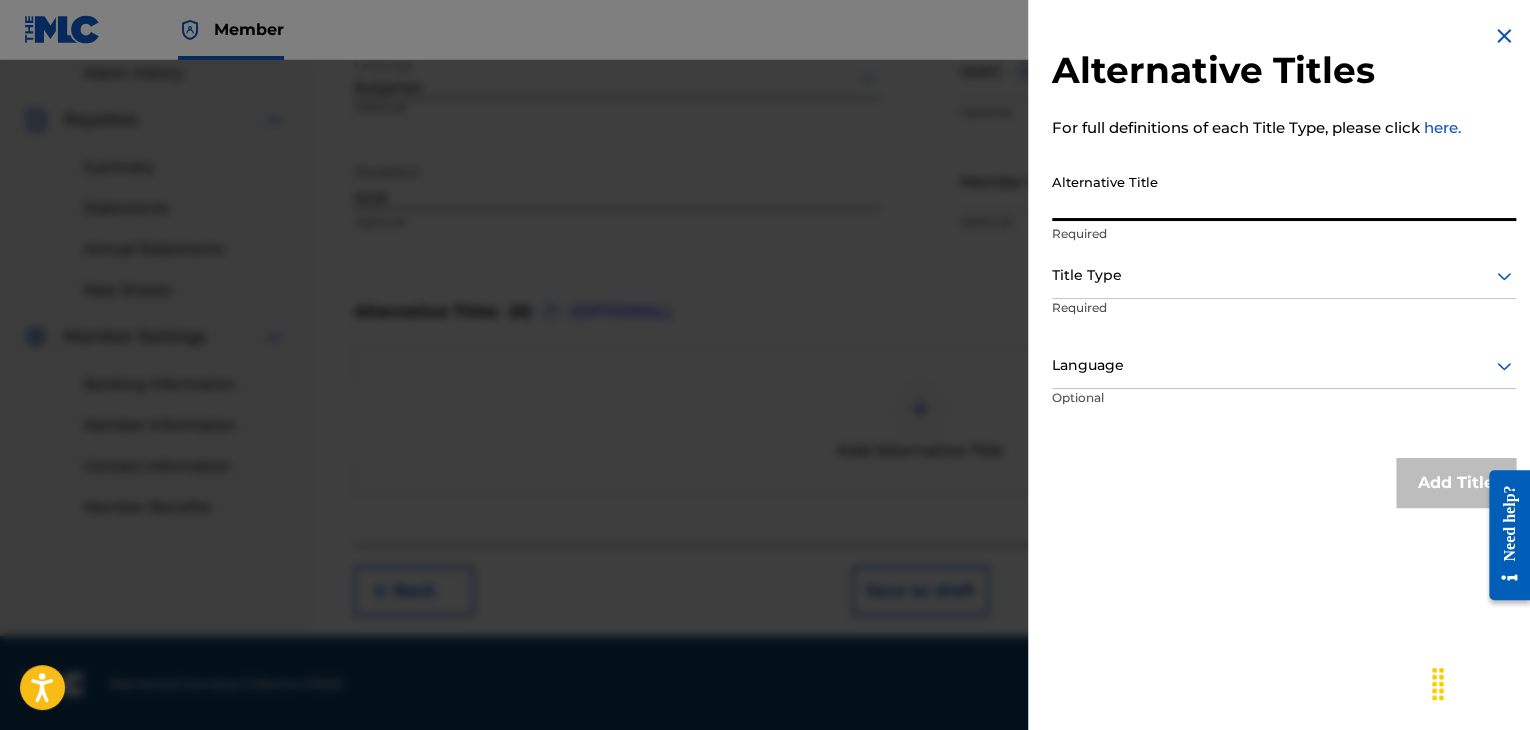 paste on "ЛИСИЦА" 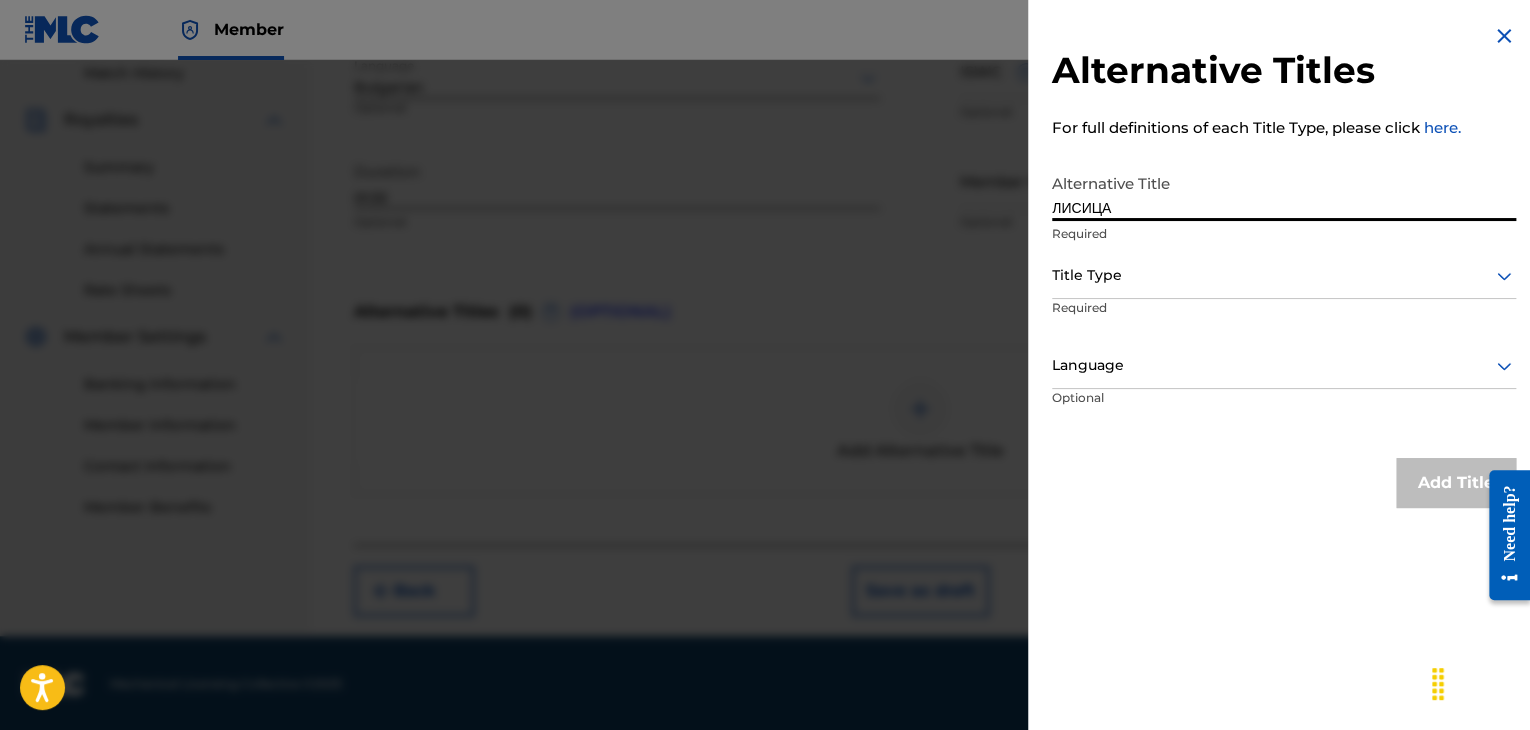 type on "ЛИСИЦА" 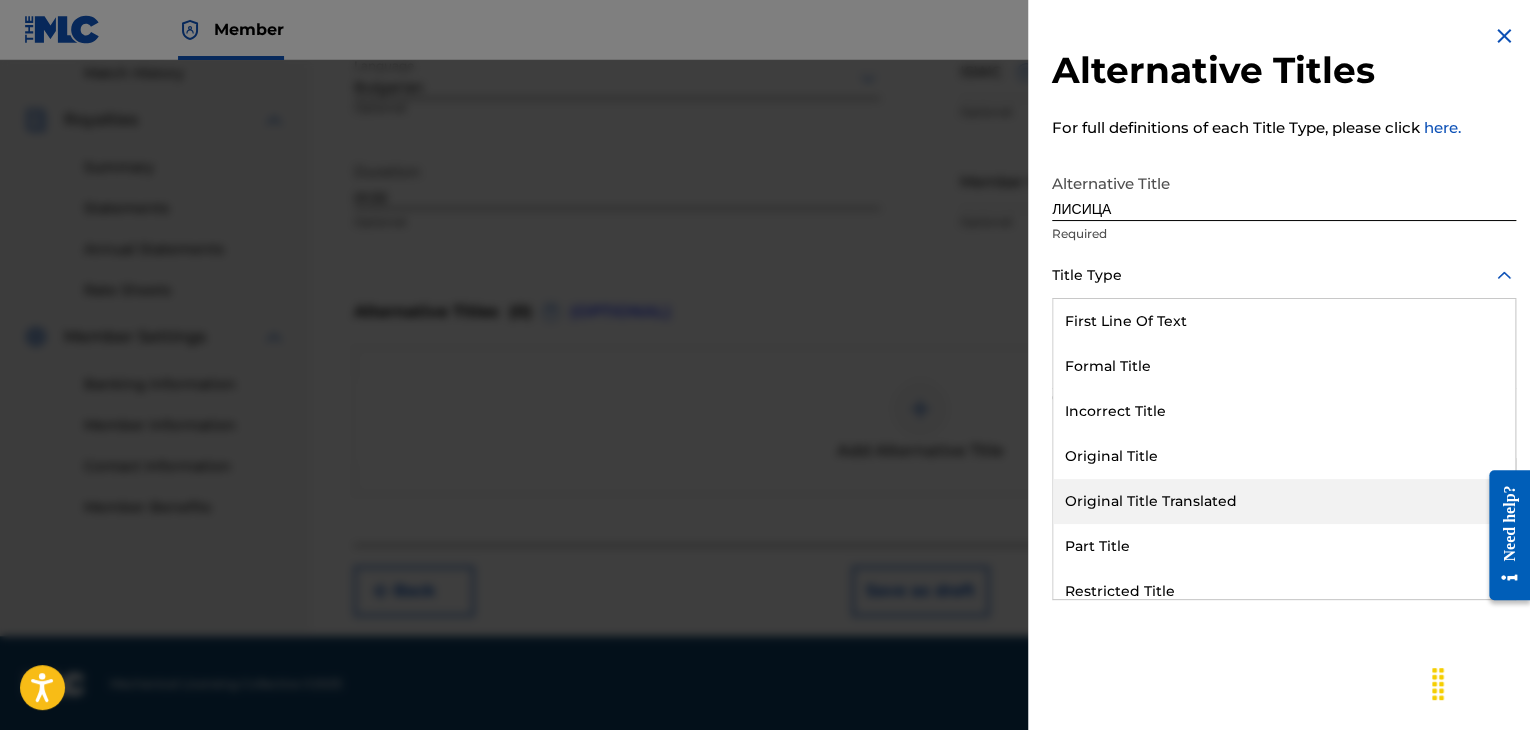 click on "Original Title Translated" at bounding box center (1284, 501) 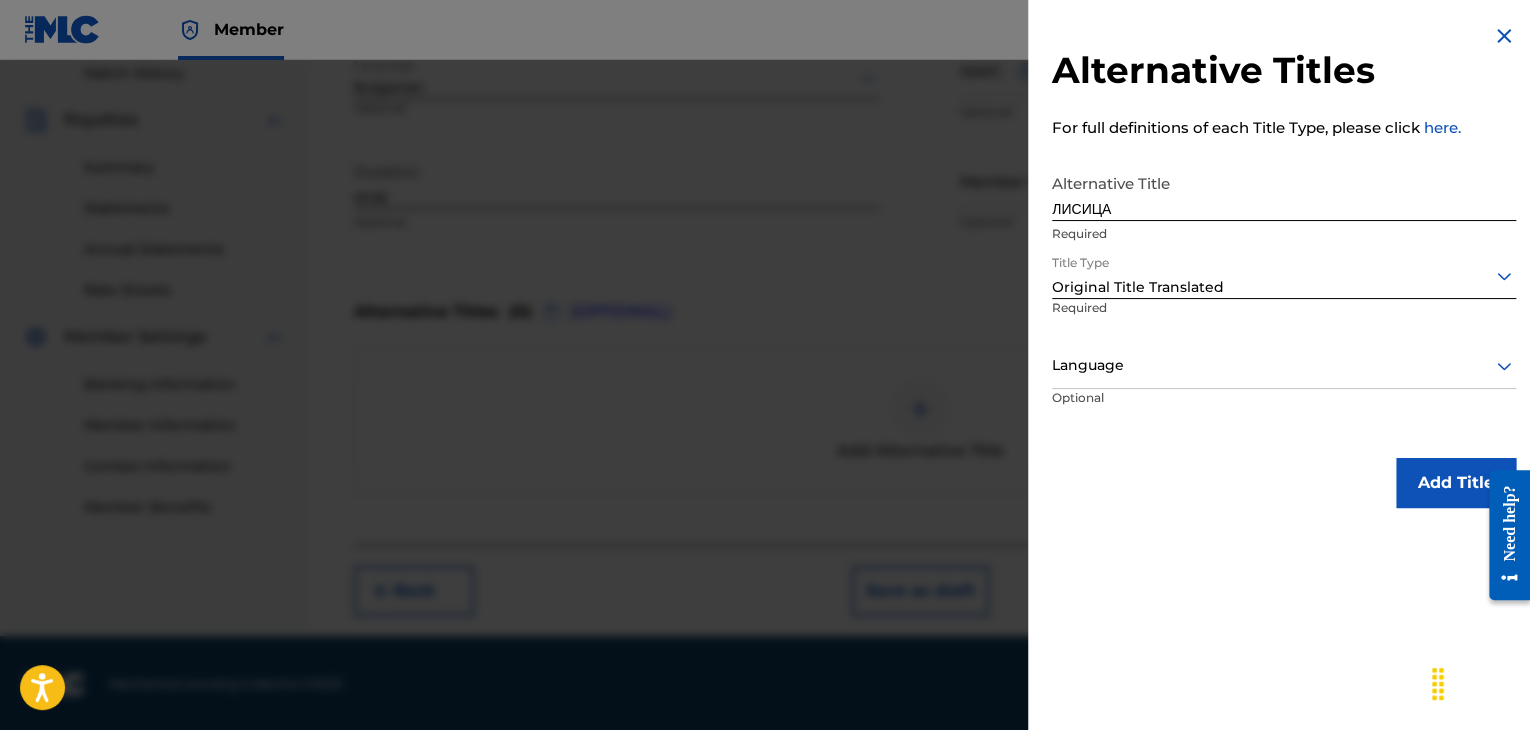 click at bounding box center (1284, 365) 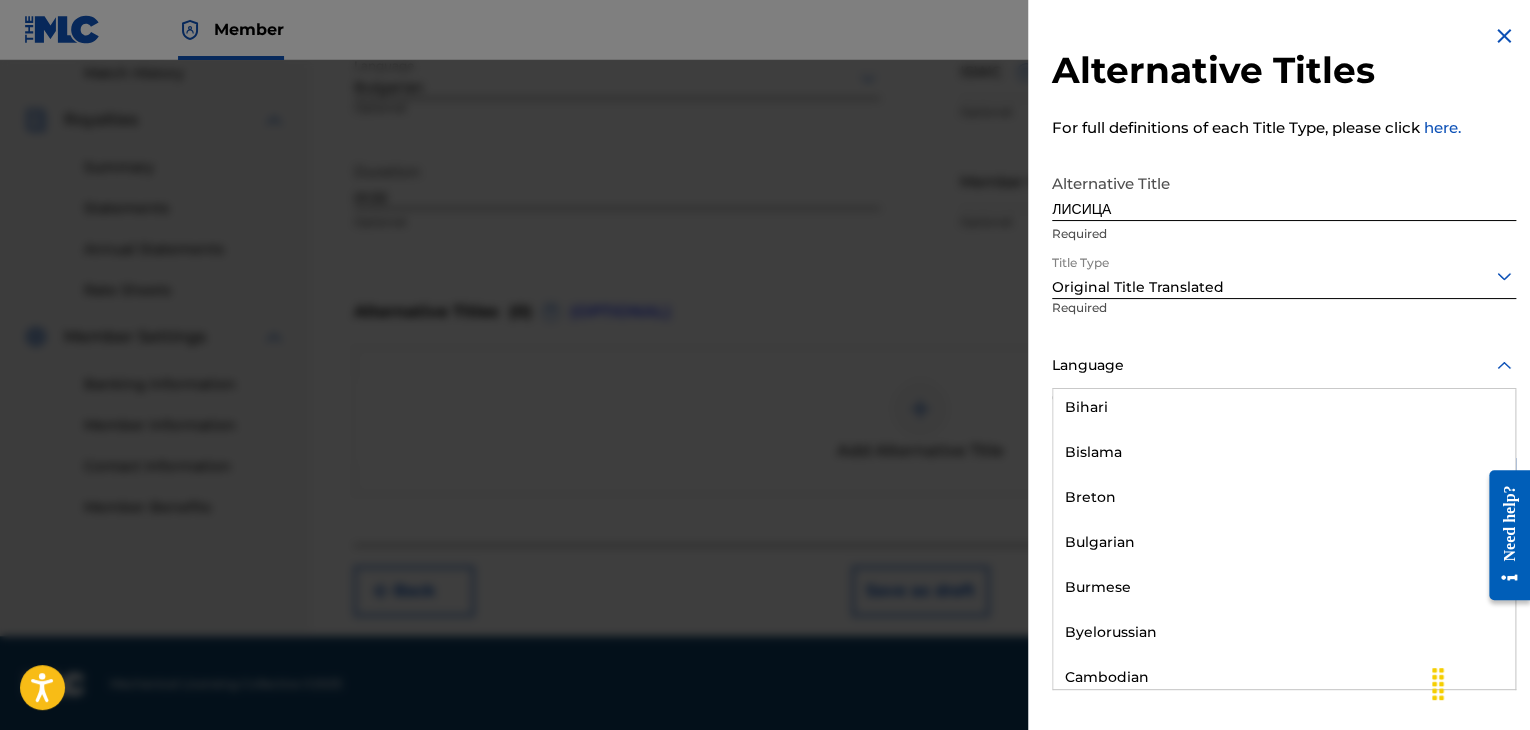 scroll, scrollTop: 800, scrollLeft: 0, axis: vertical 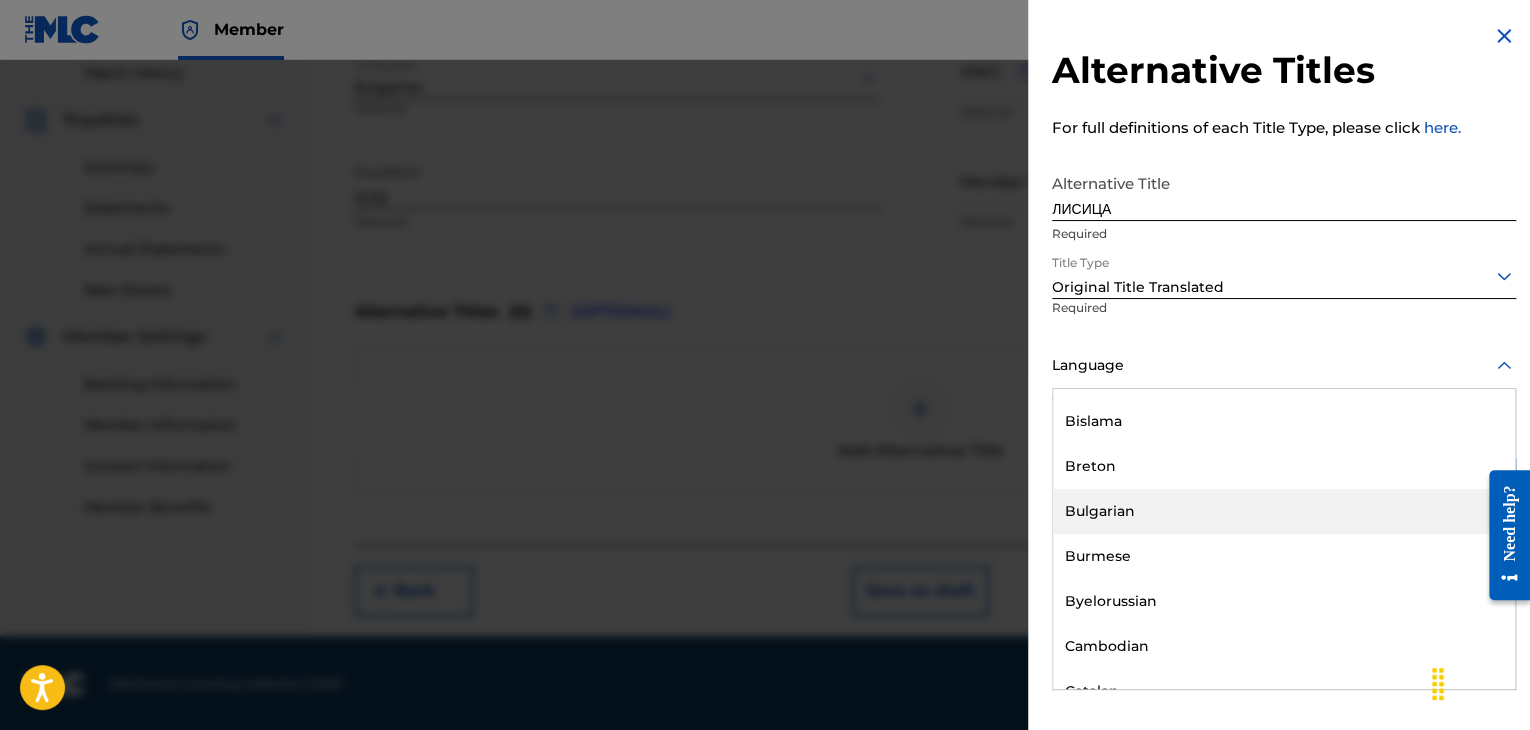 click on "Bulgarian" at bounding box center [1284, 511] 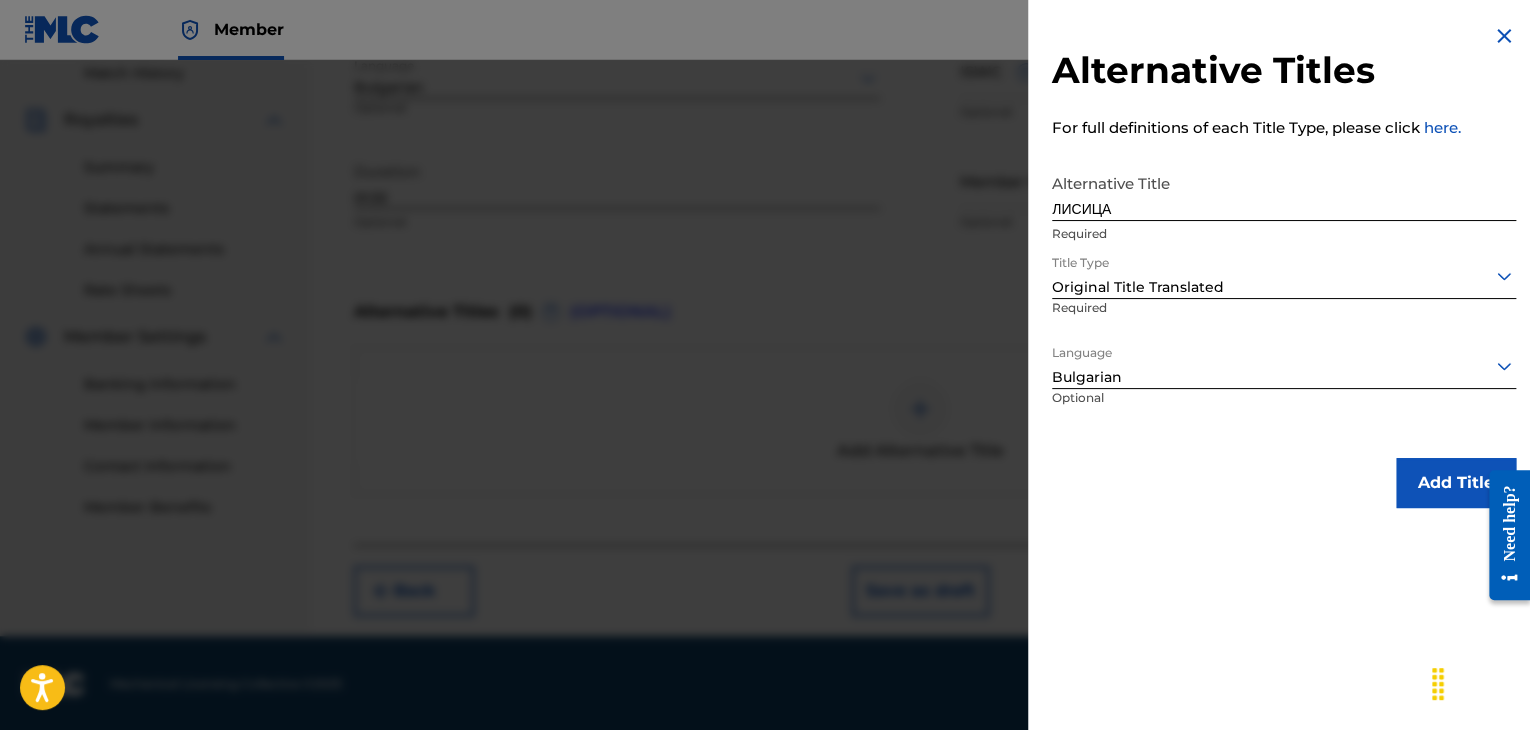 click on "Add Title" at bounding box center (1456, 483) 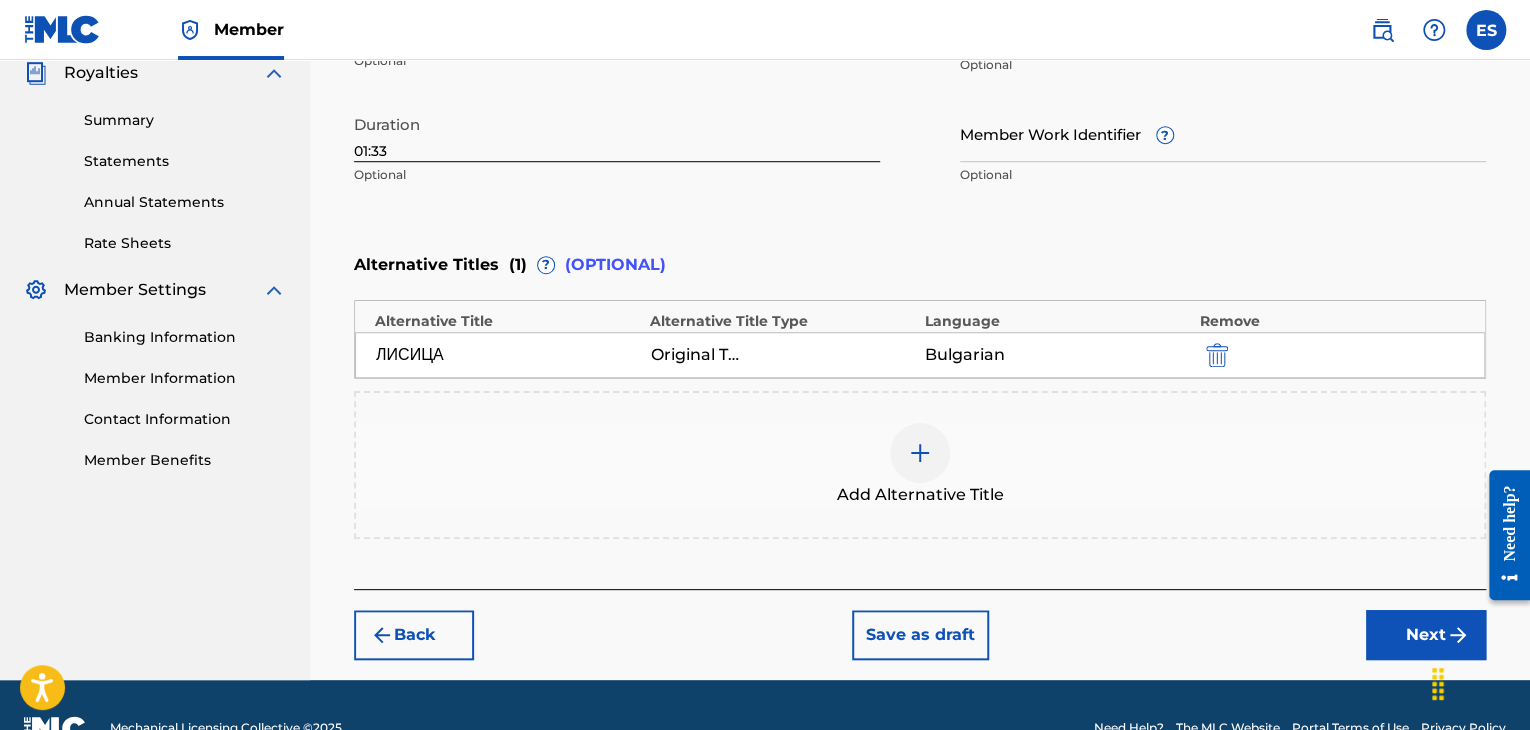 scroll, scrollTop: 652, scrollLeft: 0, axis: vertical 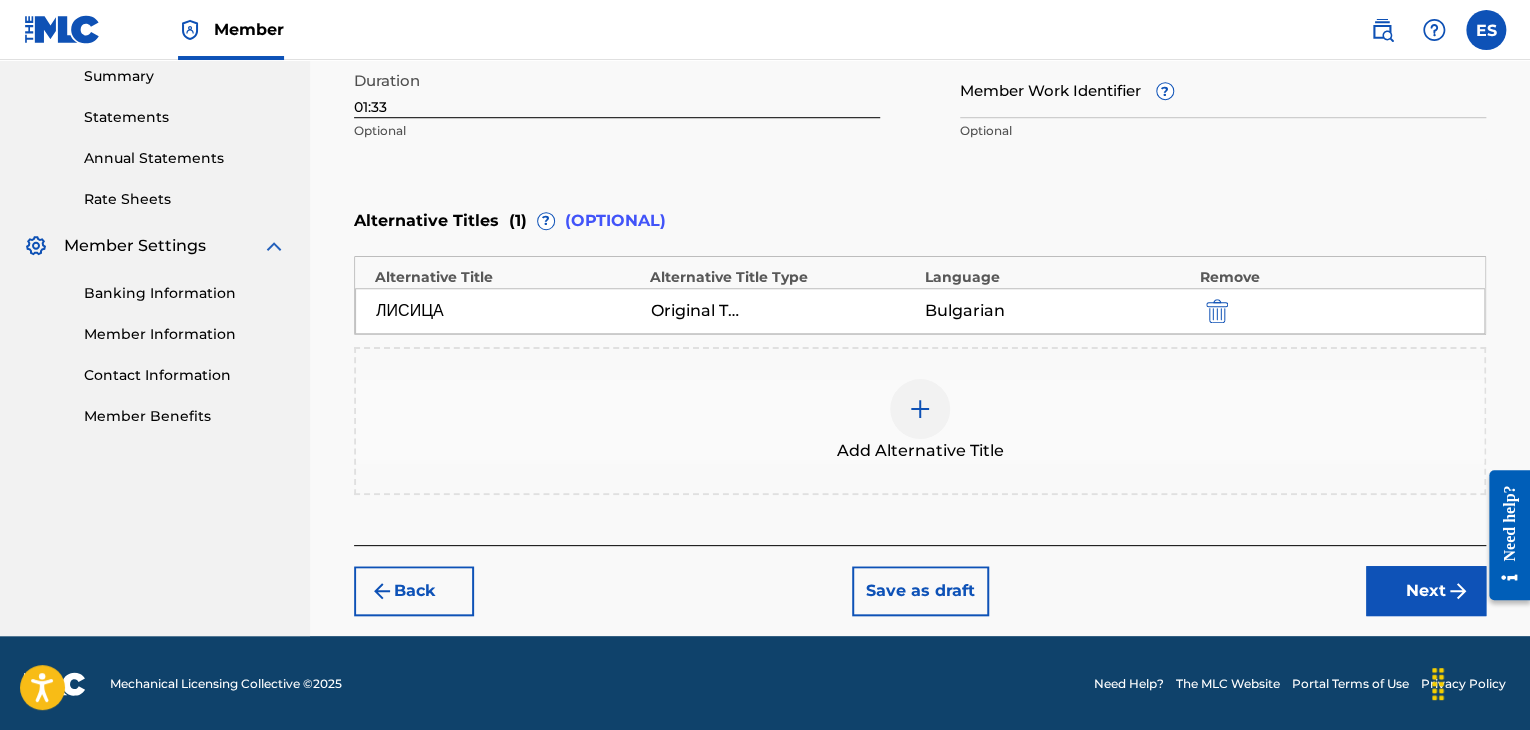 click on "Next" at bounding box center [1426, 591] 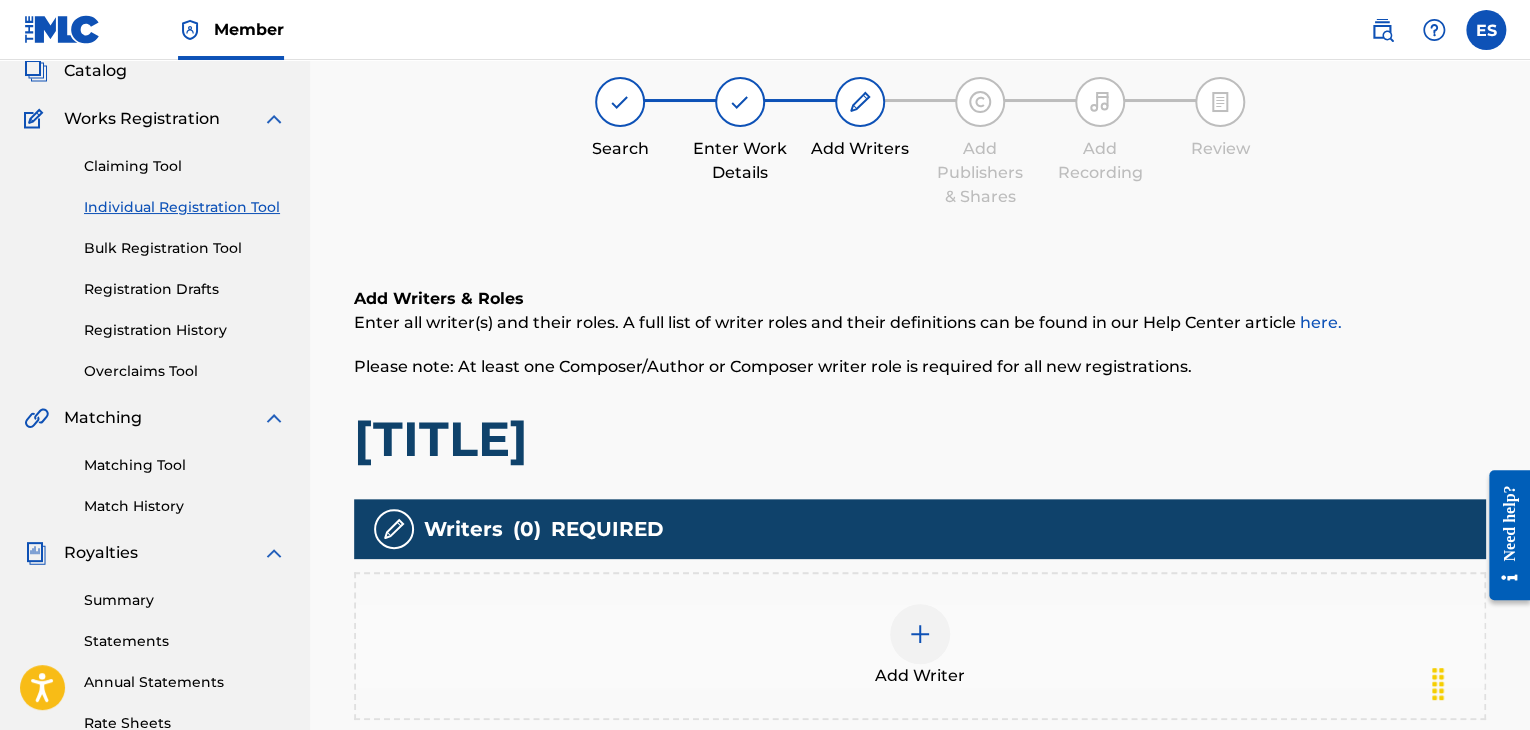 scroll, scrollTop: 469, scrollLeft: 0, axis: vertical 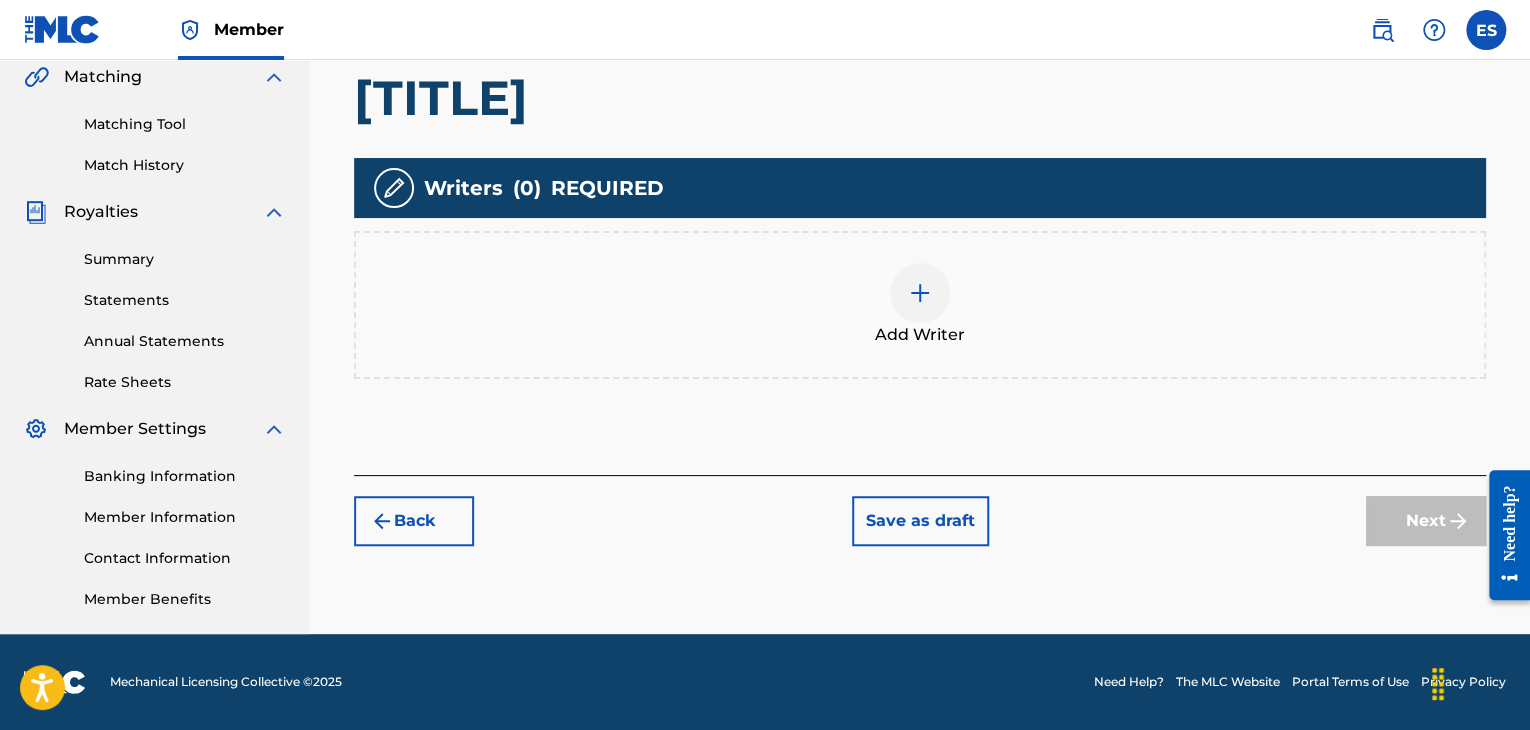 click at bounding box center [920, 293] 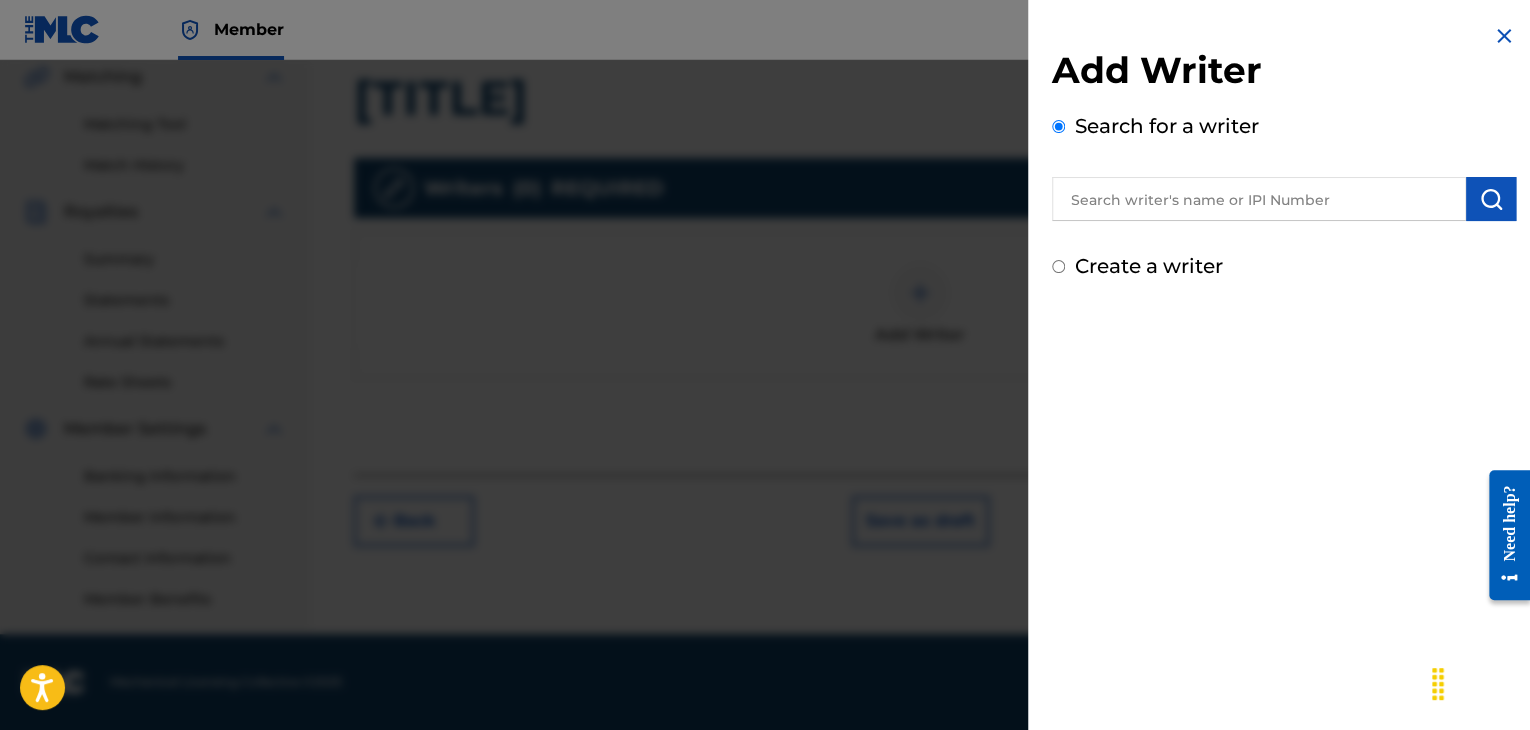 click at bounding box center (1259, 199) 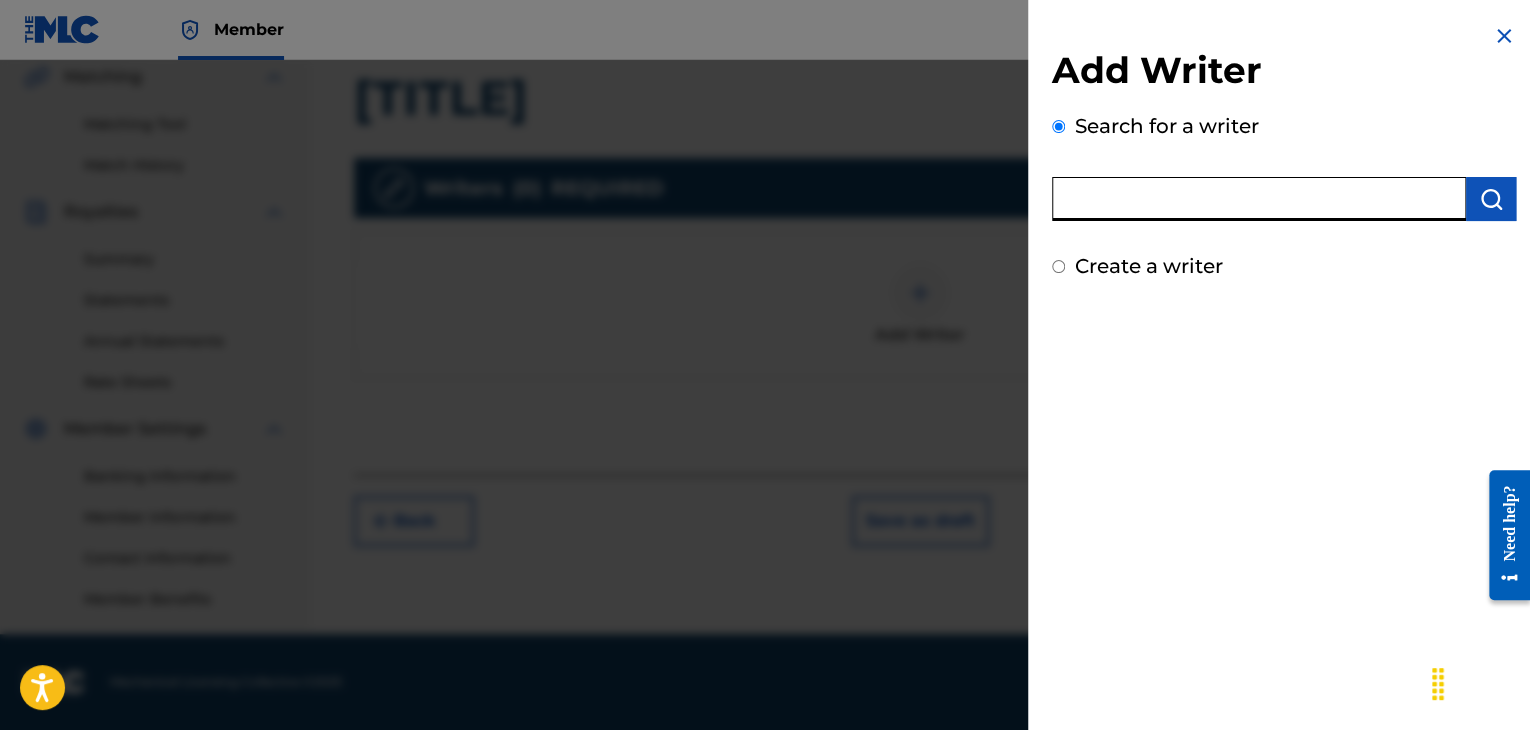 paste on "[NUMBER]" 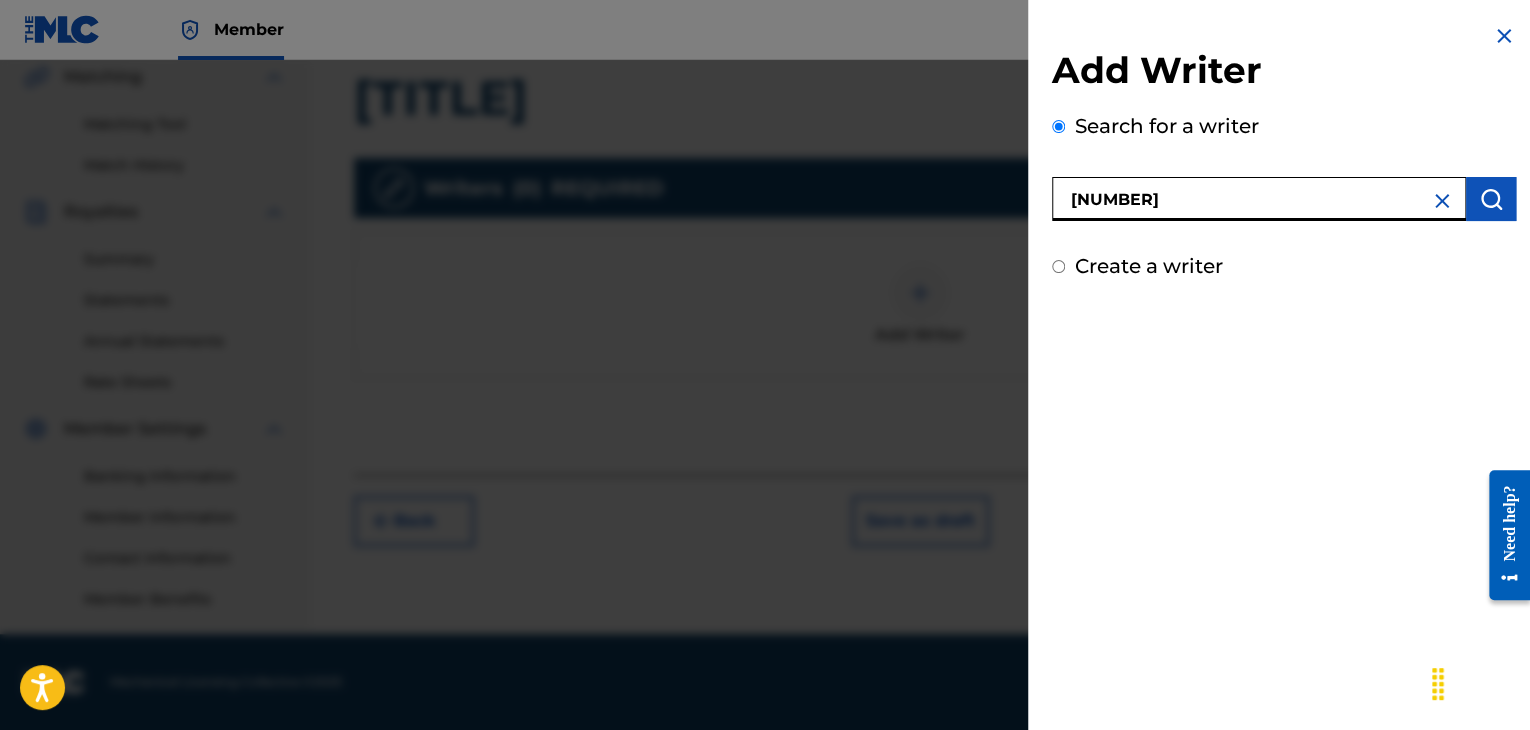 type on "[NUMBER]" 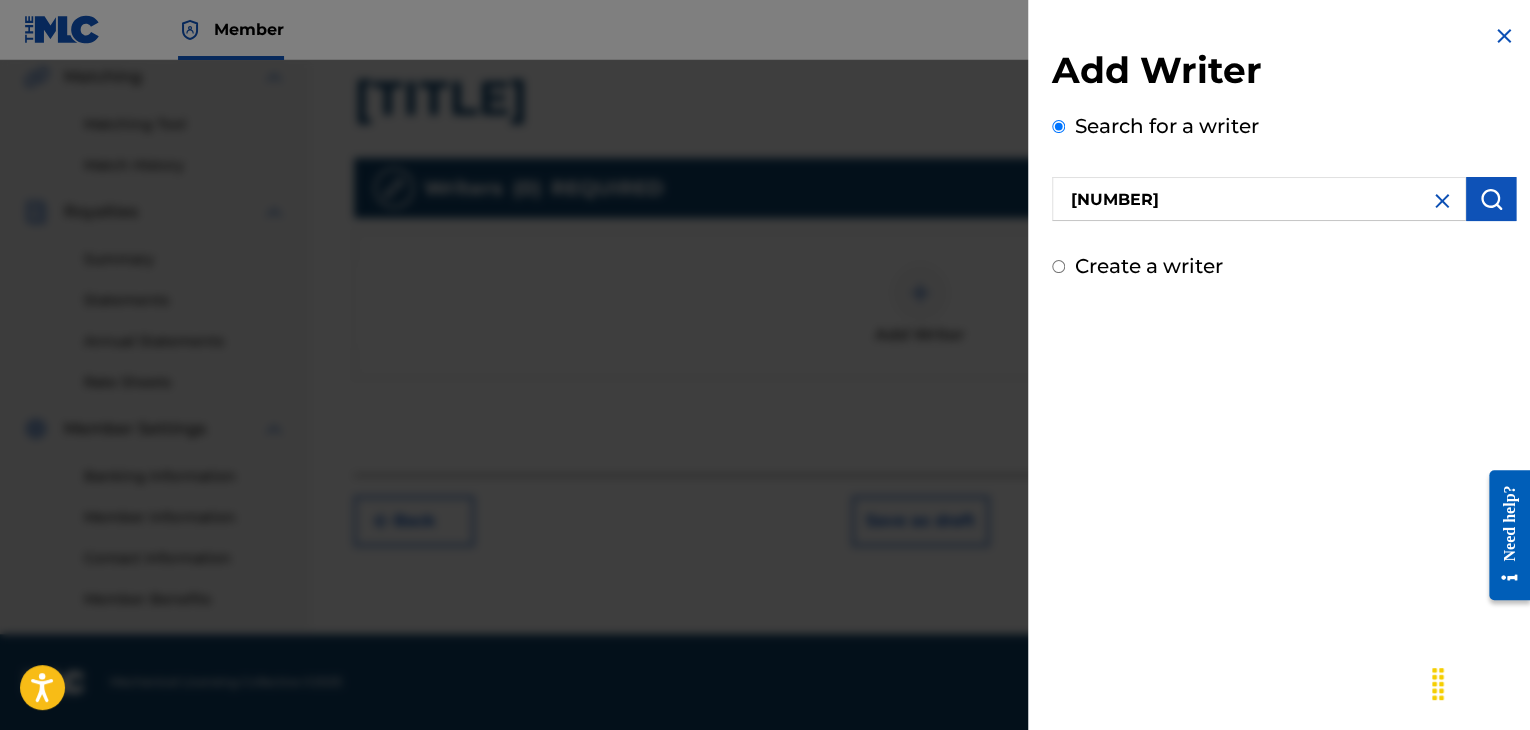 click at bounding box center [1491, 199] 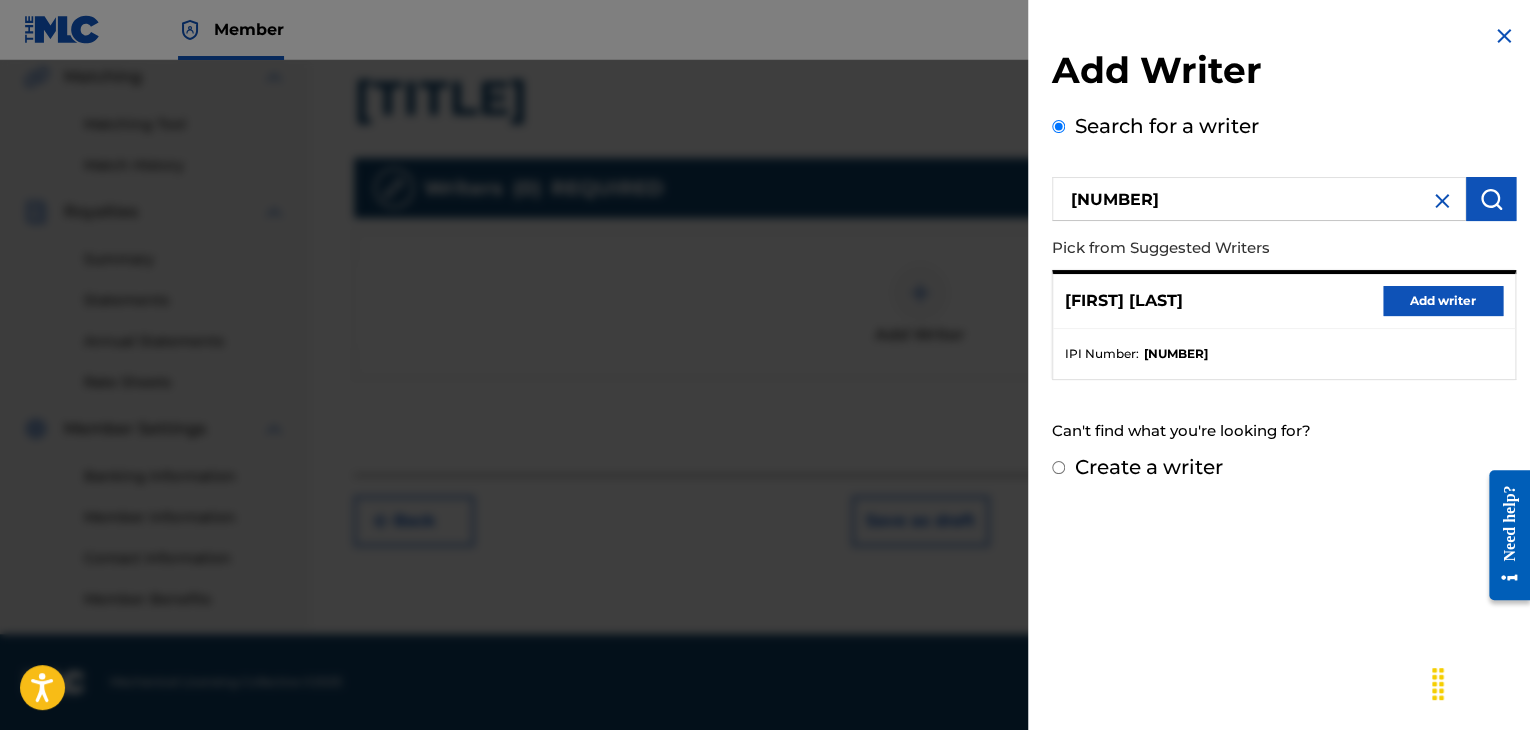 click on "Add writer" at bounding box center [1443, 301] 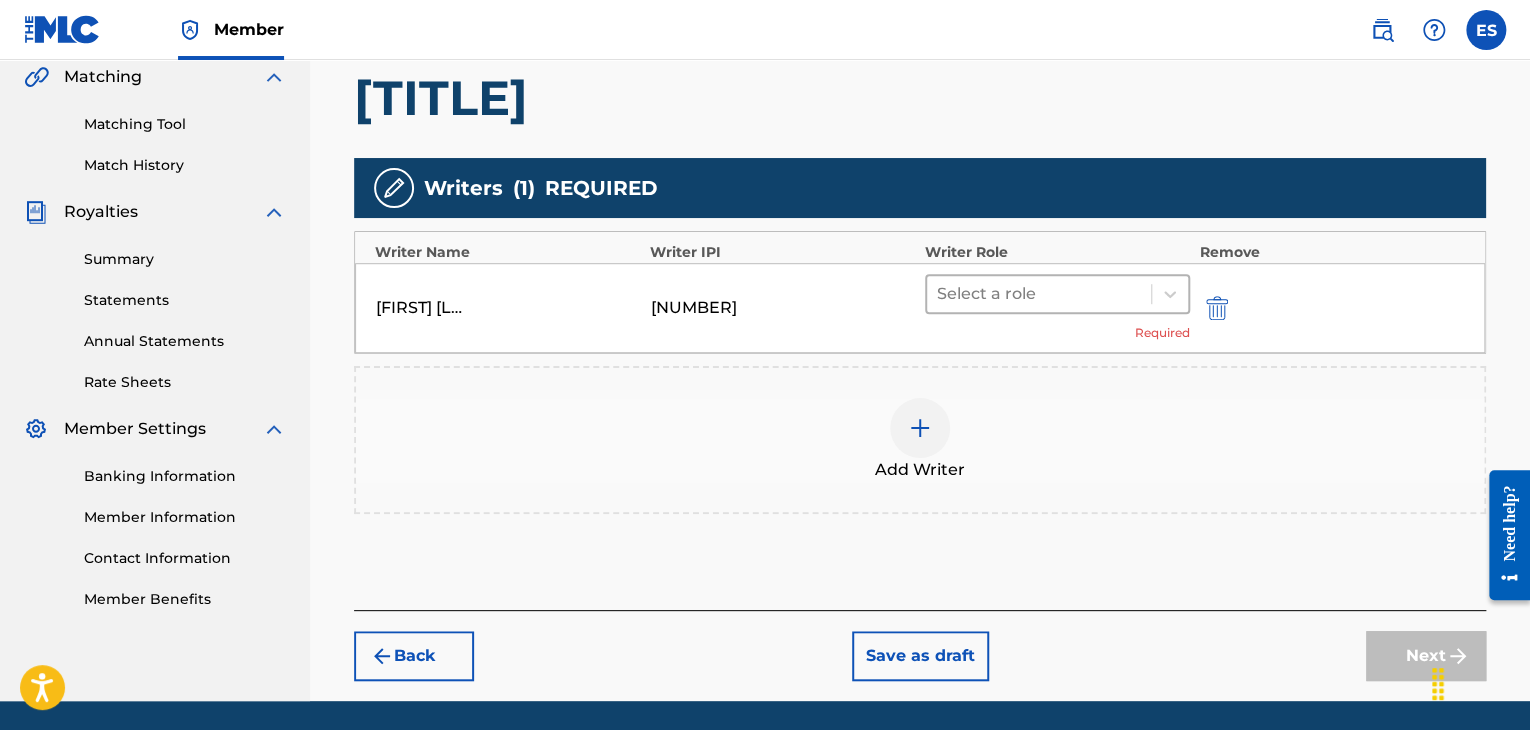 click at bounding box center (1039, 294) 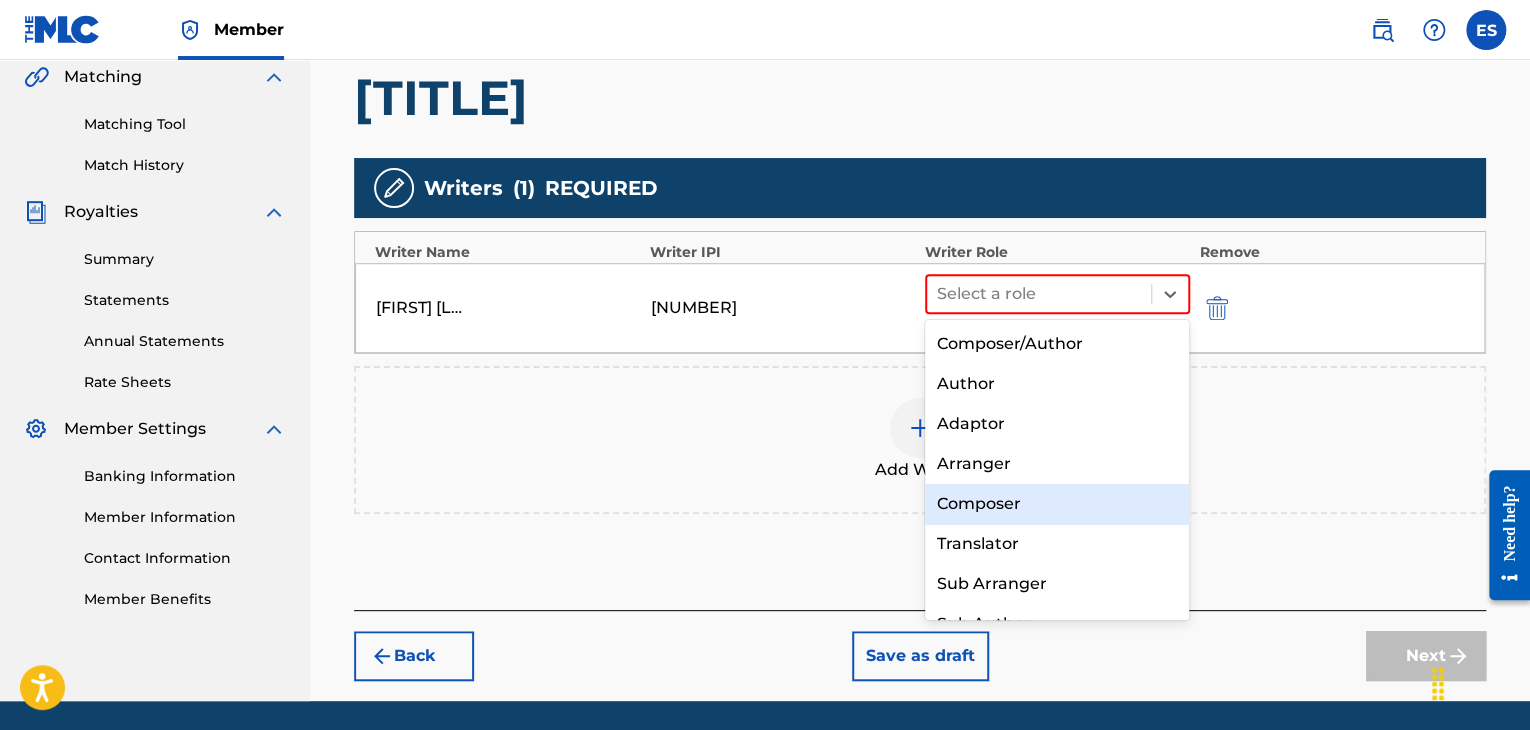click on "Composer" at bounding box center [1057, 504] 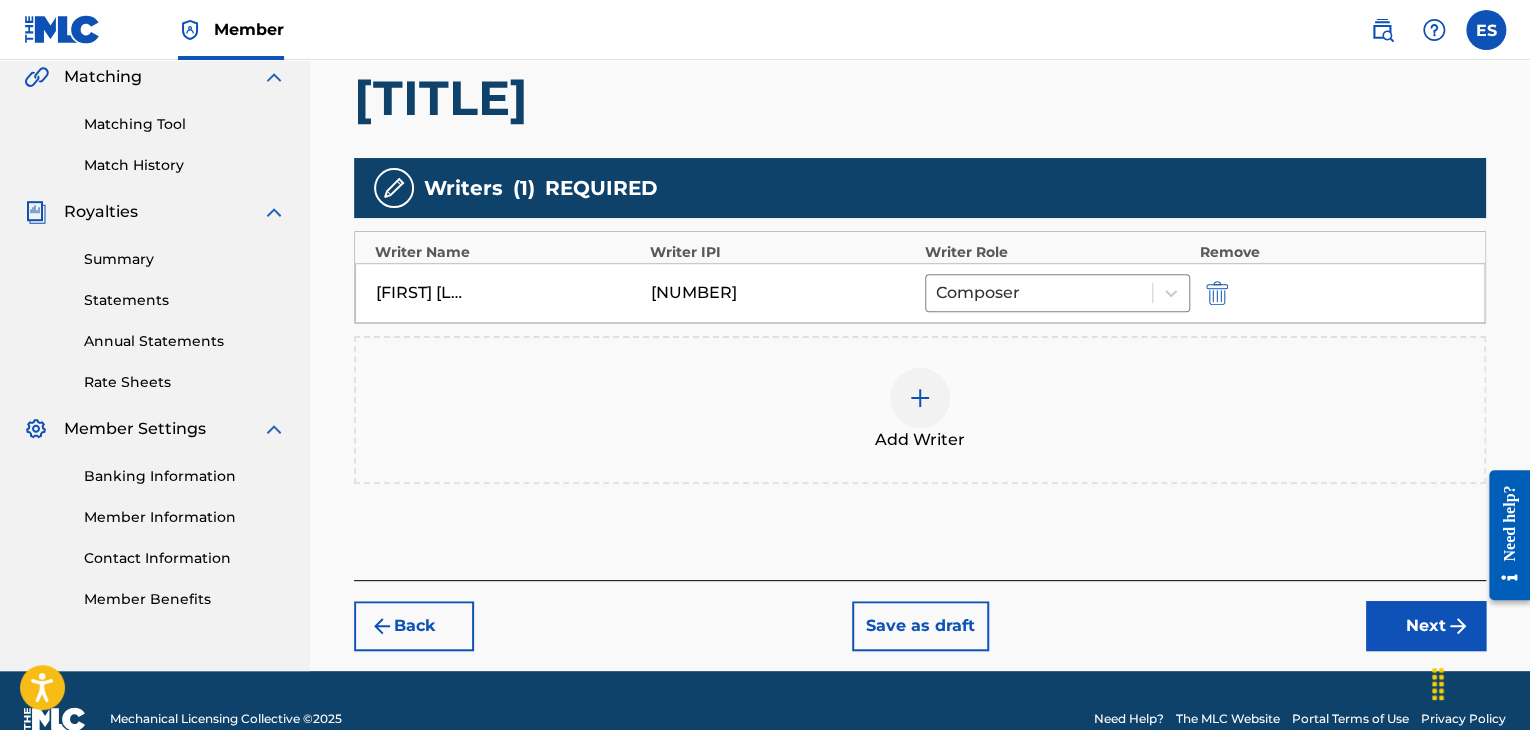 click at bounding box center (920, 398) 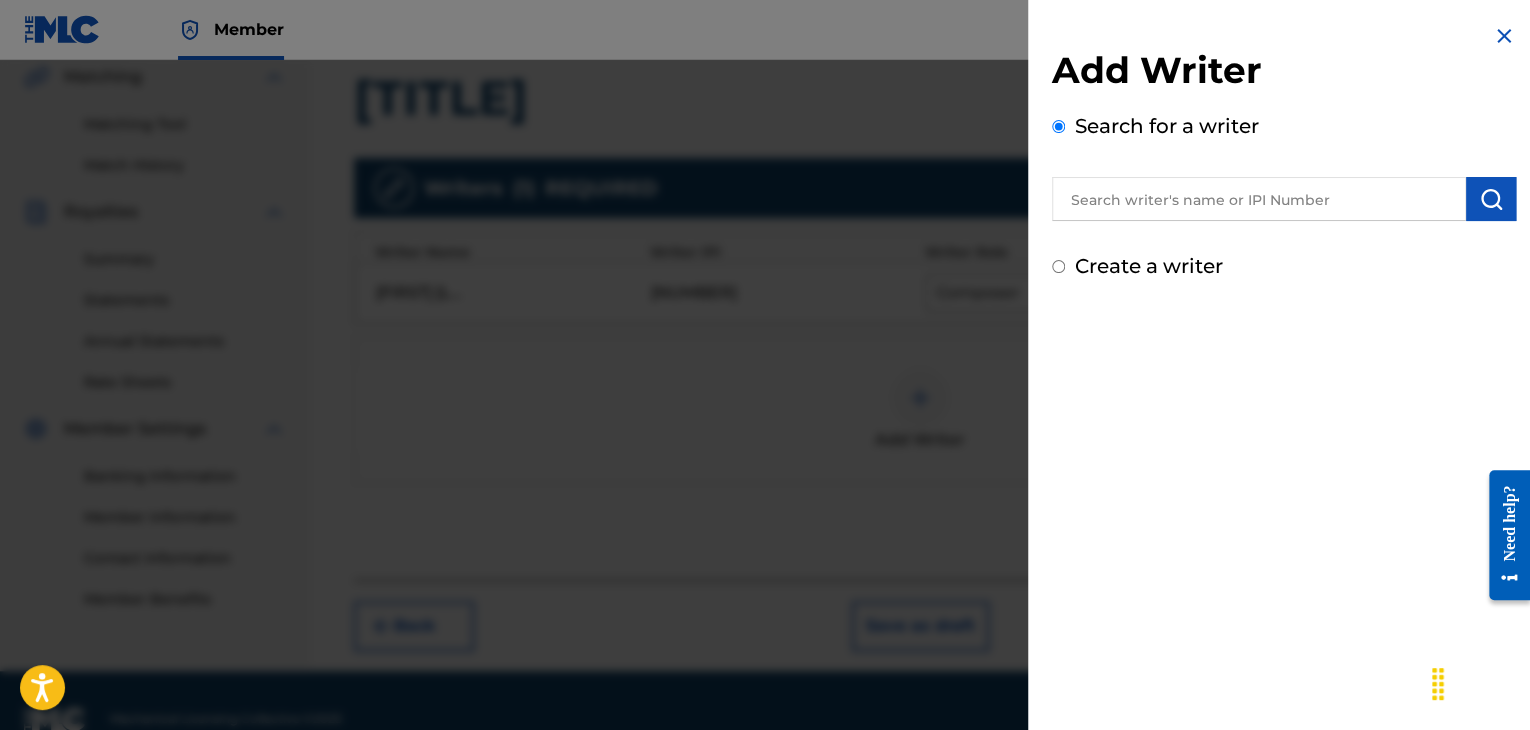 click on "Add Writer Search for a writer Create a writer" at bounding box center [1284, 164] 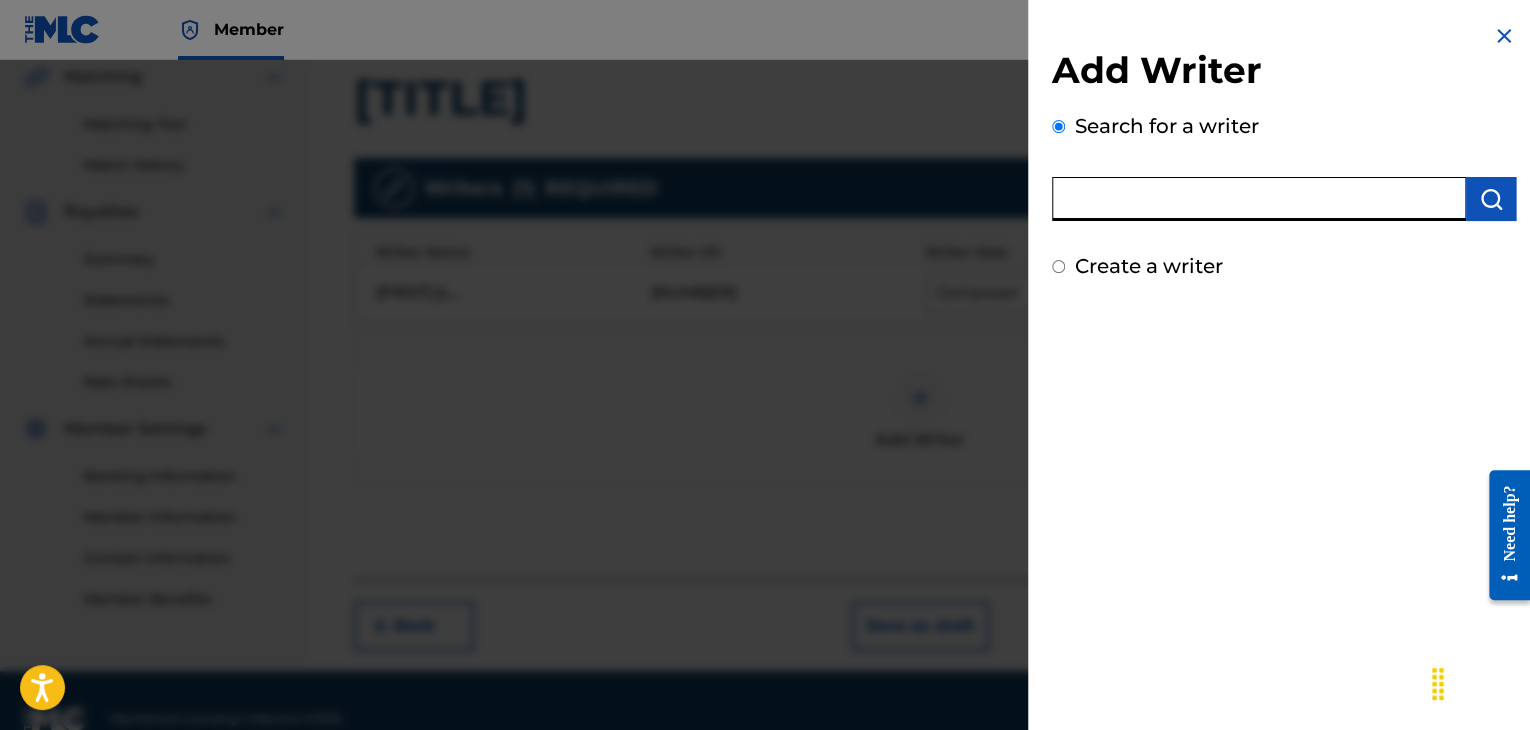 paste on "[NUMBER]" 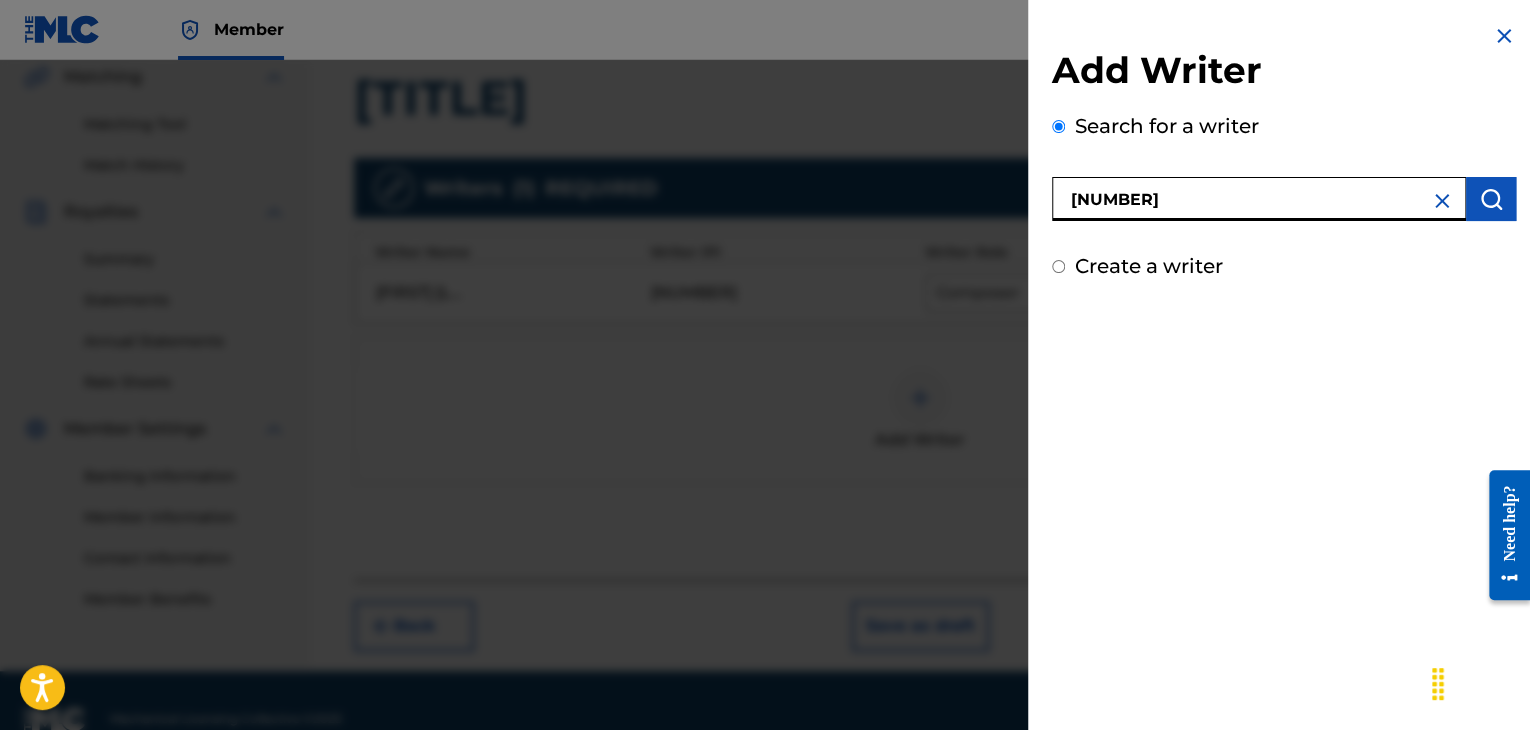 type on "[NUMBER]" 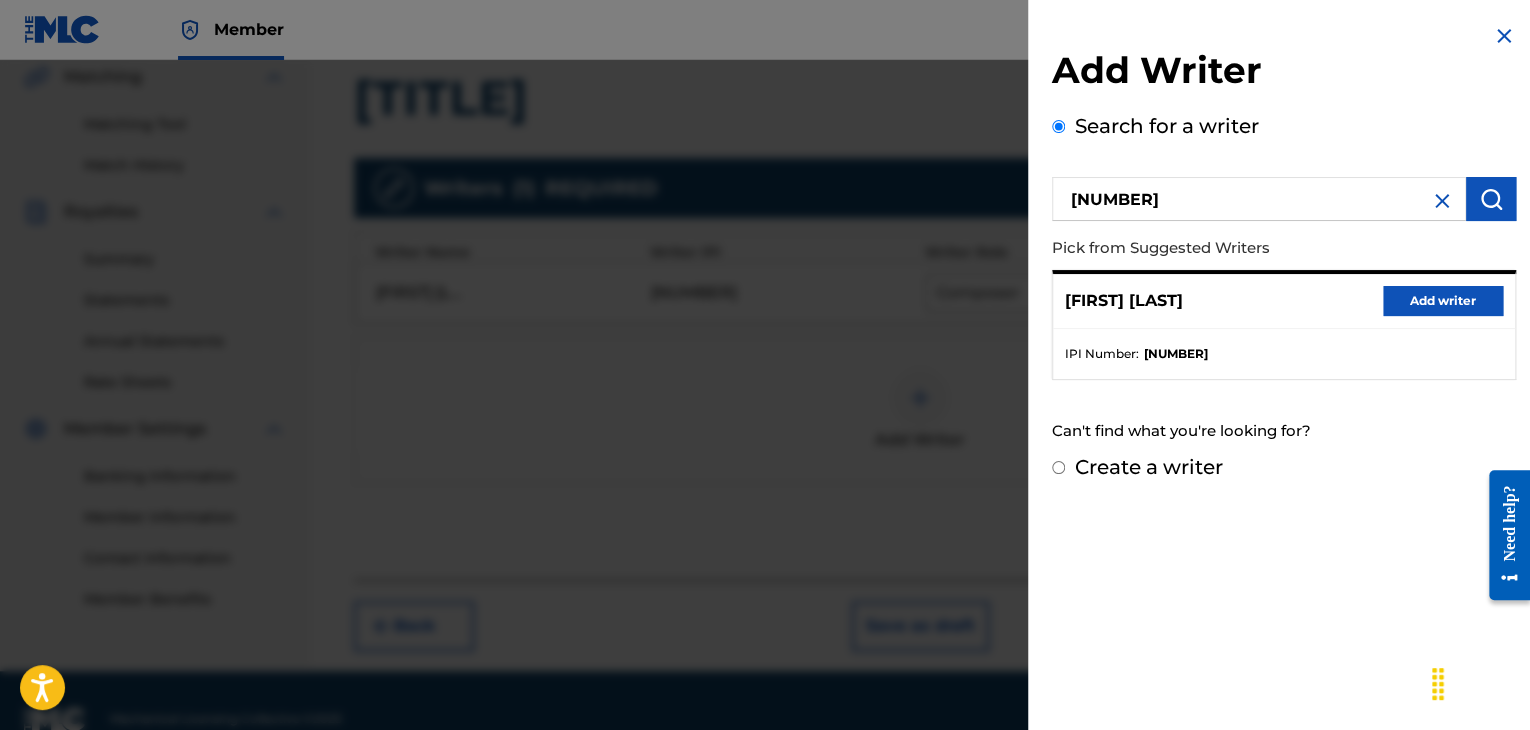 drag, startPoint x: 1400, startPoint y: 304, endPoint x: 1320, endPoint y: 317, distance: 81.04937 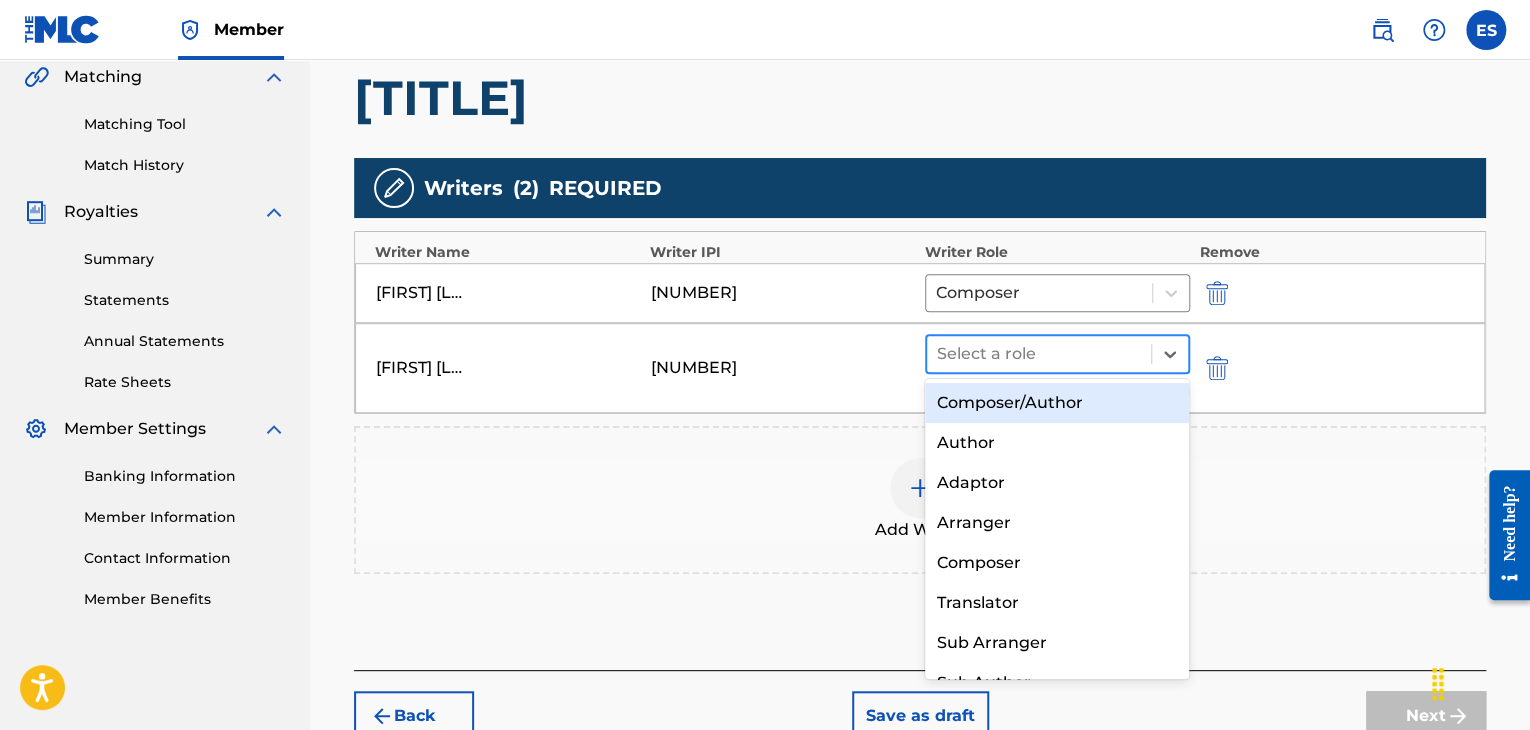 click at bounding box center (1039, 354) 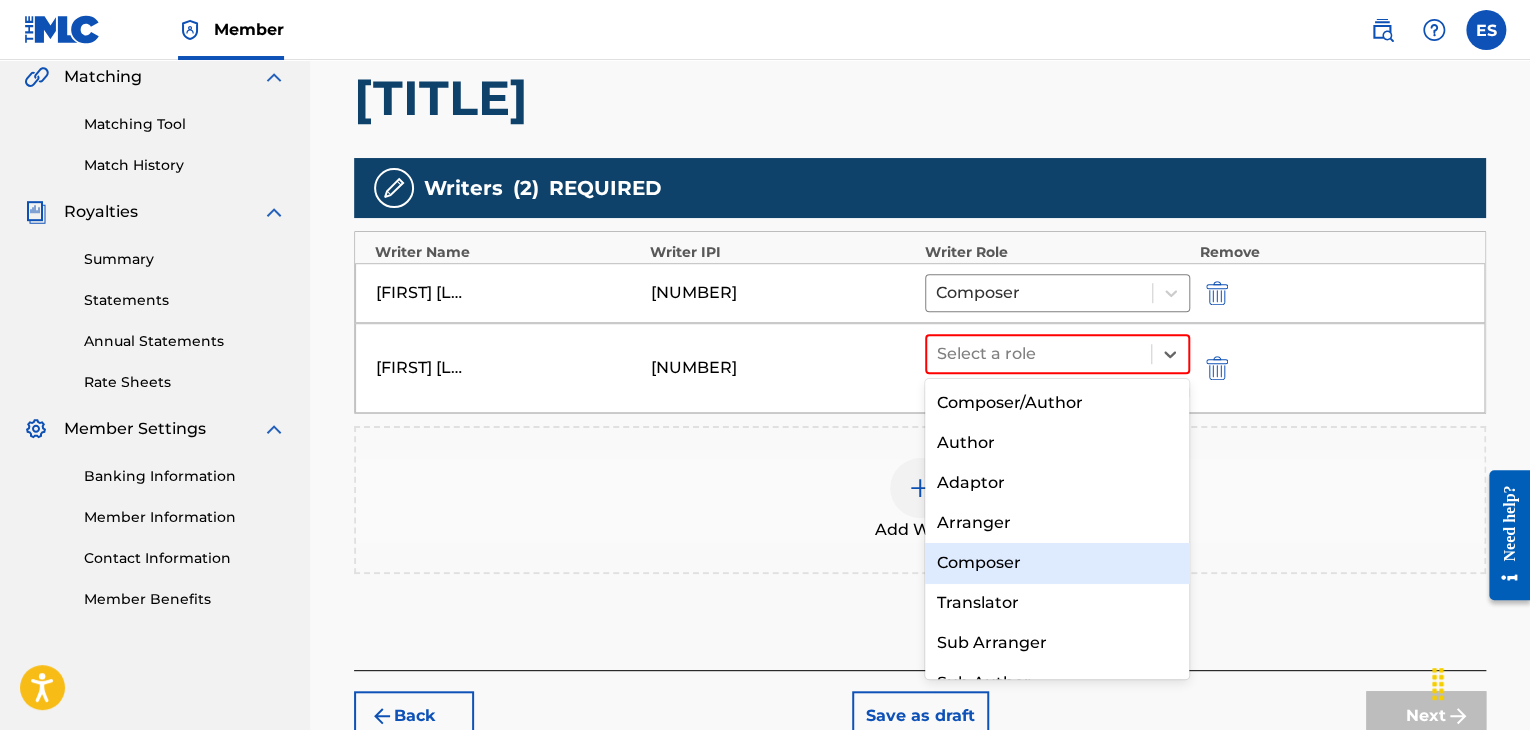 drag, startPoint x: 996, startPoint y: 565, endPoint x: 947, endPoint y: 501, distance: 80.60397 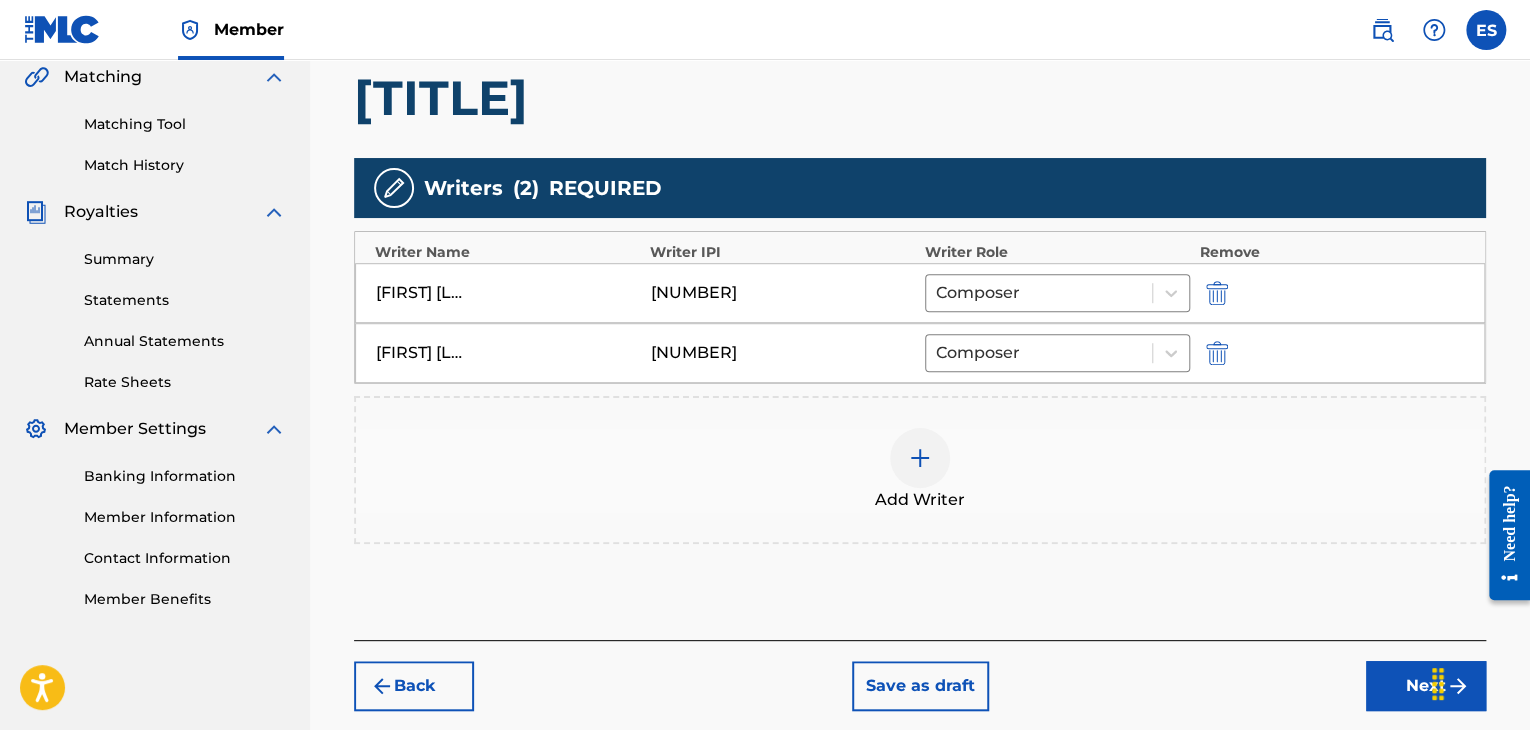click at bounding box center (920, 458) 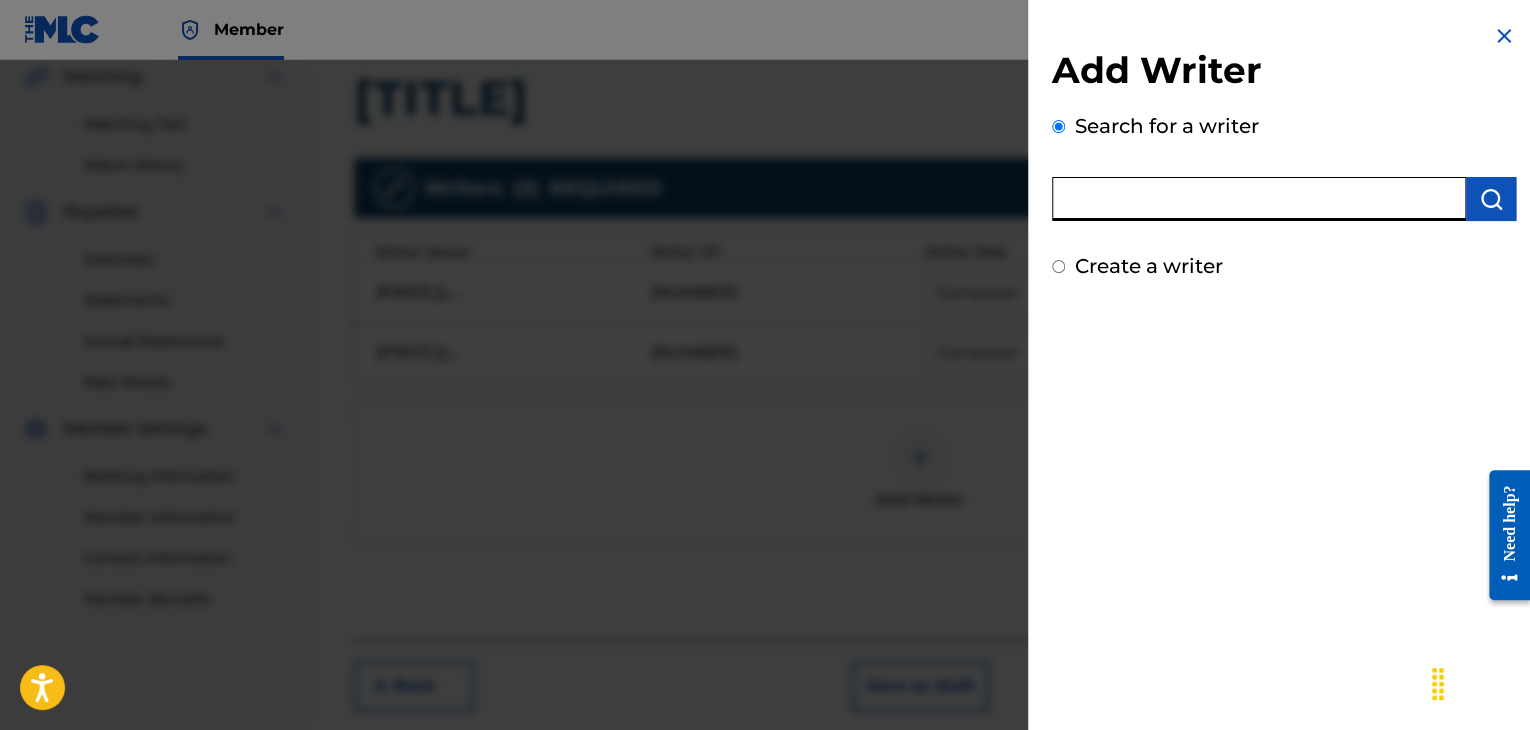 click at bounding box center [1259, 199] 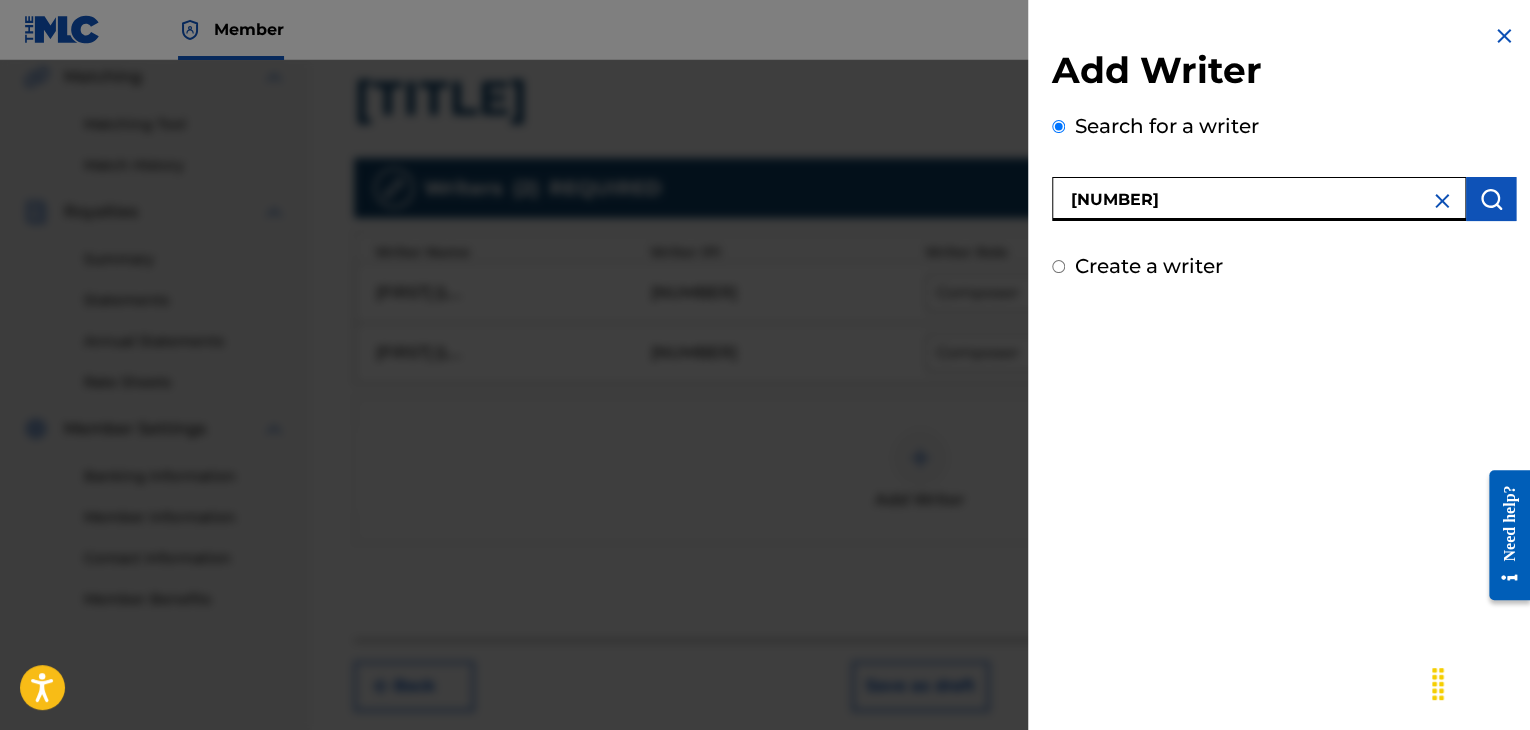 type on "[NUMBER]" 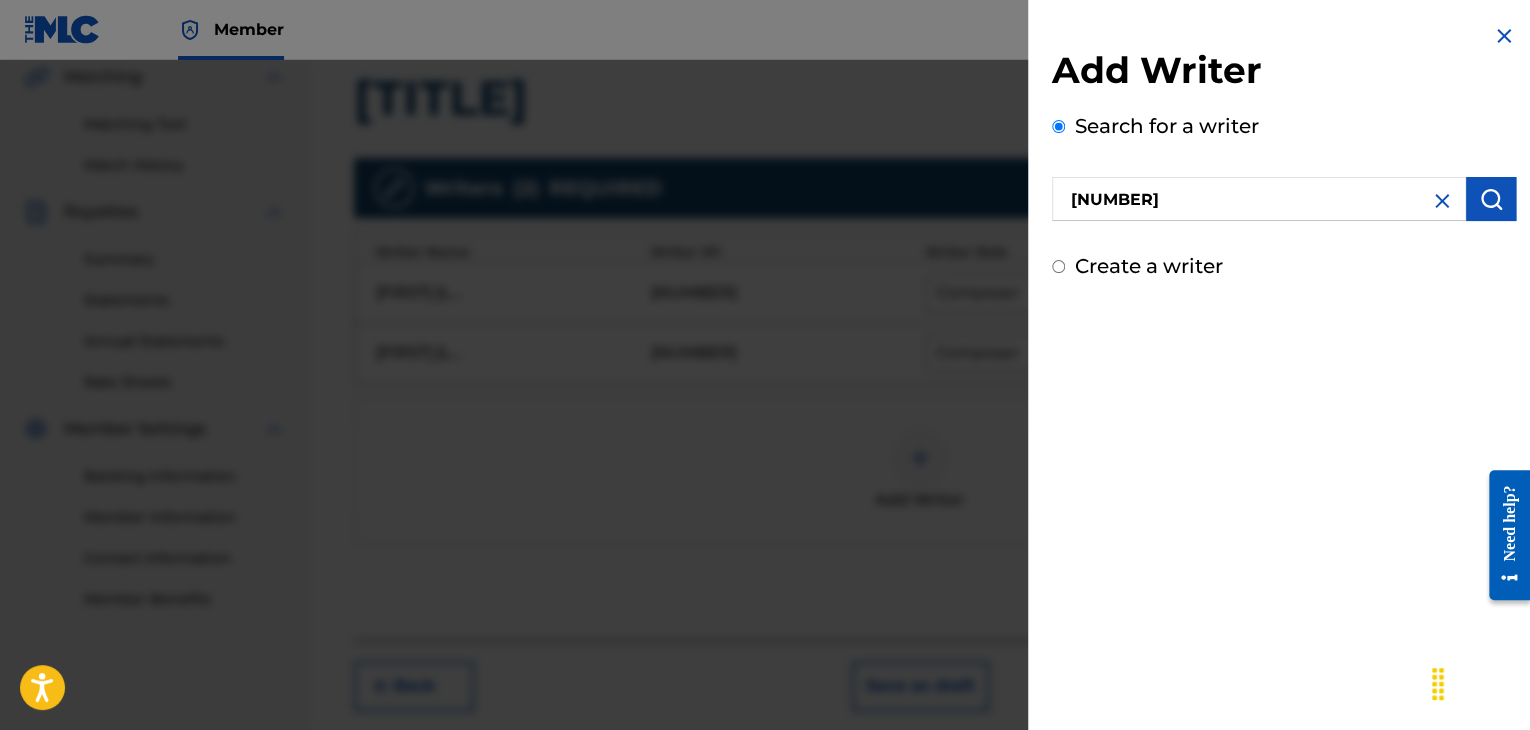 click at bounding box center [1491, 199] 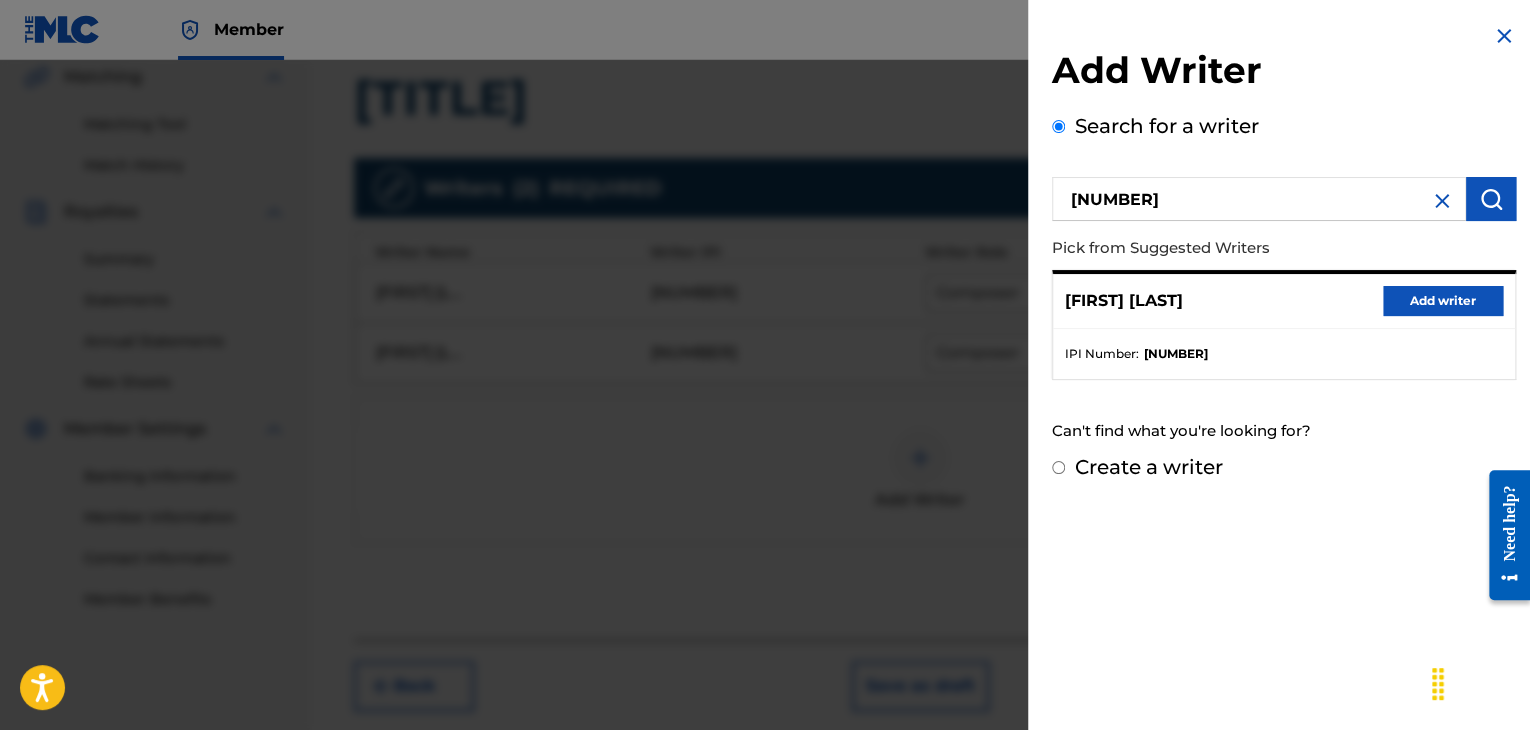 click on "Add writer" at bounding box center (1443, 301) 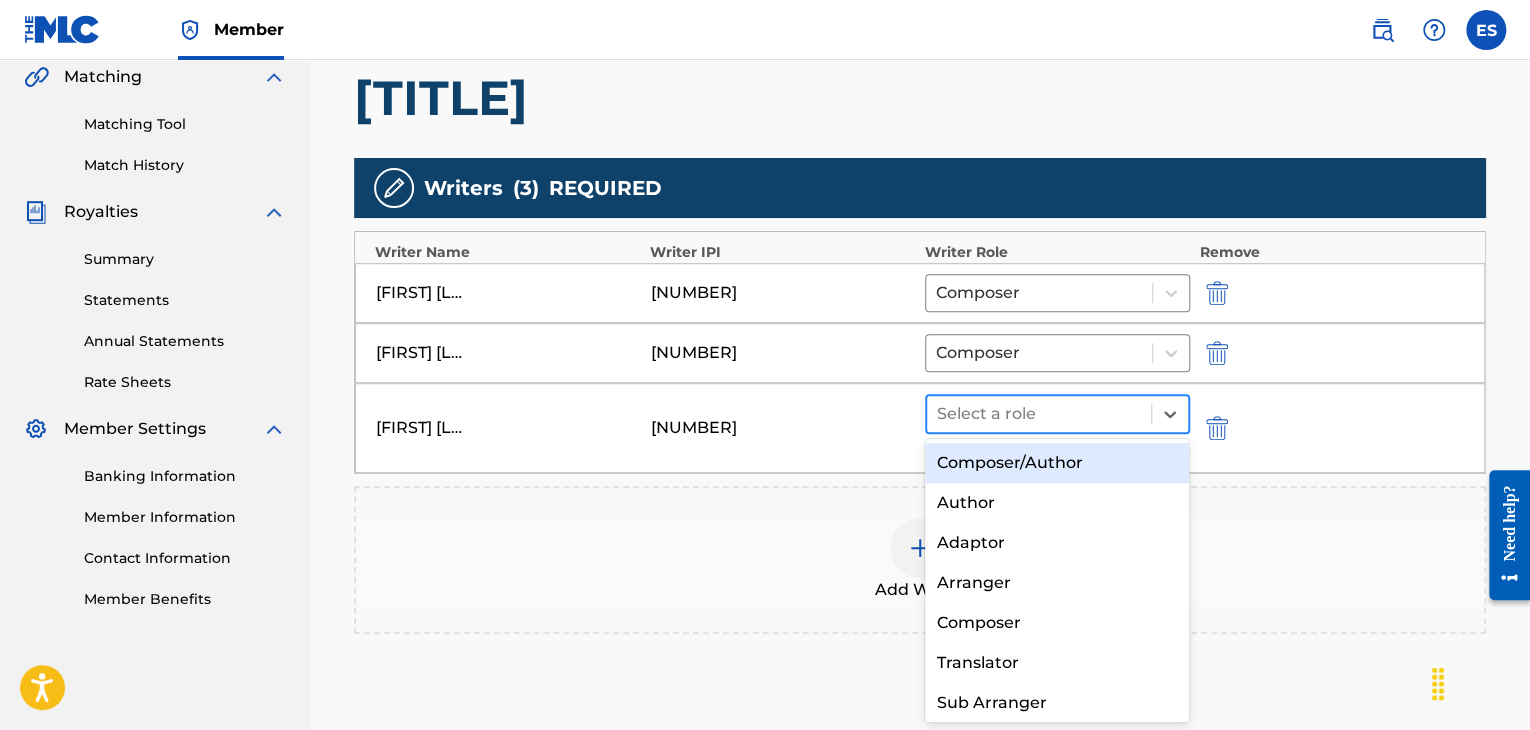 click at bounding box center (1039, 414) 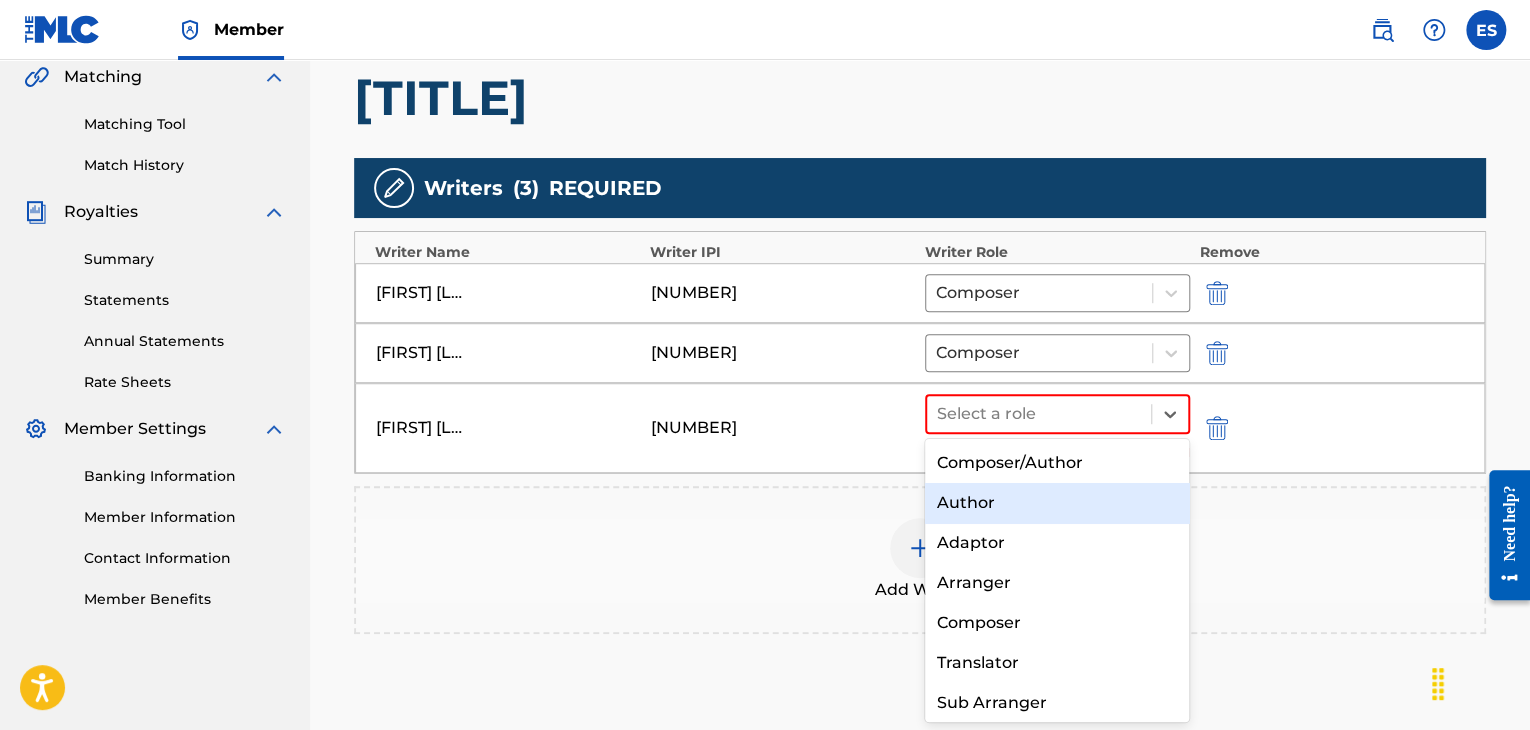drag, startPoint x: 998, startPoint y: 512, endPoint x: 1083, endPoint y: 521, distance: 85.47514 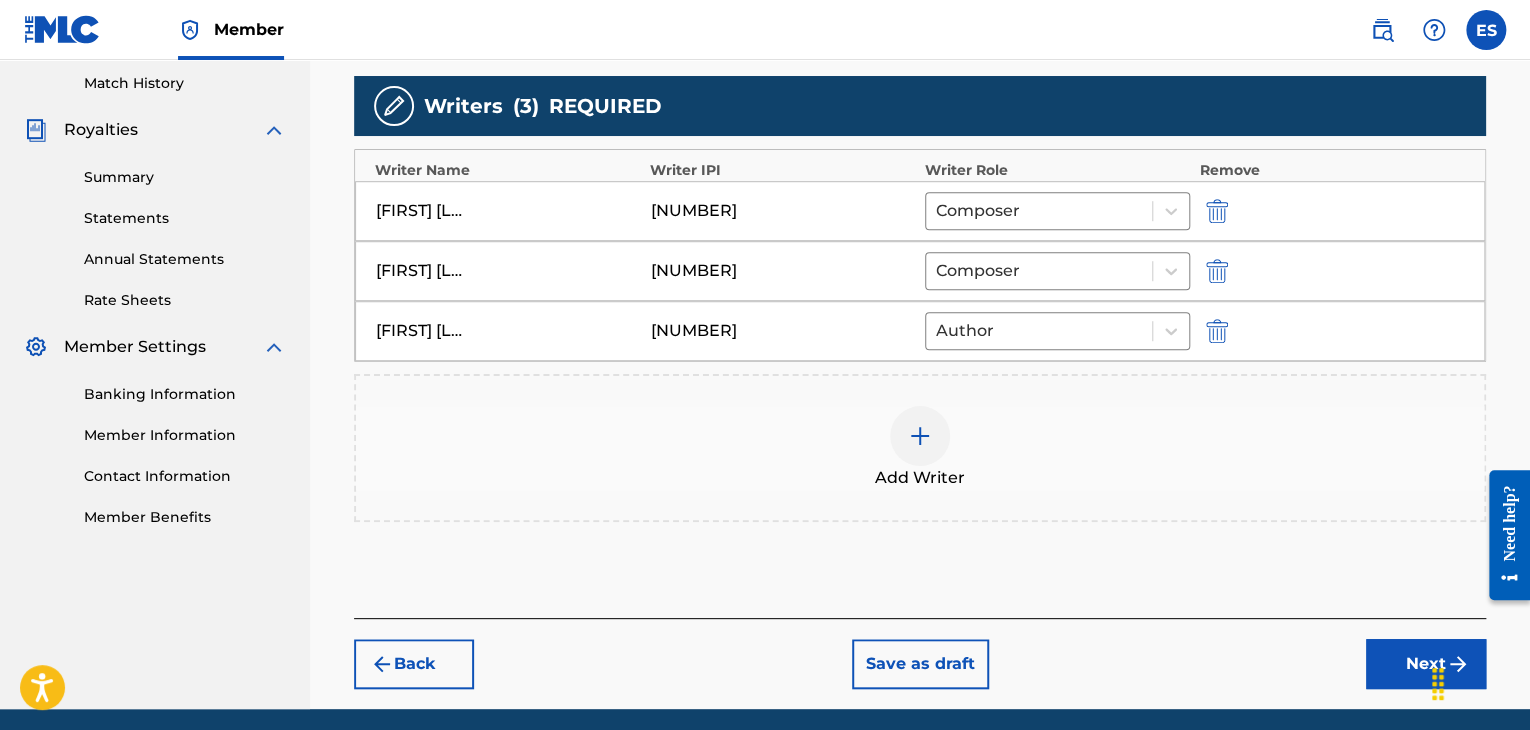 scroll, scrollTop: 624, scrollLeft: 0, axis: vertical 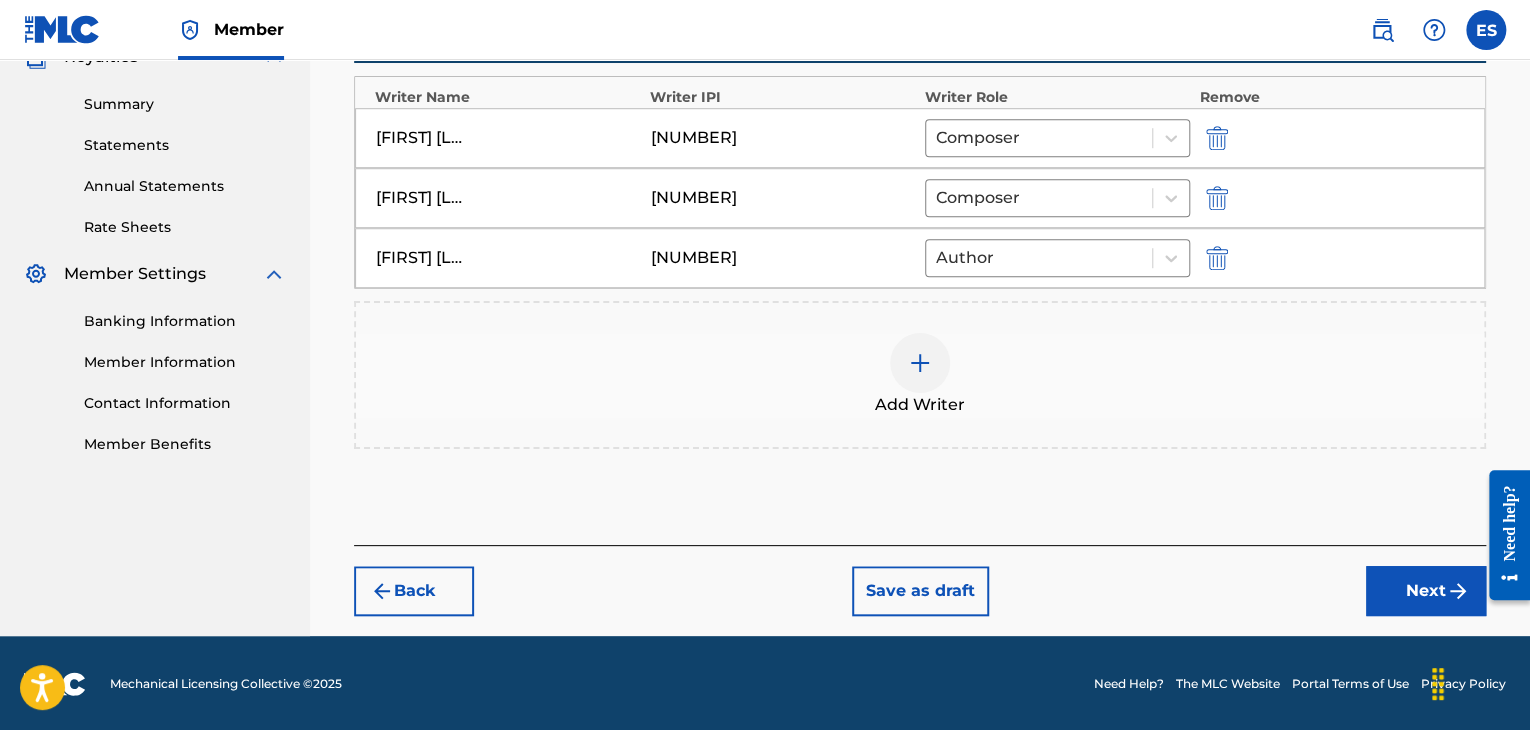 click on "Register Work Search Enter Work Details Add Writers Add Publishers & Shares Add Recording Review Add Writers & Roles Enter all writer(s) and their roles. A full list of writer roles and their definitions can be found in our Help Center article here. Please note: At least one Composer/Author or Composer writer role is required for all new registrations. LISITSA Writers ( 3 ) REQUIRED Writer Name Writer IPI Writer Role Remove [FIRST] [LAST] [NUMBER] Composer [FIRST] [LAST] [NUMBER] Composer [FIRST] [LAST] [NUMBER] Author Add Writer Back Save as draft Next" at bounding box center (920, 61) 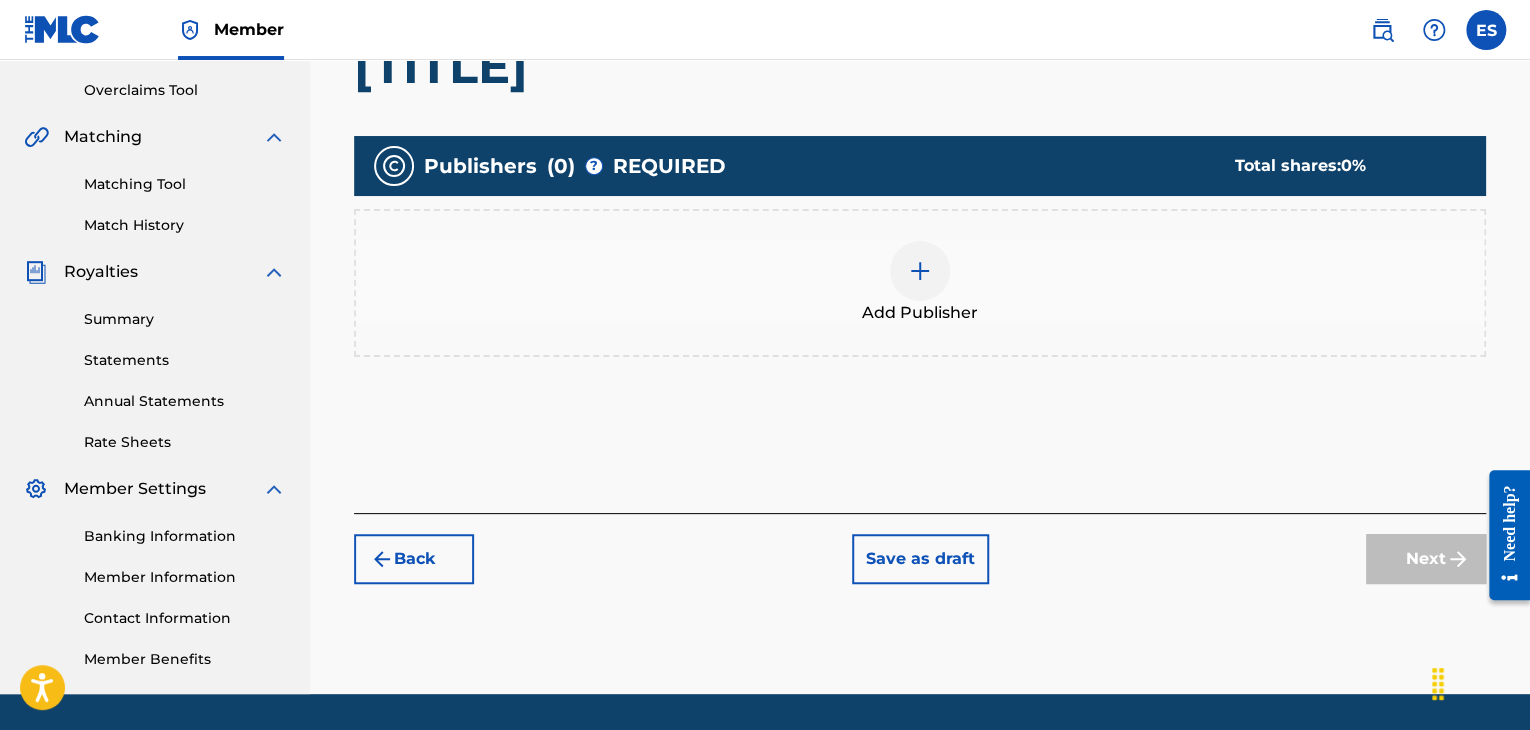 scroll, scrollTop: 445, scrollLeft: 0, axis: vertical 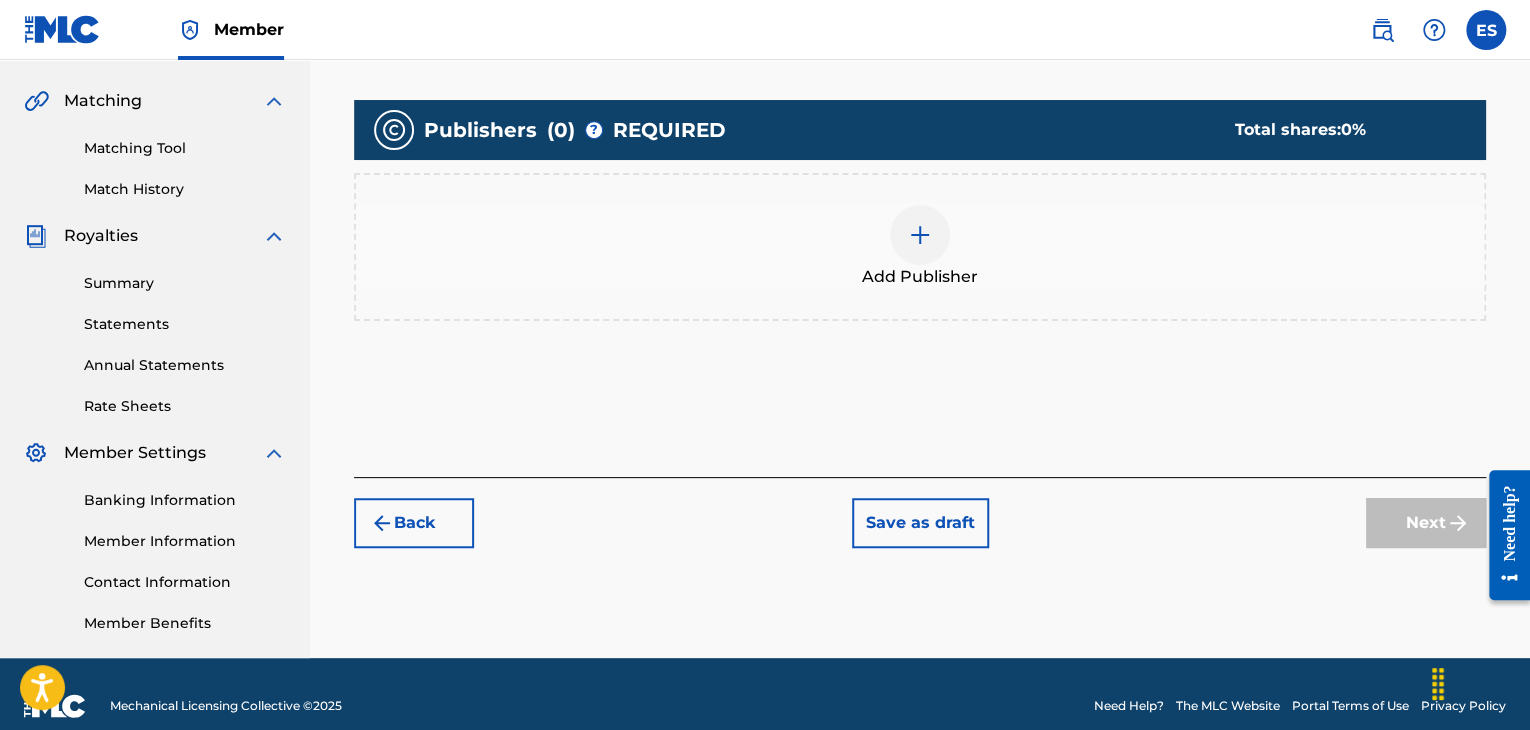 click at bounding box center (920, 235) 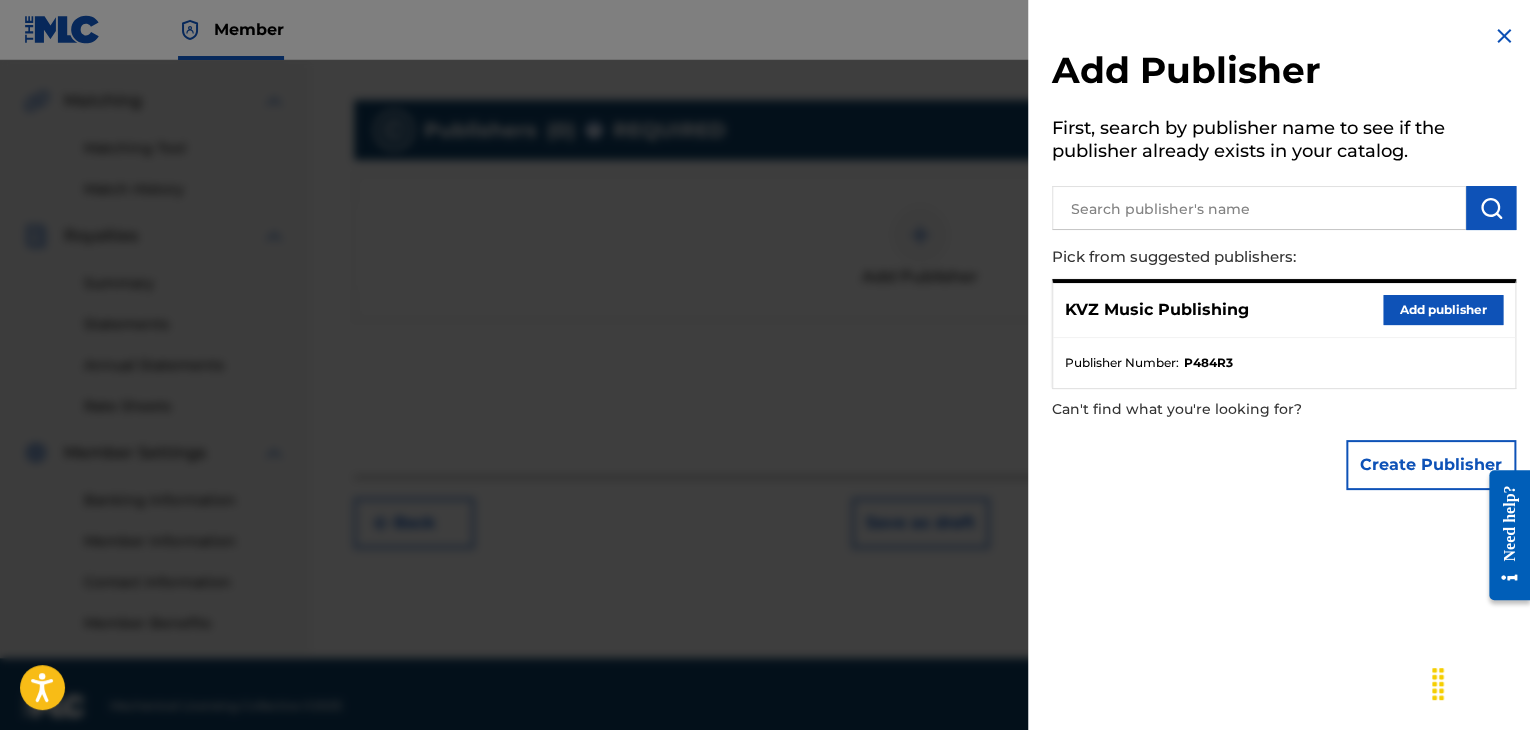 click on "Add publisher" at bounding box center [1443, 310] 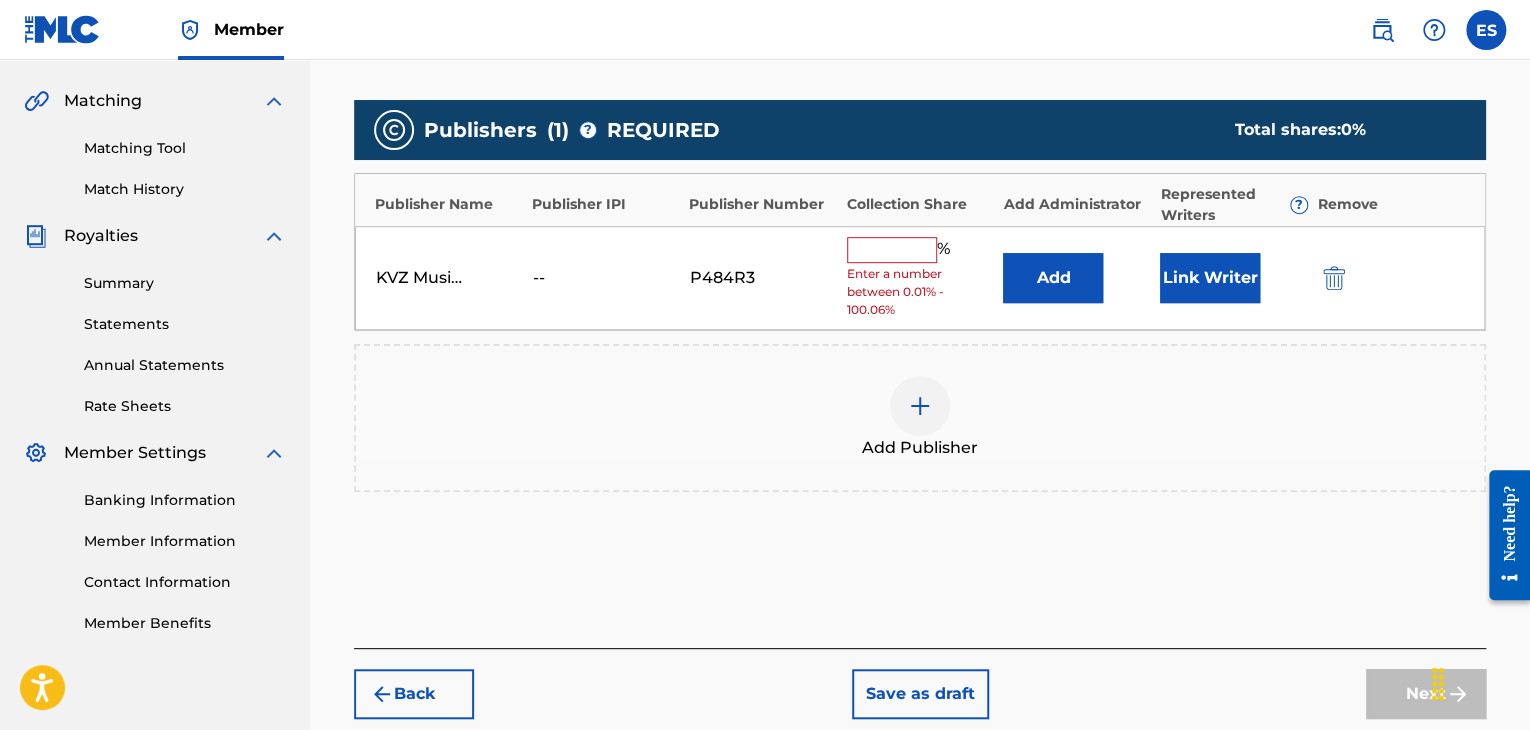 click at bounding box center (892, 250) 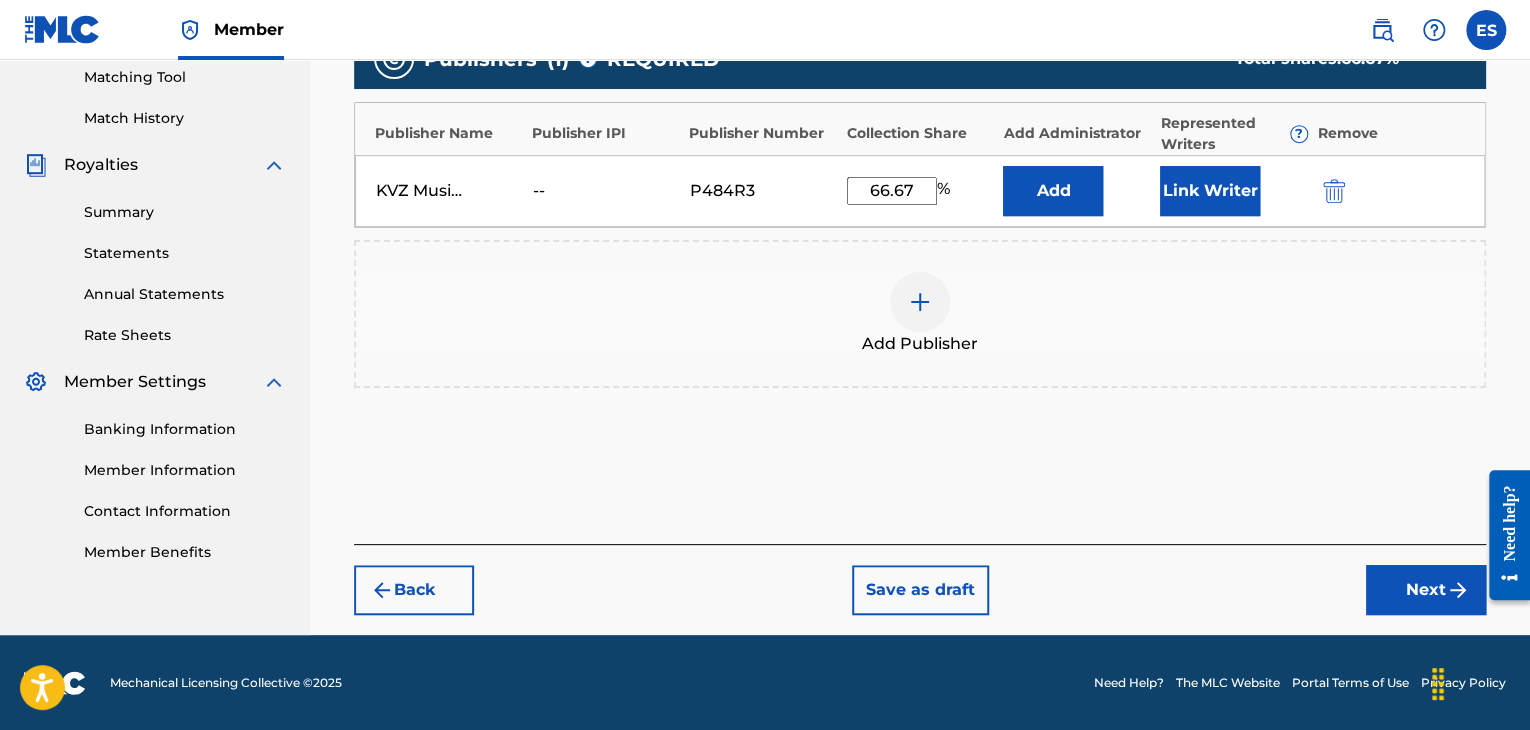 click on "Next" at bounding box center (1426, 590) 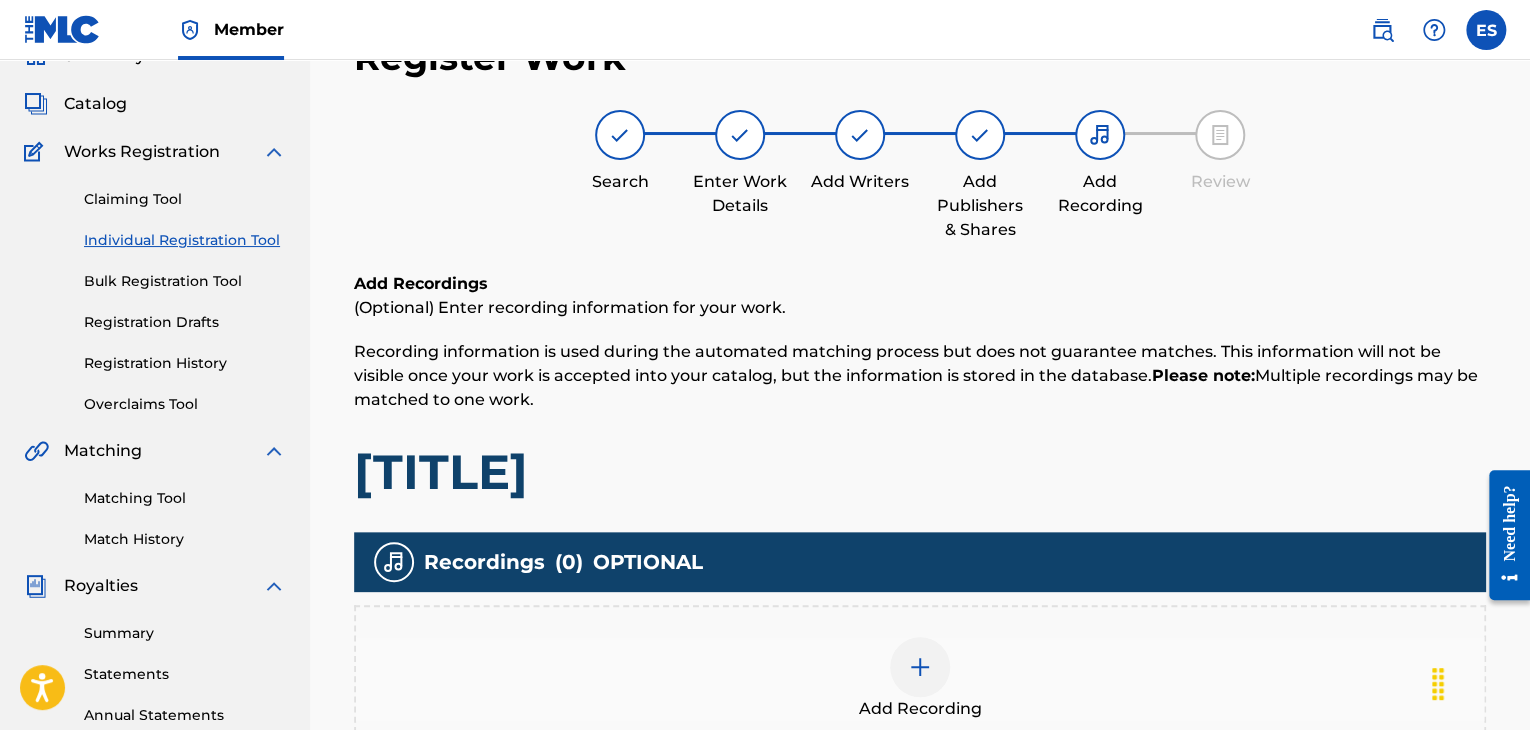 scroll, scrollTop: 469, scrollLeft: 0, axis: vertical 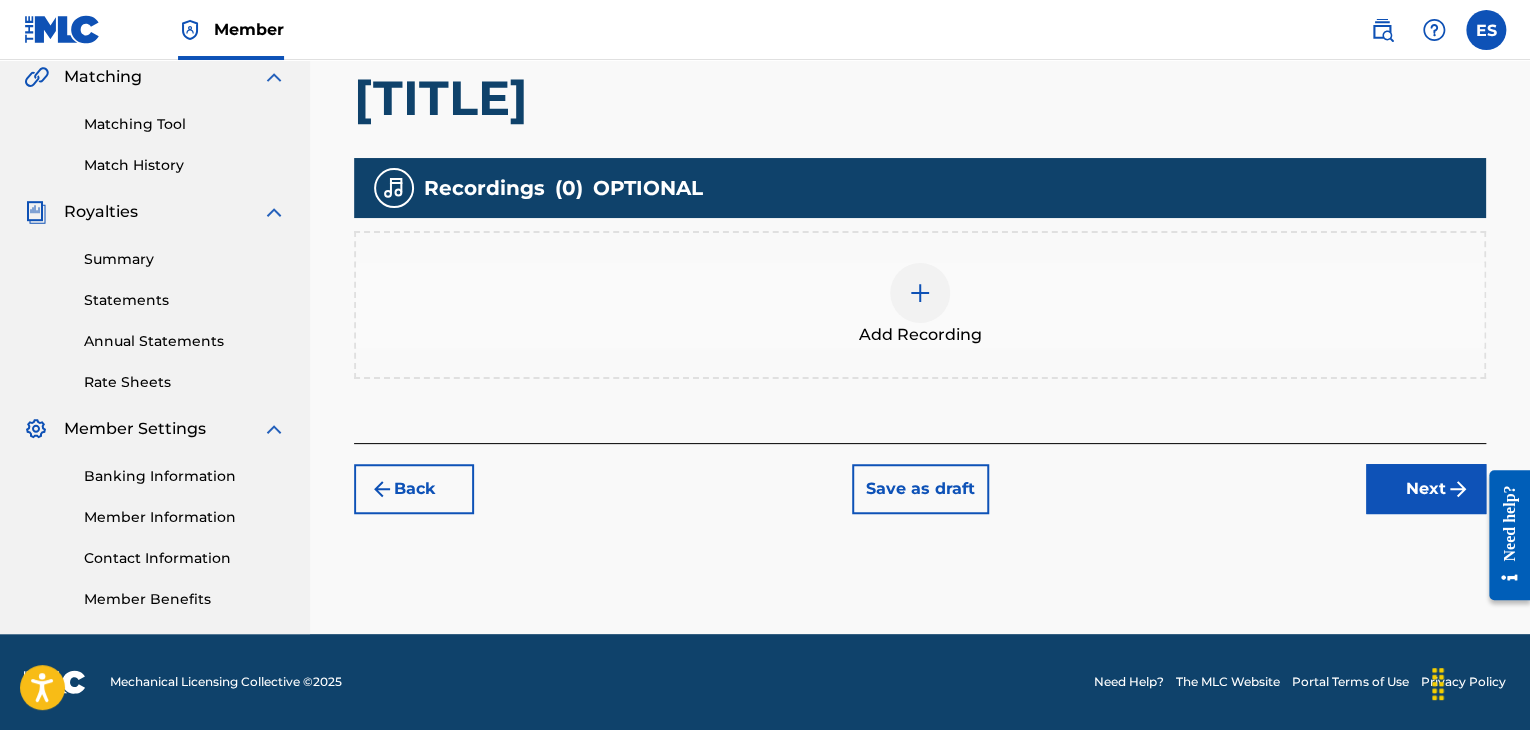 click at bounding box center (920, 293) 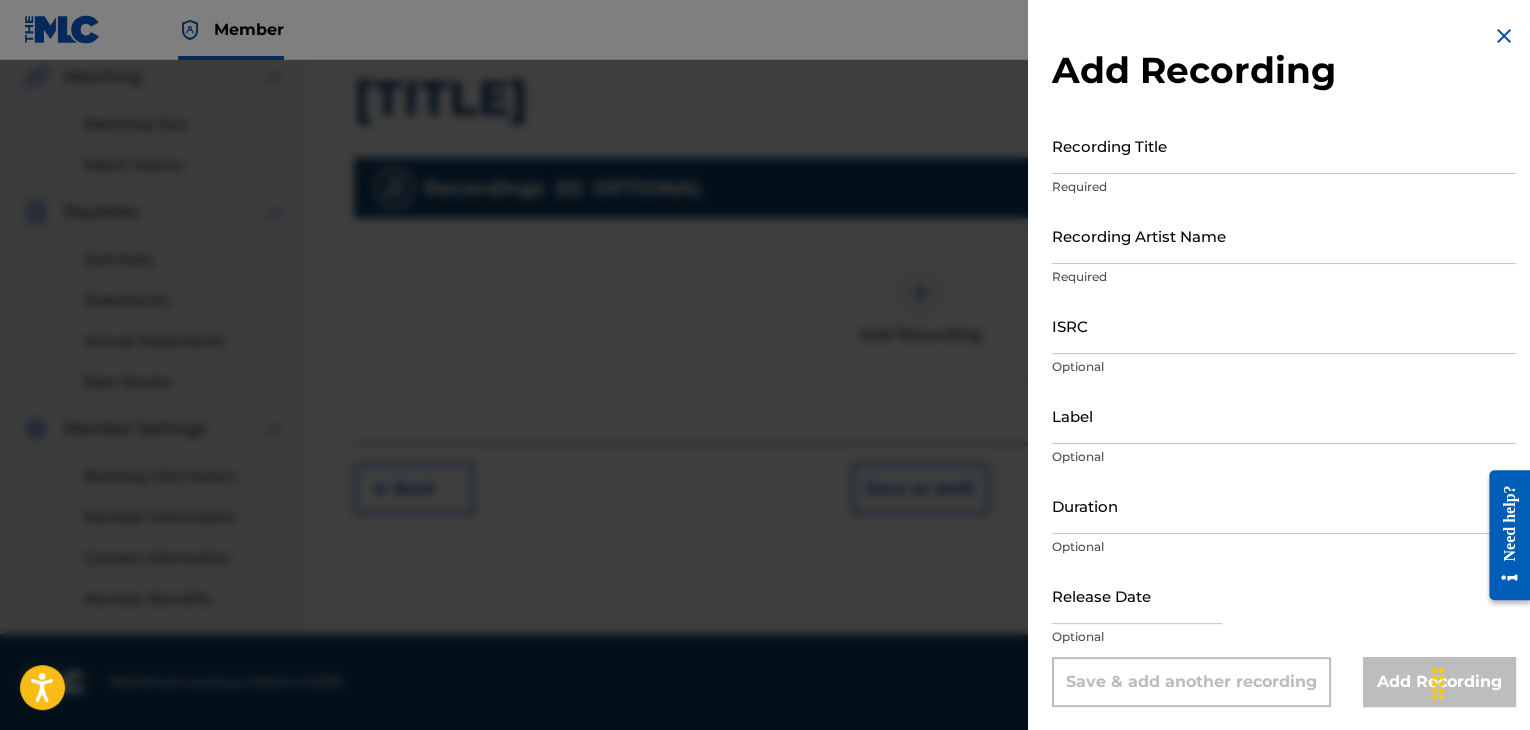 drag, startPoint x: 1109, startPoint y: 160, endPoint x: 1109, endPoint y: 149, distance: 11 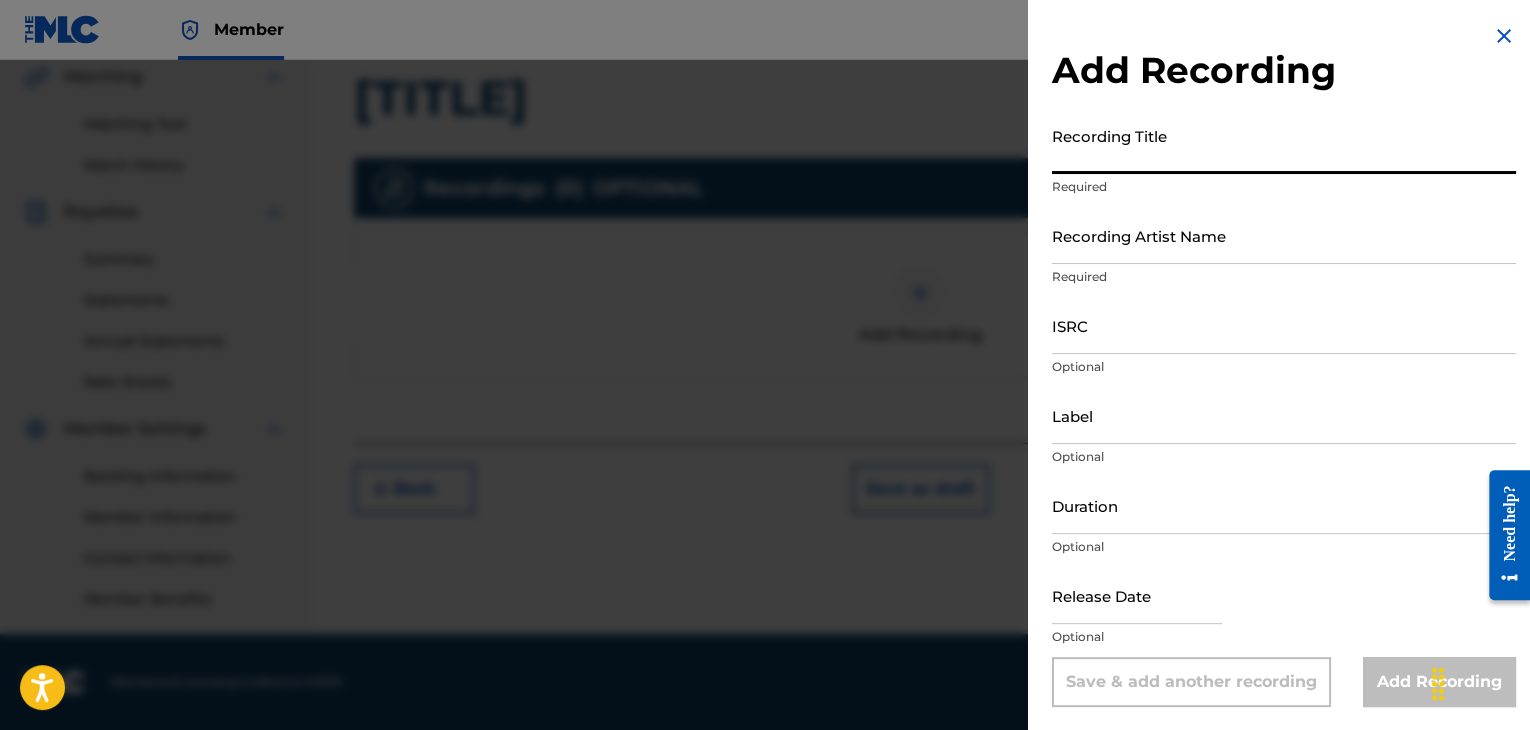paste on "[TITLE]" 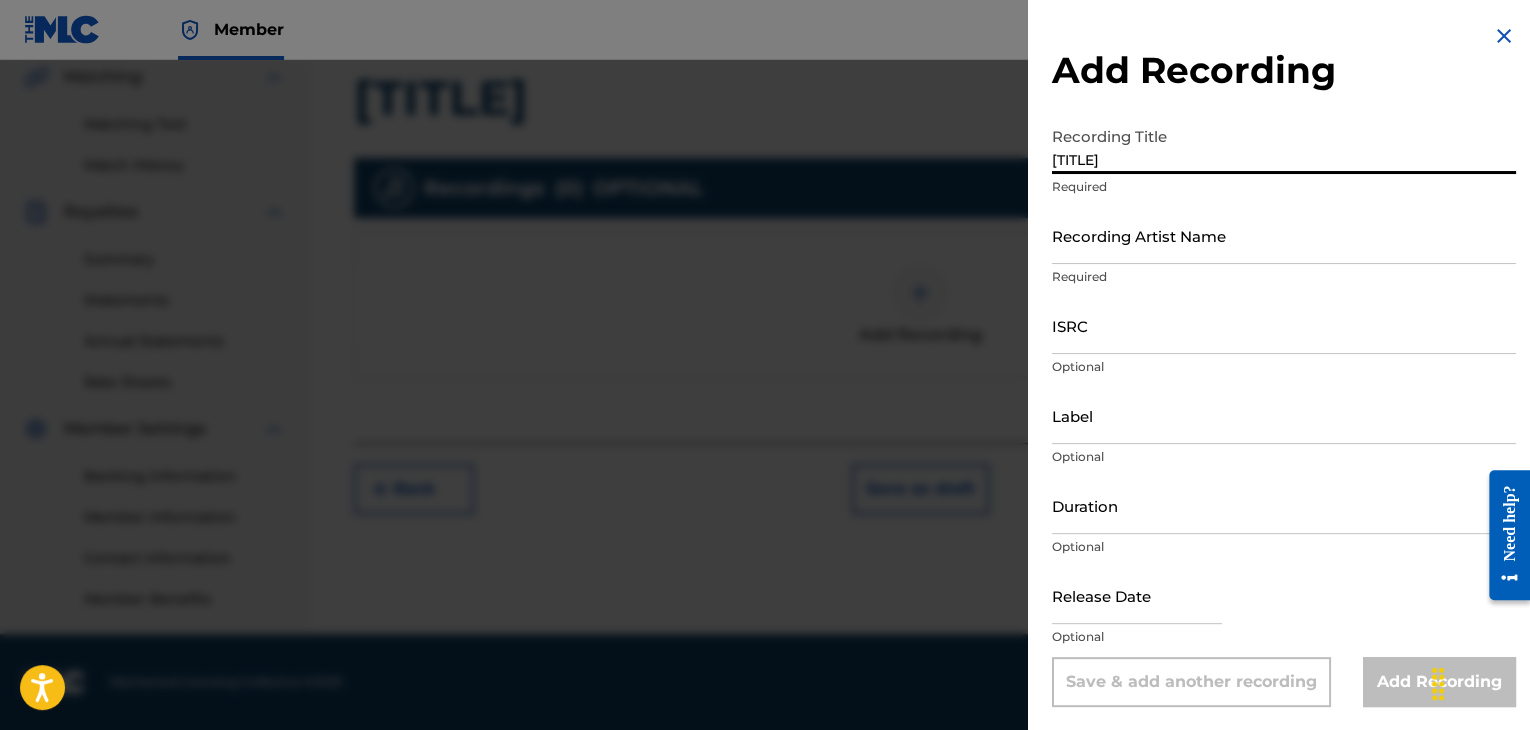 type on "[TITLE]" 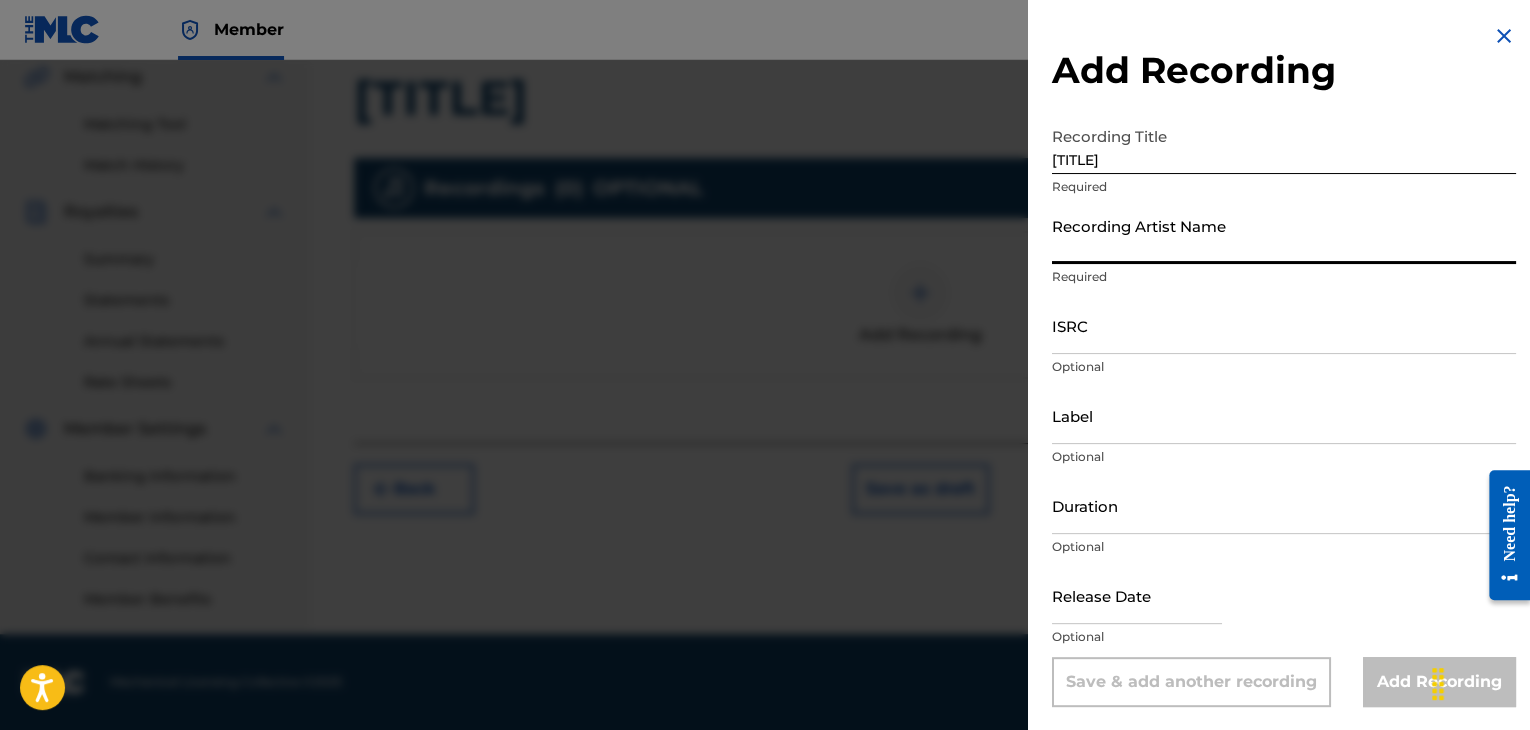 click on "Recording Artist Name" at bounding box center [1284, 235] 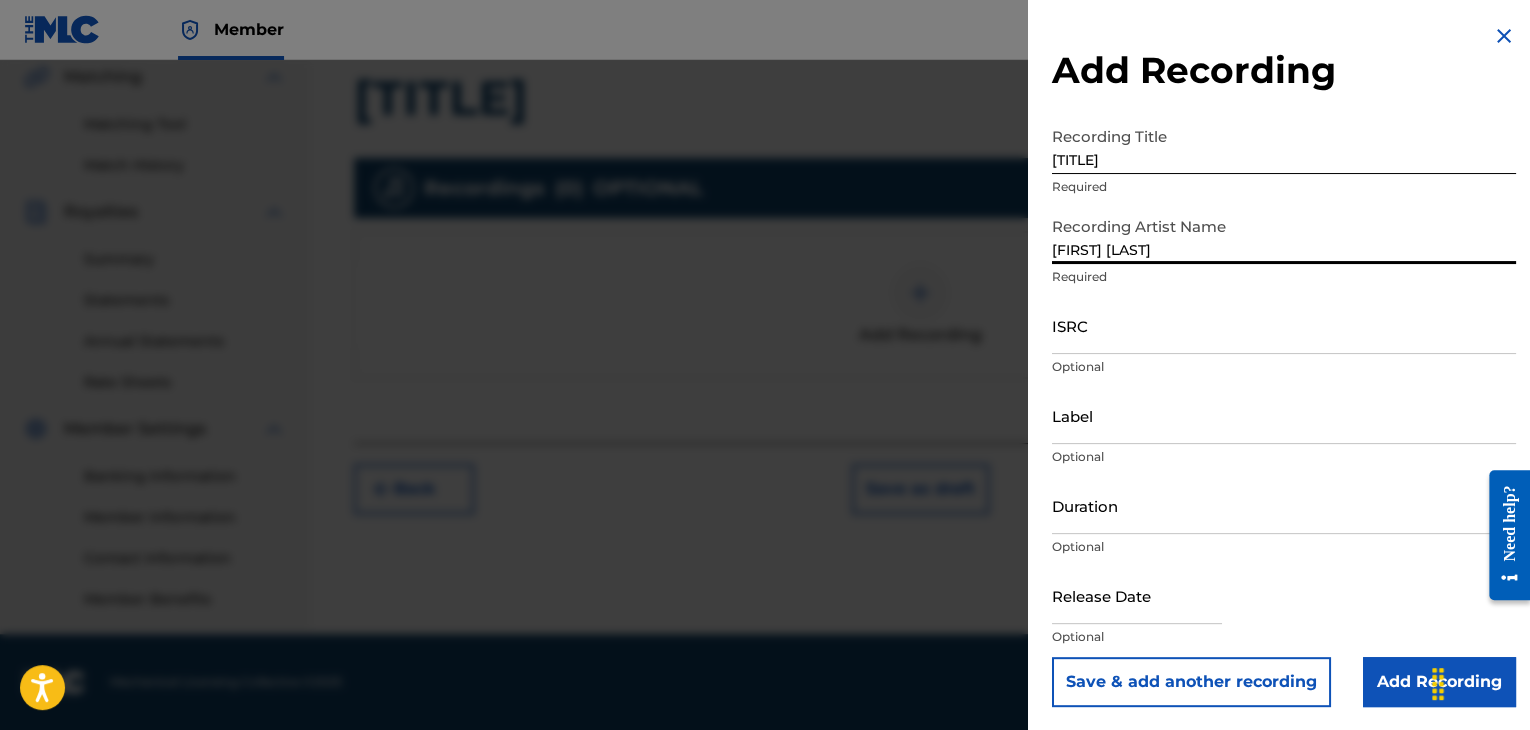 click on "[FIRST] [LAST]" at bounding box center [1284, 235] 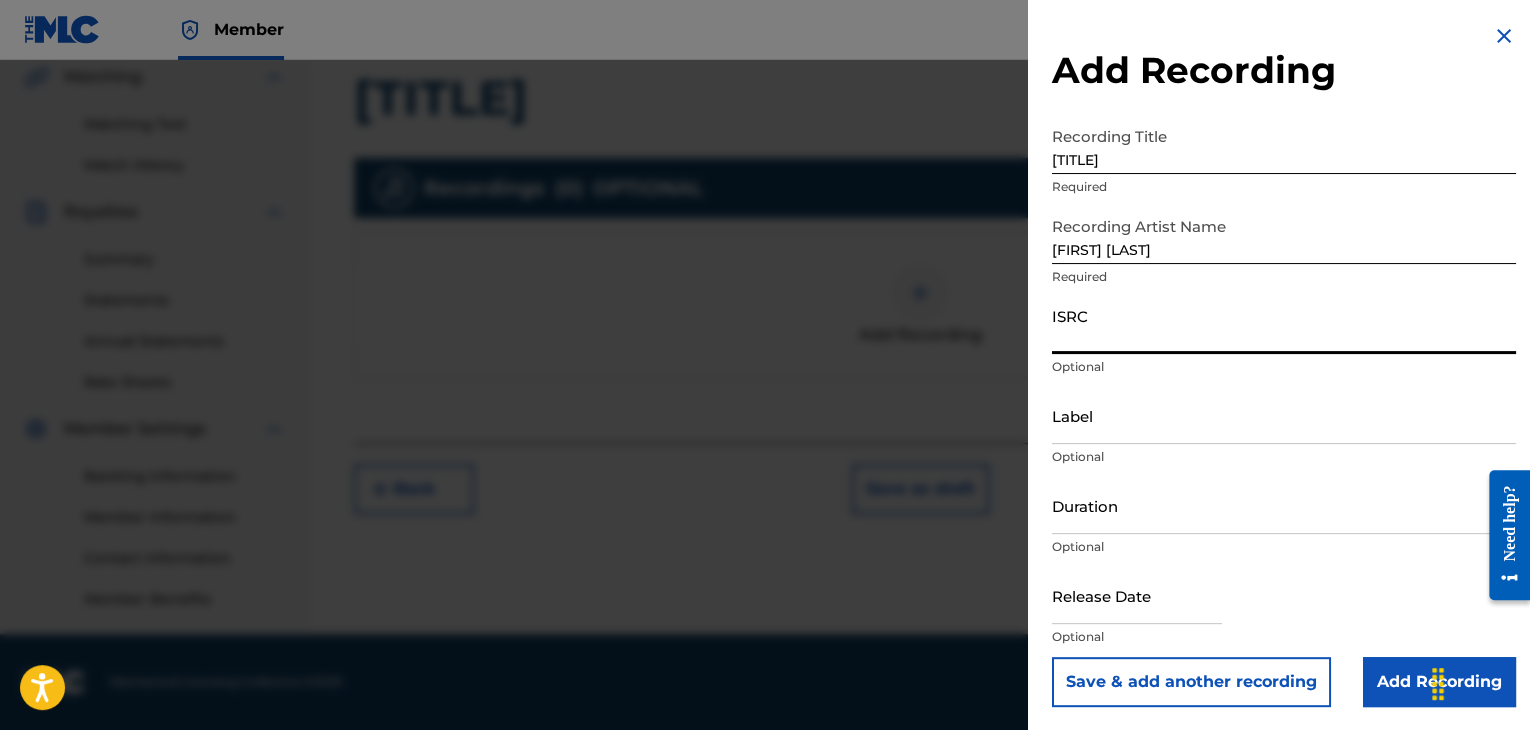 click on "ISRC" at bounding box center [1284, 325] 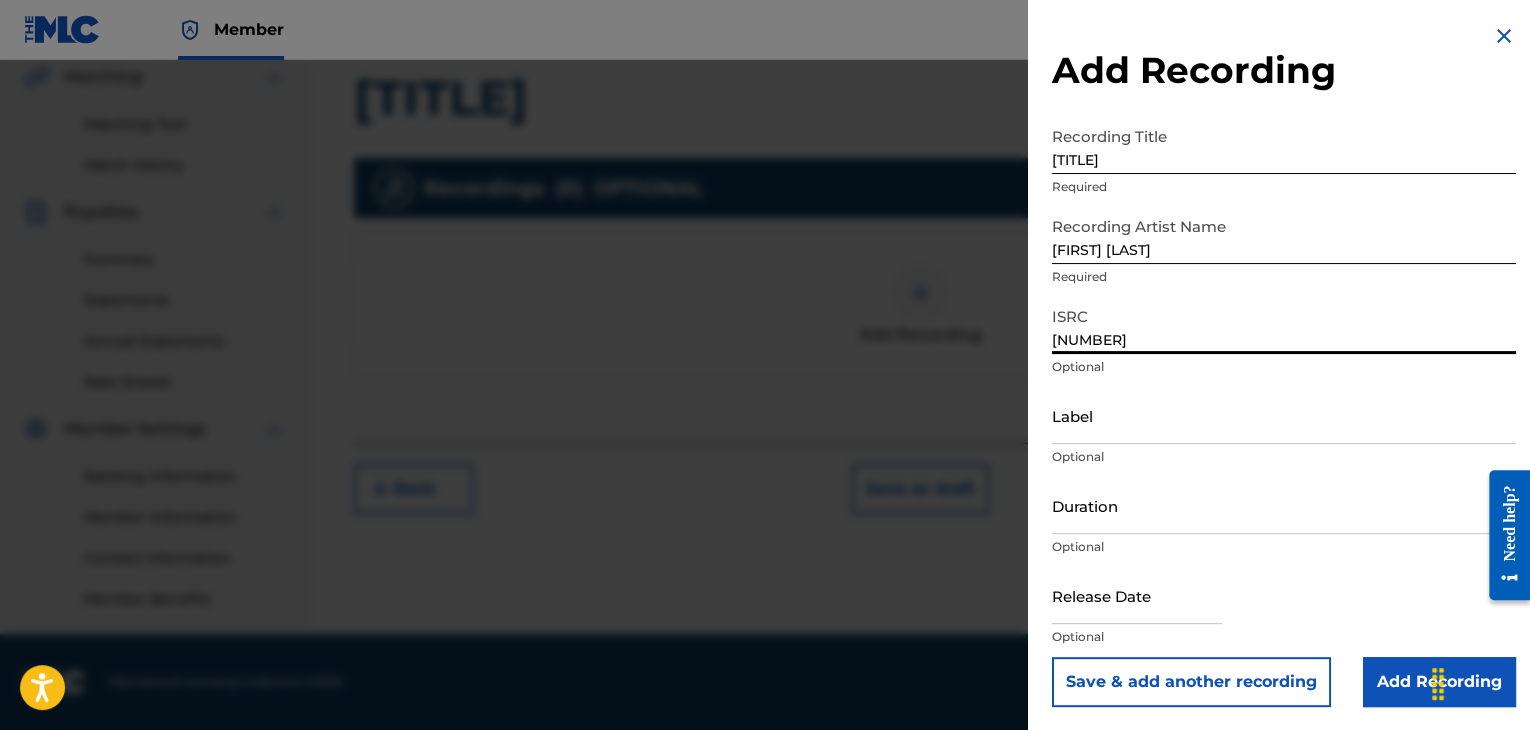 type on "[NUMBER]" 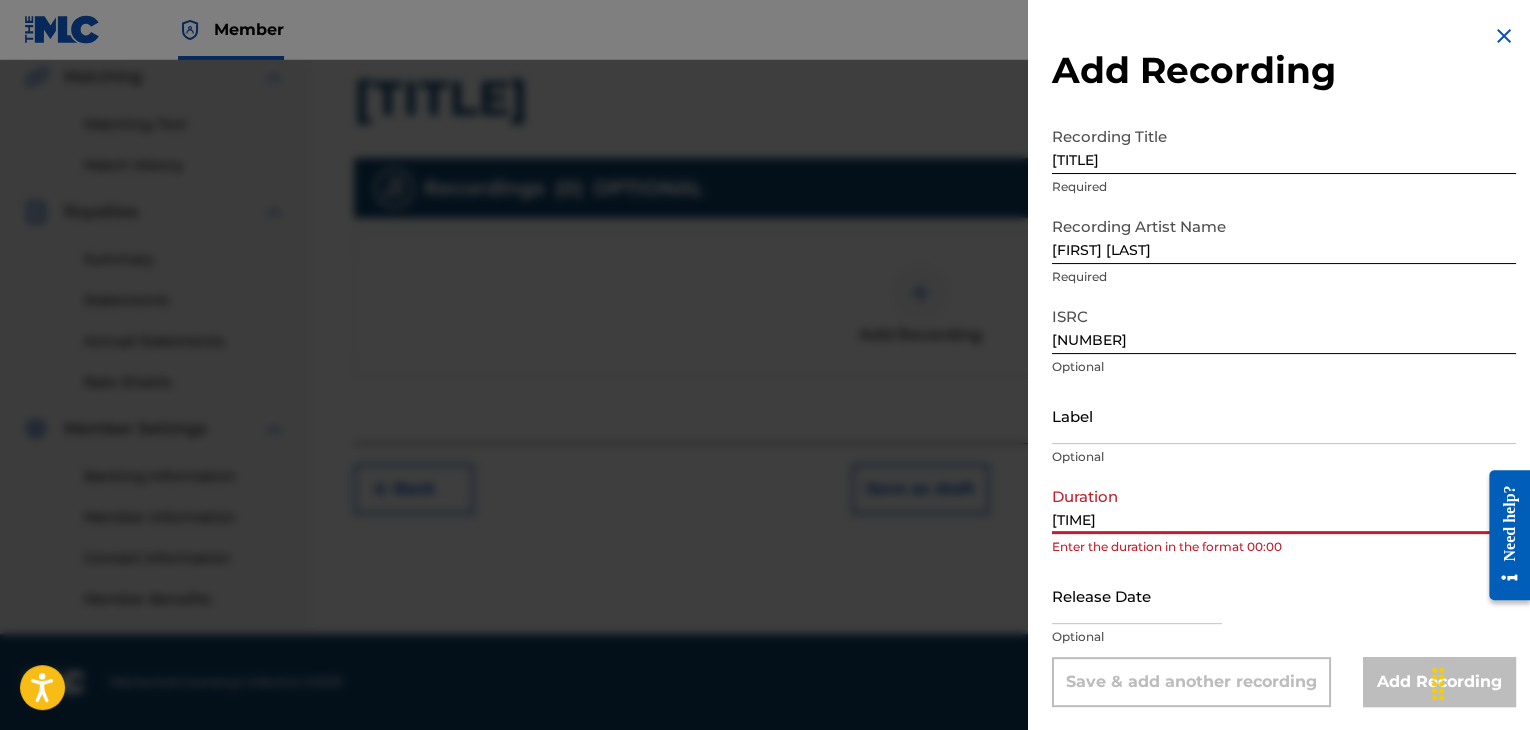 click on "Label" at bounding box center [1284, 415] 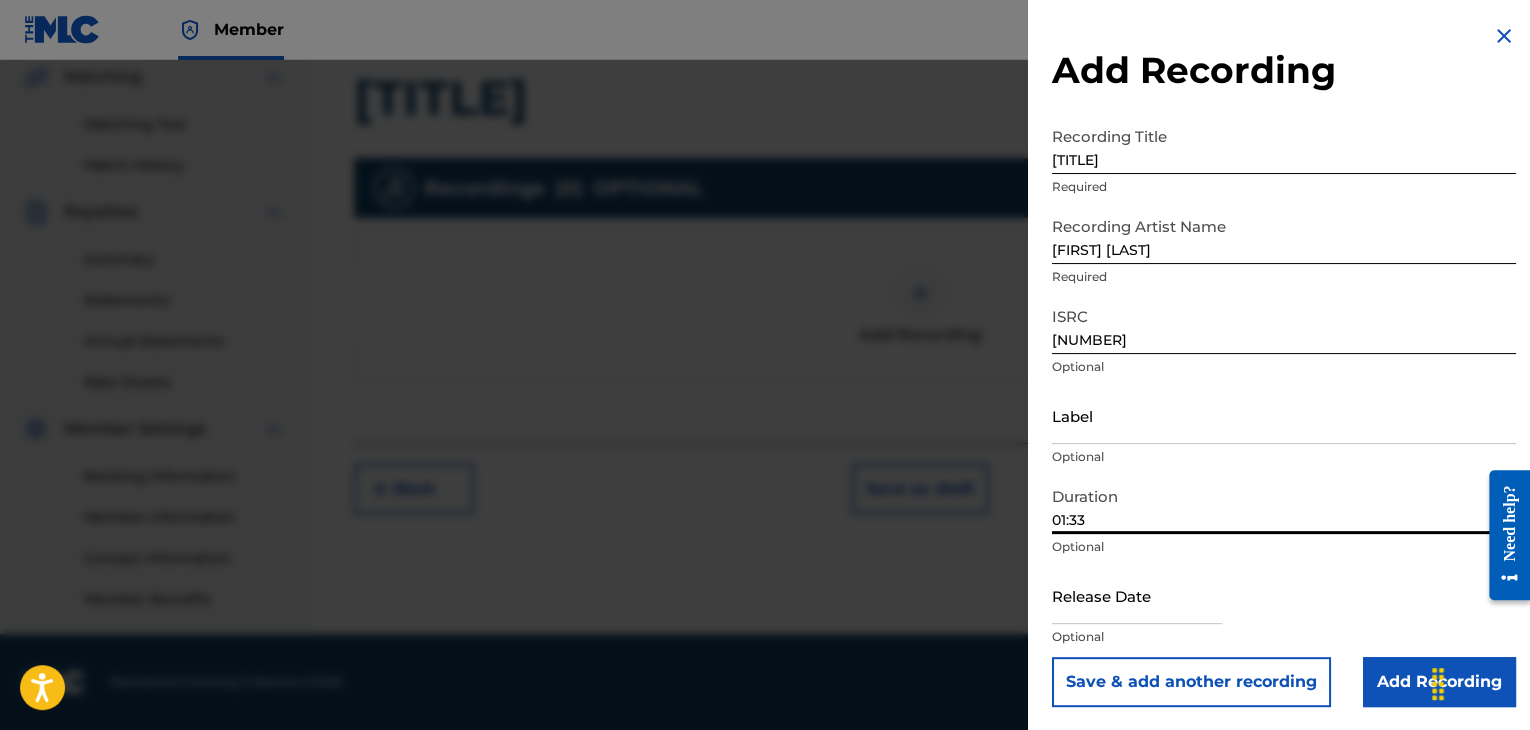 type on "01:33" 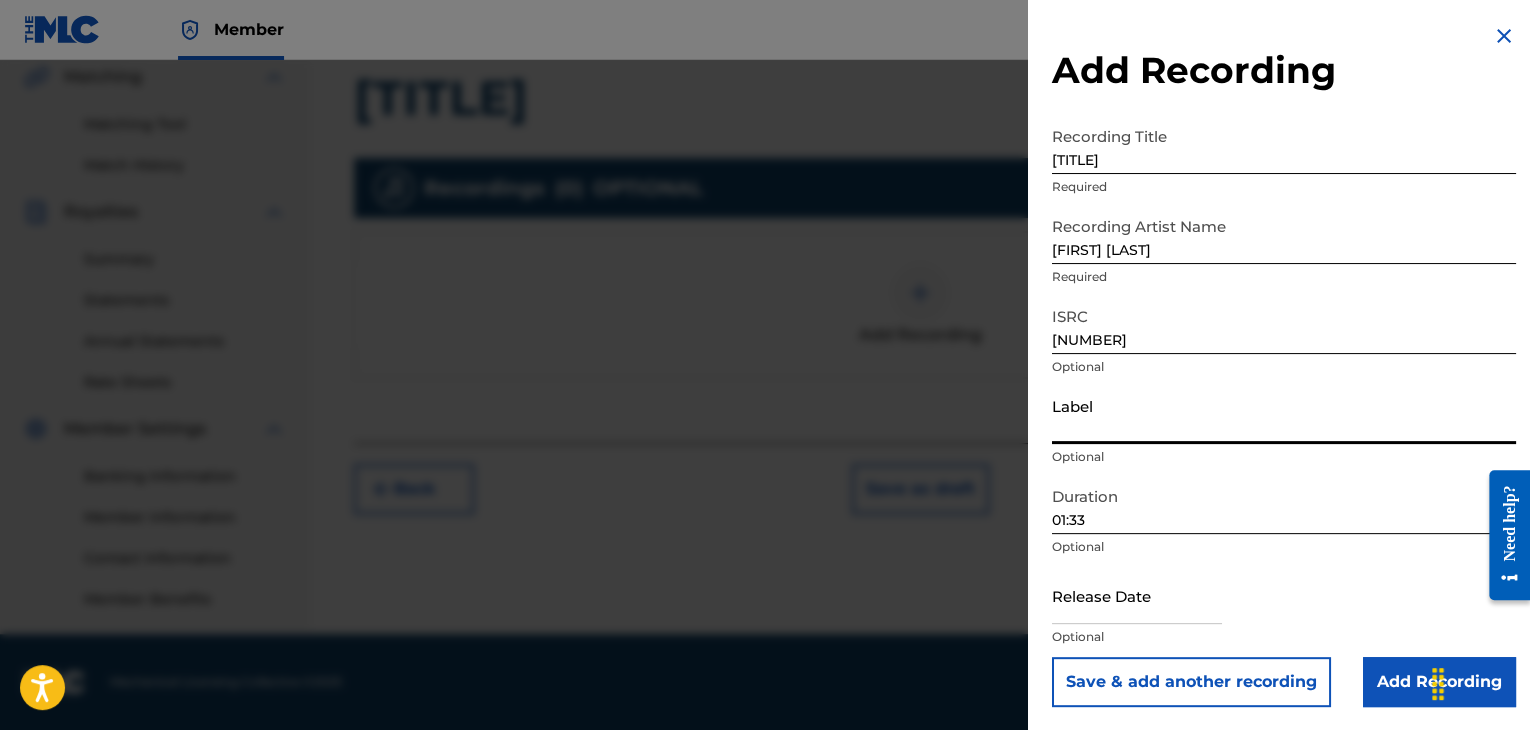 paste on "KVZ Music Ltd." 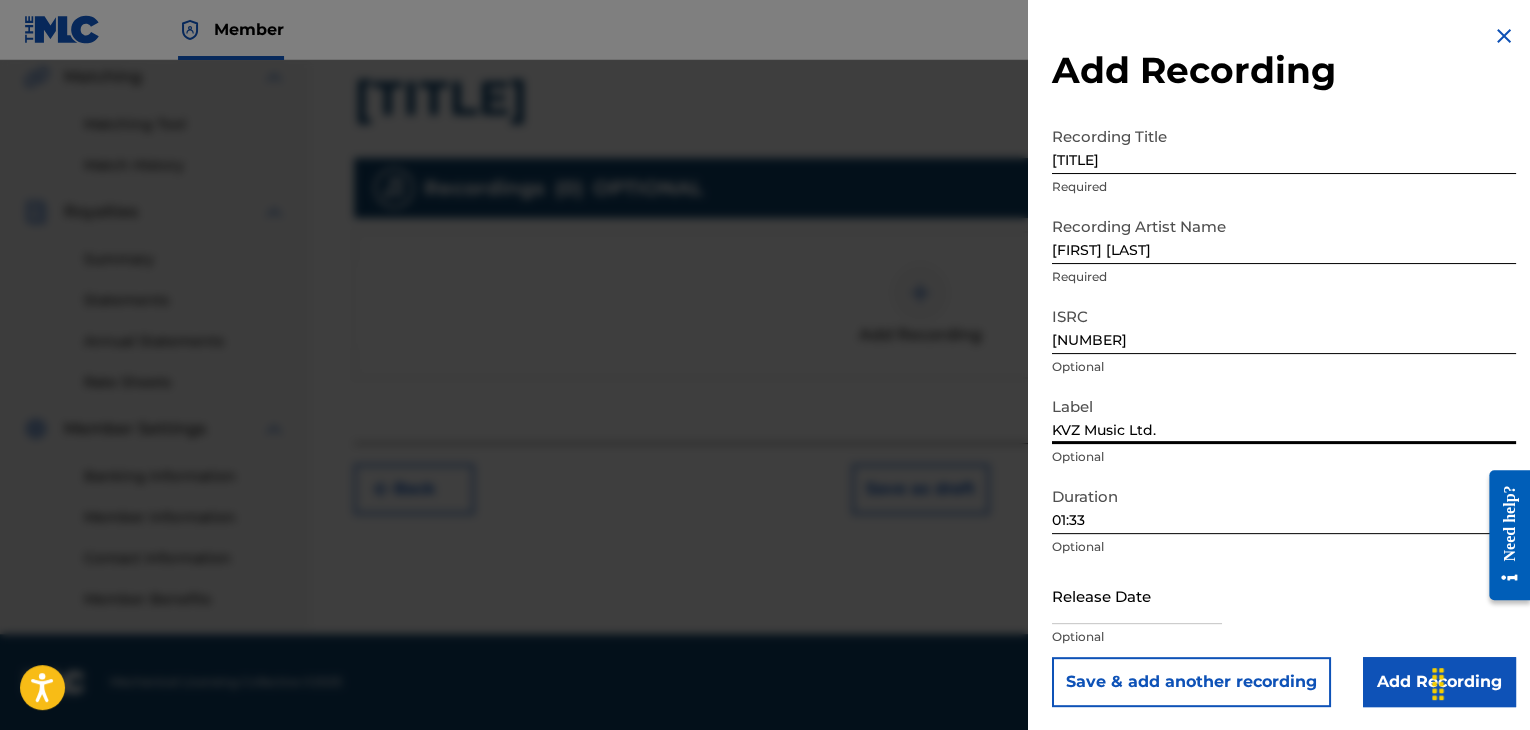 scroll, scrollTop: 1, scrollLeft: 0, axis: vertical 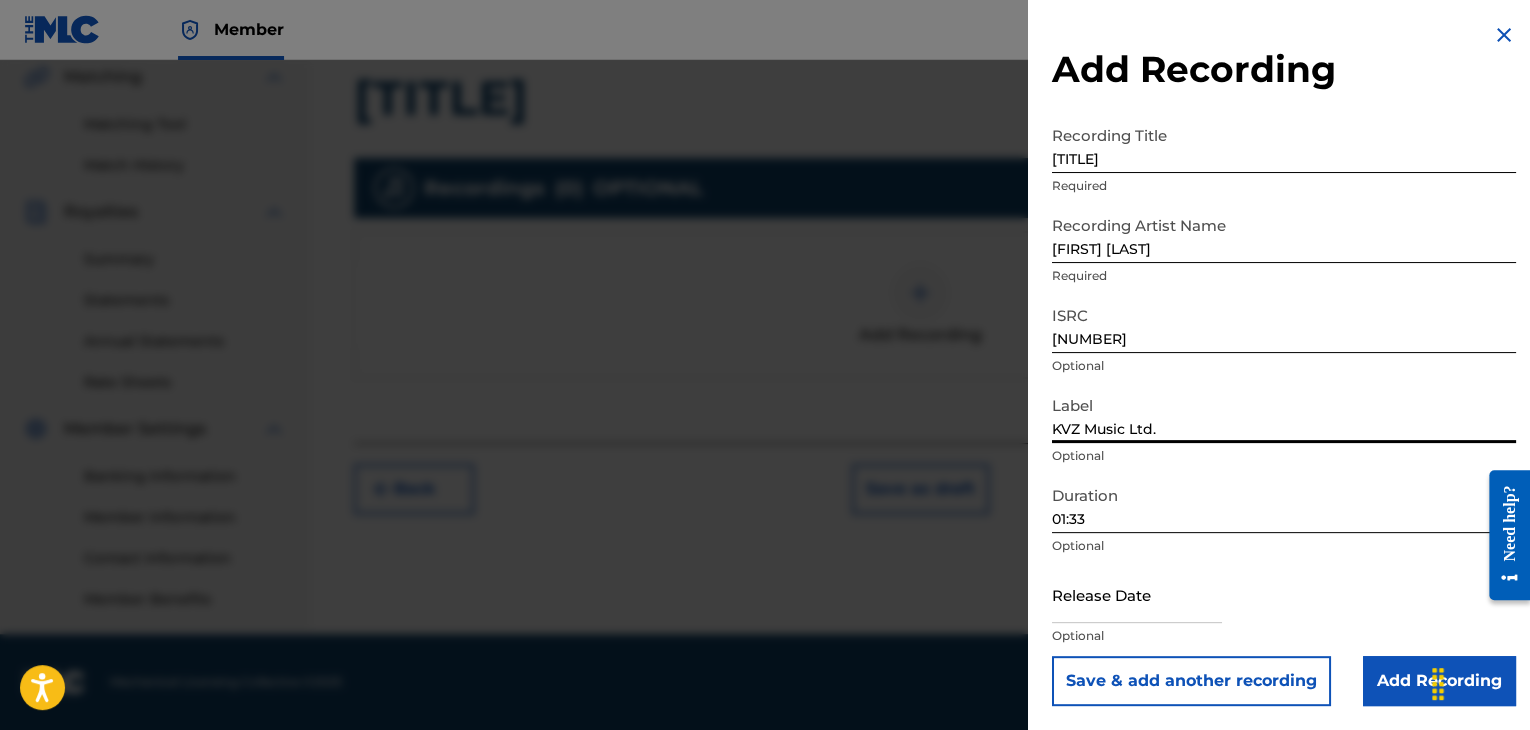 type on "KVZ Music Ltd." 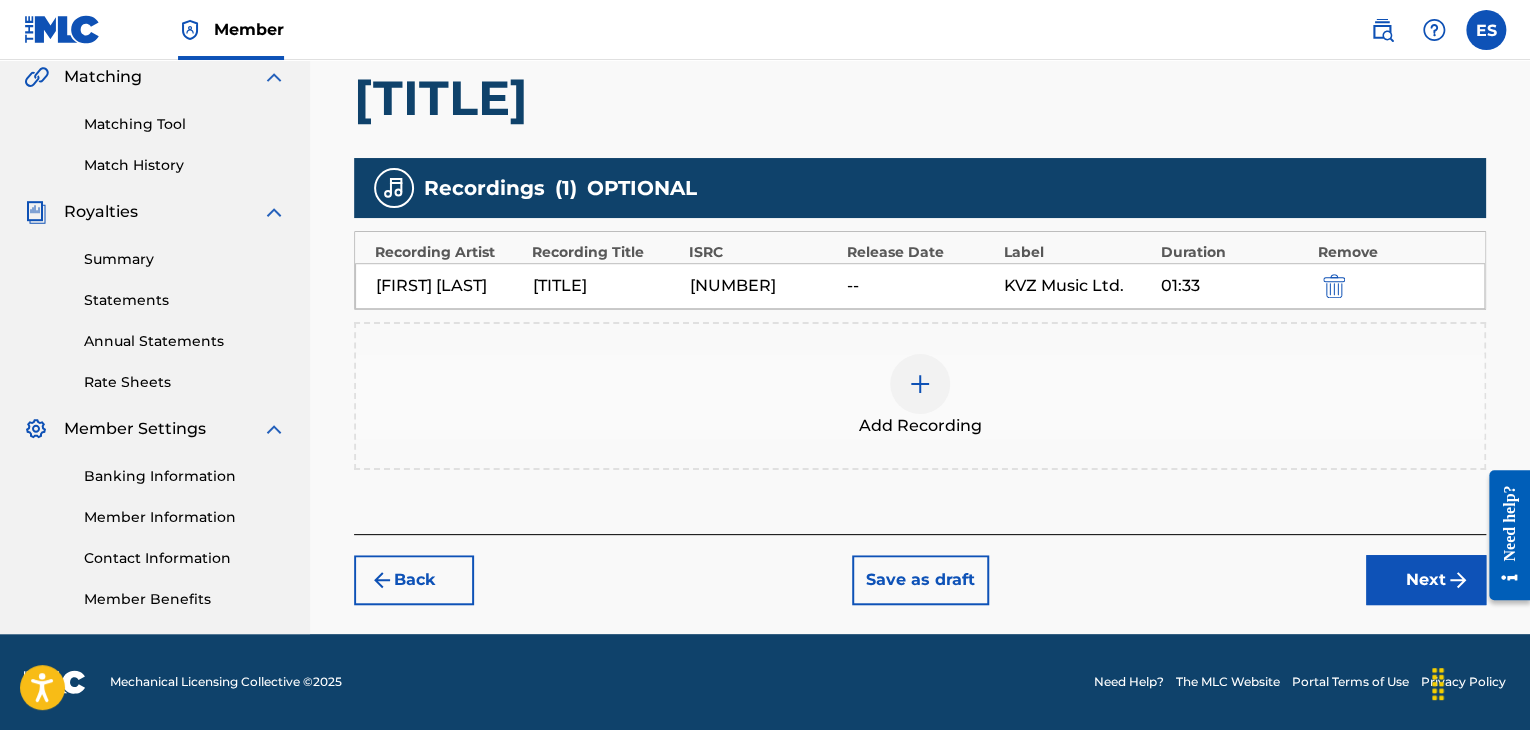 click at bounding box center (920, 384) 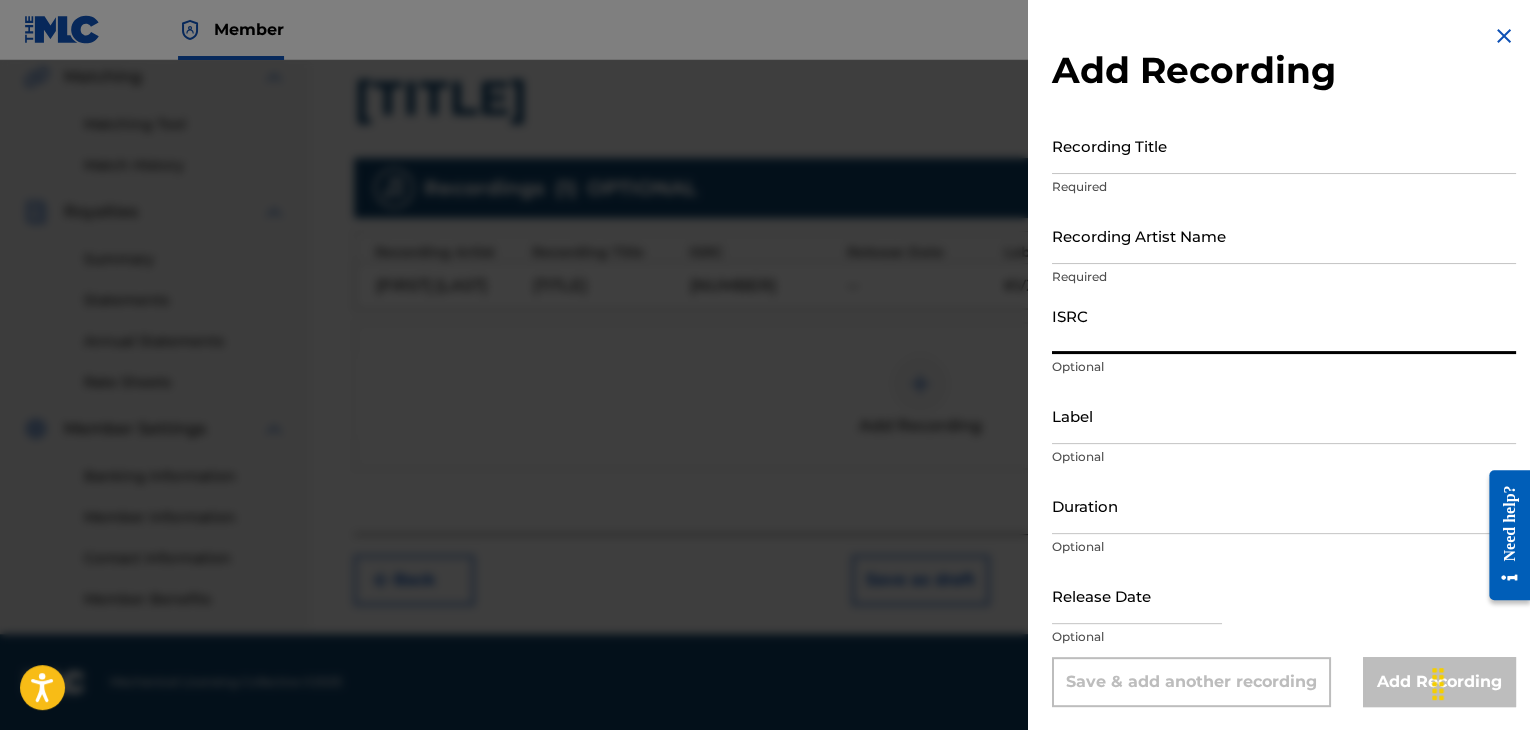 paste on "[NUMBER]" 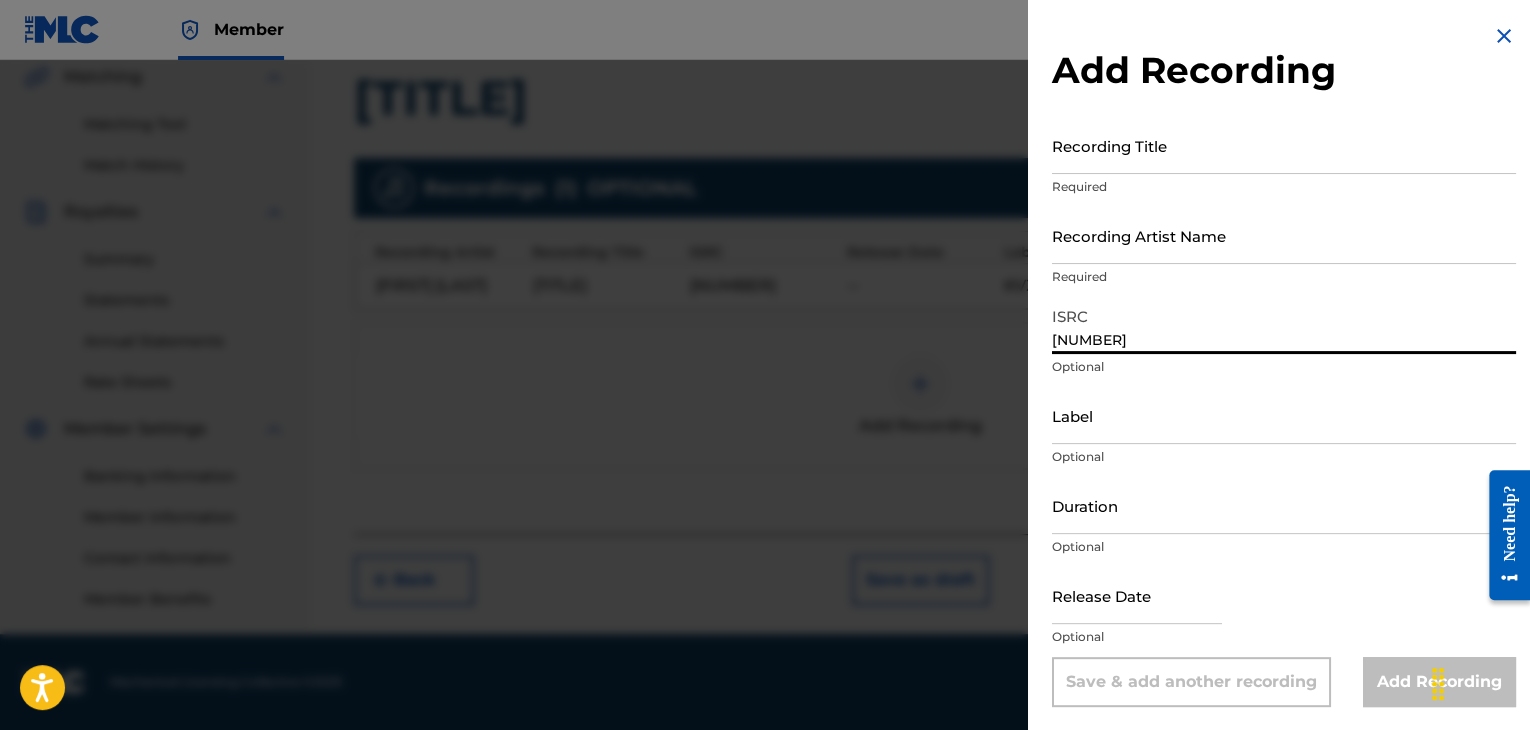 type on "[NUMBER]" 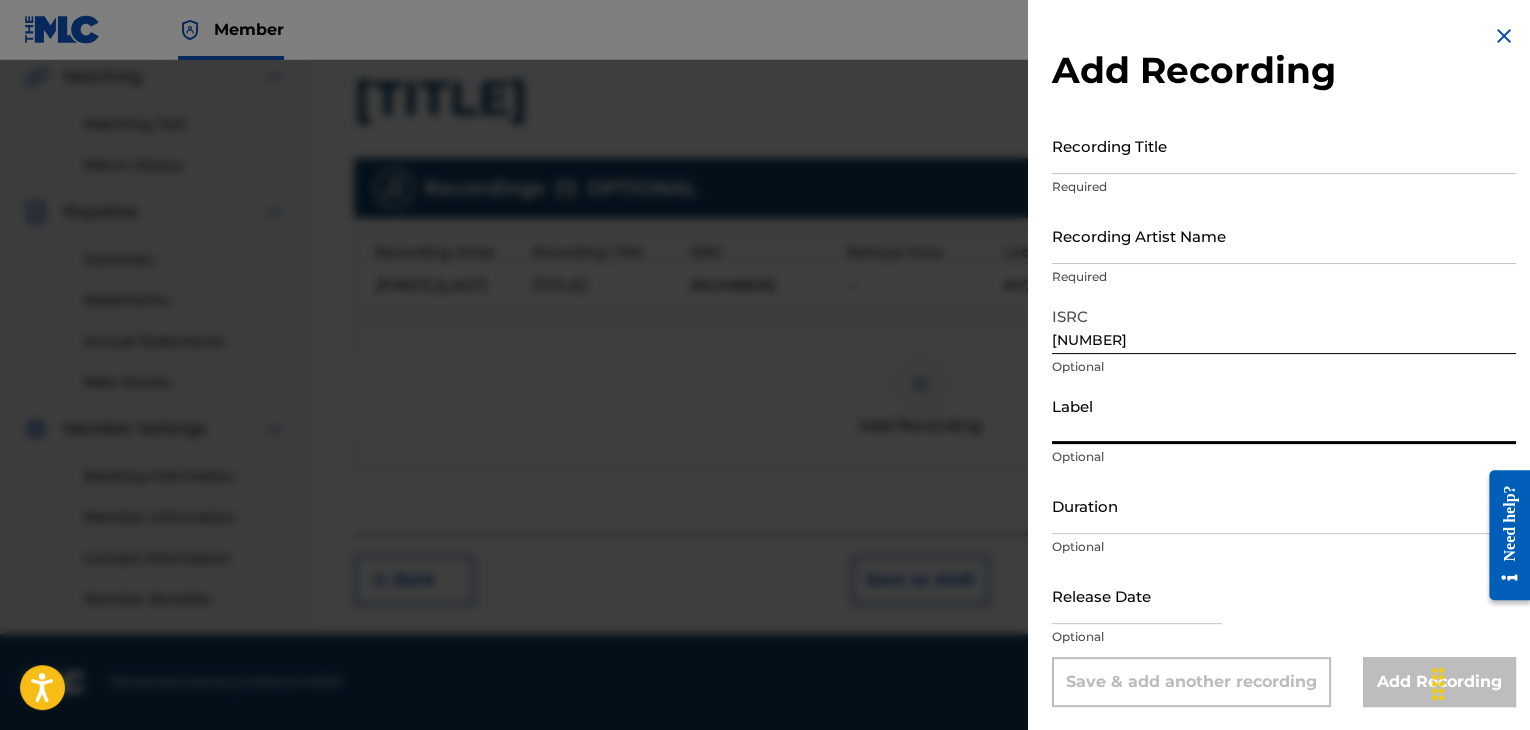 click on "Label" at bounding box center [1284, 415] 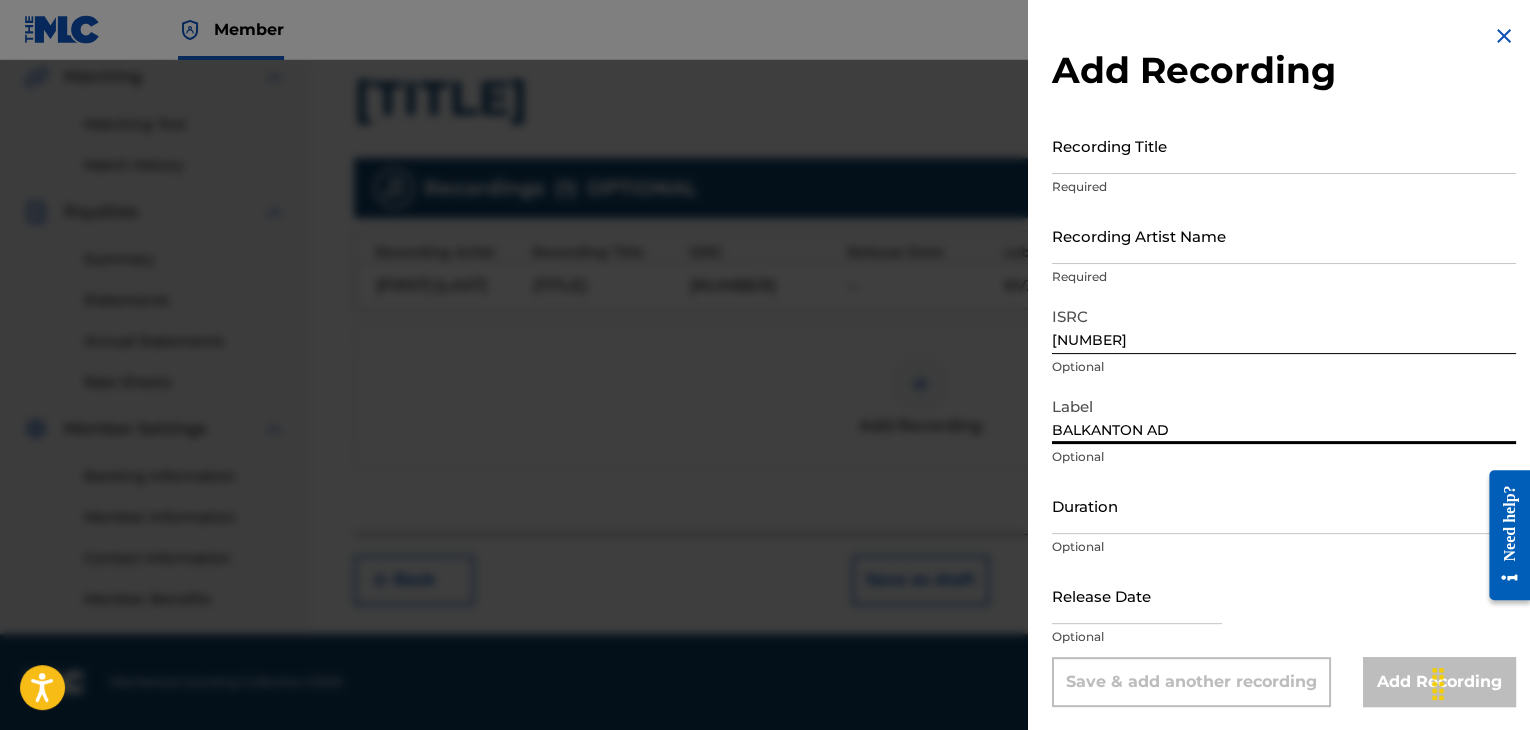 click on "Duration" at bounding box center (1284, 505) 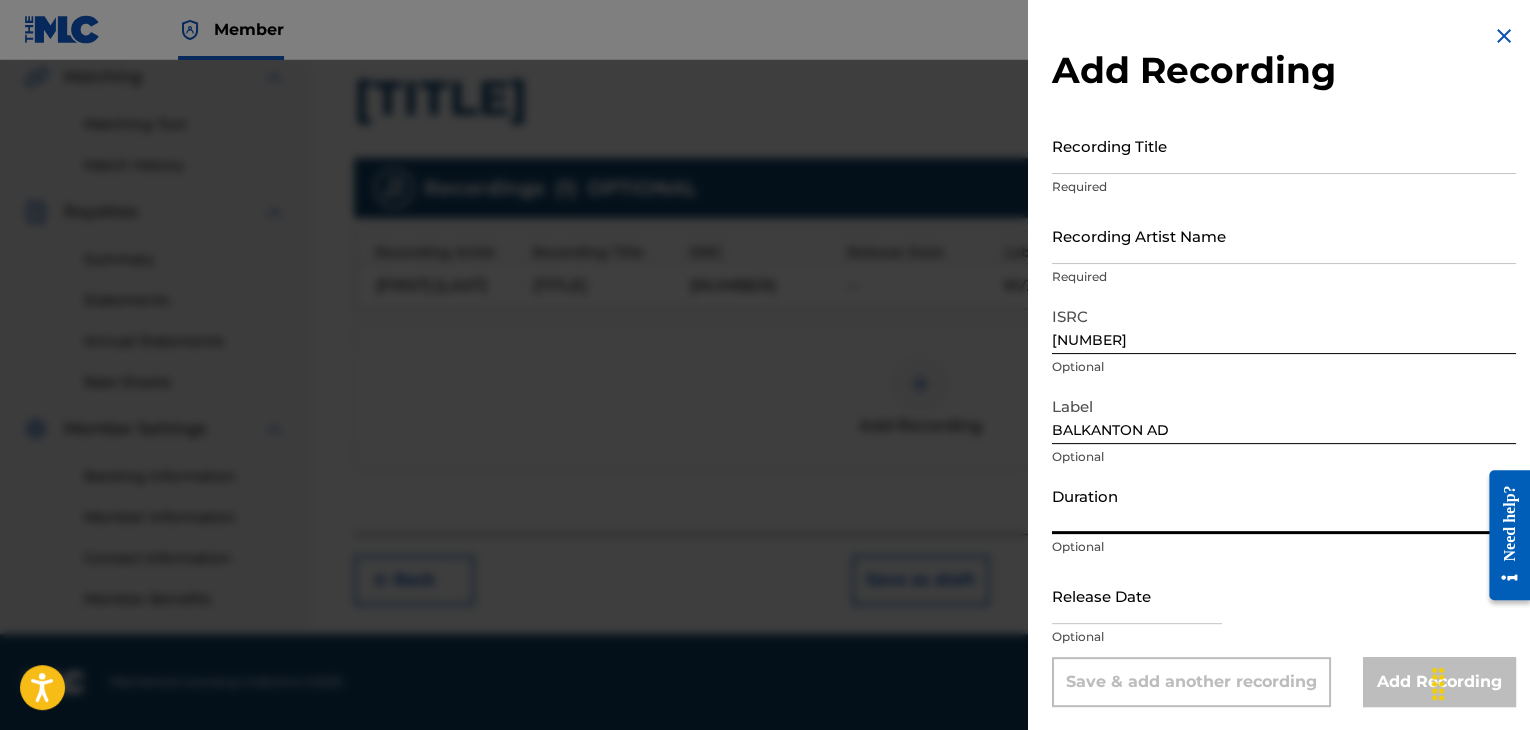 click on "Duration" at bounding box center (1284, 505) 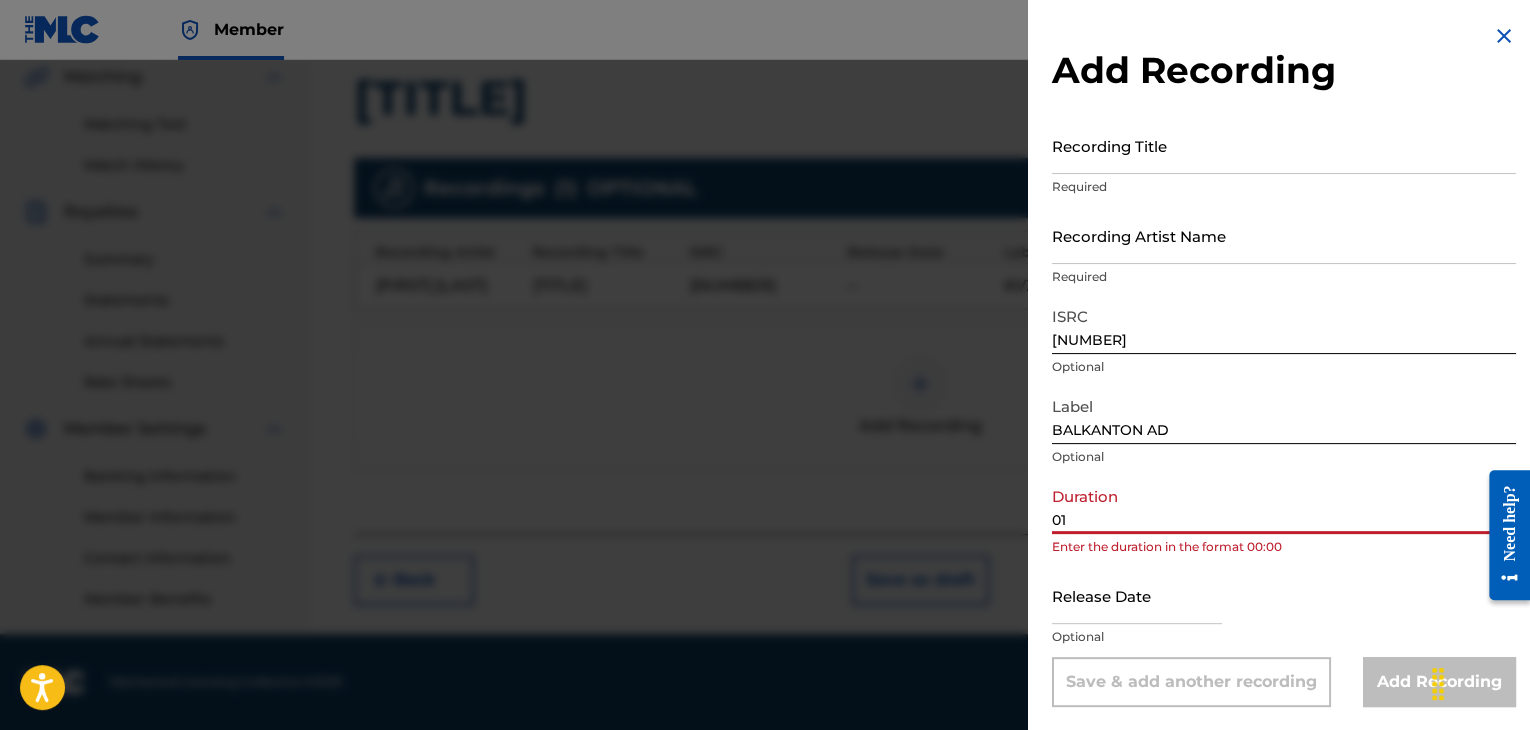 type on "01:30" 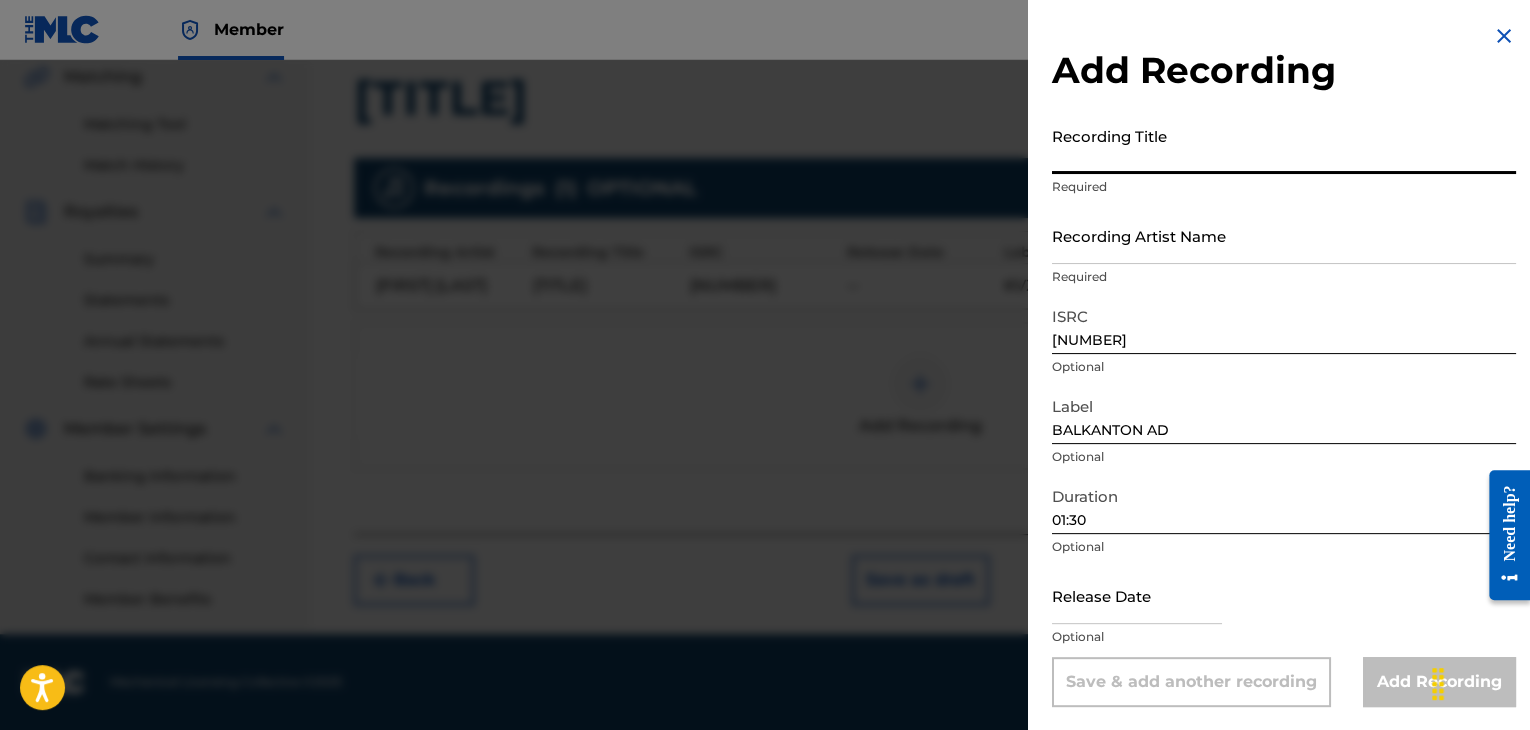 click on "Recording Title" at bounding box center (1284, 145) 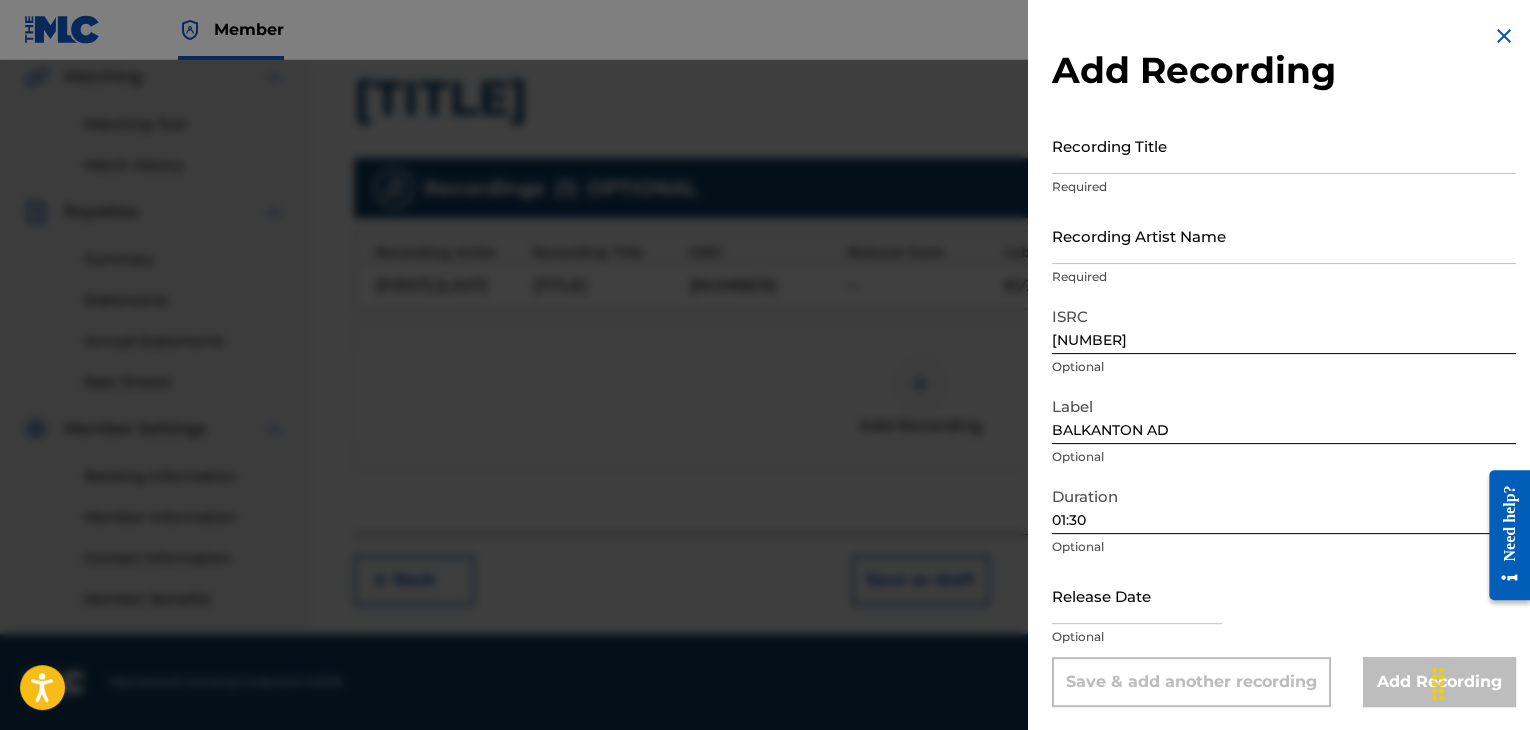 drag, startPoint x: 1222, startPoint y: 111, endPoint x: 1258, endPoint y: 159, distance: 60 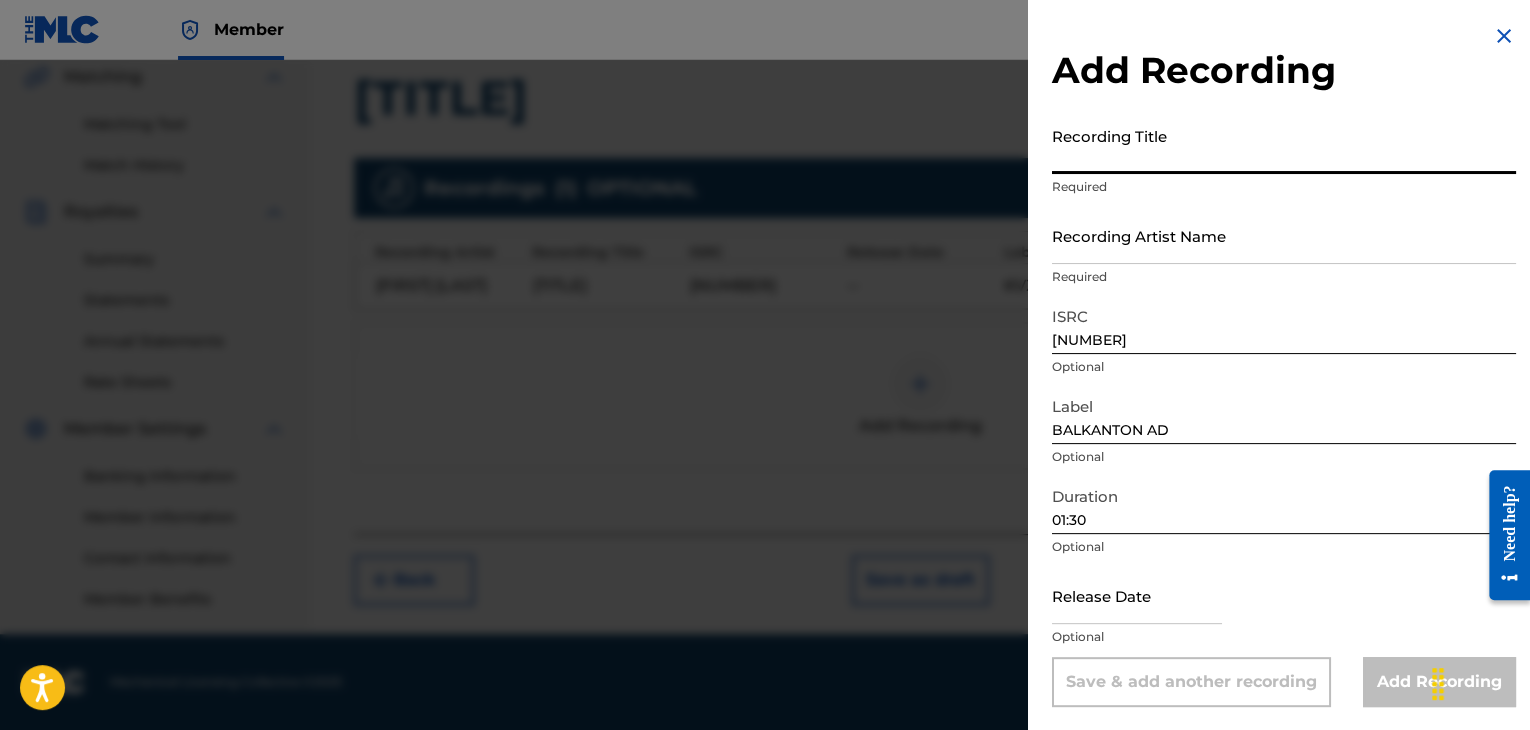 click on "Recording Title" at bounding box center (1284, 145) 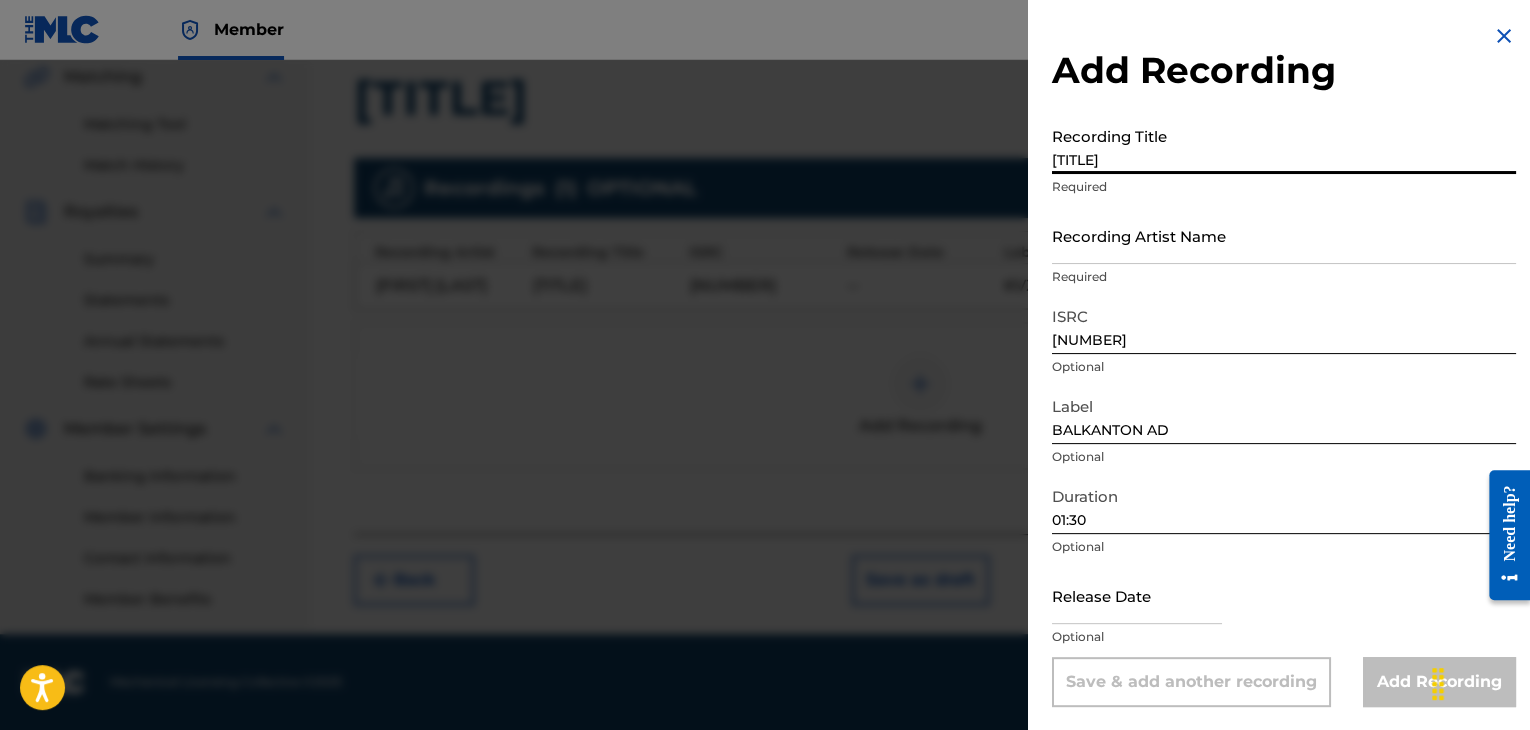drag, startPoint x: 1257, startPoint y: 145, endPoint x: 1258, endPoint y: 368, distance: 223.00224 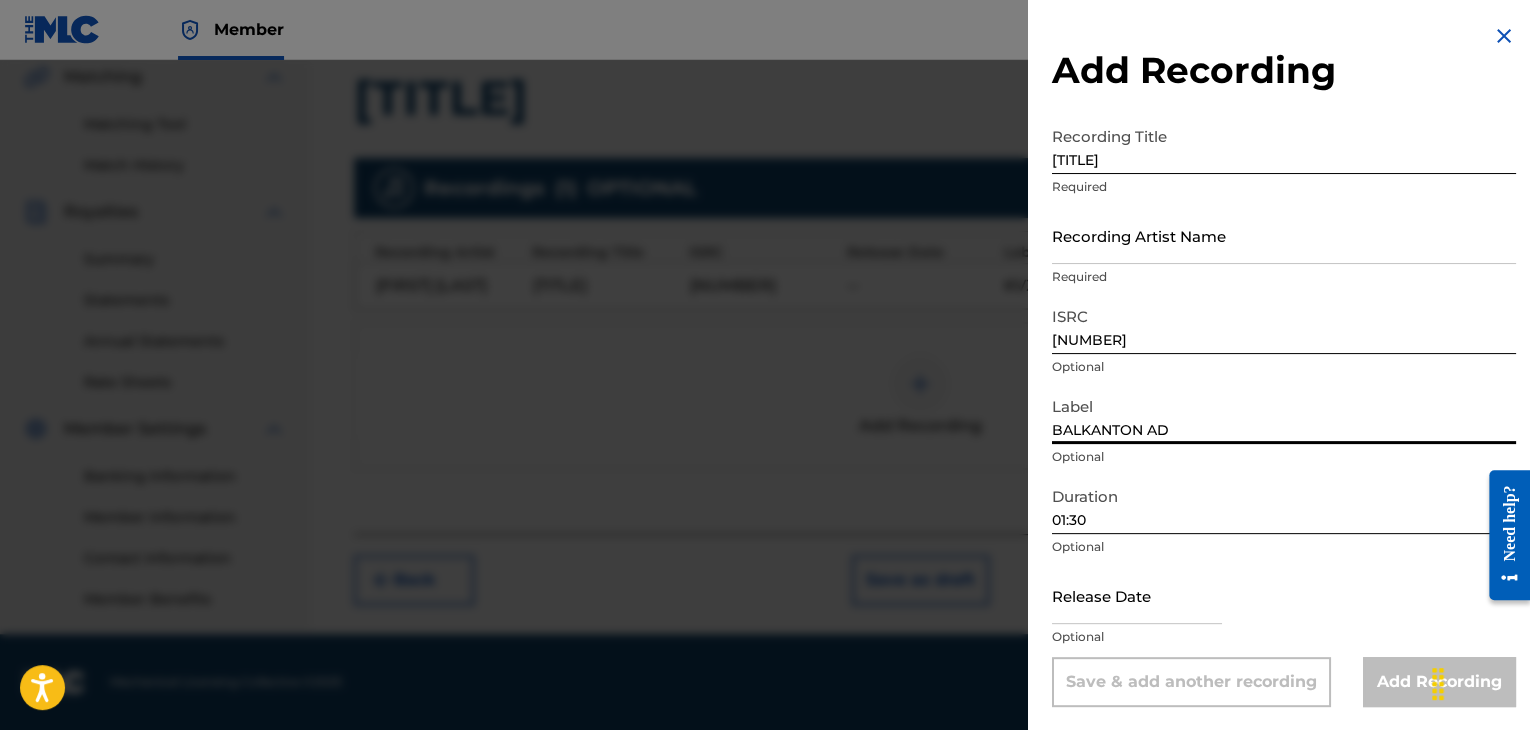 click on "[TITLE]" at bounding box center (1284, 145) 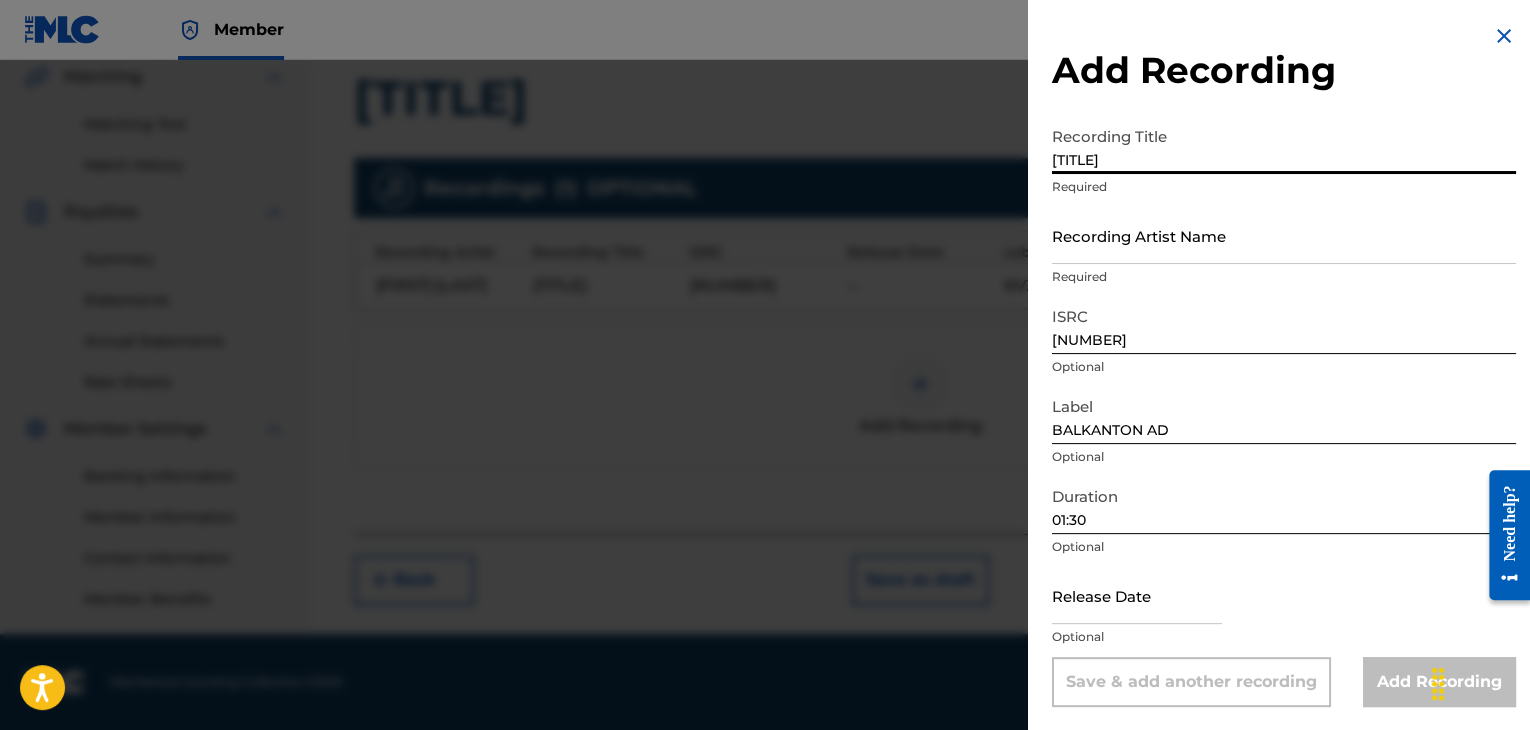 click on "[TITLE]" at bounding box center [1284, 145] 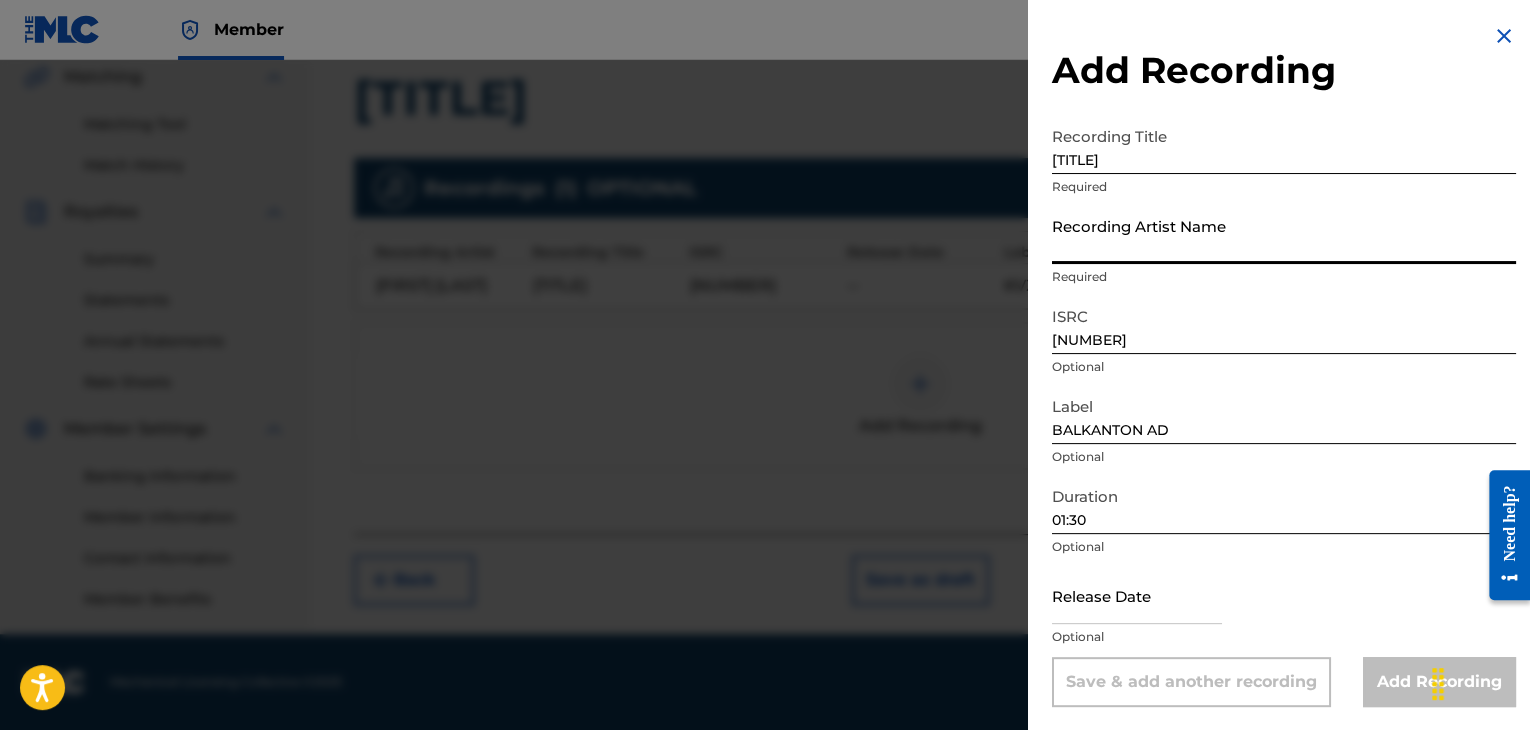 paste on "[FIRST] [LAST]" 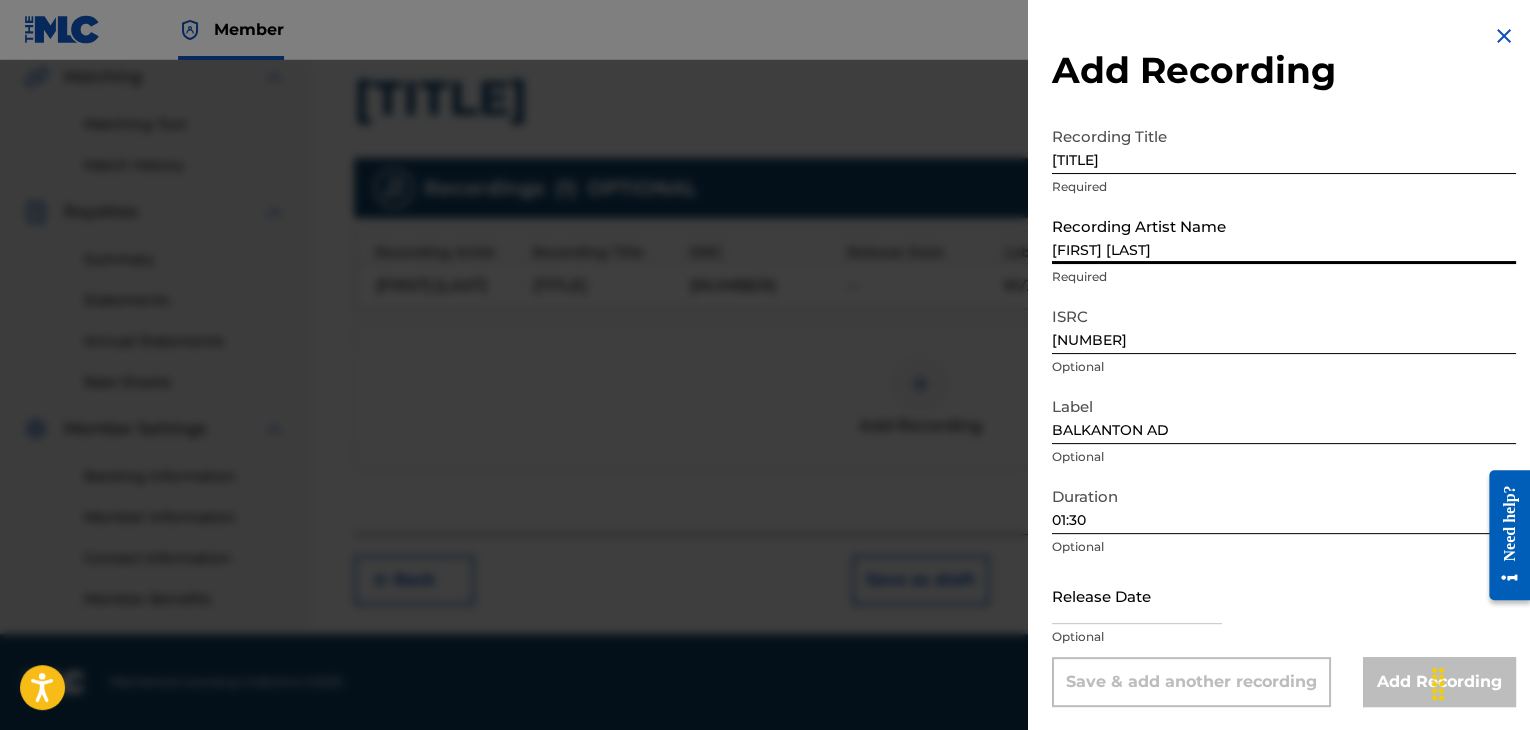 click on "01:30" at bounding box center [1284, 505] 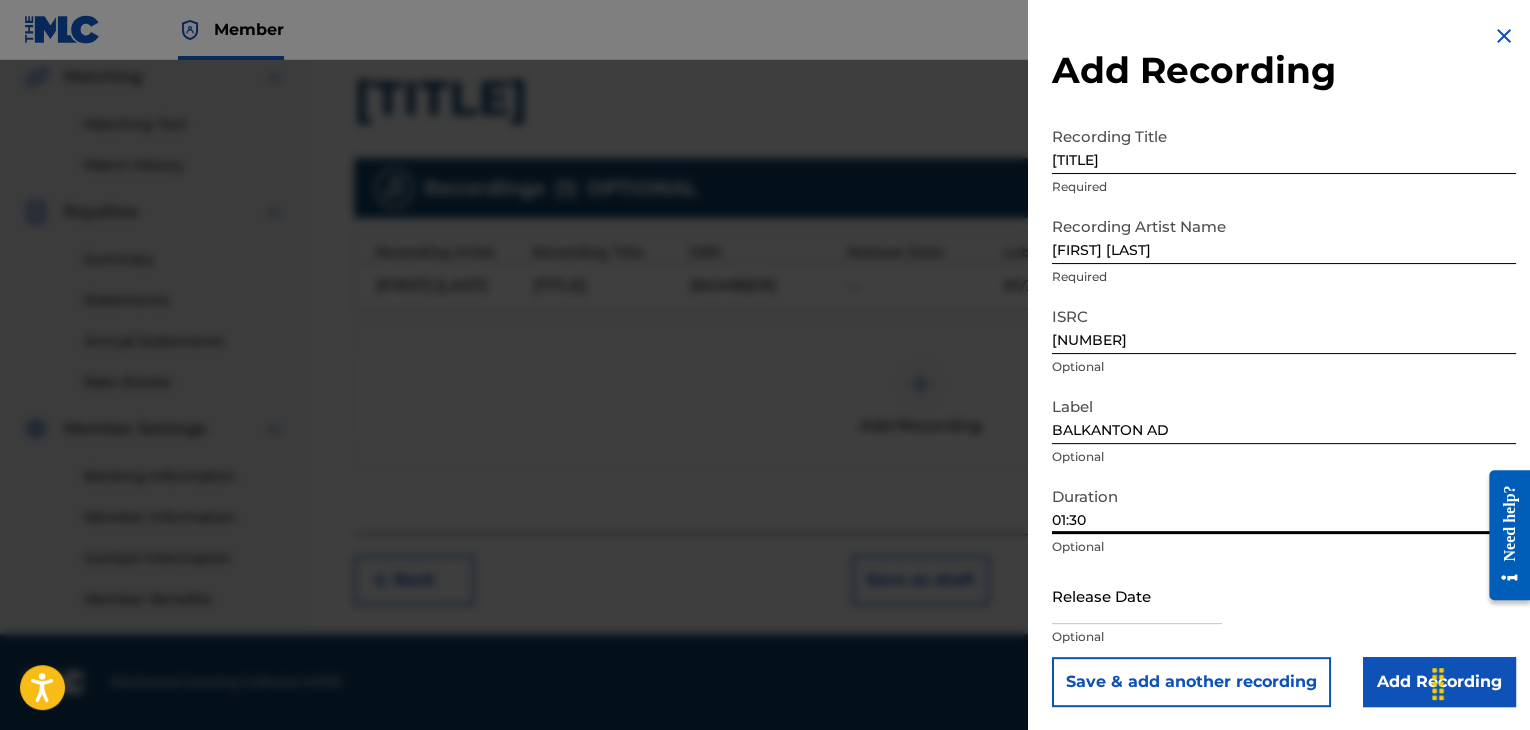 click on "[FIRST] [LAST]" at bounding box center (1284, 235) 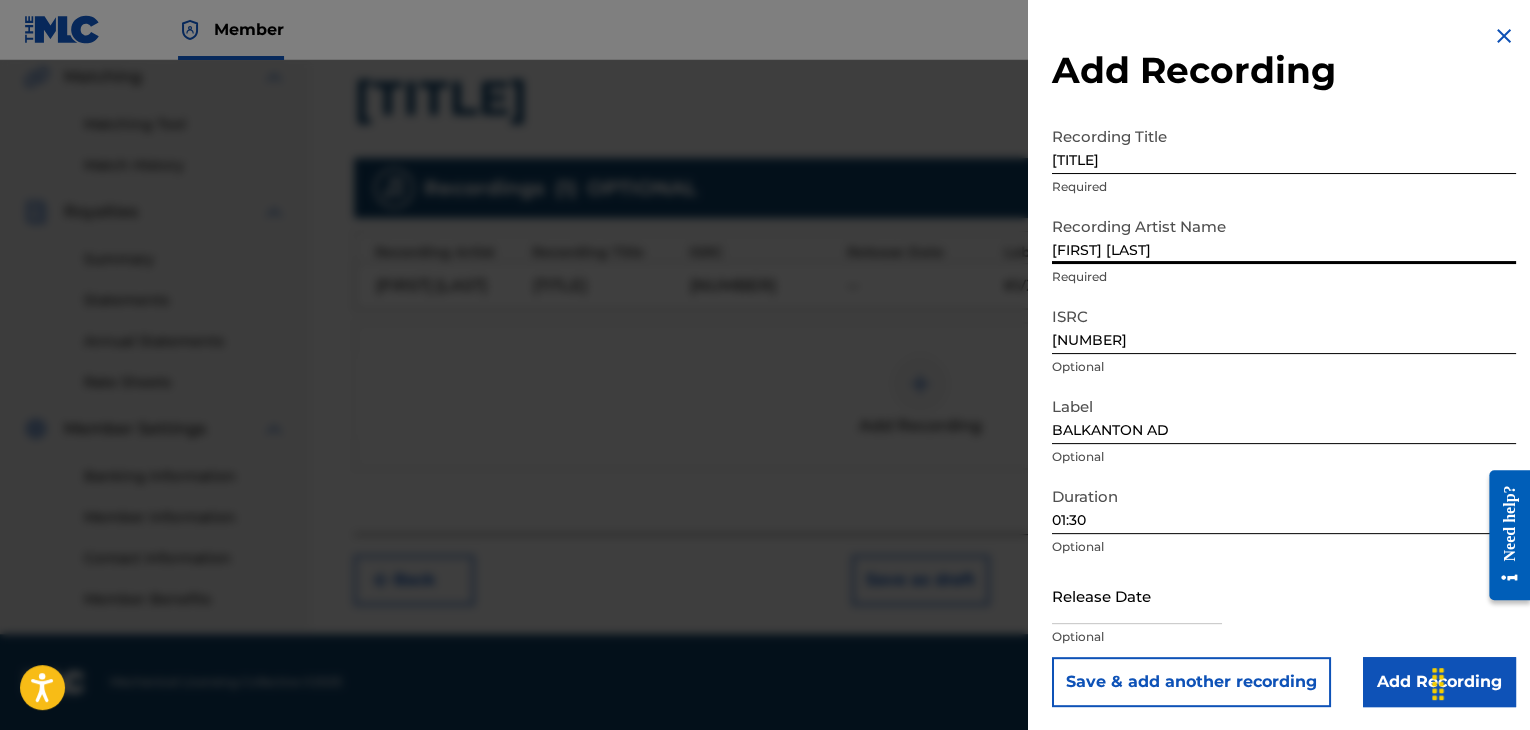 type on "[FIRST] [LAST]" 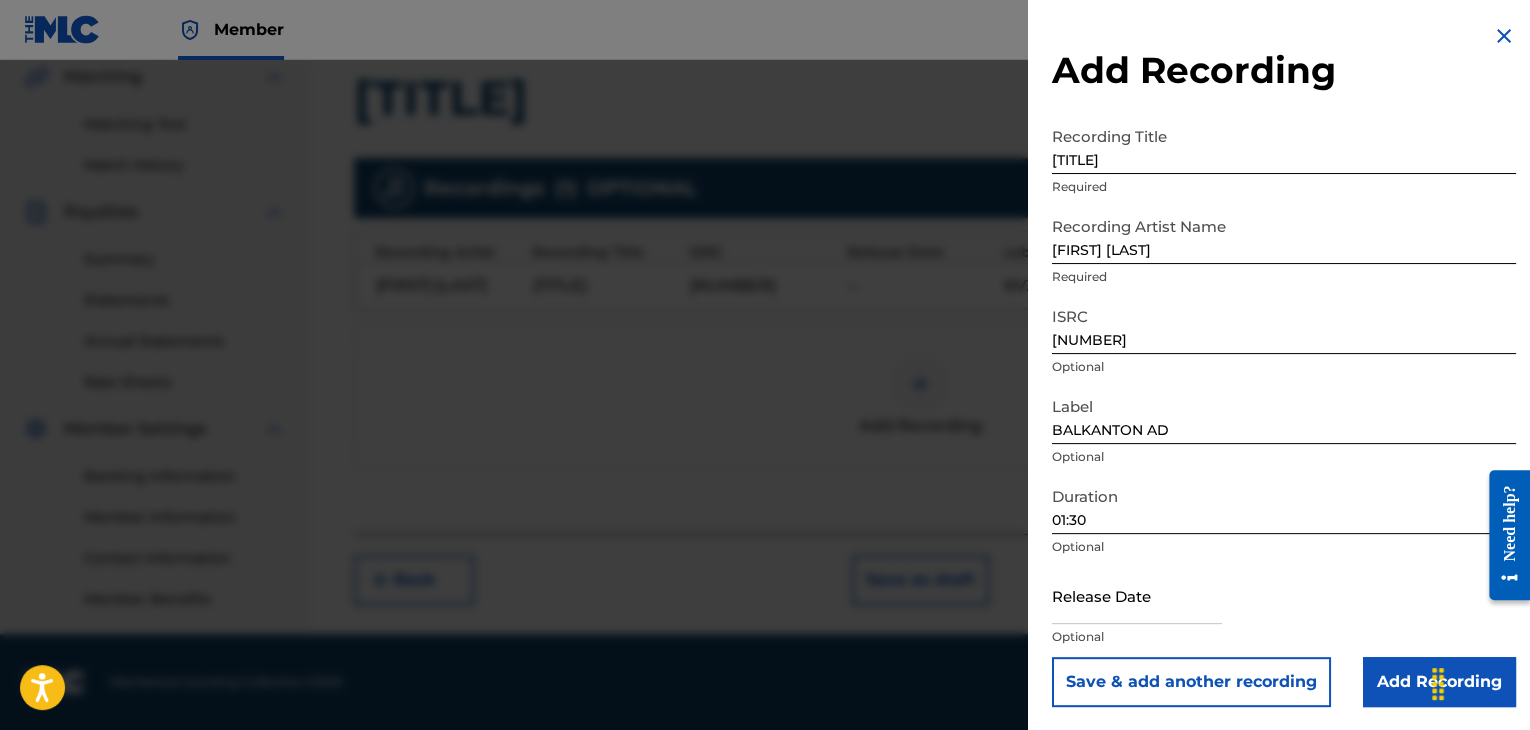 click on "Add Recording" at bounding box center [1439, 682] 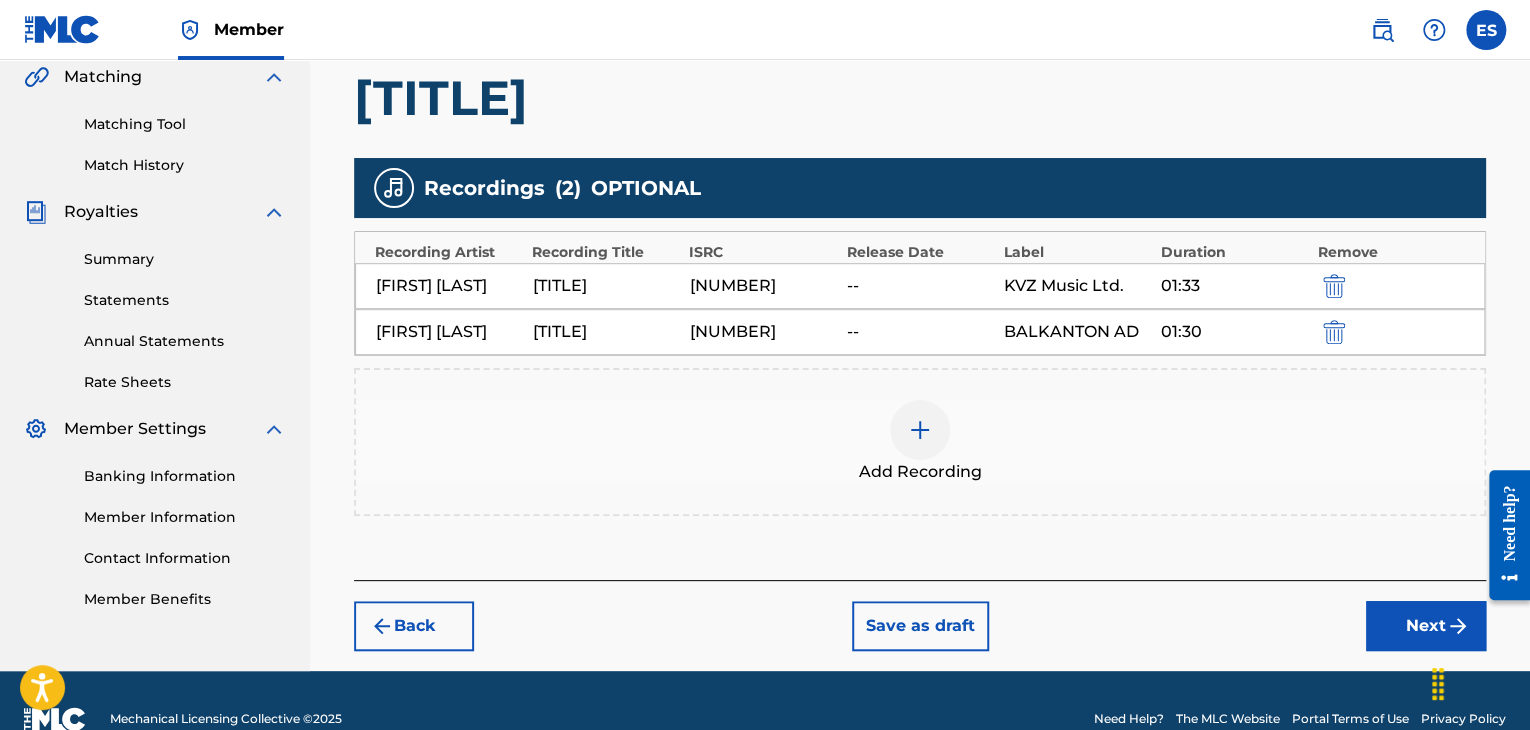 click at bounding box center [1334, 332] 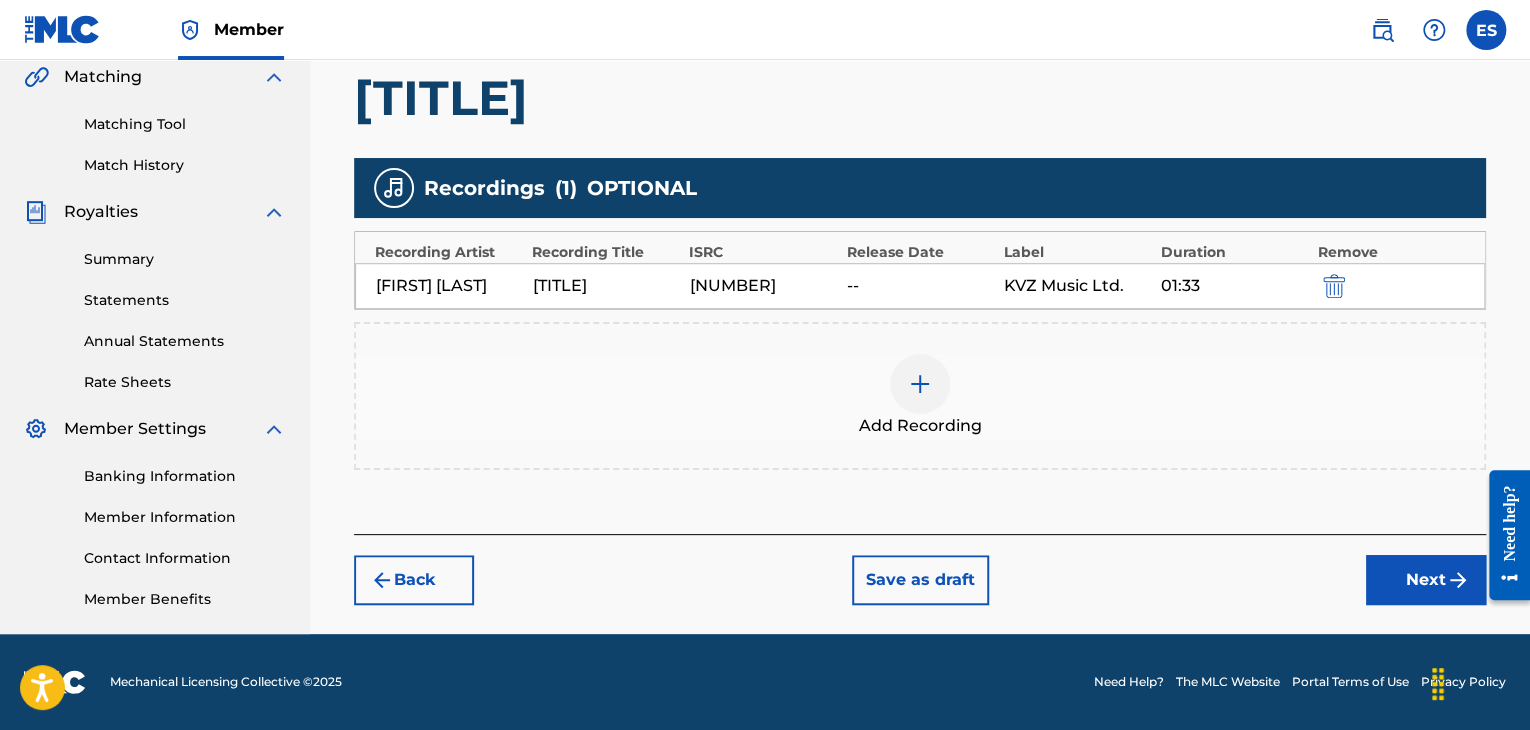 click at bounding box center [920, 384] 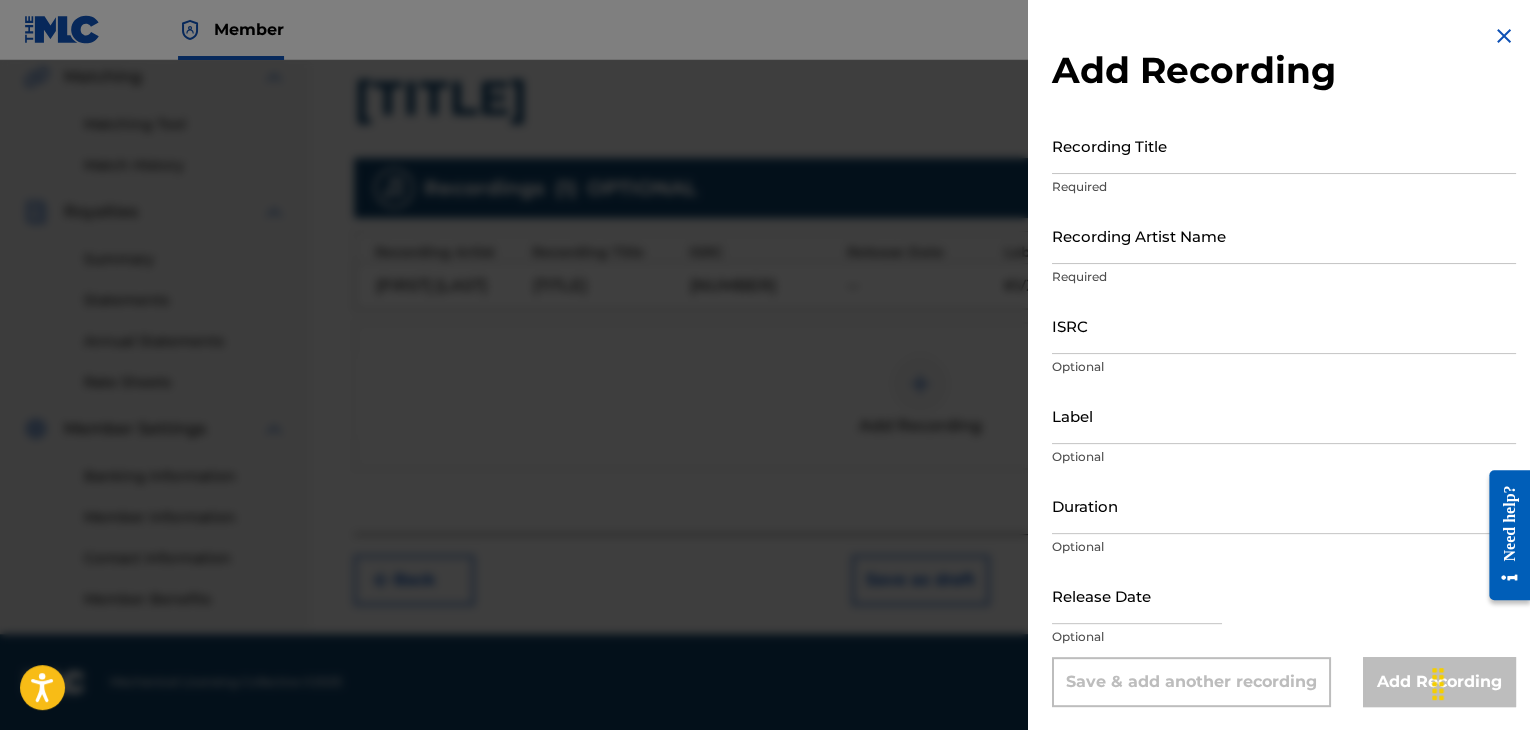 click on "ISRC" at bounding box center [1284, 325] 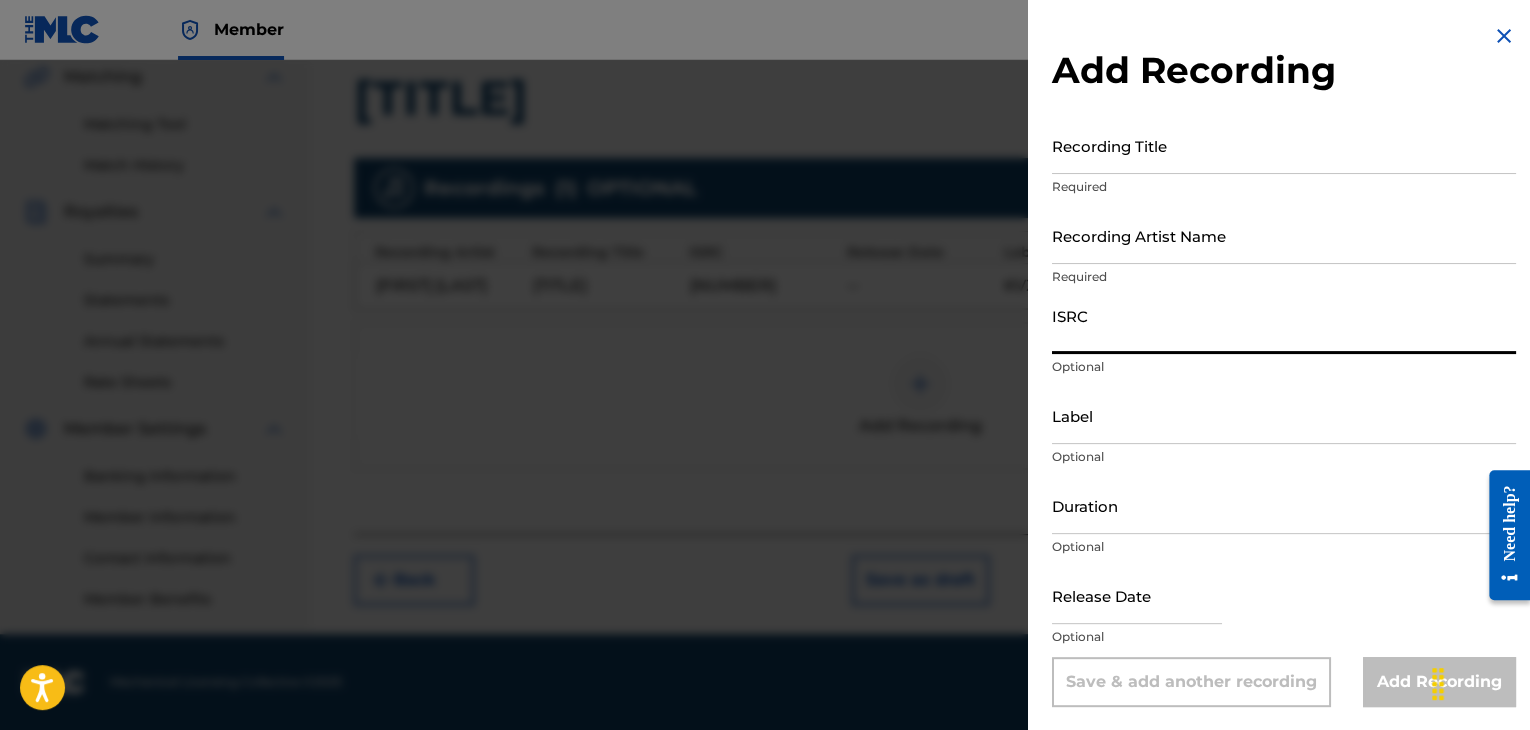 paste on "[NUMBER]" 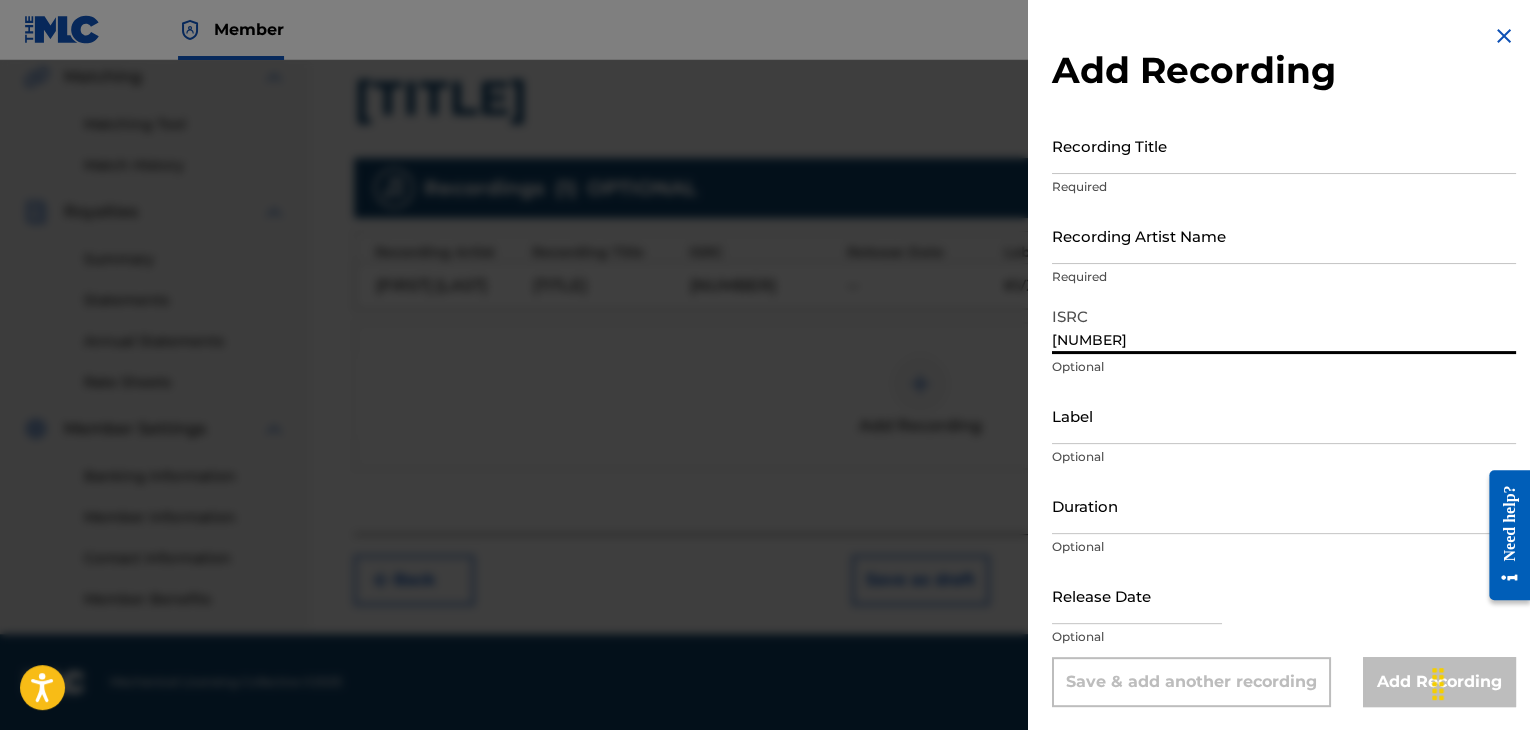 type on "[NUMBER]" 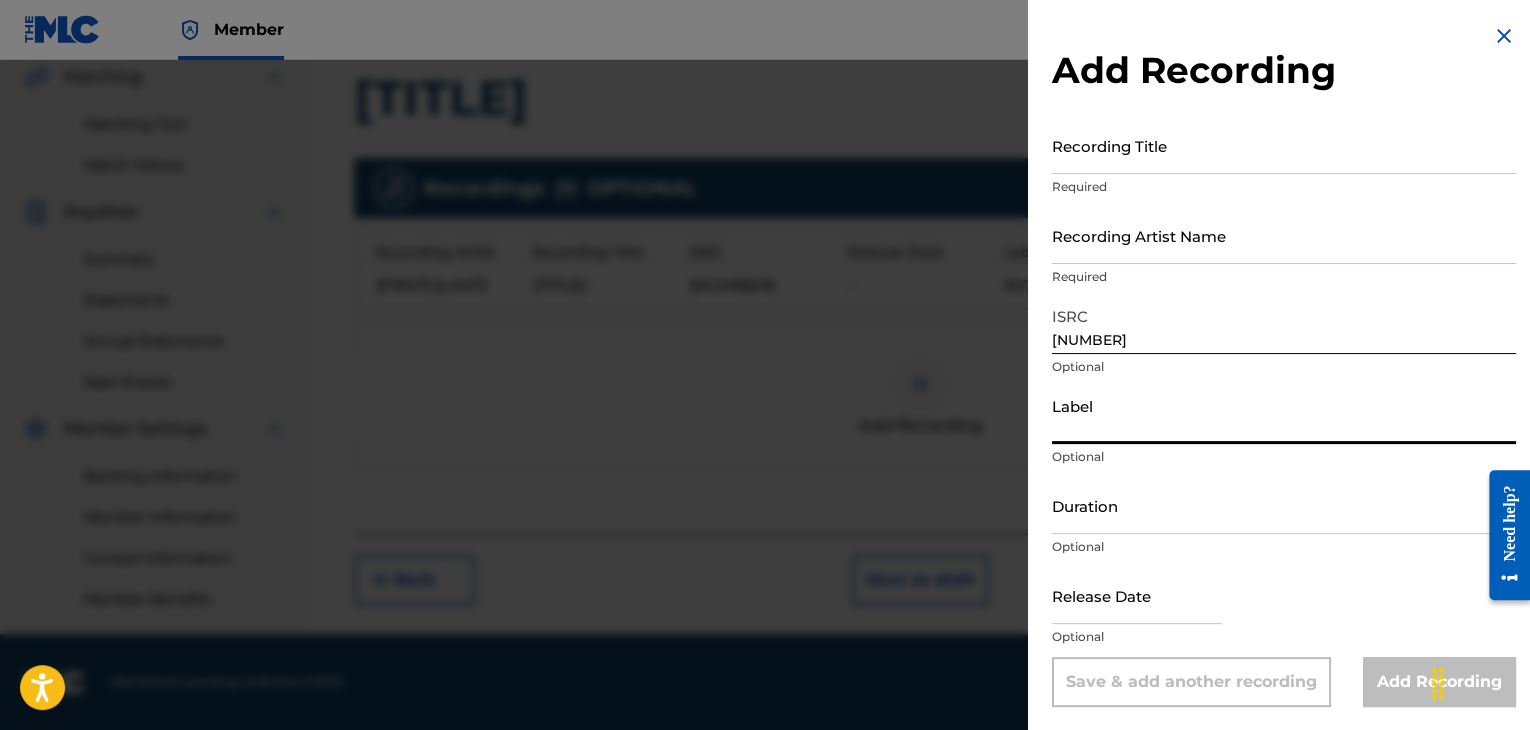 click on "Label" at bounding box center [1284, 415] 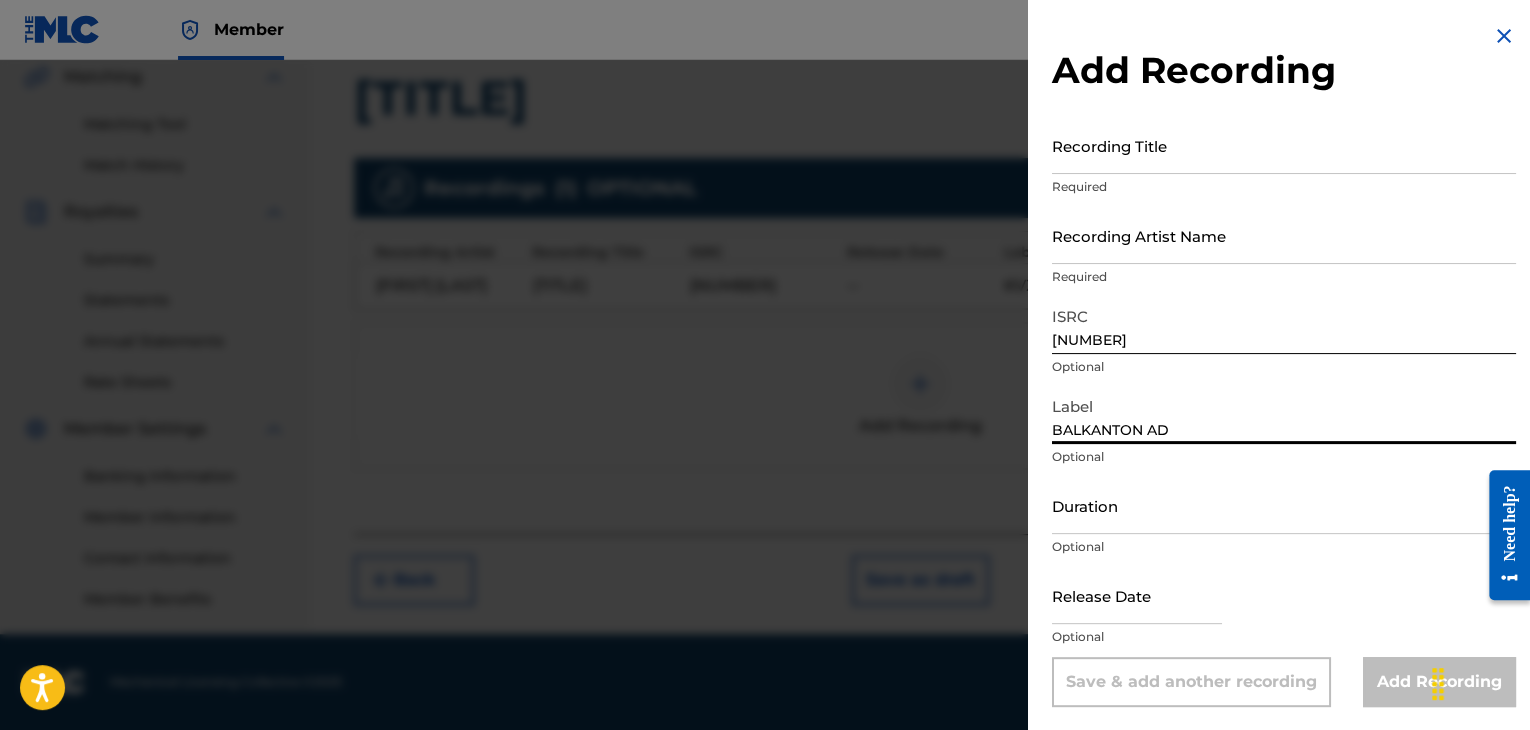 click on "Recording Title" at bounding box center (1284, 145) 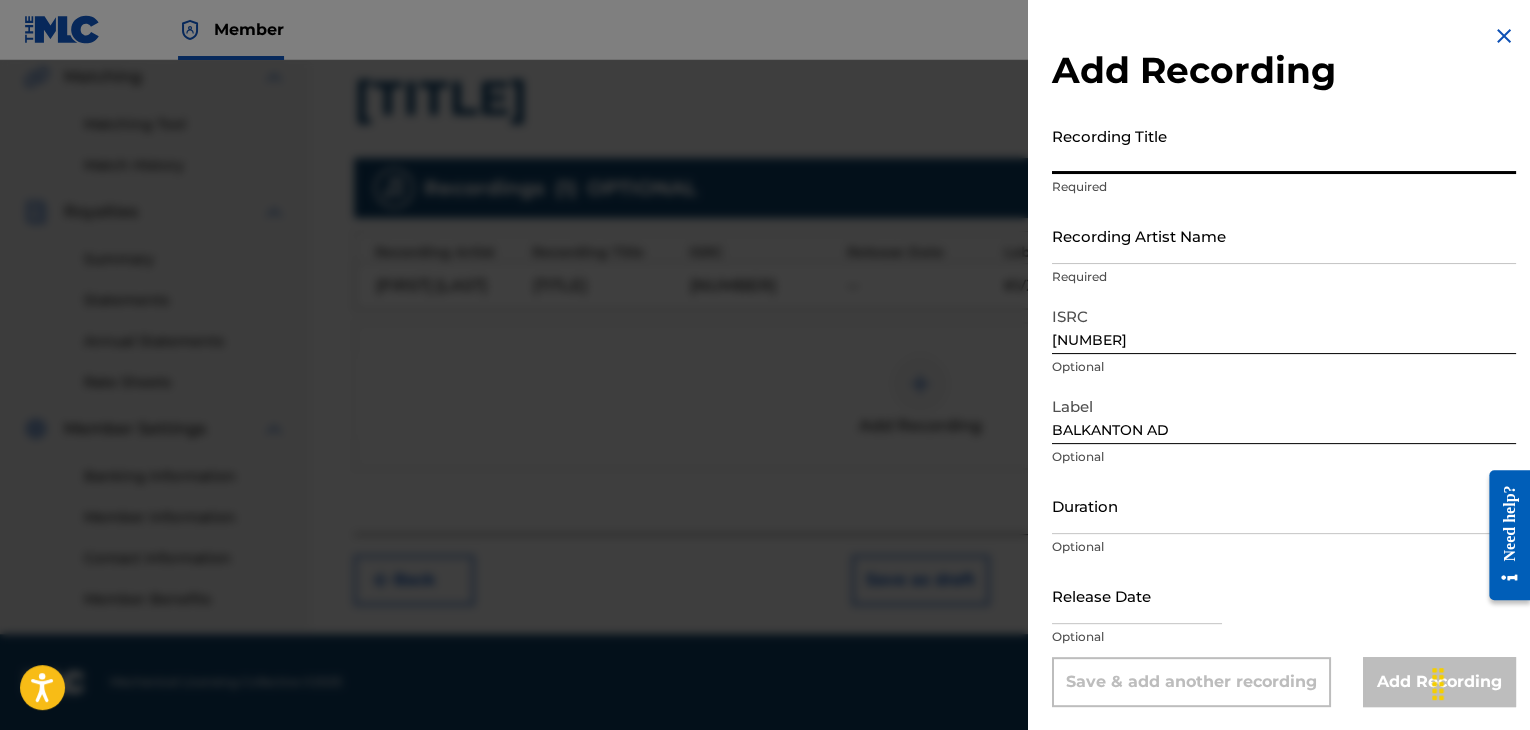 paste on "[TITLE]" 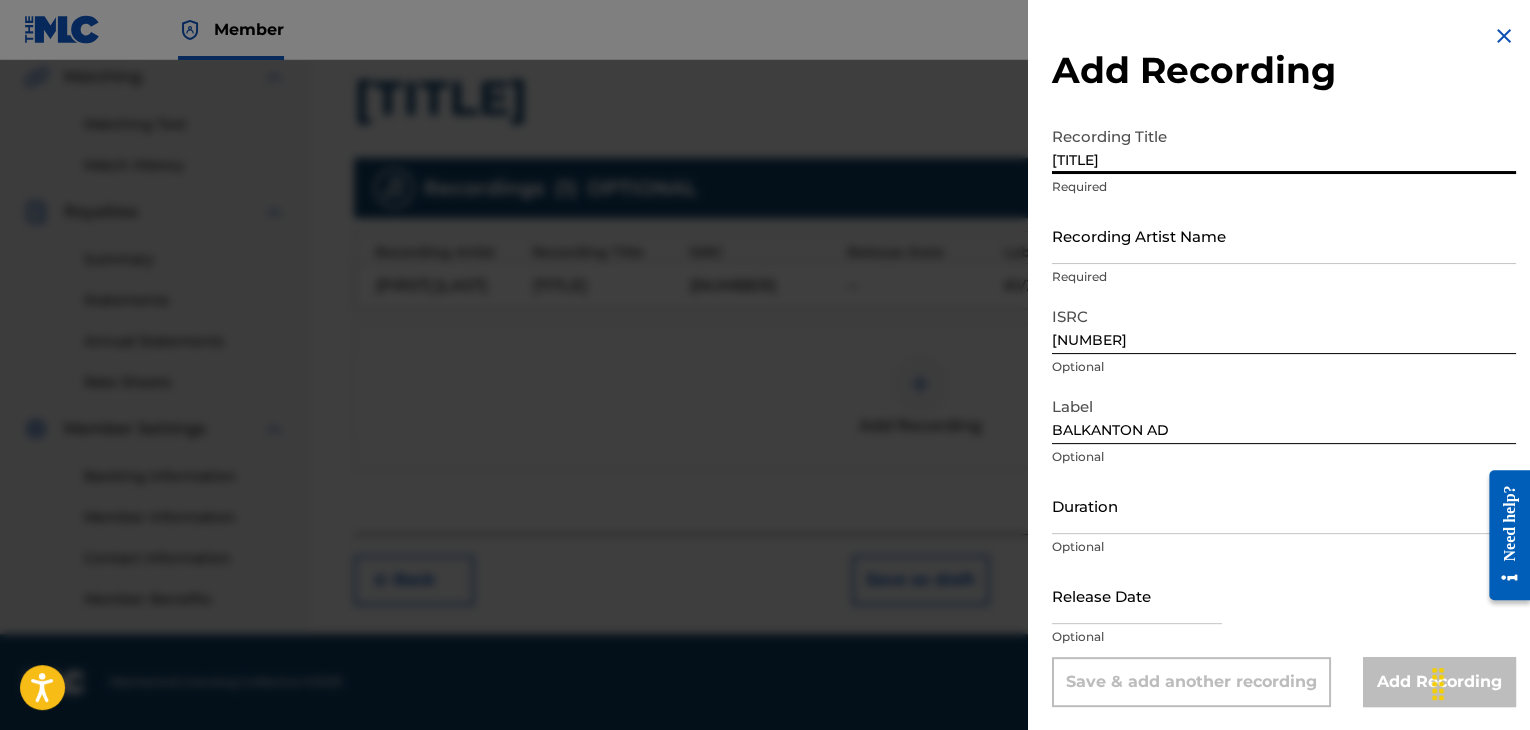 type on "[TITLE]" 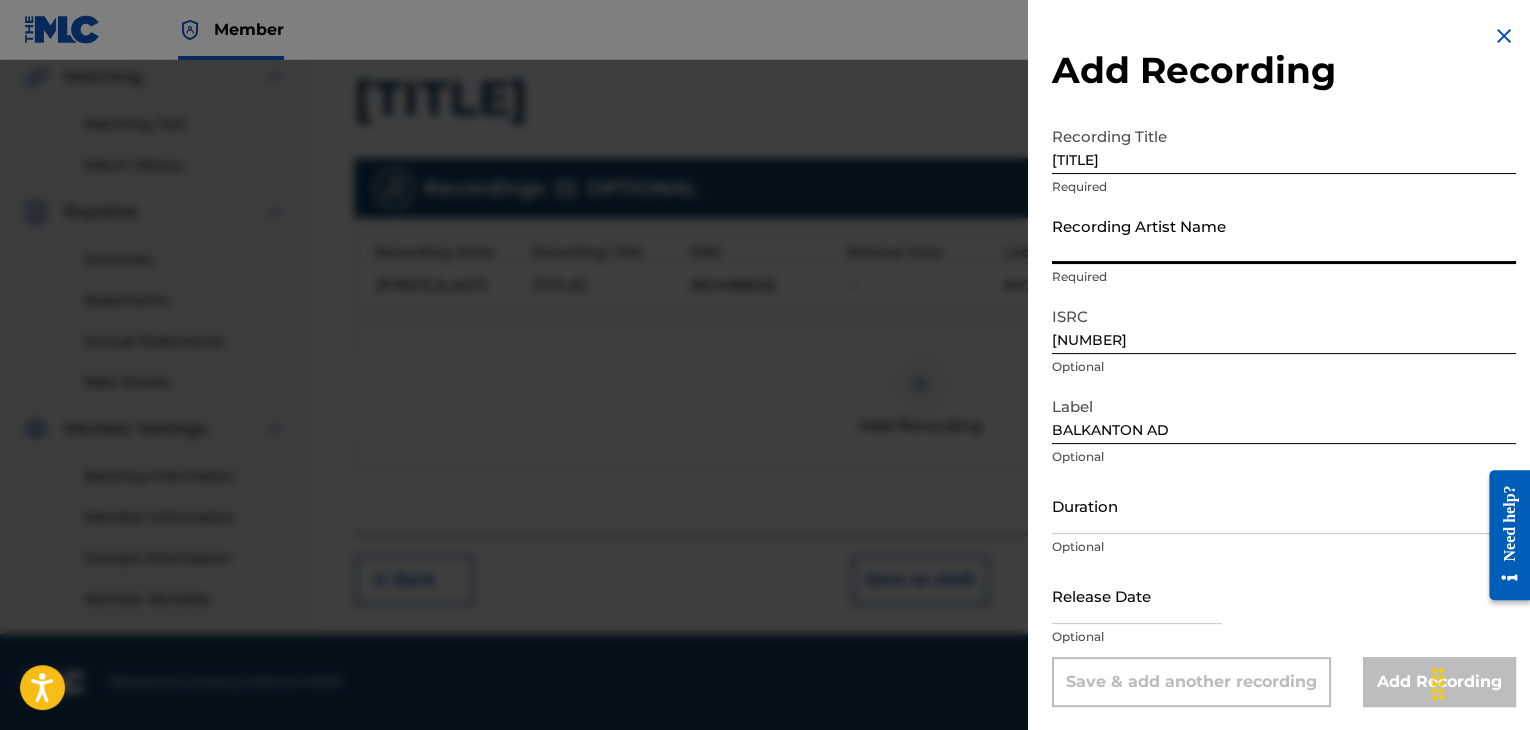 click on "Recording Artist Name" at bounding box center (1284, 235) 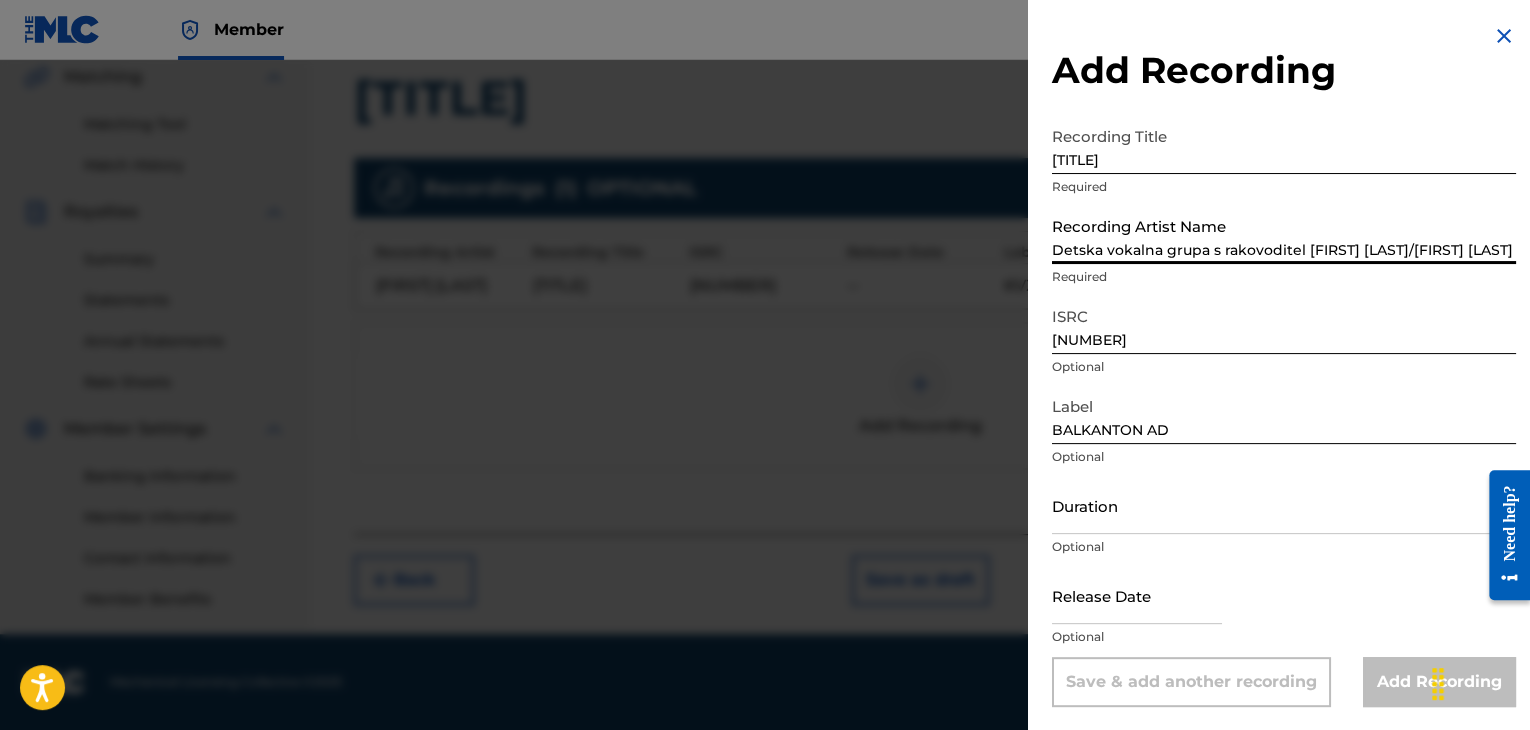scroll, scrollTop: 0, scrollLeft: 32, axis: horizontal 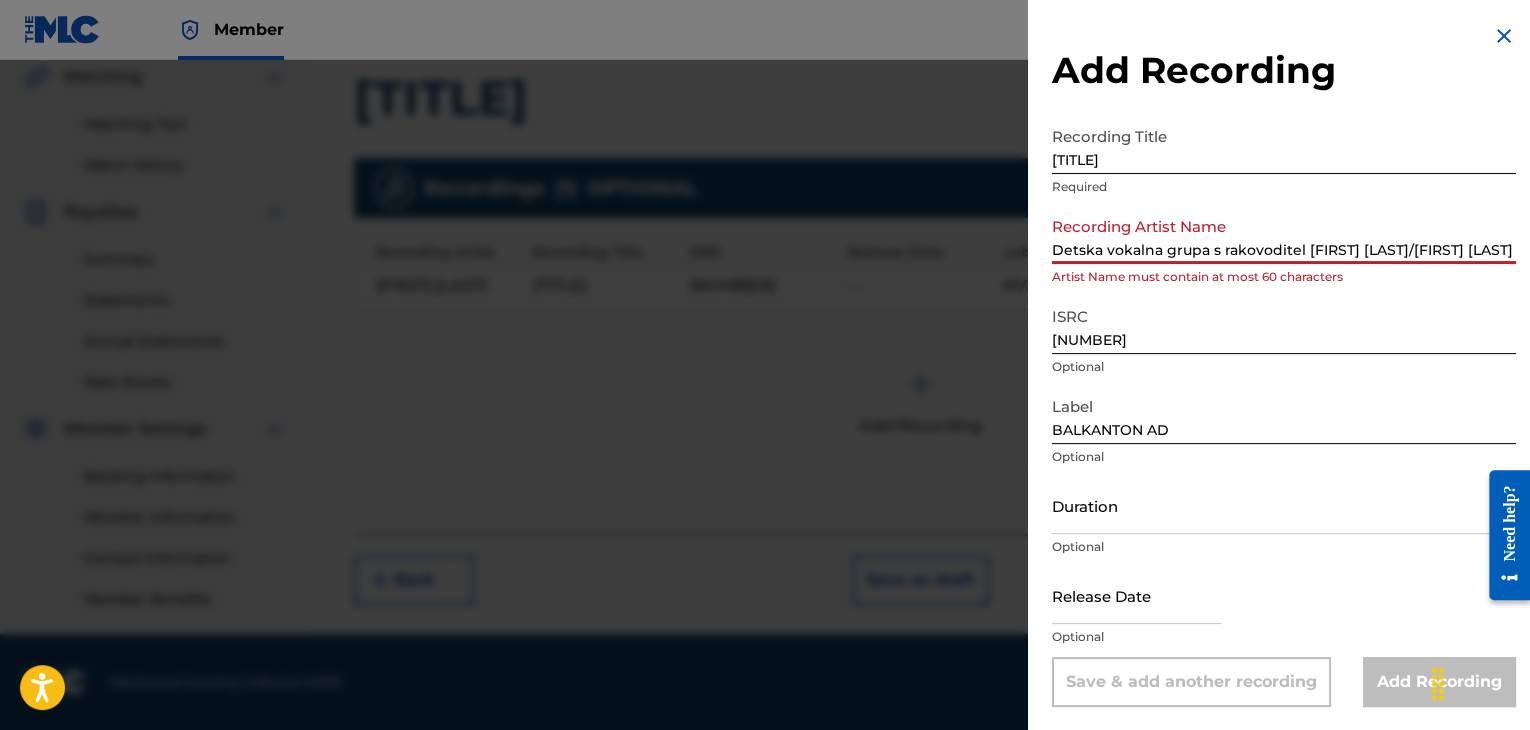 click on "Detska vokalna grupa s rakovoditel [FIRST] [LAST]/[FIRST] [LAST]" at bounding box center (1284, 235) 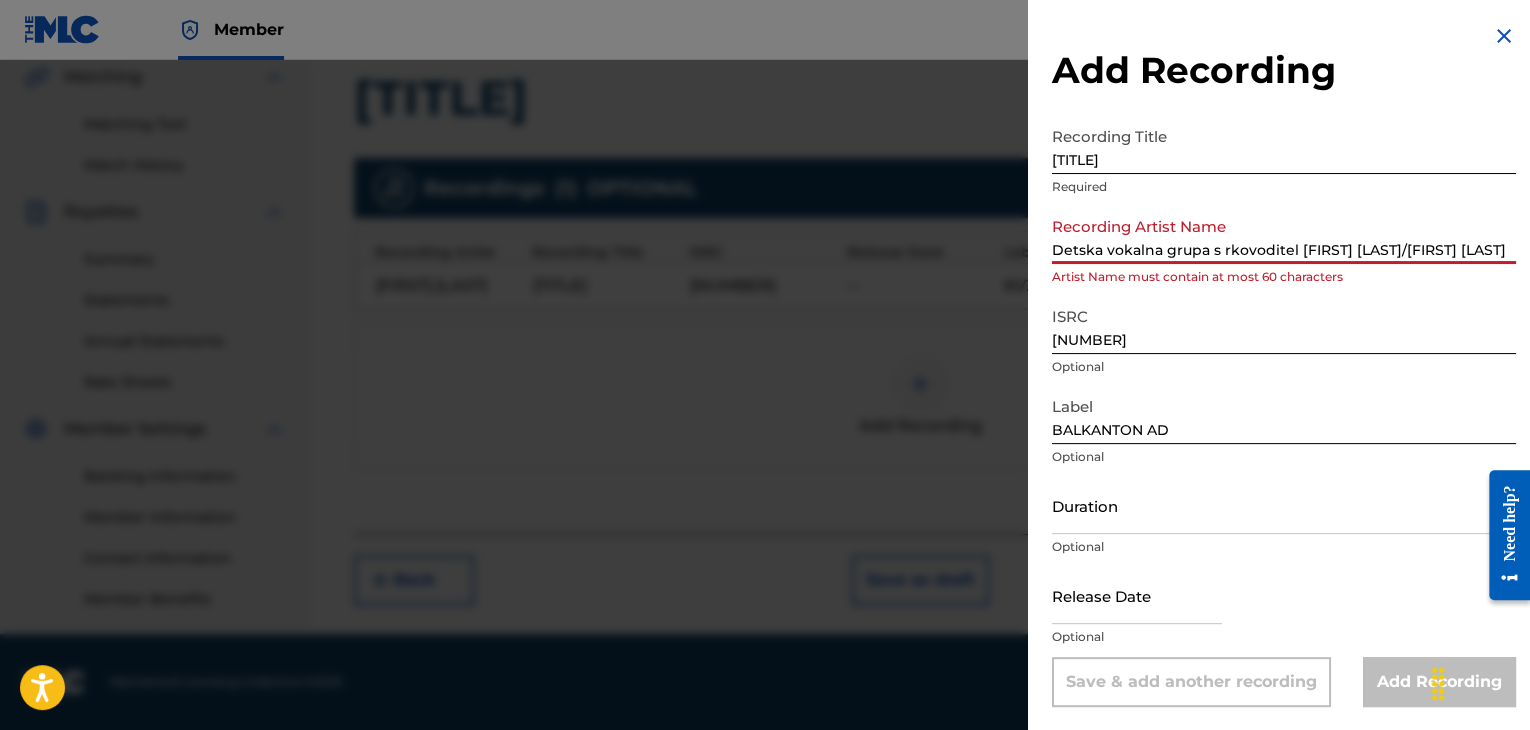 scroll, scrollTop: 0, scrollLeft: 25, axis: horizontal 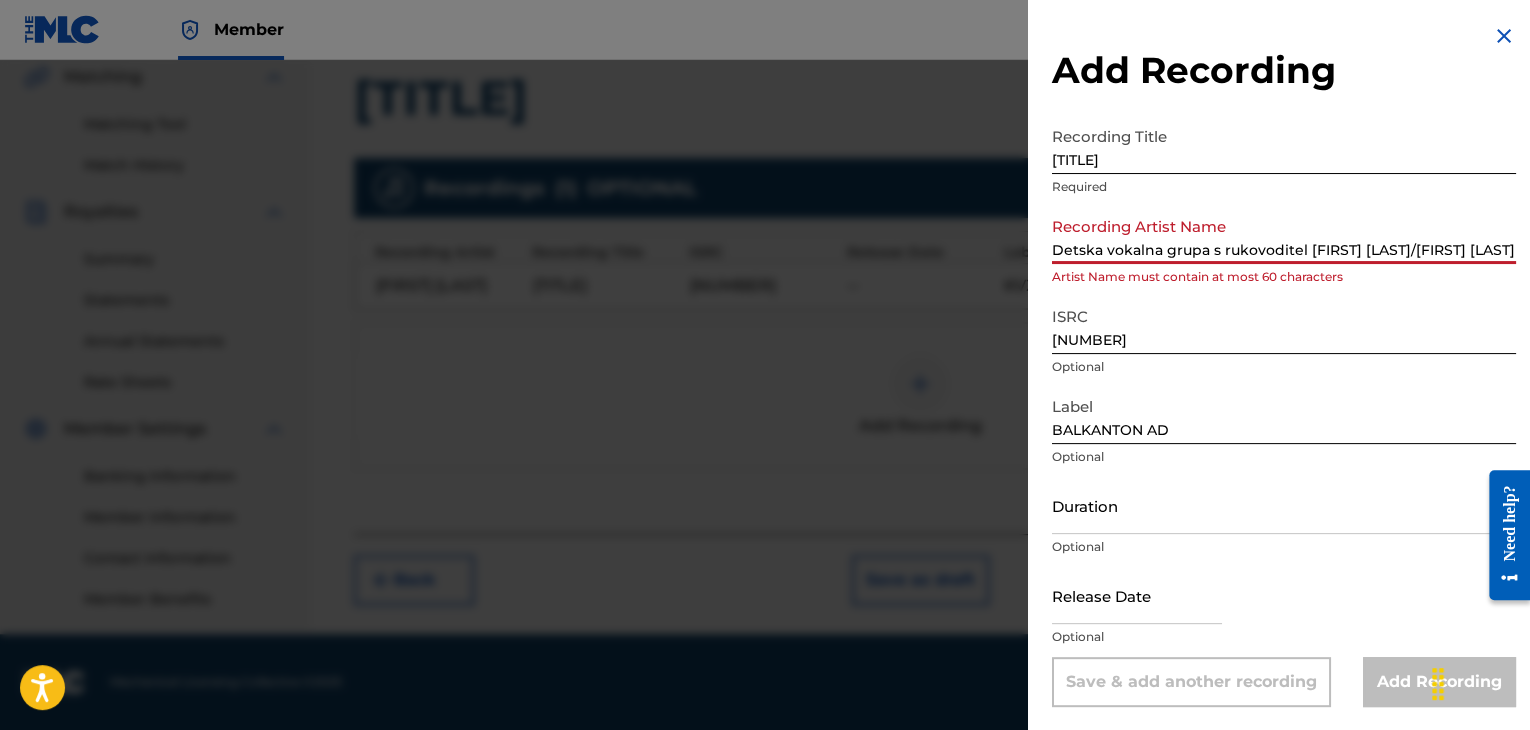 click on "Detska vokalna grupa s rukovoditel [FIRST] [LAST]/[FIRST] [LAST]" at bounding box center [1284, 235] 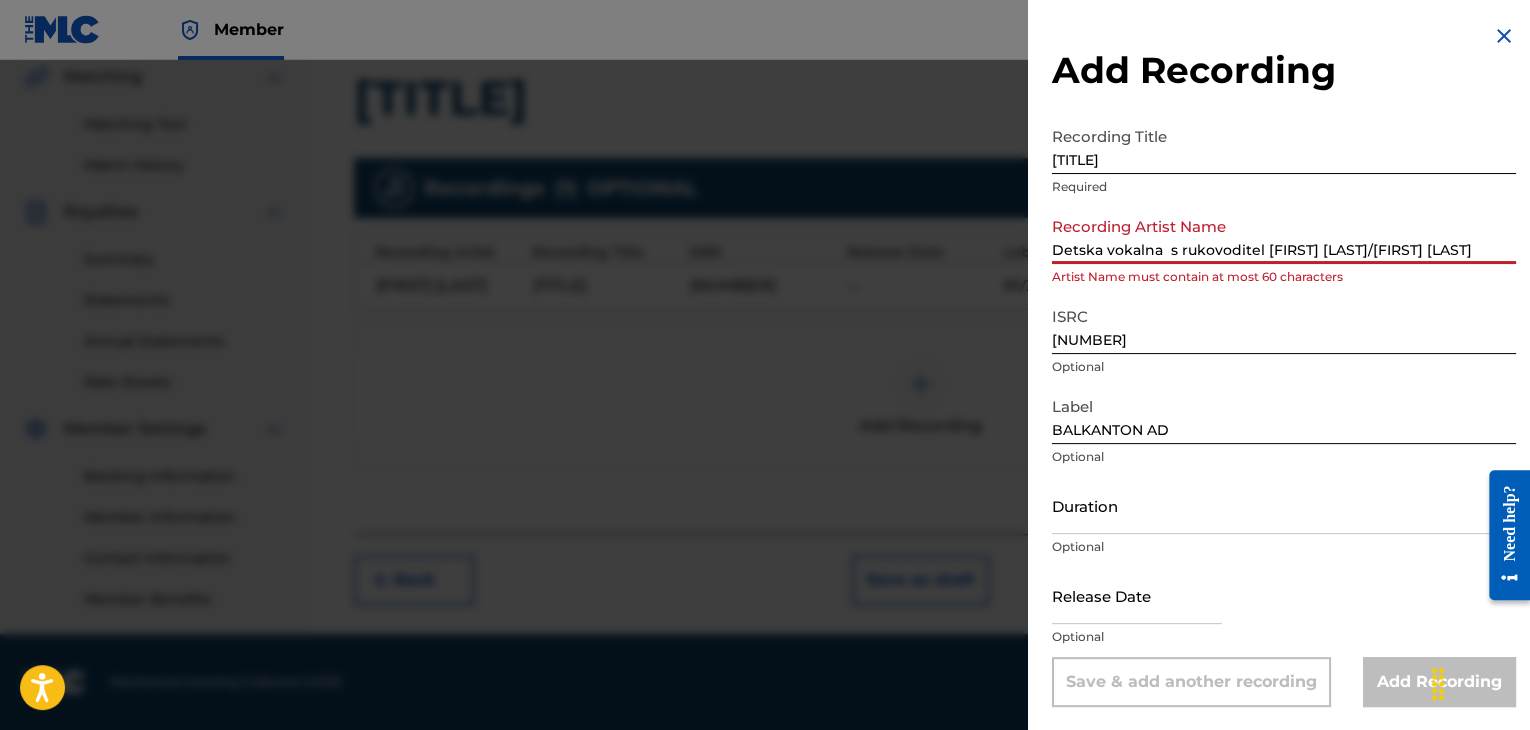 scroll, scrollTop: 0, scrollLeft: 0, axis: both 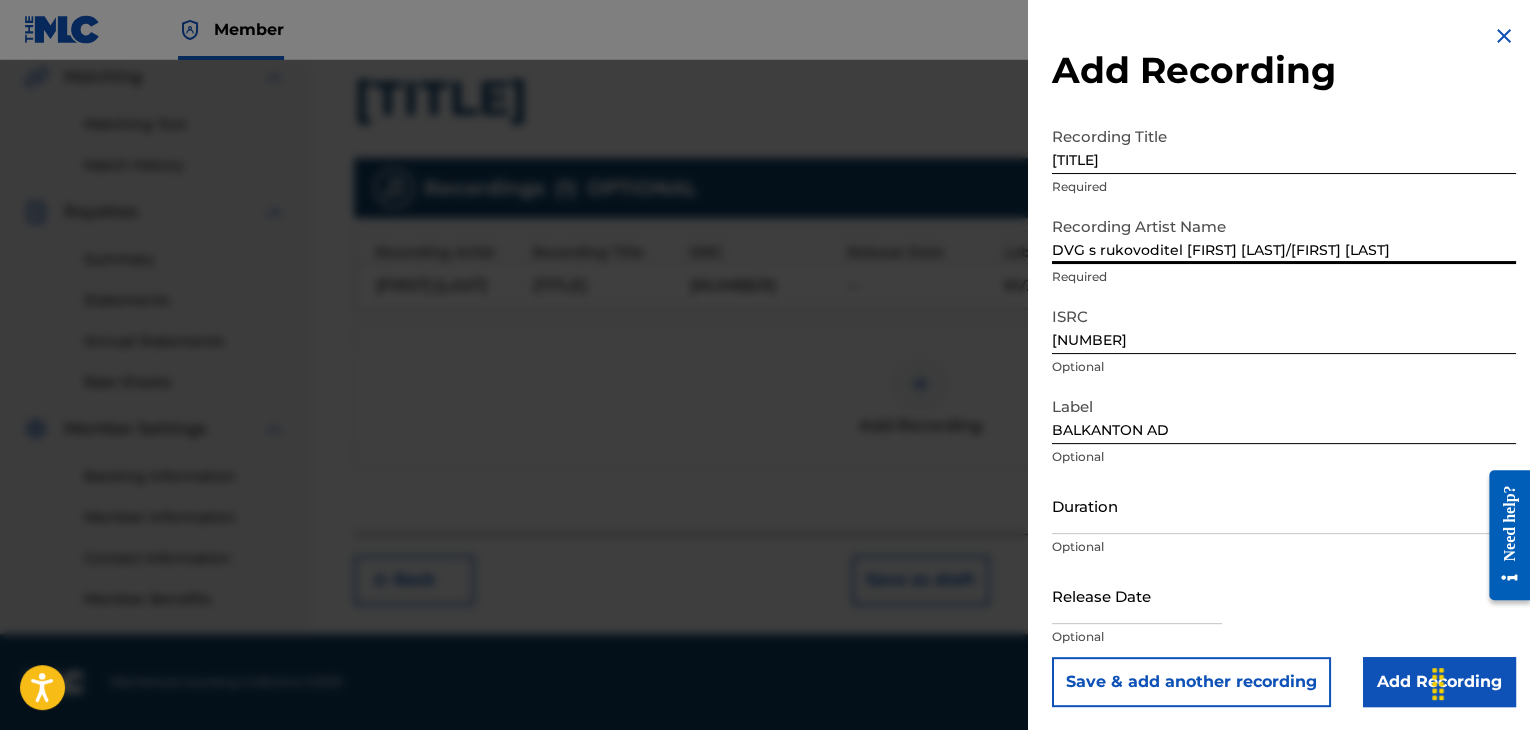 click on "DVG s rukovoditel [FIRST] [LAST]/[FIRST] [LAST]" at bounding box center [1284, 235] 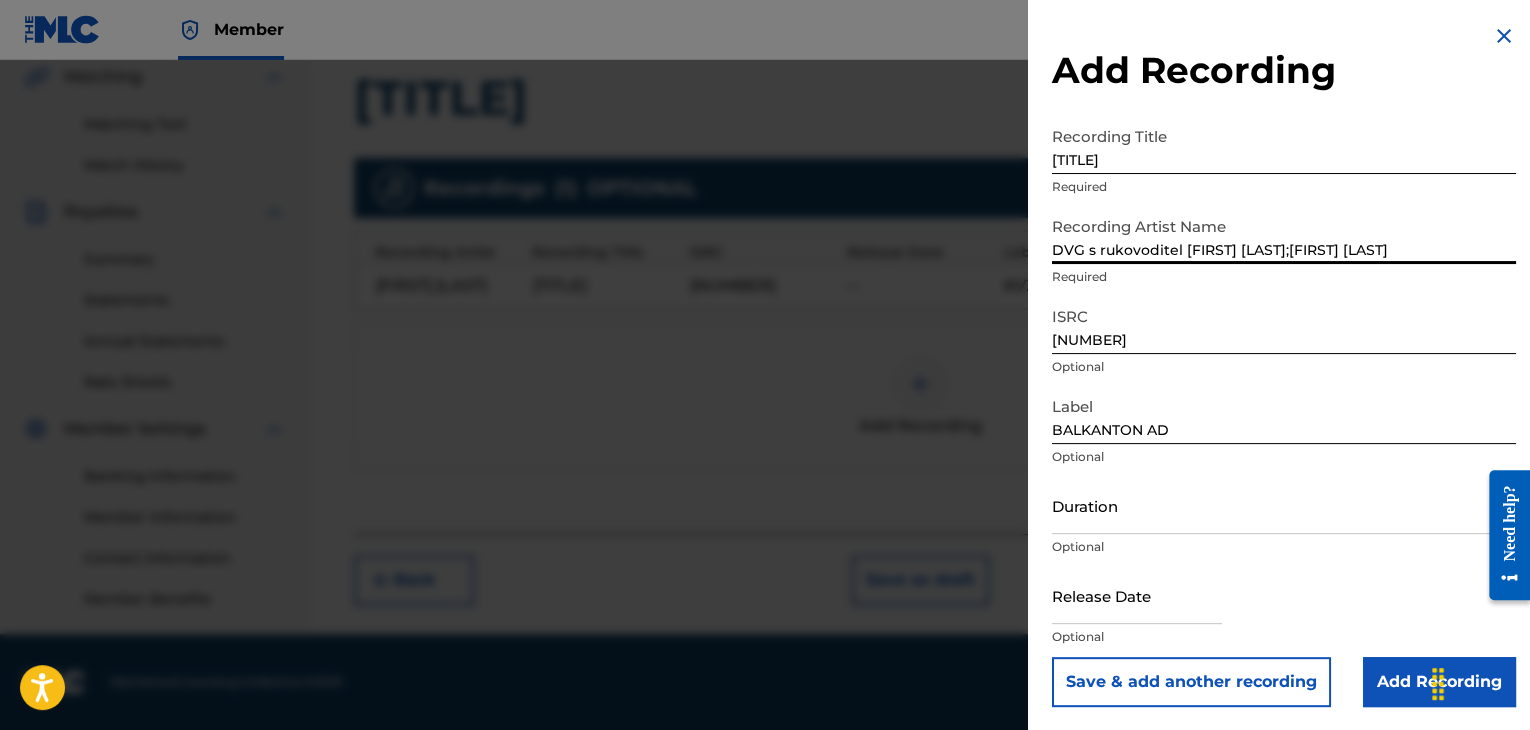 type on "DVG s rukovoditel [FIRST] [LAST];[FIRST] [LAST]" 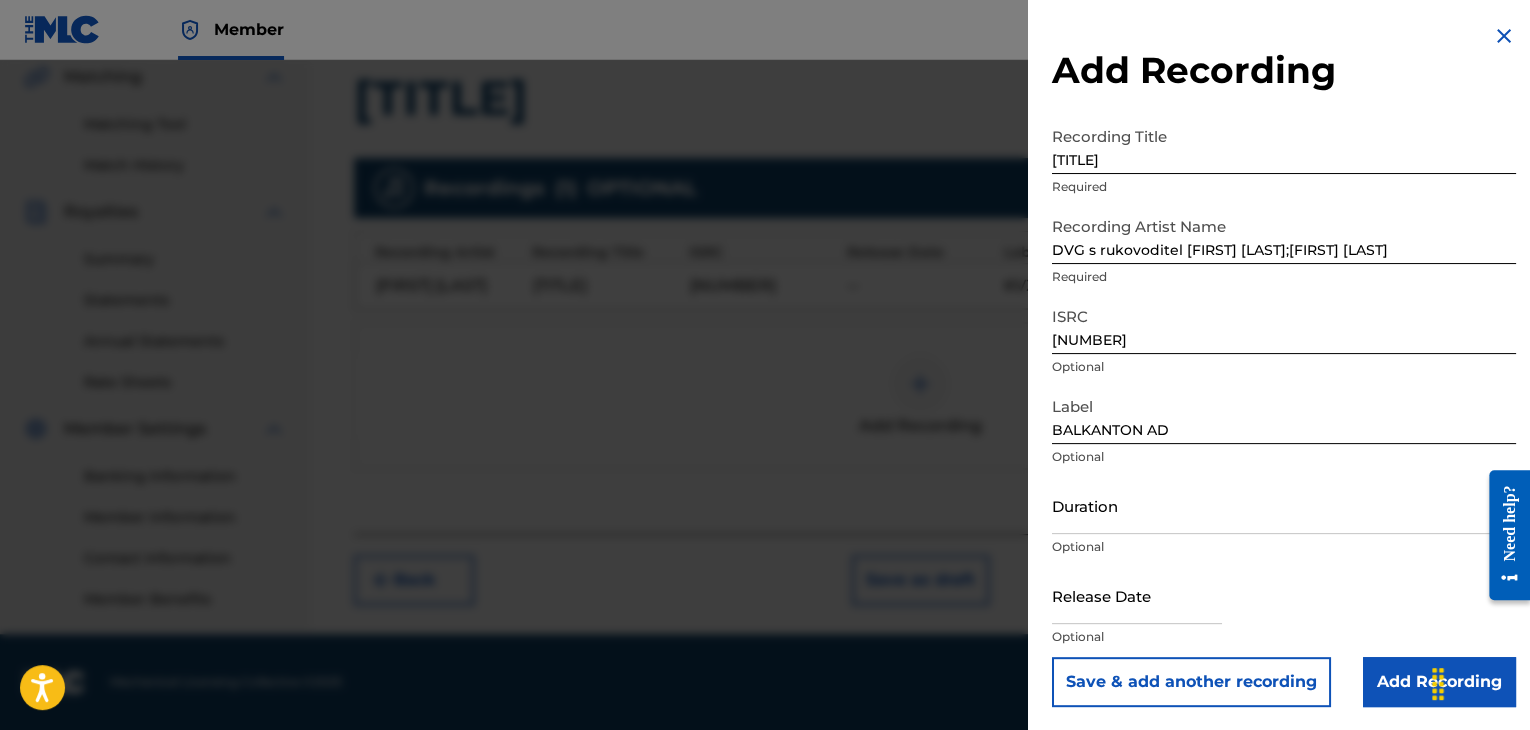 click on "Optional" at bounding box center [1284, 457] 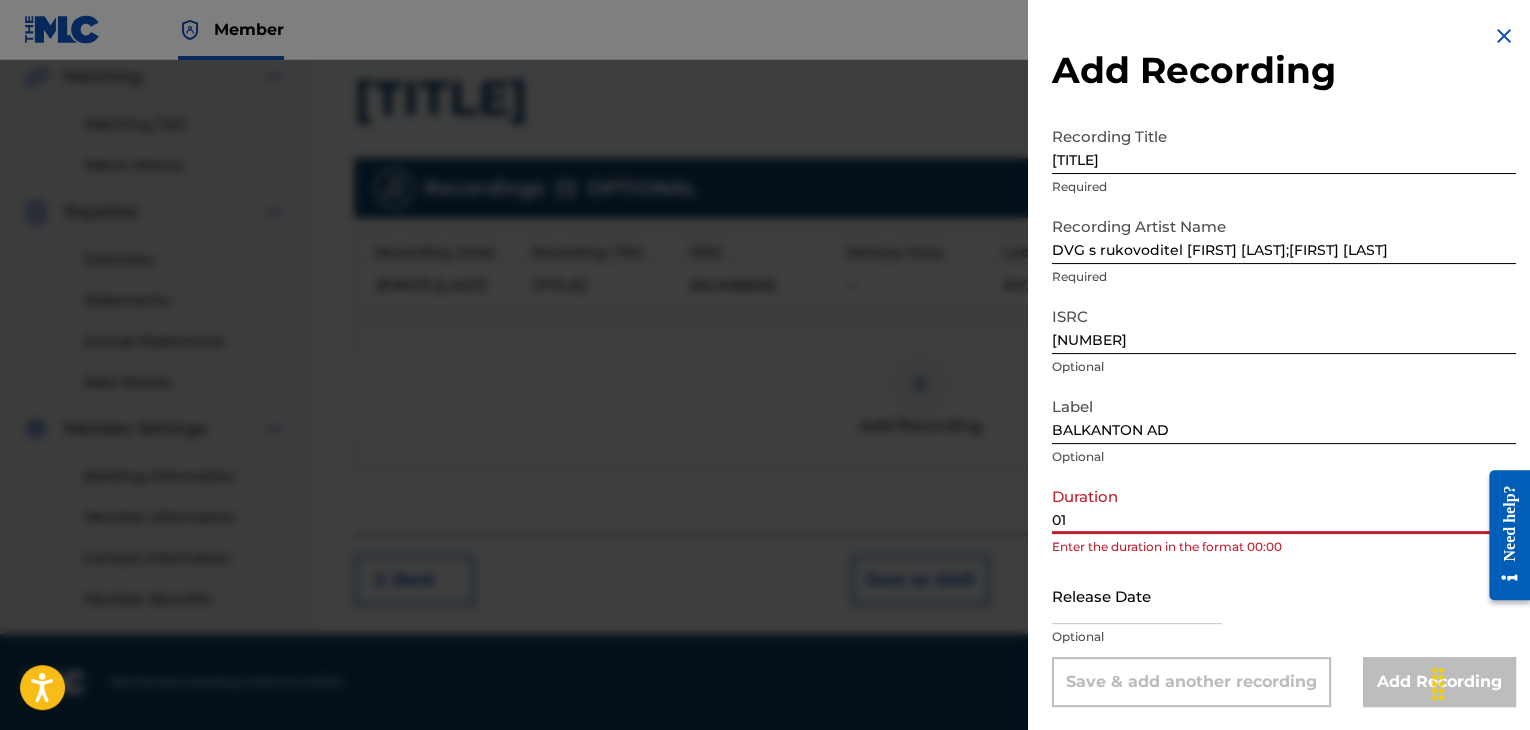 type on "01:30" 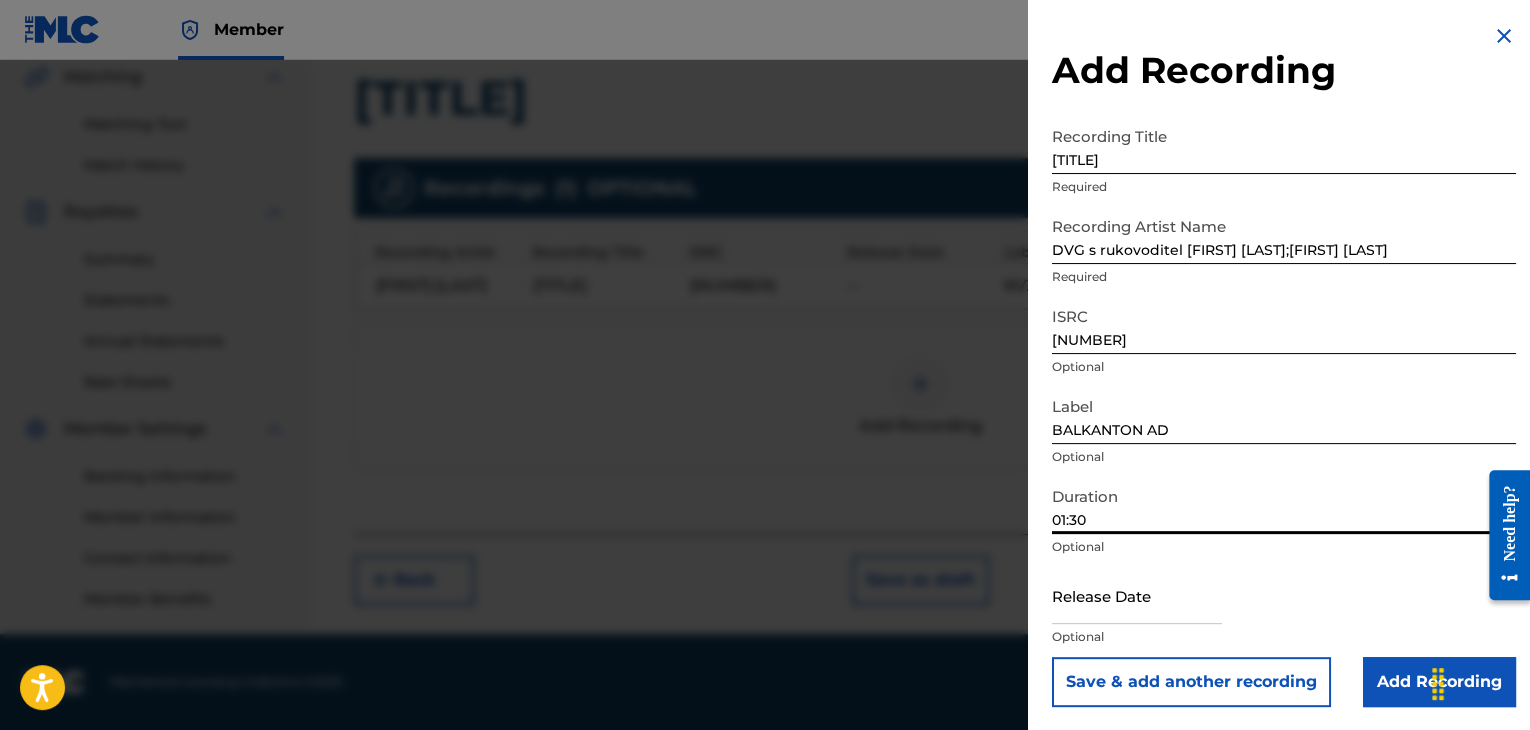 click on "Add Recording" at bounding box center [1439, 682] 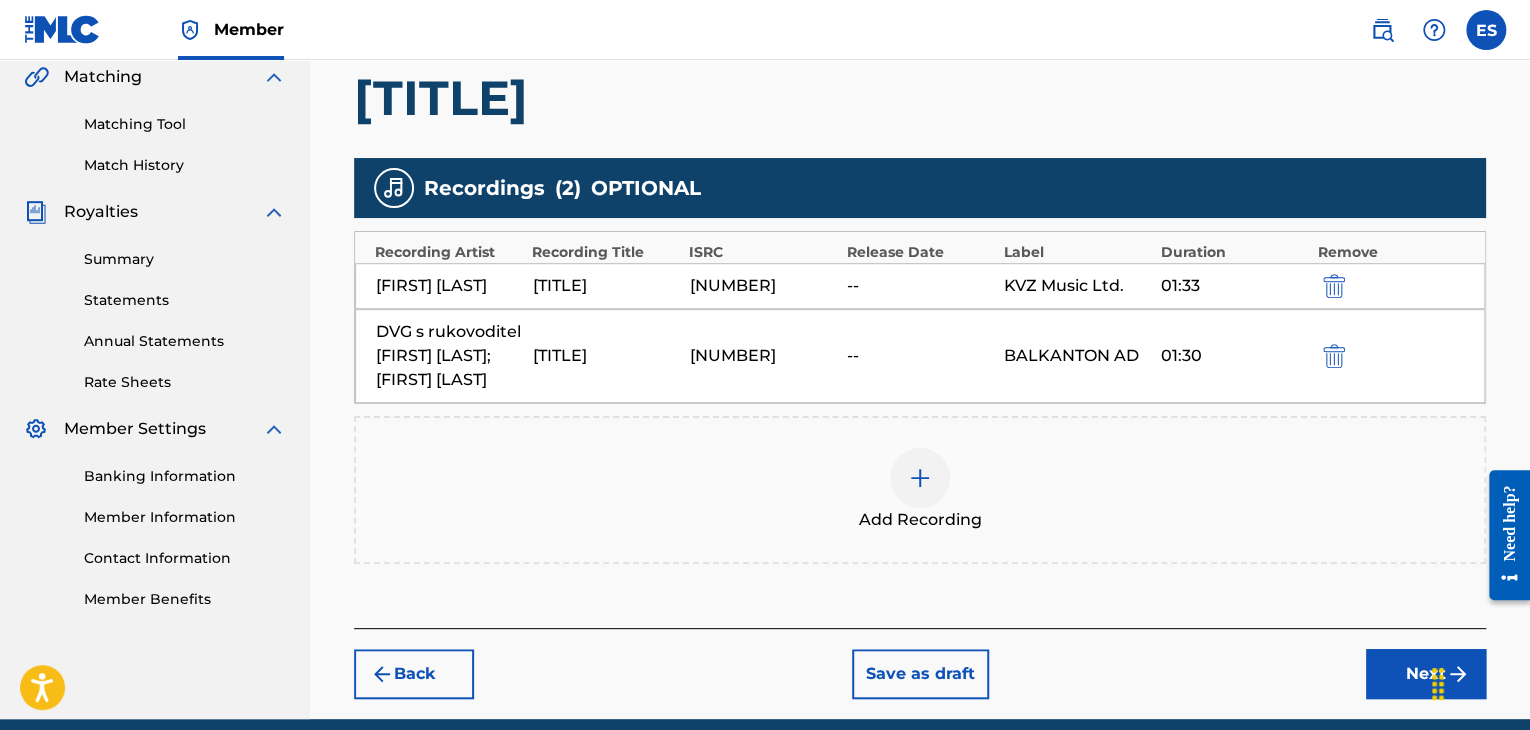 click on "[NUMBER]" at bounding box center (763, 356) 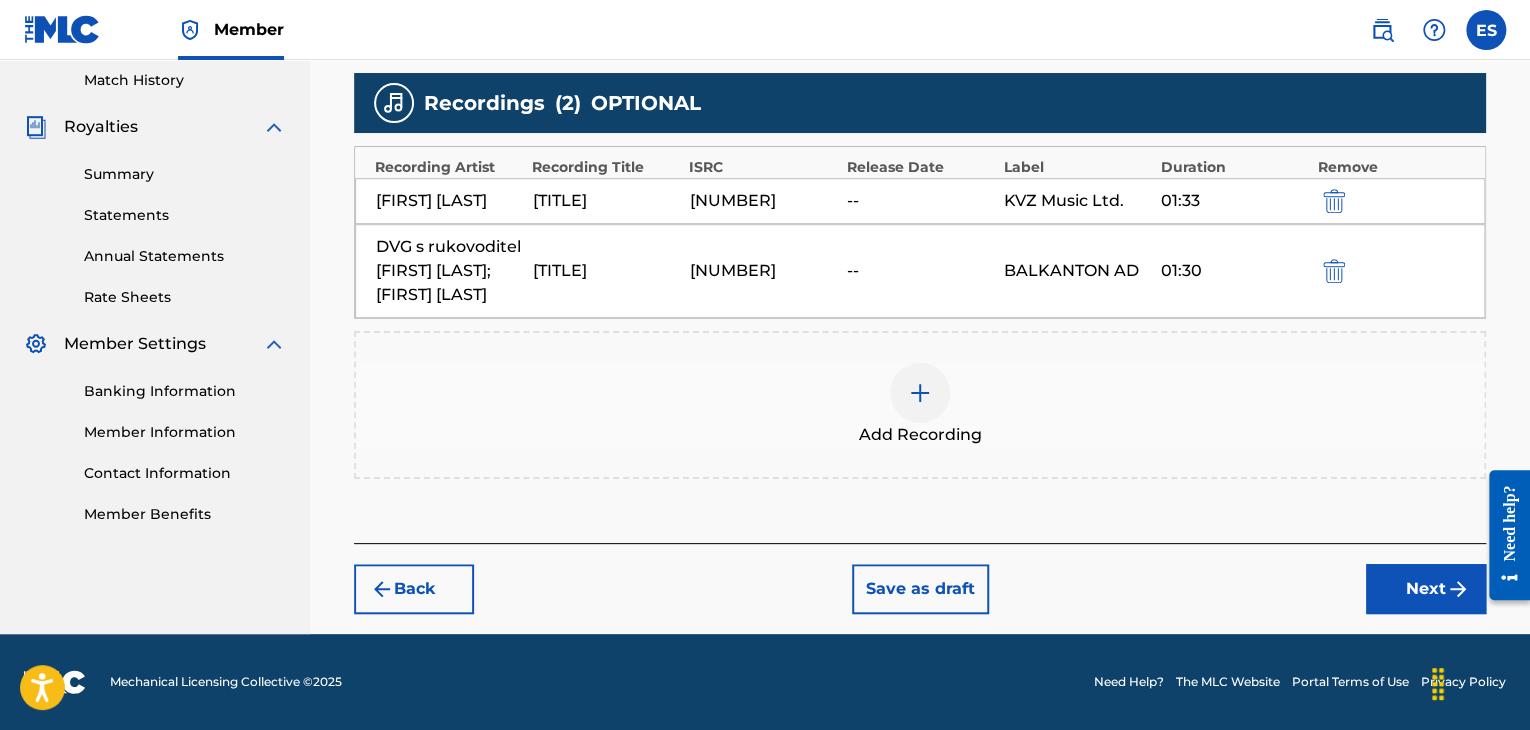 click on "Next" at bounding box center [1426, 589] 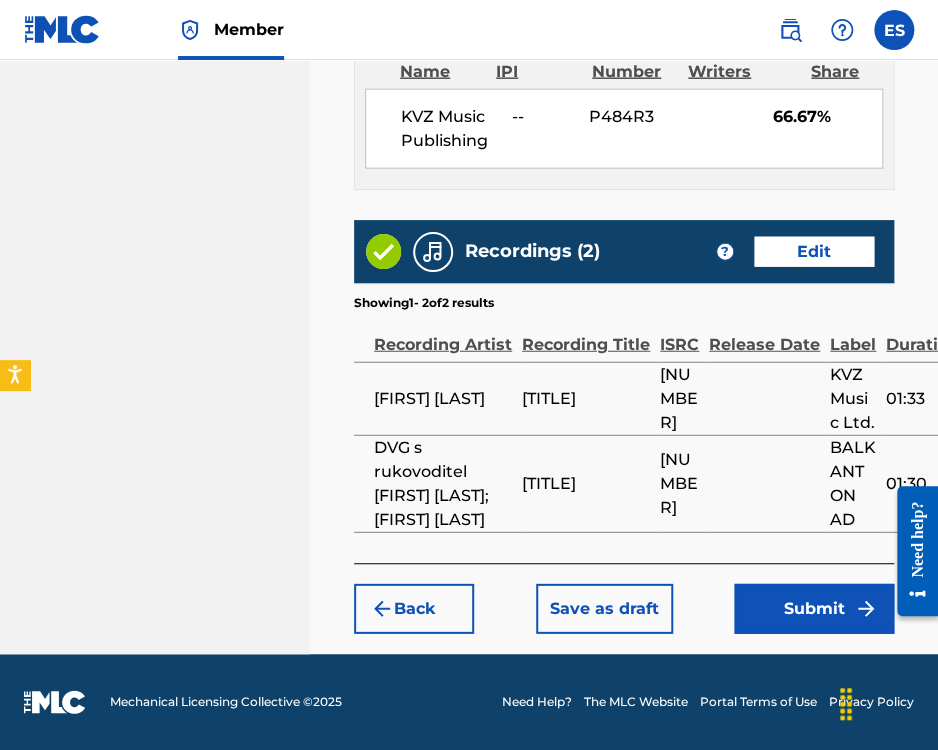 scroll, scrollTop: 1543, scrollLeft: 0, axis: vertical 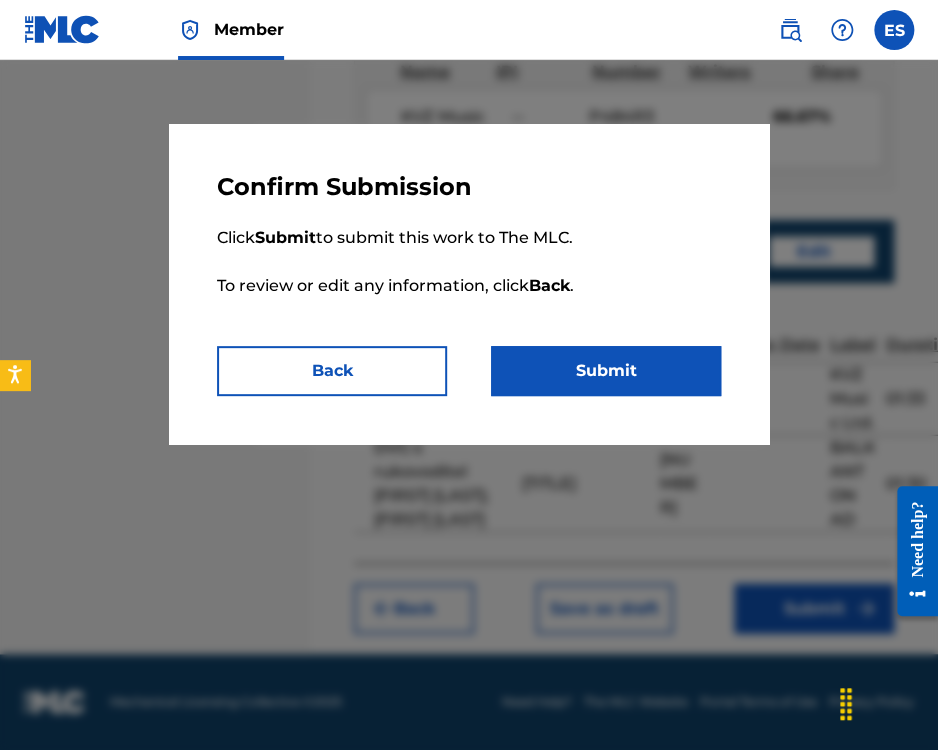 click on "Submit" at bounding box center (606, 371) 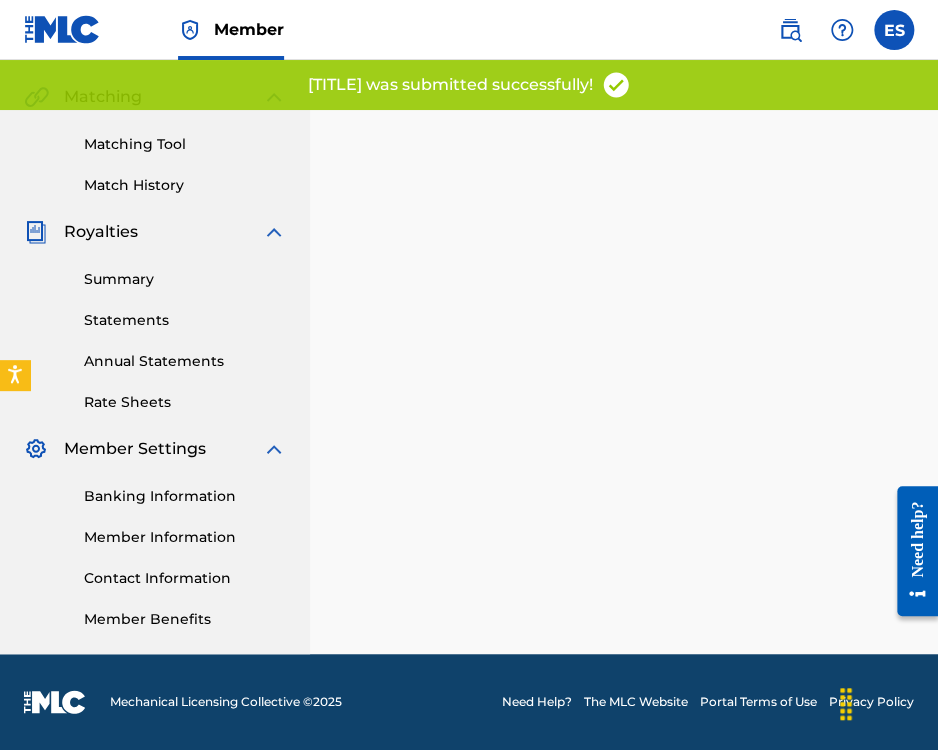 scroll, scrollTop: 0, scrollLeft: 0, axis: both 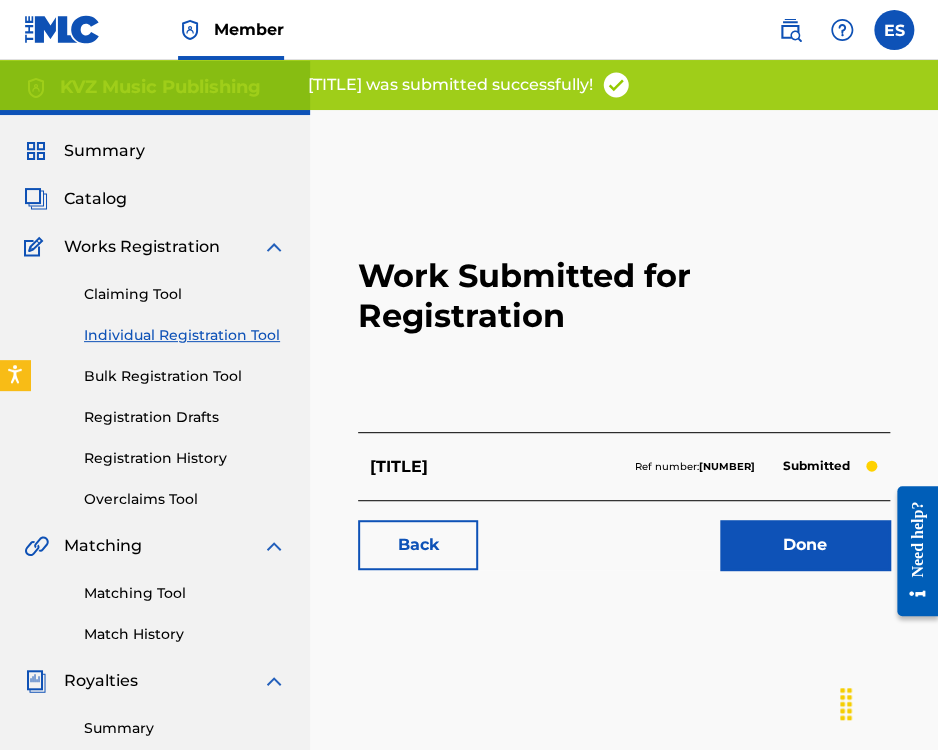 click on "Individual Registration Tool" at bounding box center [185, 335] 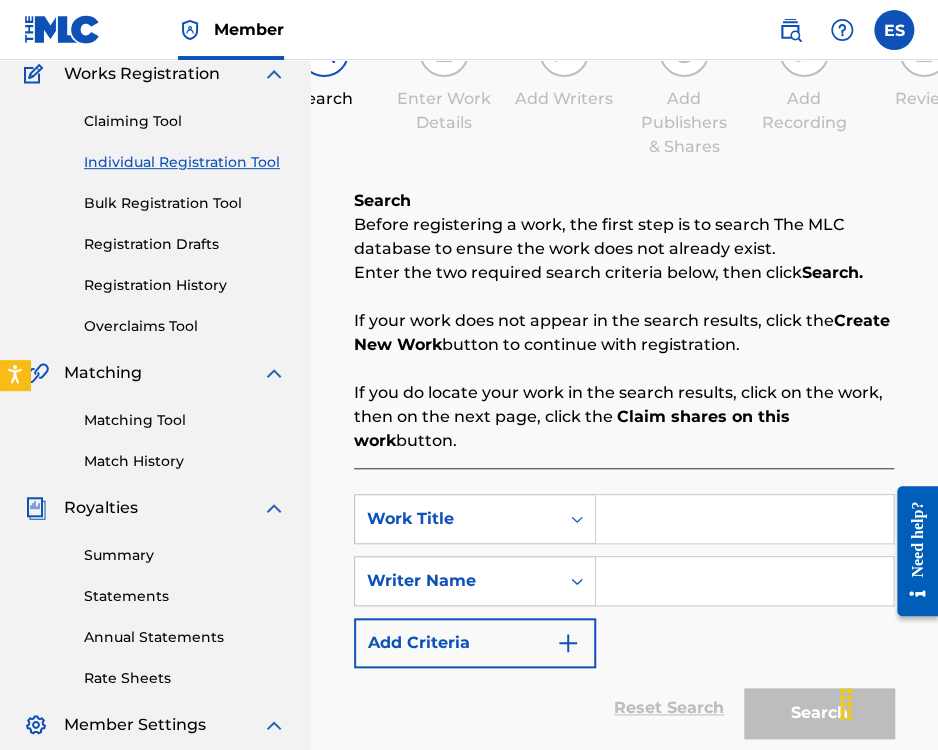 scroll, scrollTop: 400, scrollLeft: 0, axis: vertical 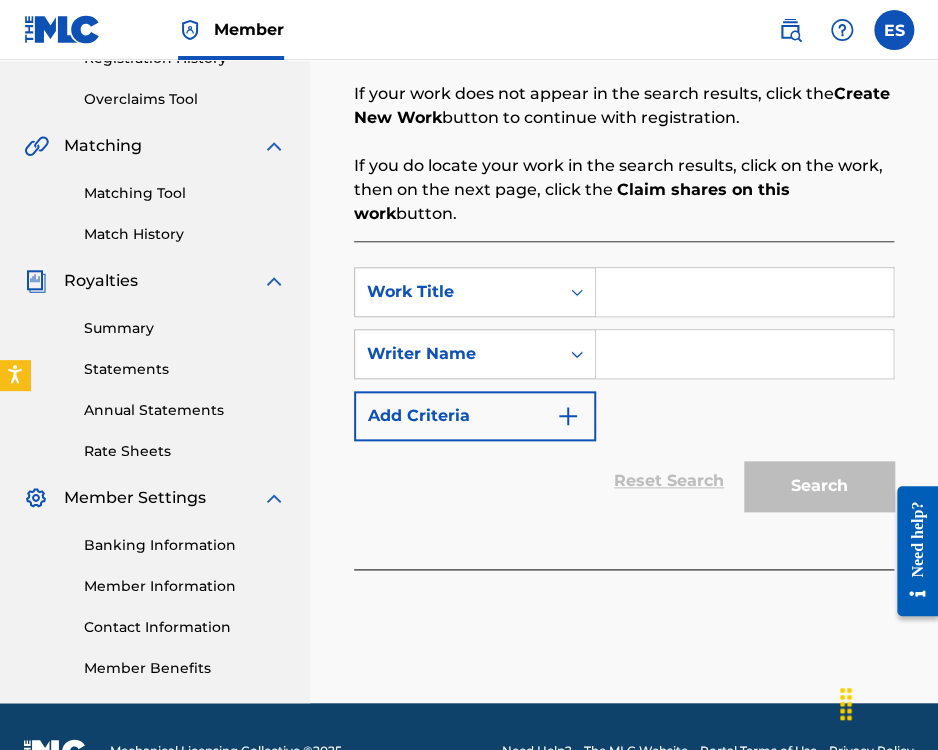 click at bounding box center [744, 292] 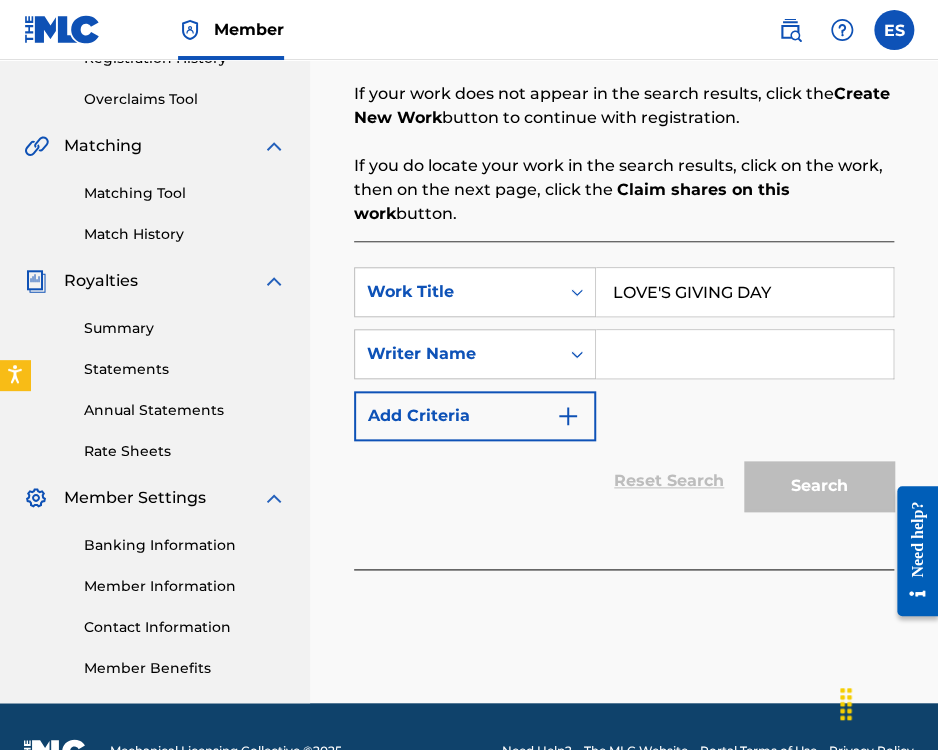 type on "LOVE'S GIVING DAY" 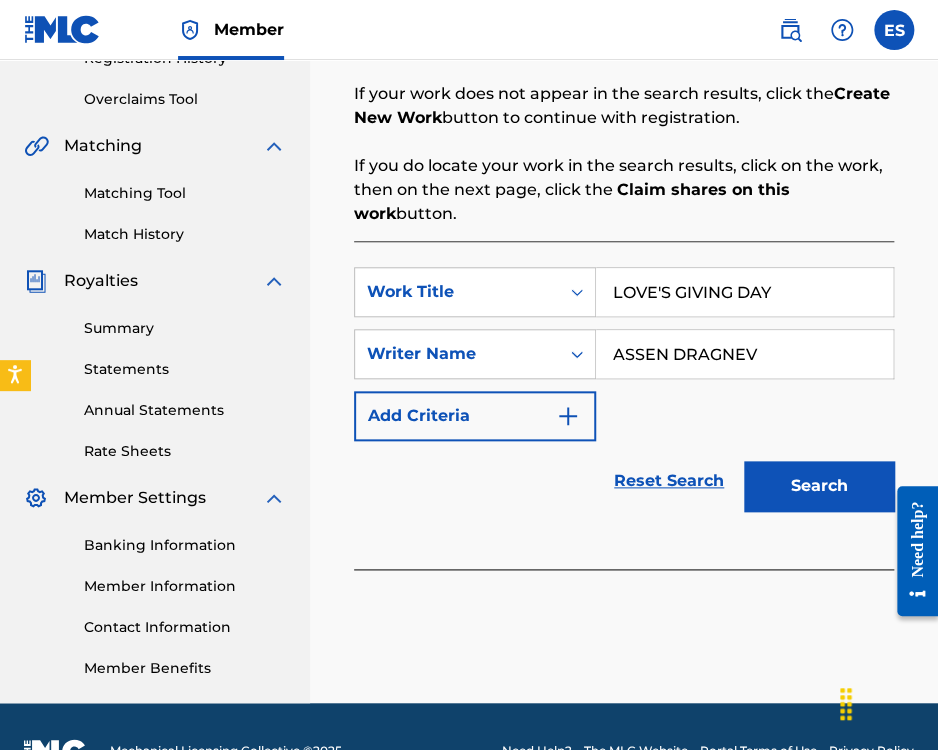 click on "Search" at bounding box center (819, 486) 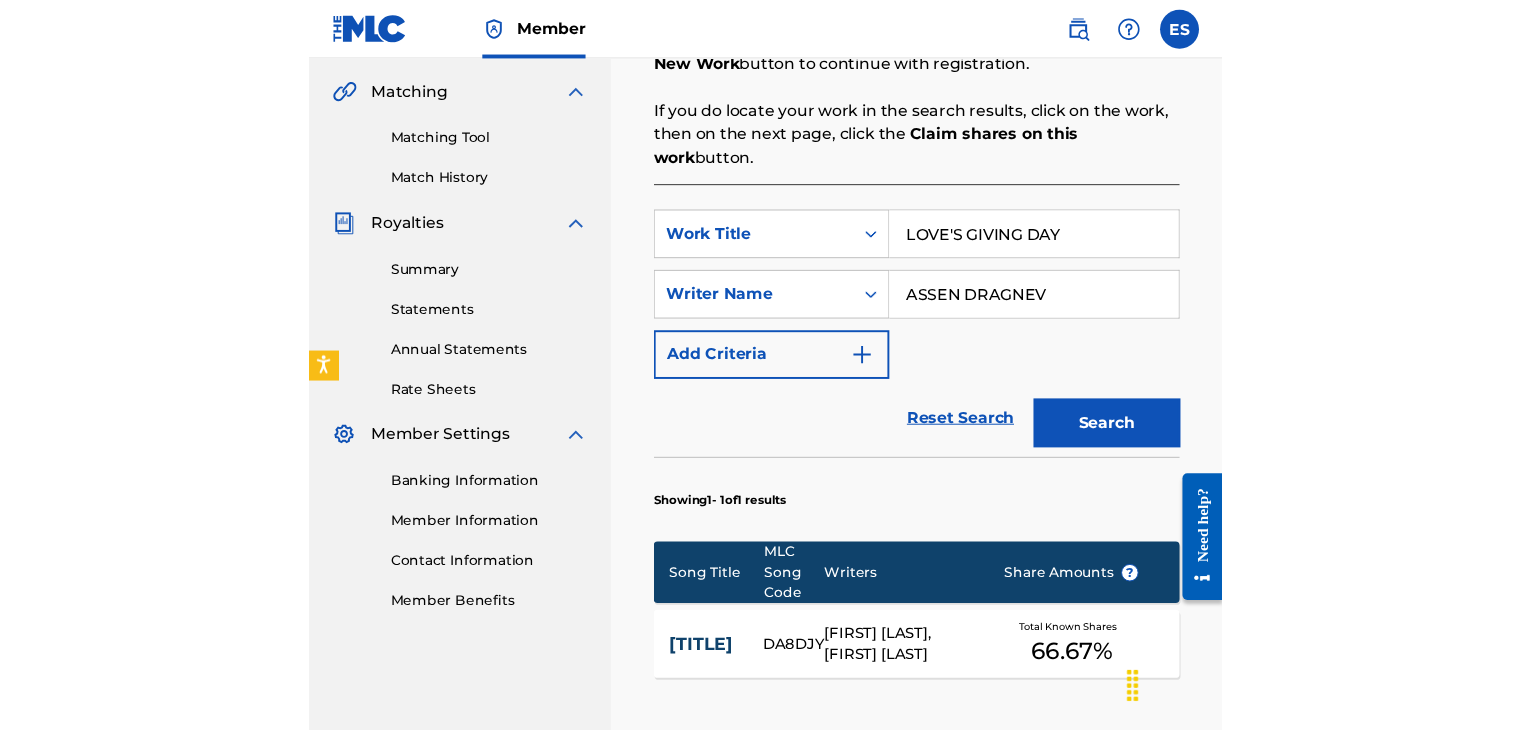 scroll, scrollTop: 500, scrollLeft: 0, axis: vertical 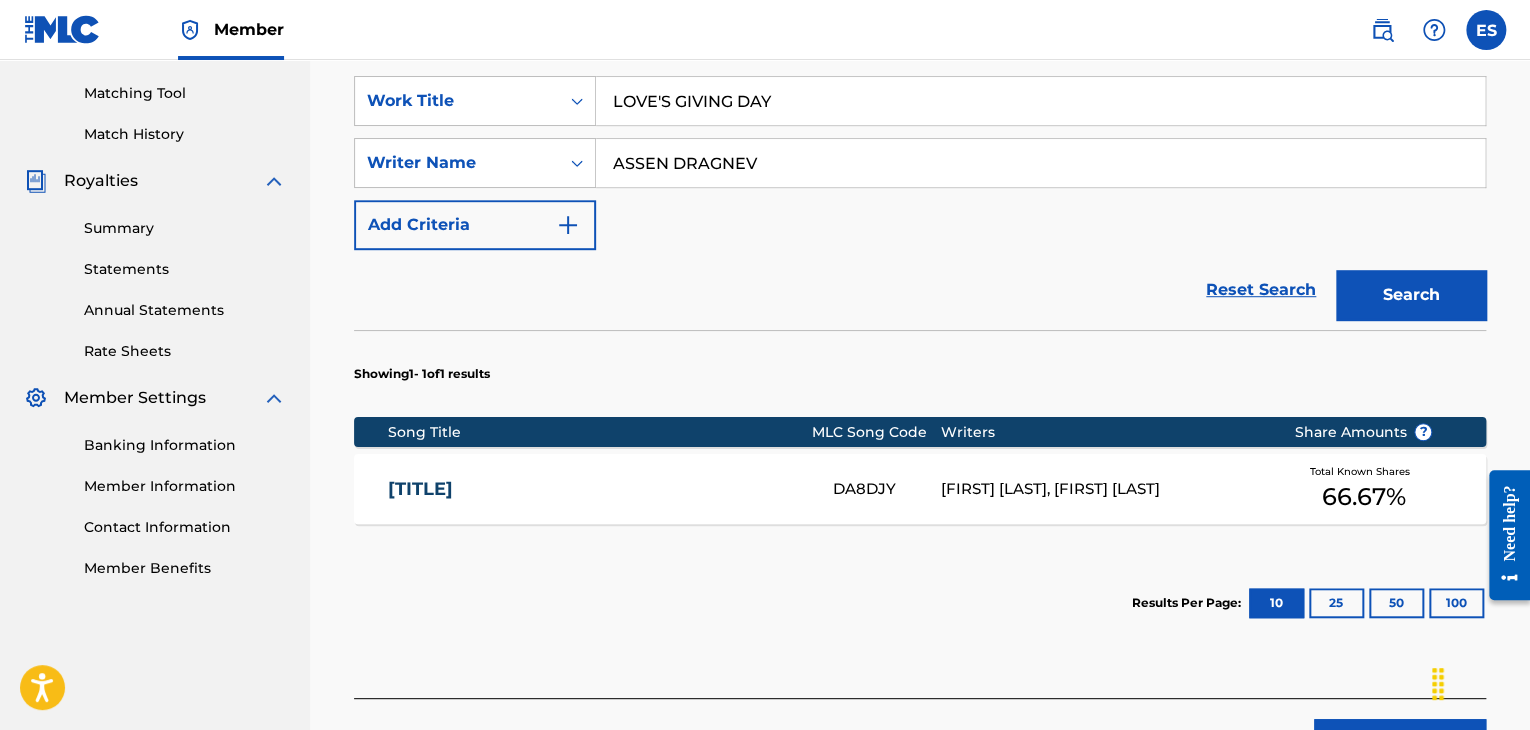 click on "SearchWithCriteria[ID] Work Title [TITLE] SearchWithCriteria[ID] Writer Name [FIRST] [LAST] Add Criteria Reset Search Search Showing 1 - 1 of 1 results Song Title MLC Song Code Writers Share Amounts ? [TITLE] [NUMBER] [FIRST] [LAST], [FIRST] [LAST] Total Known Shares 66.67 % Results Per Page: 10 25 50 100" at bounding box center (920, 374) 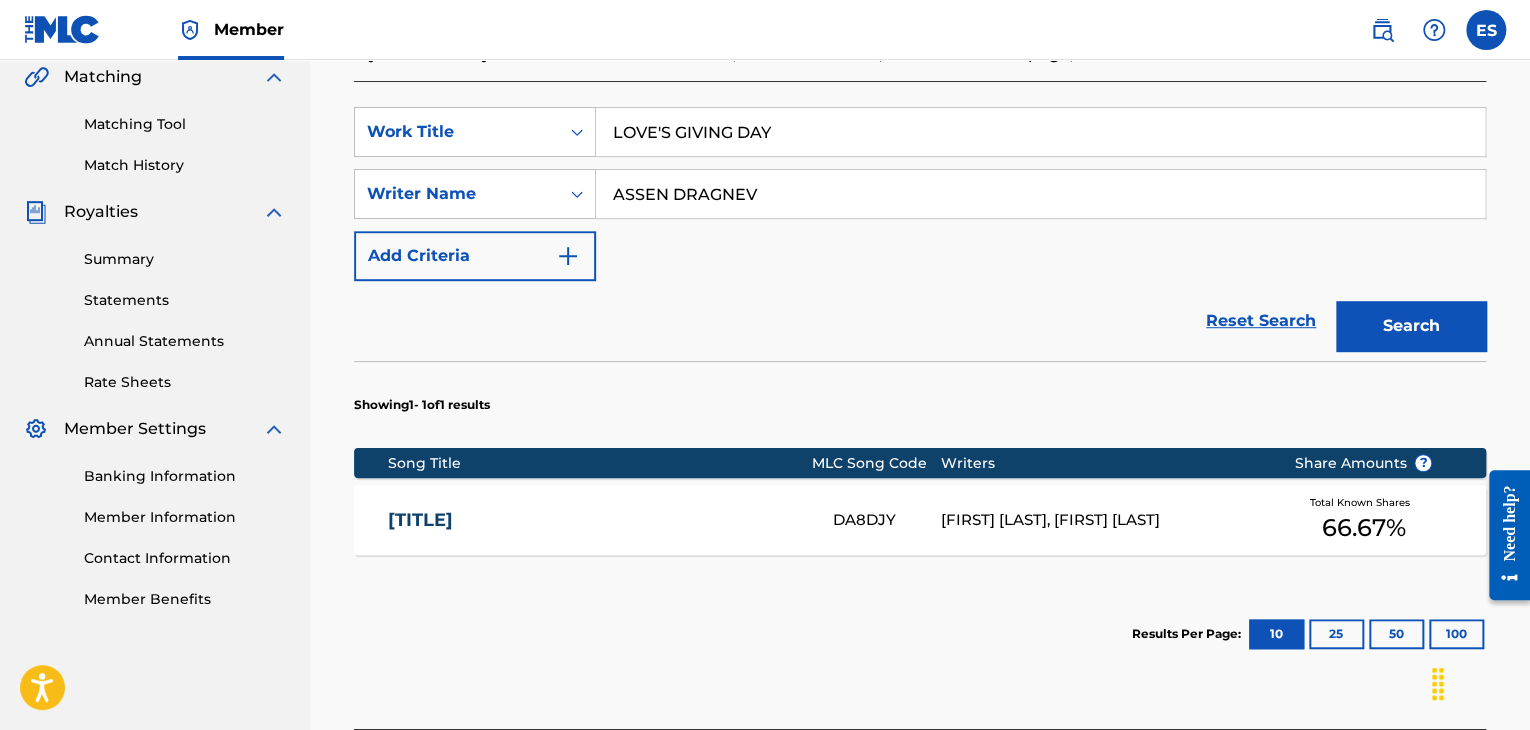 scroll, scrollTop: 500, scrollLeft: 0, axis: vertical 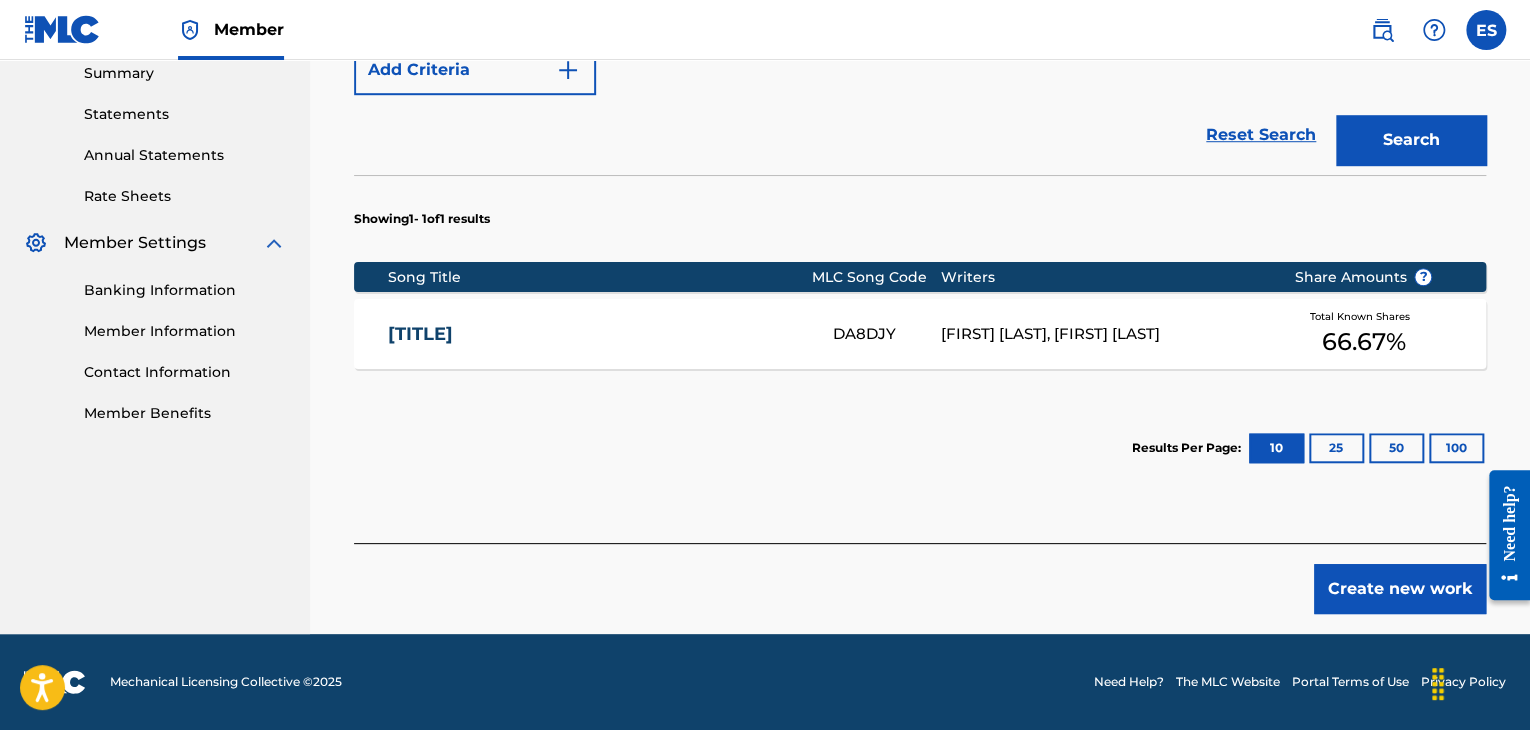 click on "Create new work" at bounding box center [1400, 589] 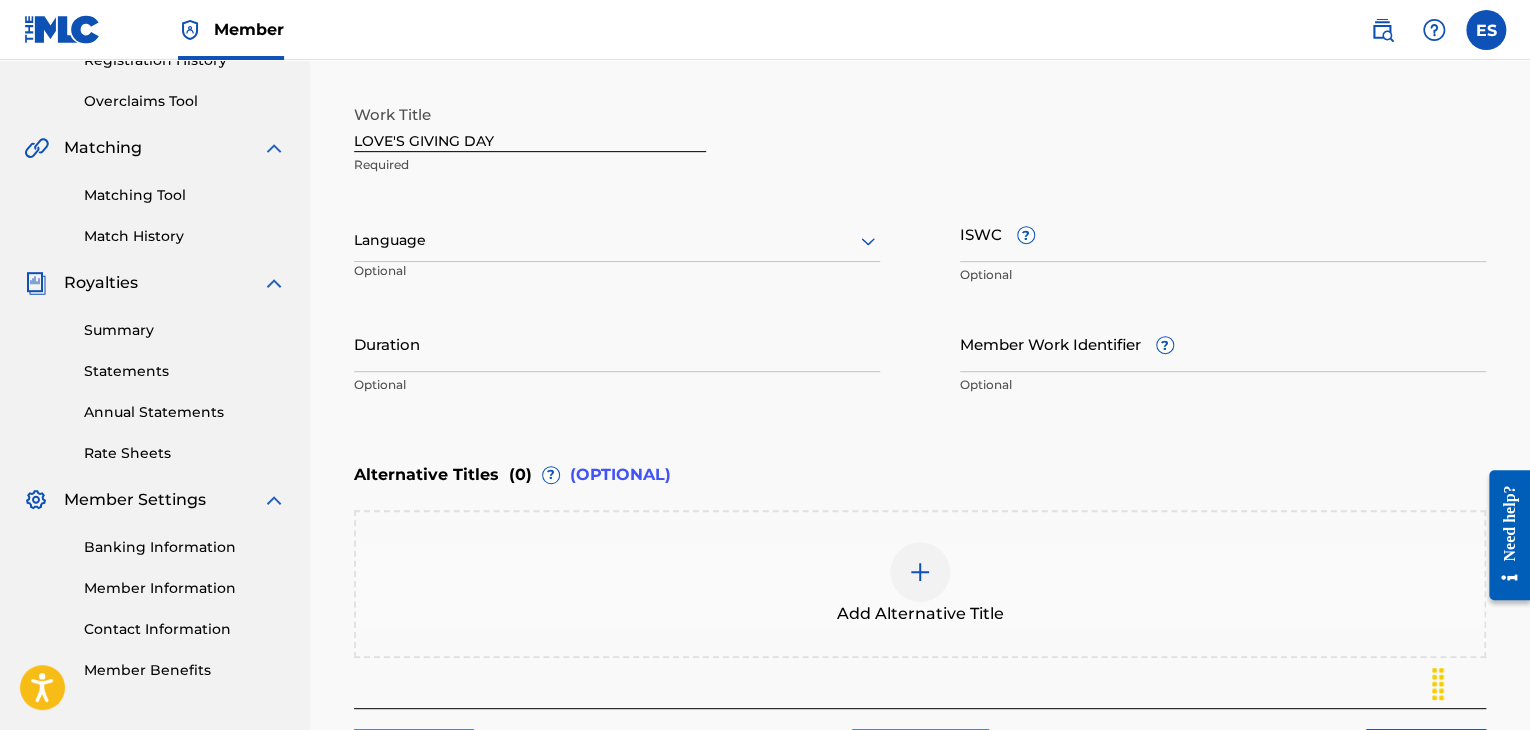 scroll, scrollTop: 361, scrollLeft: 0, axis: vertical 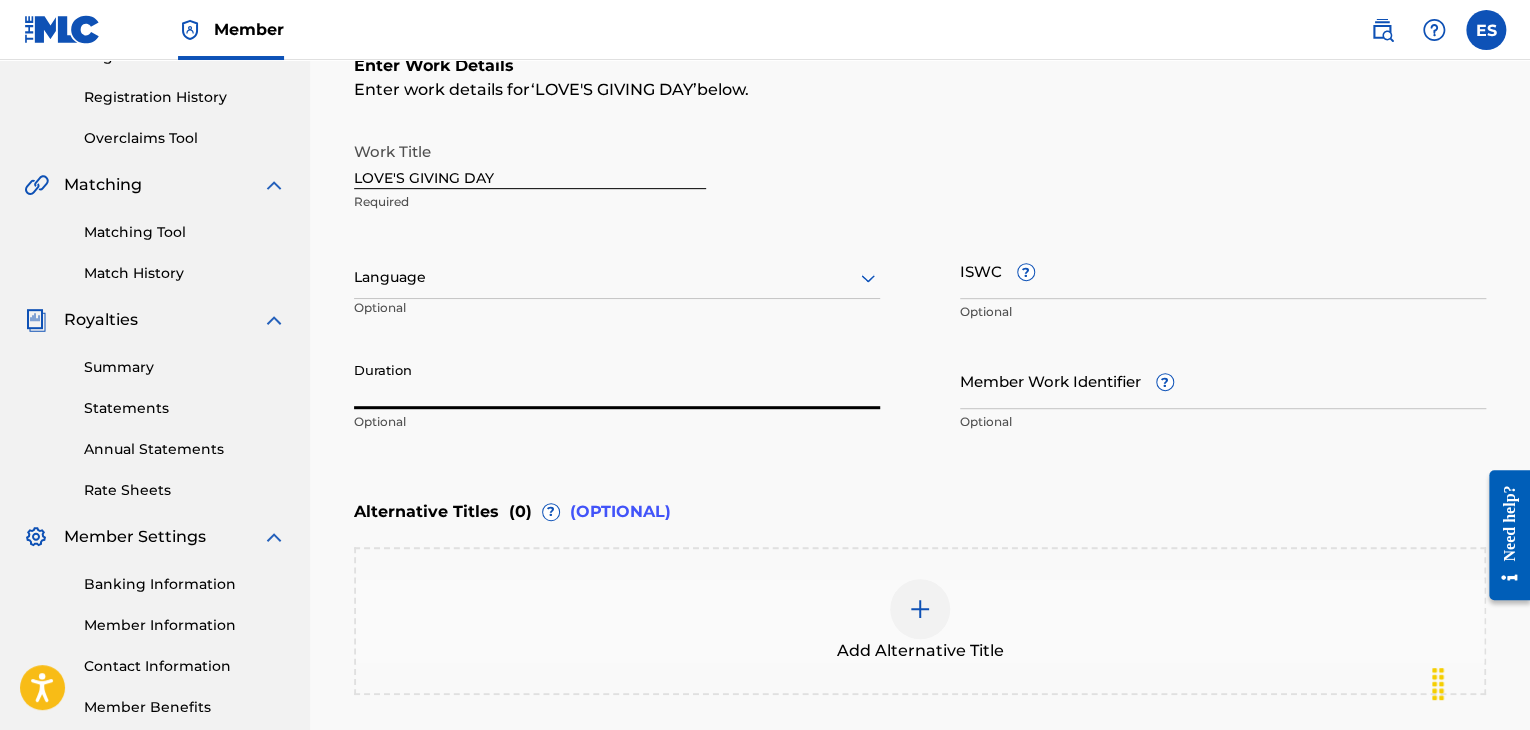 click on "Duration" at bounding box center [617, 380] 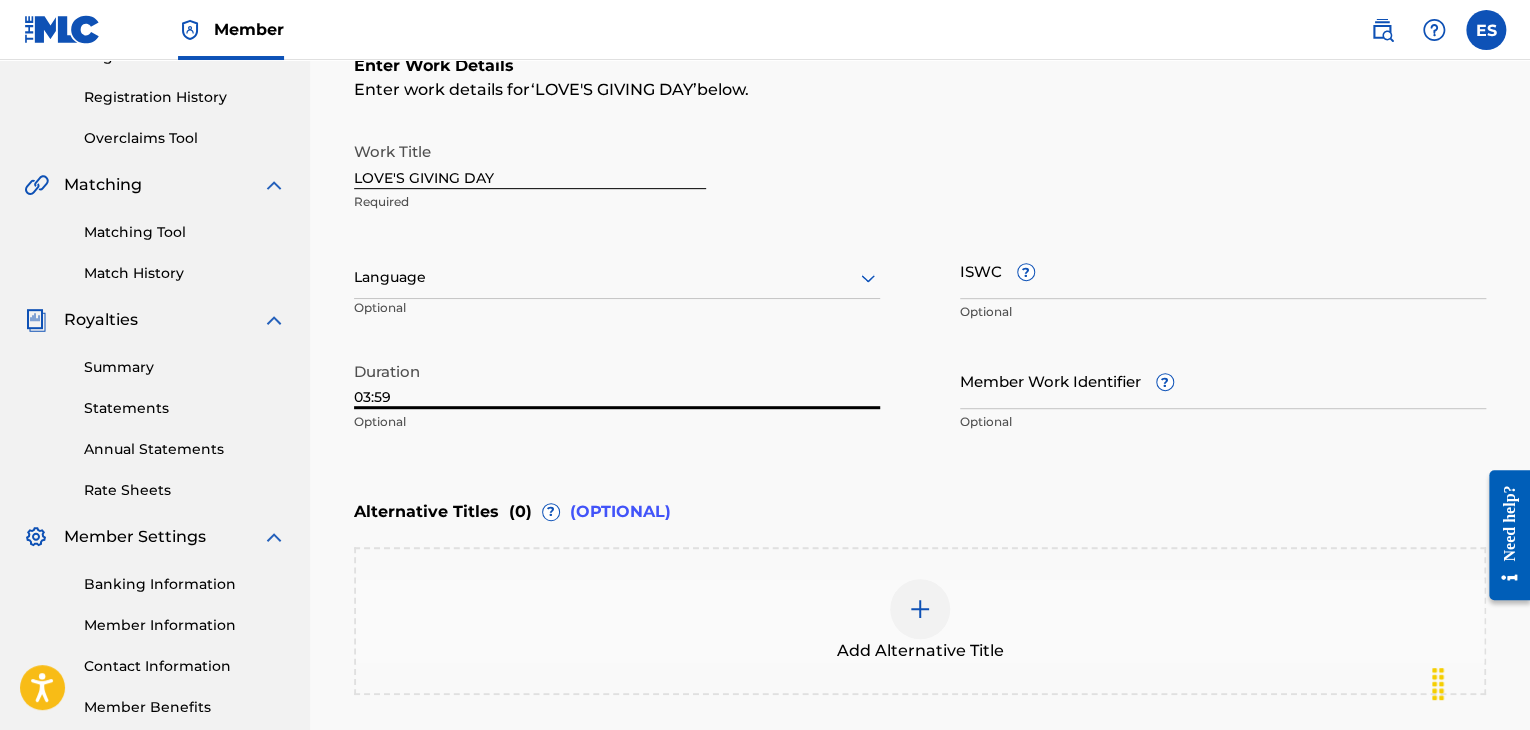 type on "03:59" 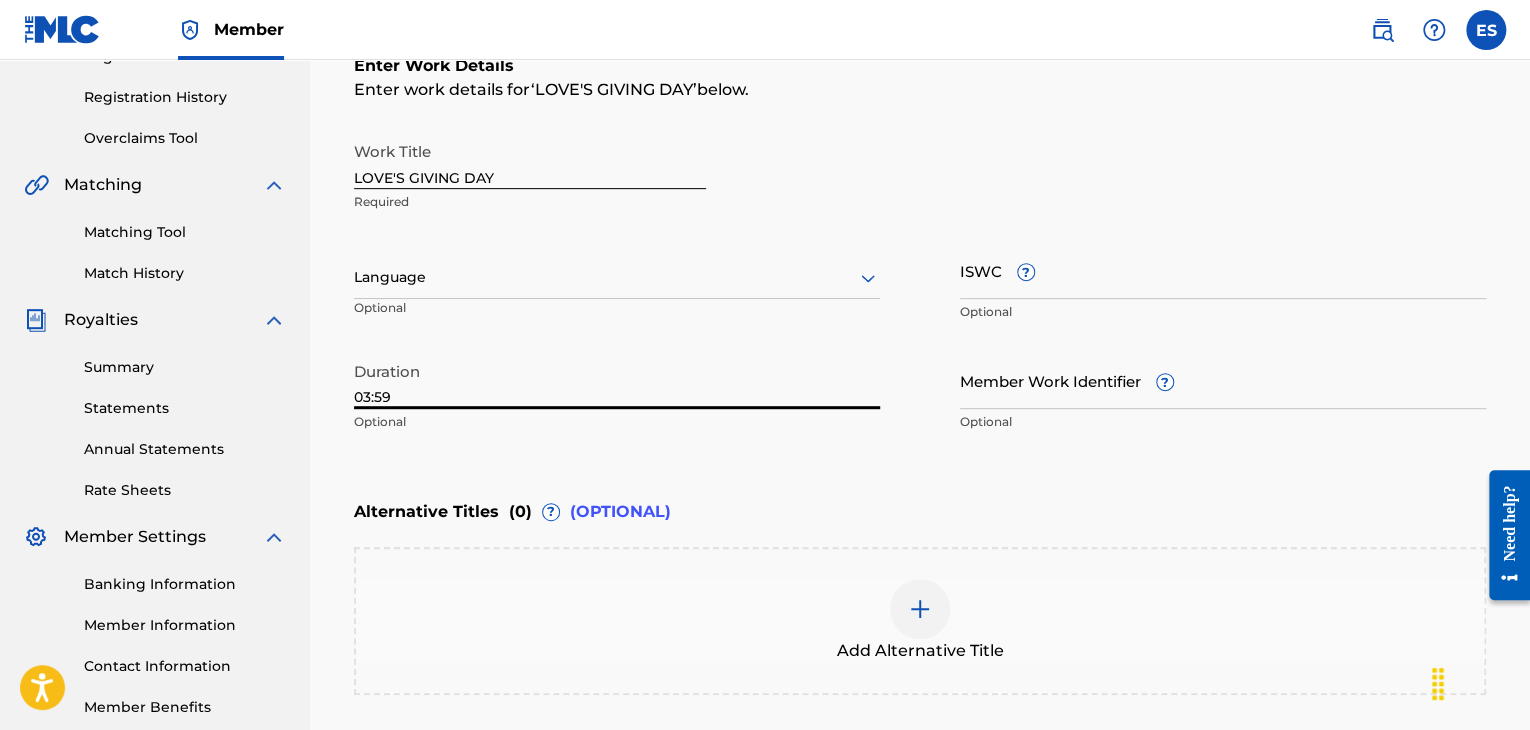 click on "ISWC   ?" at bounding box center [1223, 270] 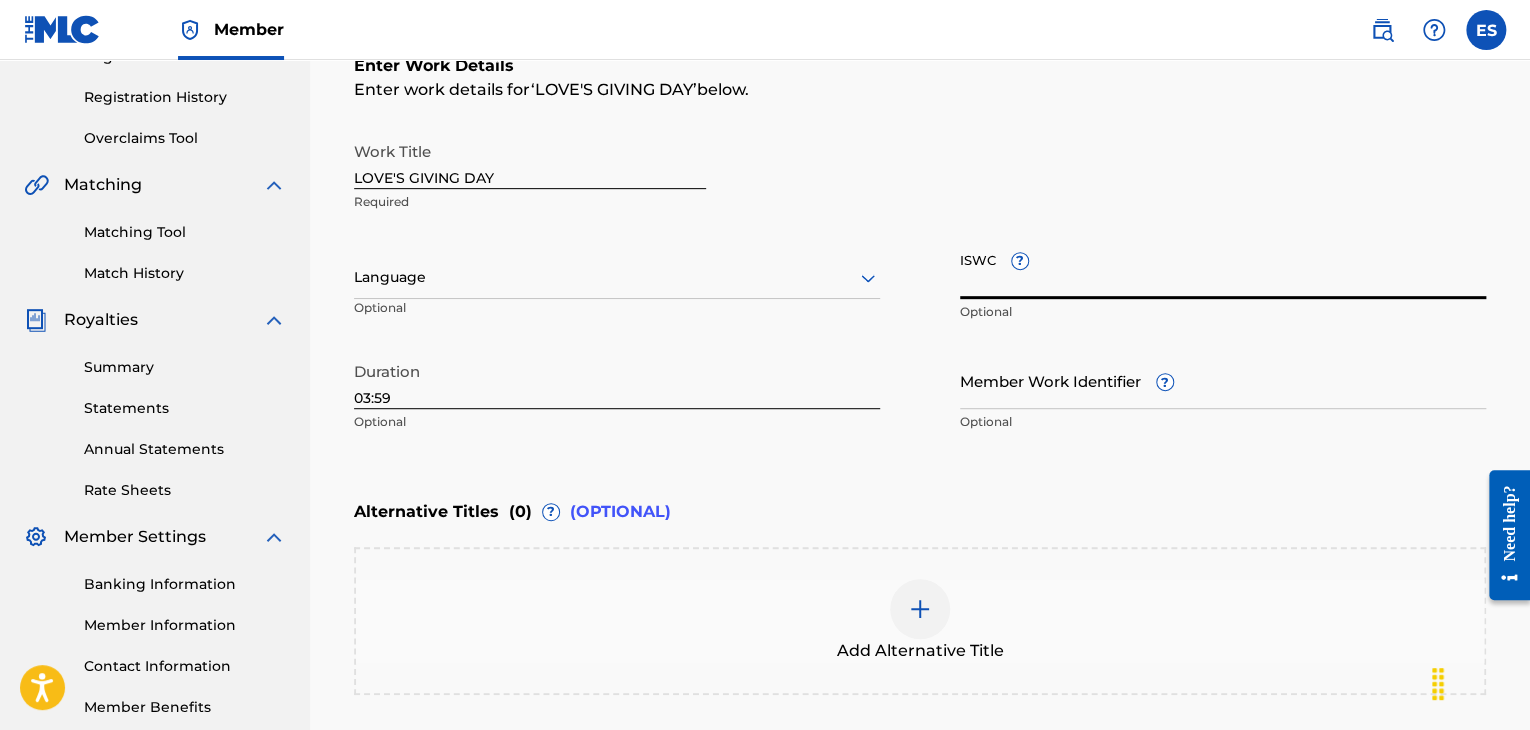 paste on "[NUMBER]" 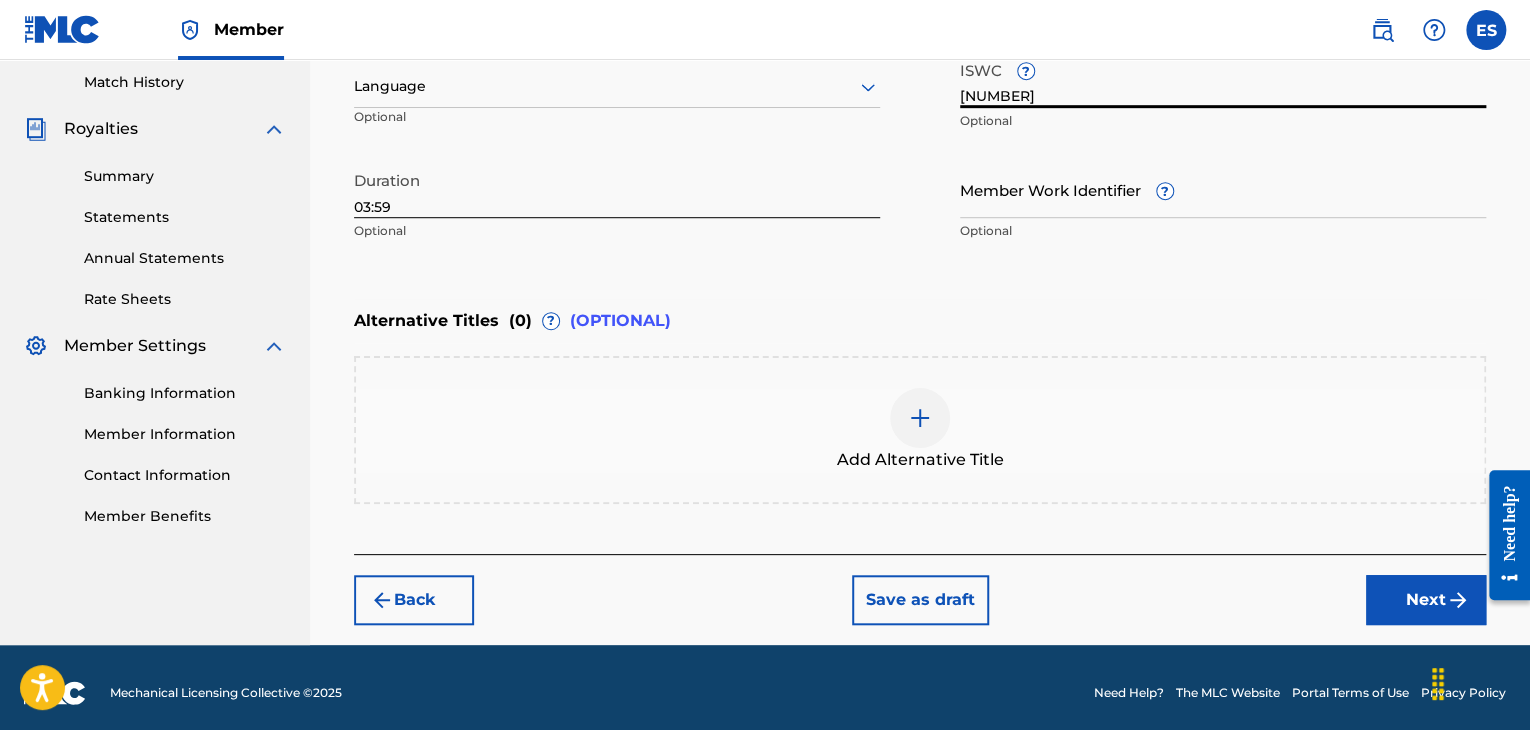 scroll, scrollTop: 561, scrollLeft: 0, axis: vertical 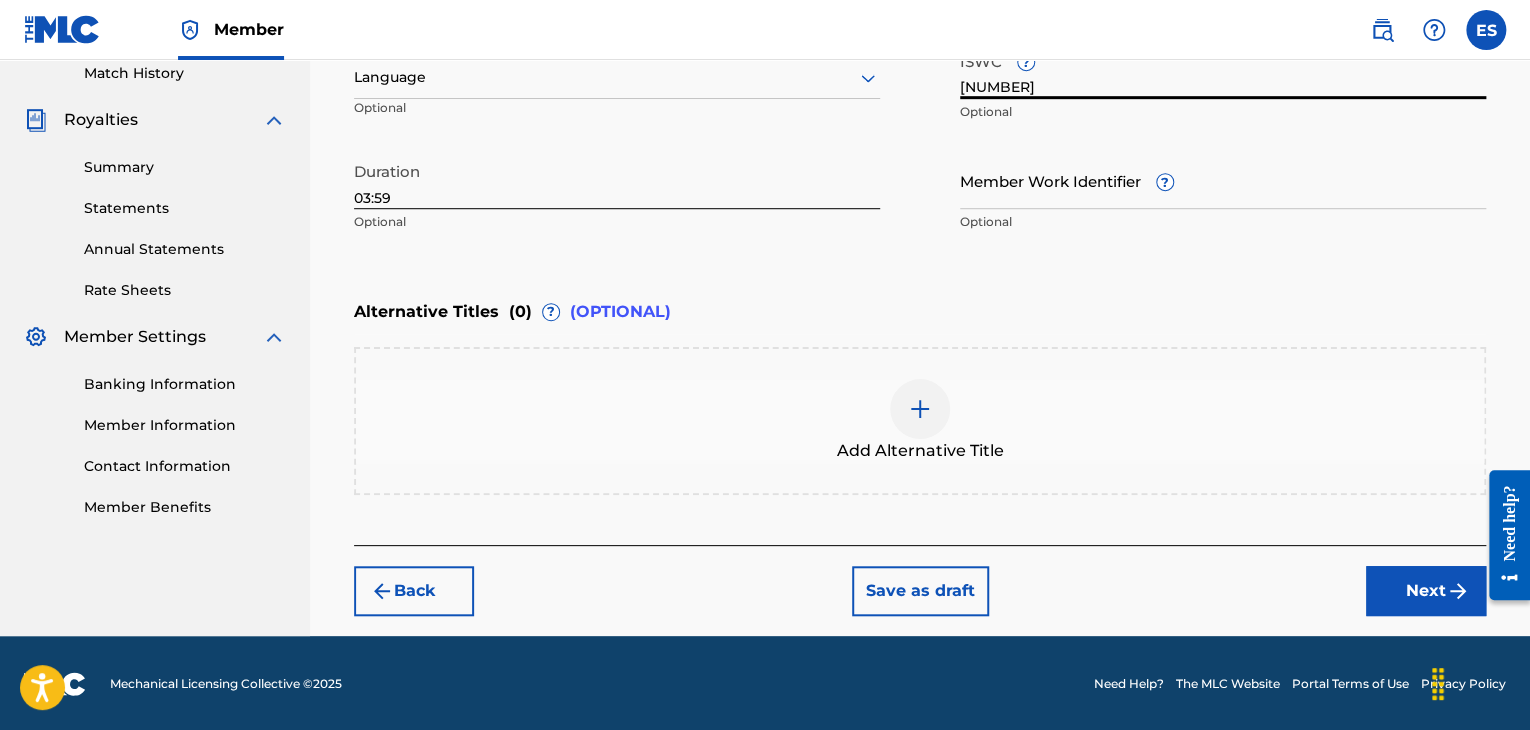 type on "[NUMBER]" 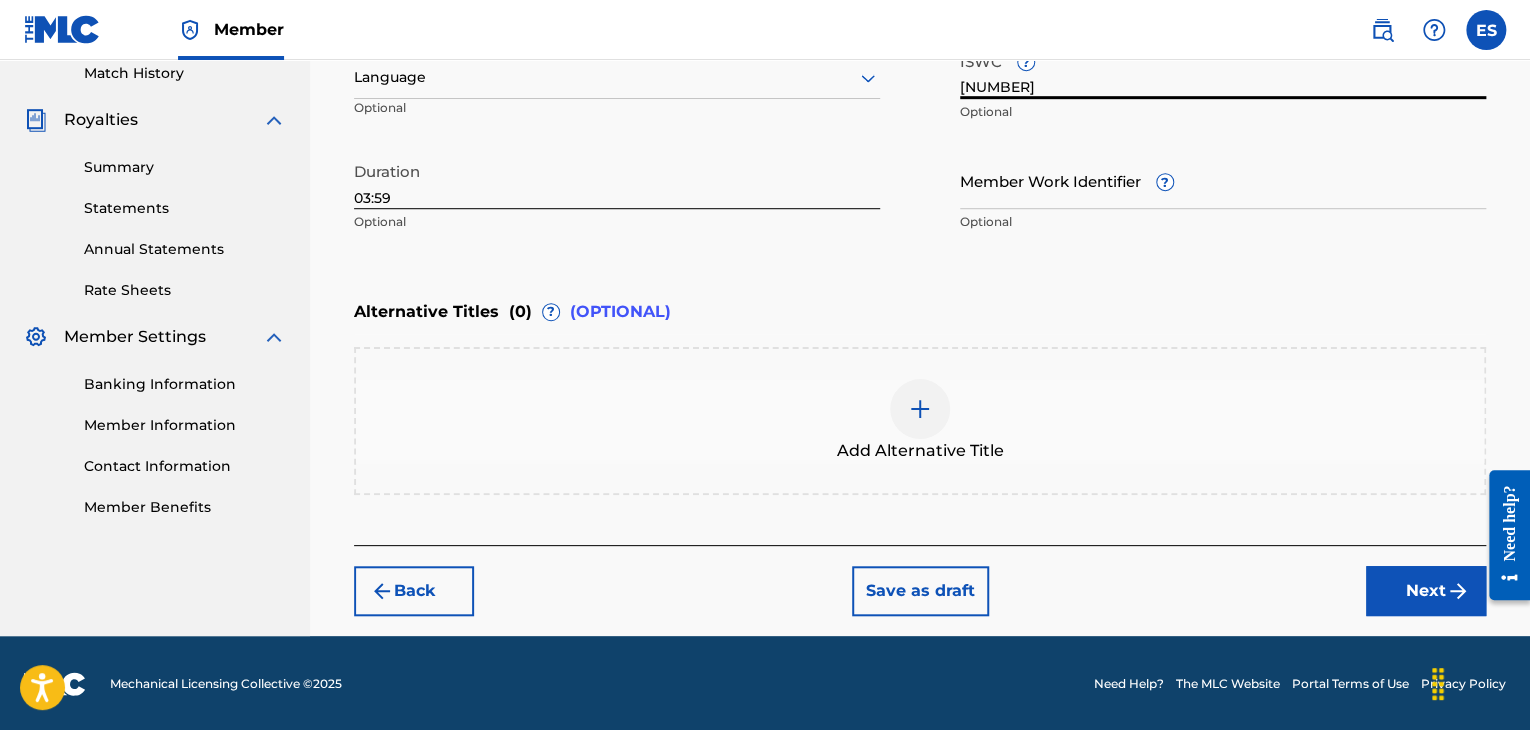 click on "Next" at bounding box center [1426, 591] 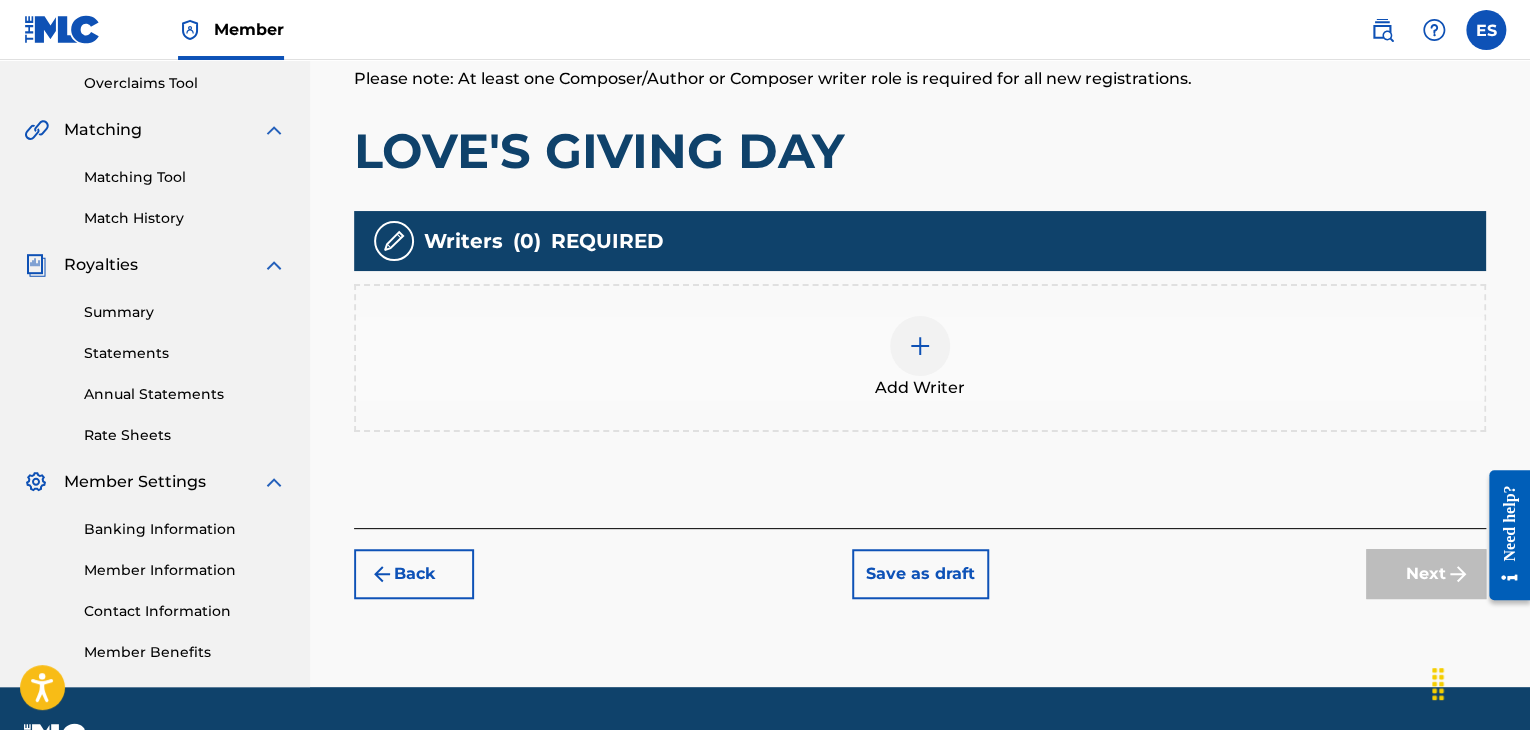 scroll, scrollTop: 466, scrollLeft: 0, axis: vertical 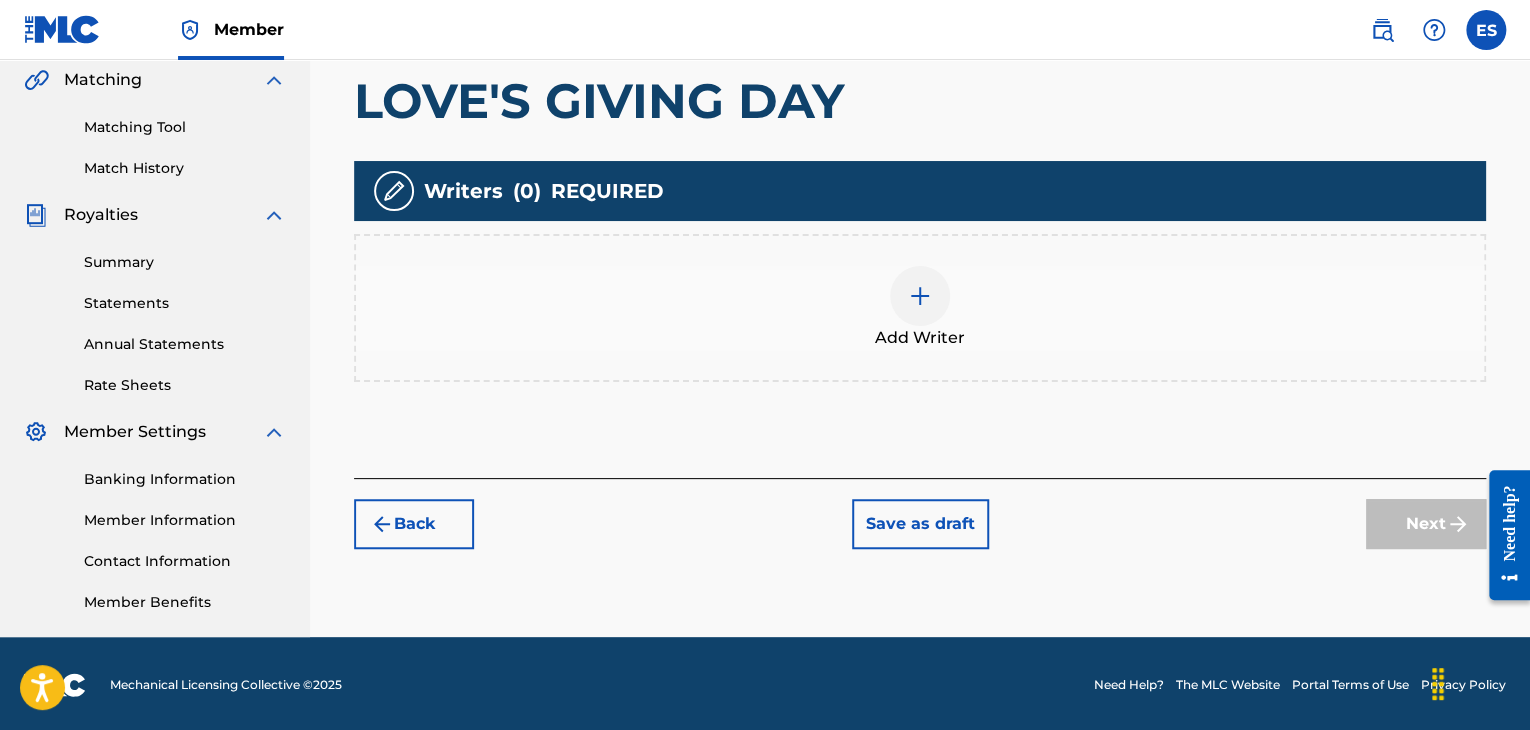 click at bounding box center [920, 296] 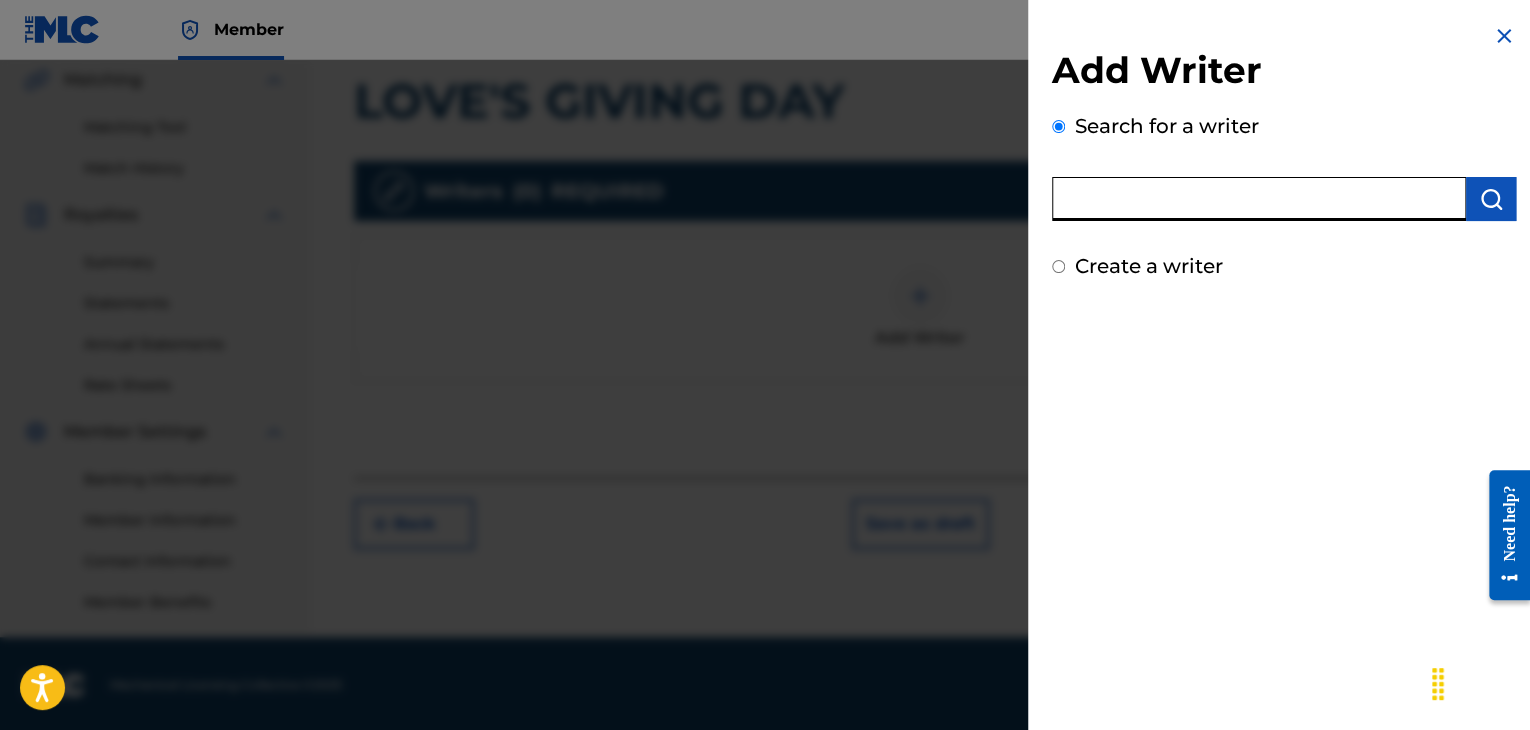 click at bounding box center (1259, 199) 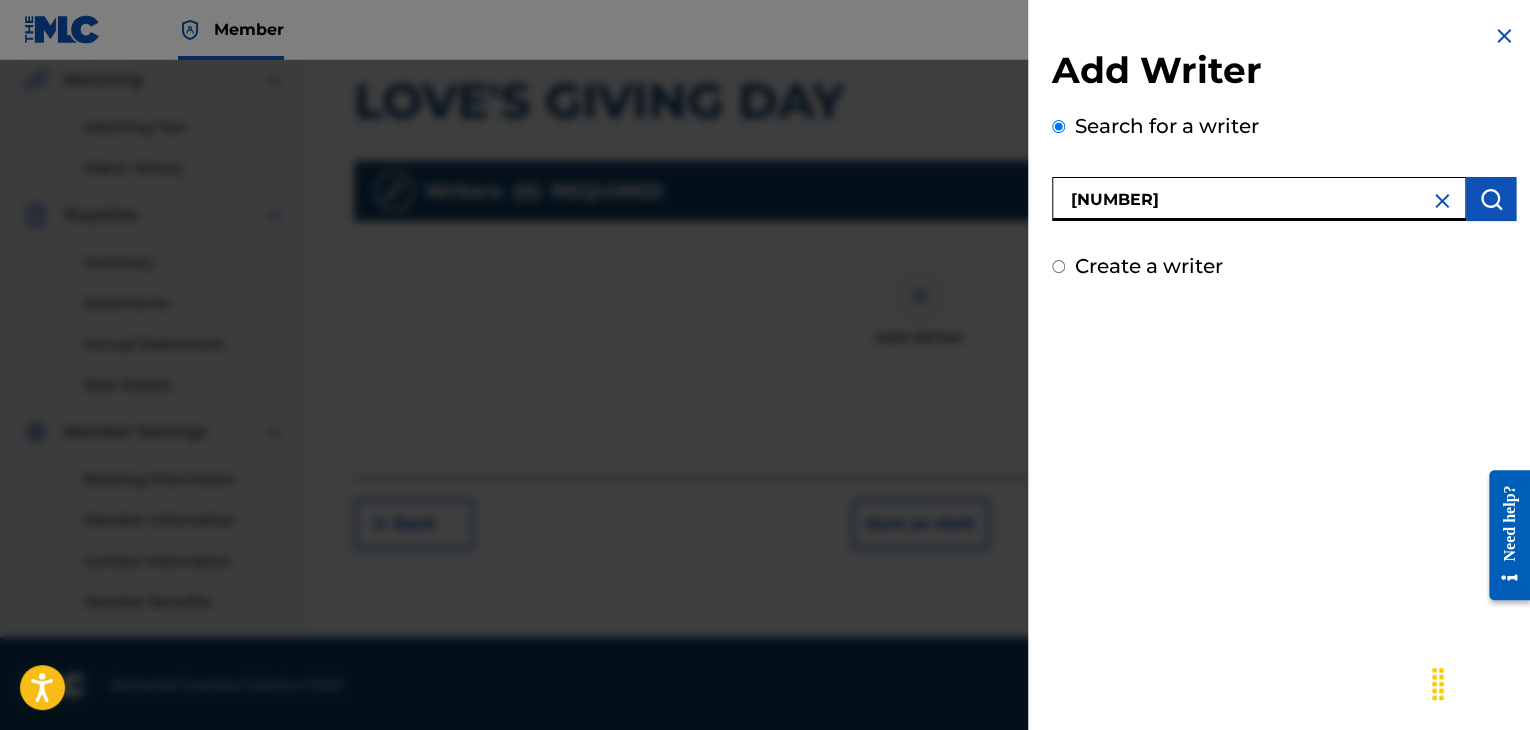 type on "[NUMBER]" 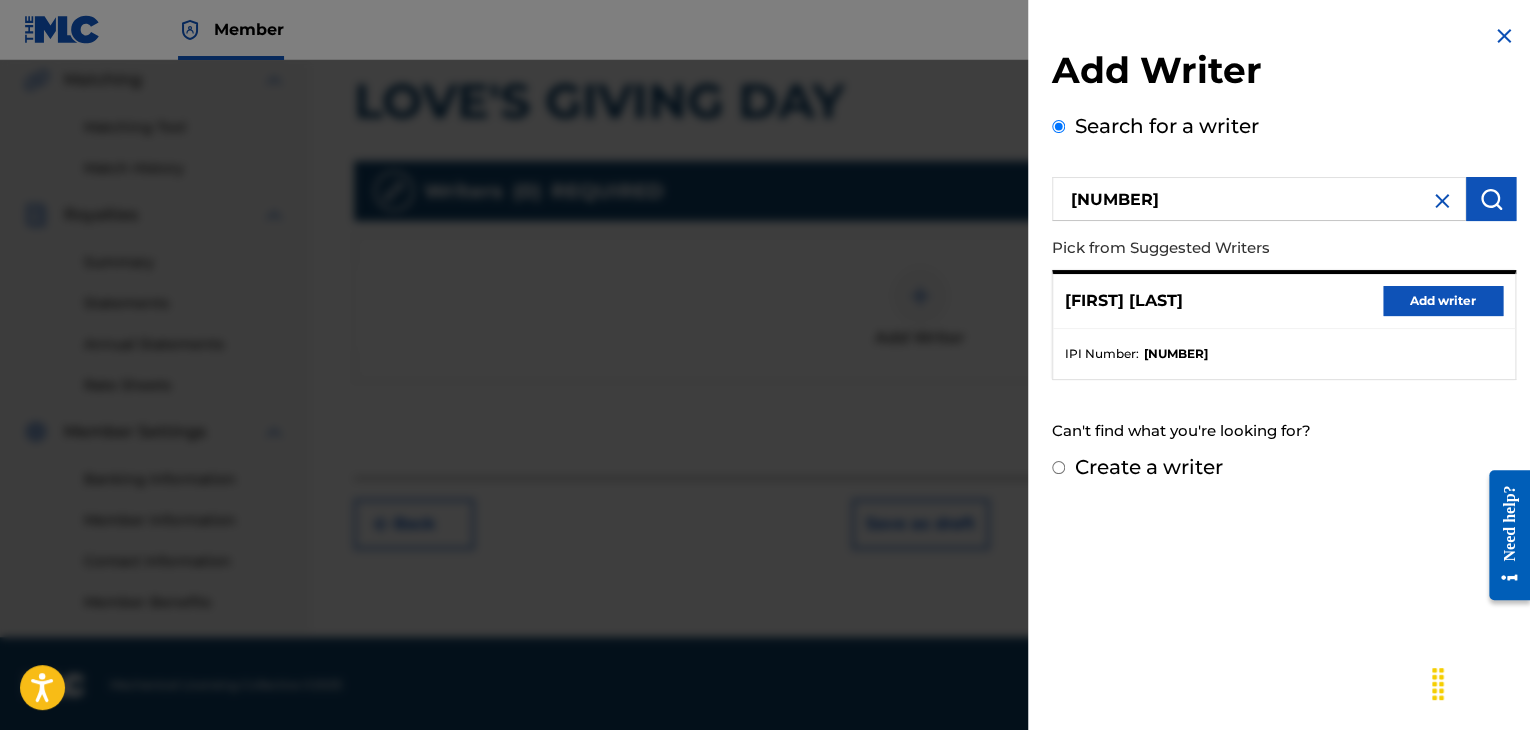 click on "Add writer" at bounding box center [1443, 301] 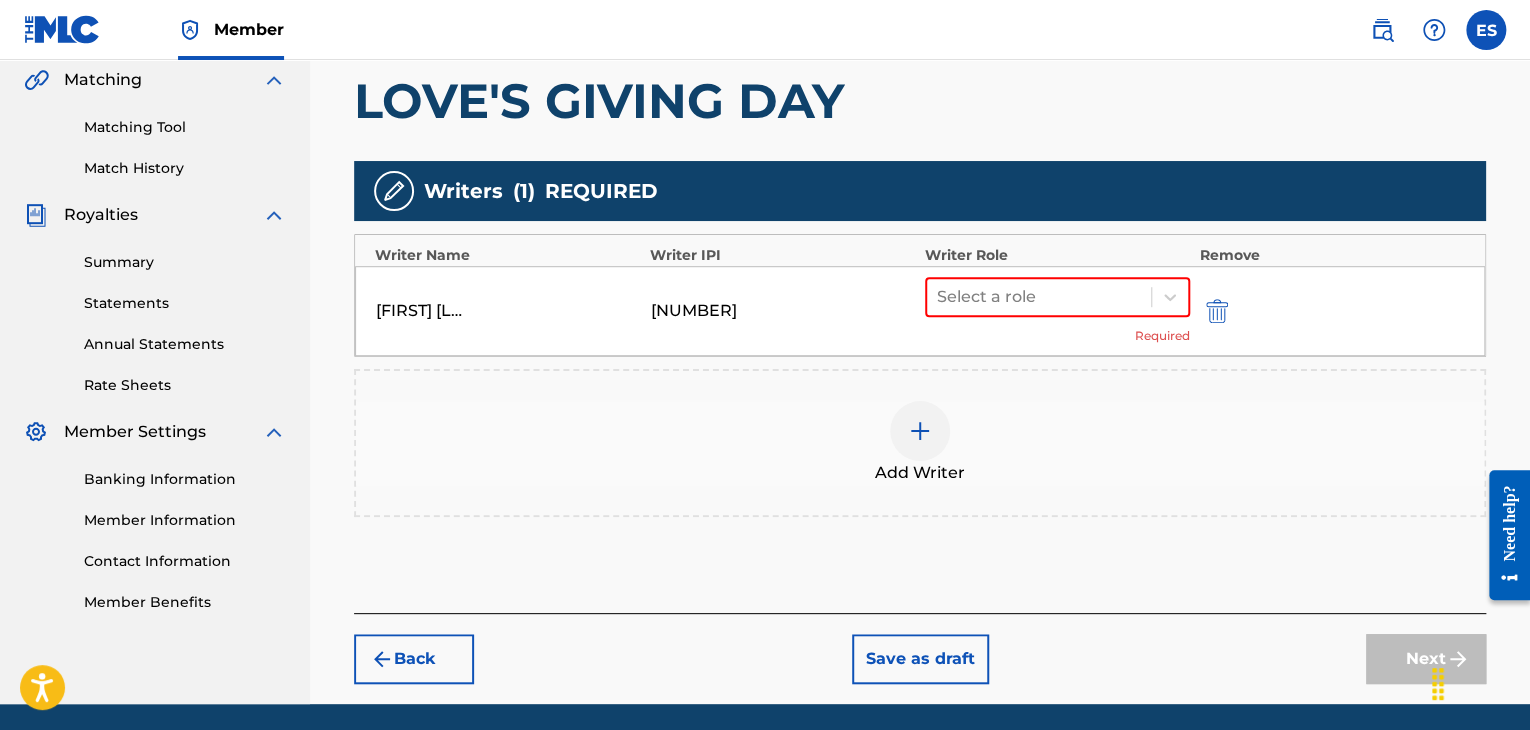 click on "Select a role Required" at bounding box center (1057, 311) 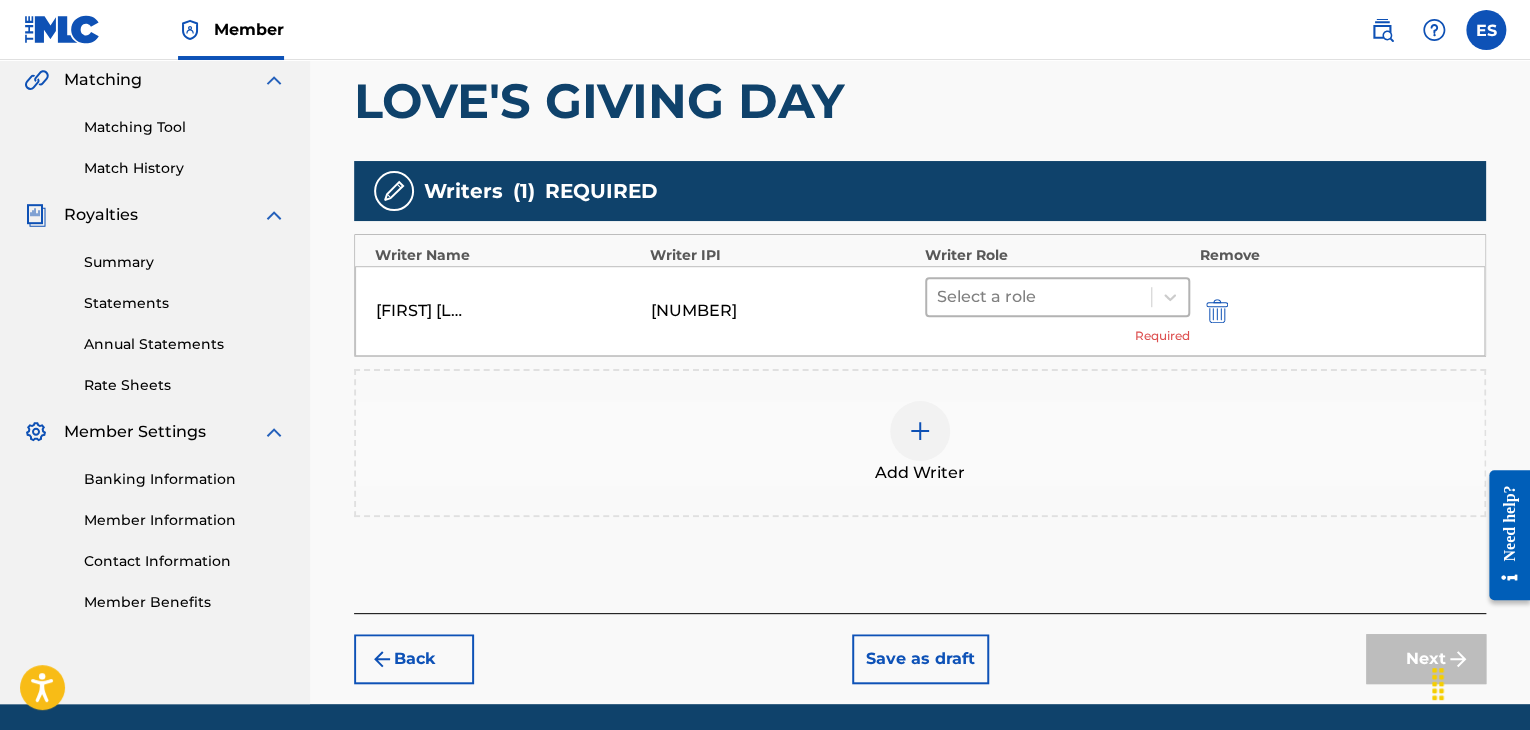 click at bounding box center [1039, 297] 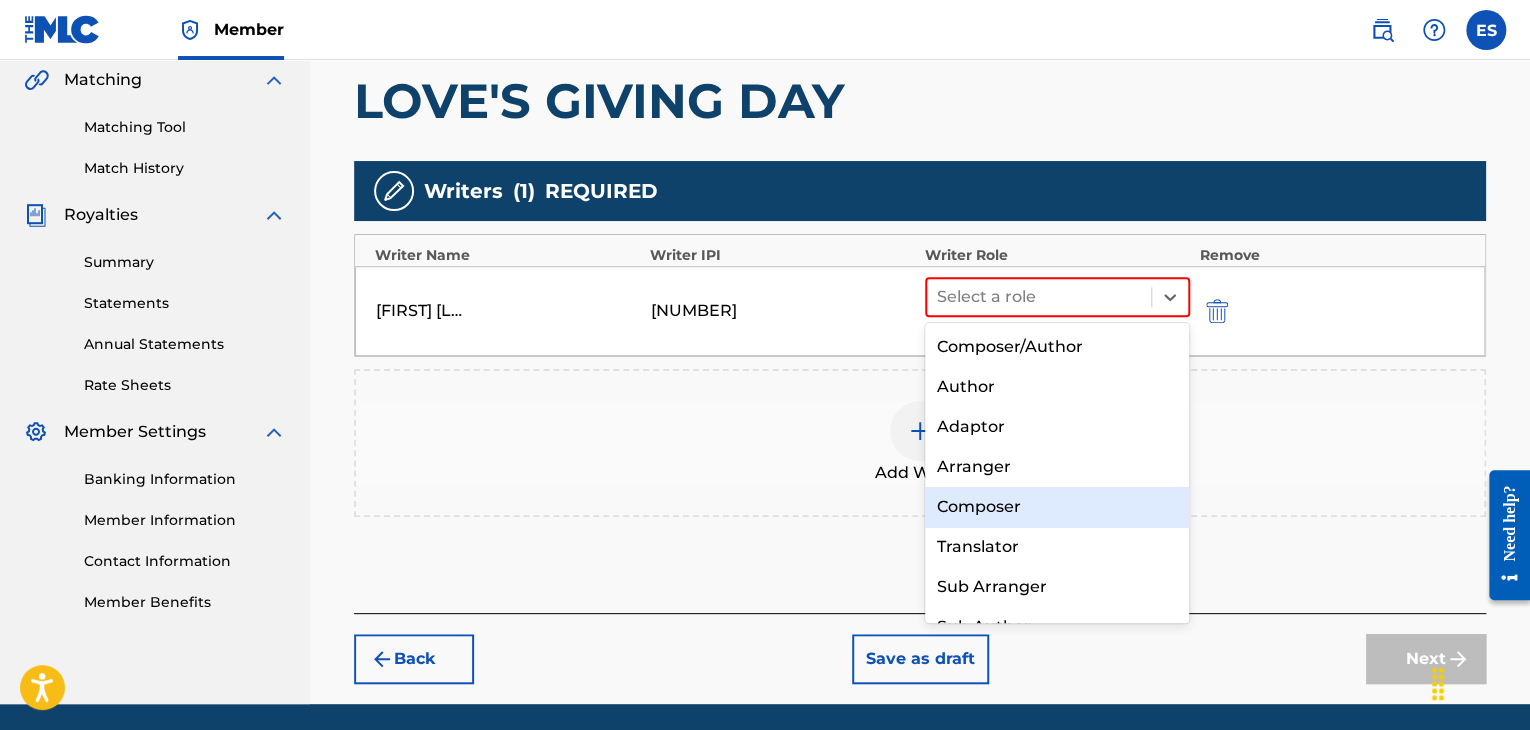 click on "Composer" at bounding box center [1057, 507] 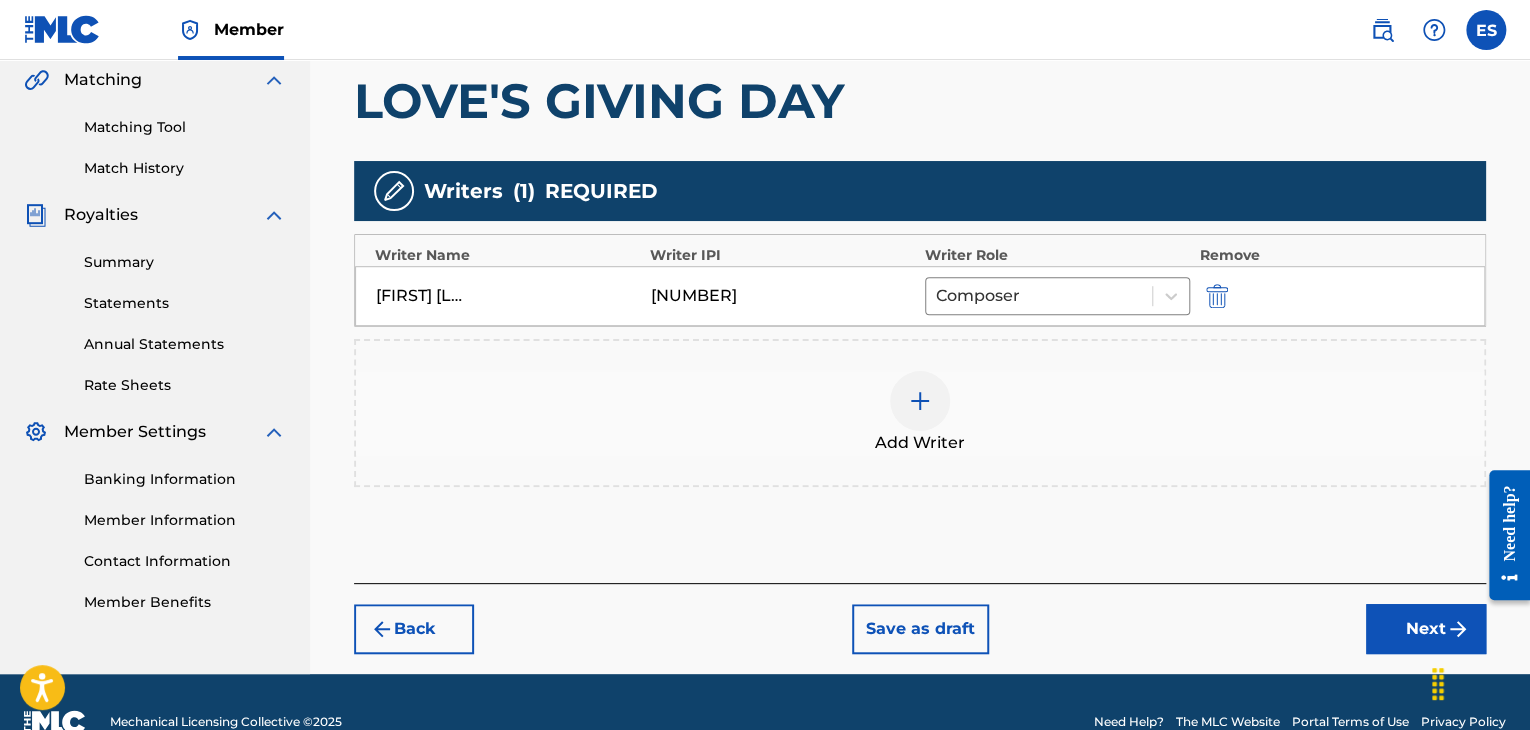 click at bounding box center (920, 401) 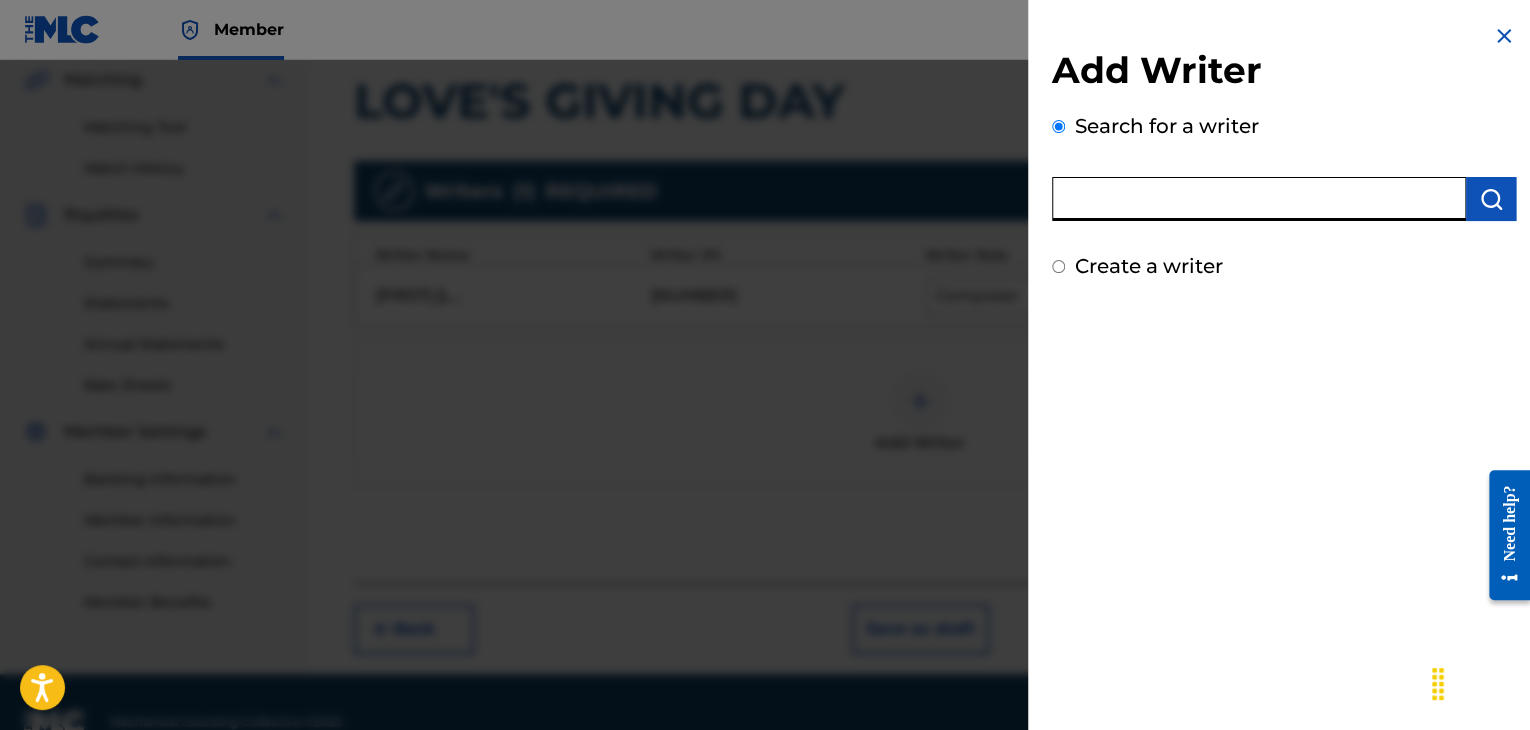 click at bounding box center [1259, 199] 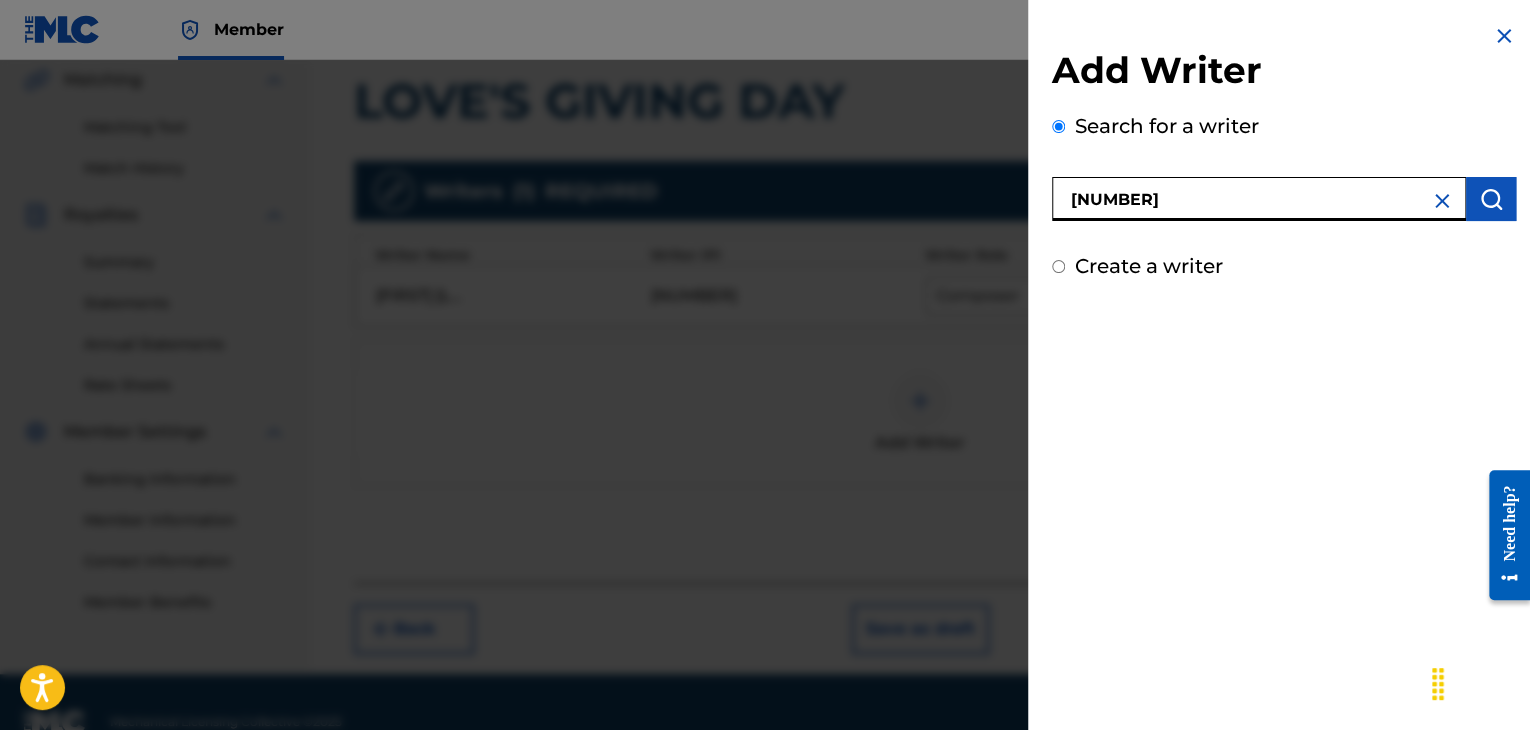 type on "[NUMBER]" 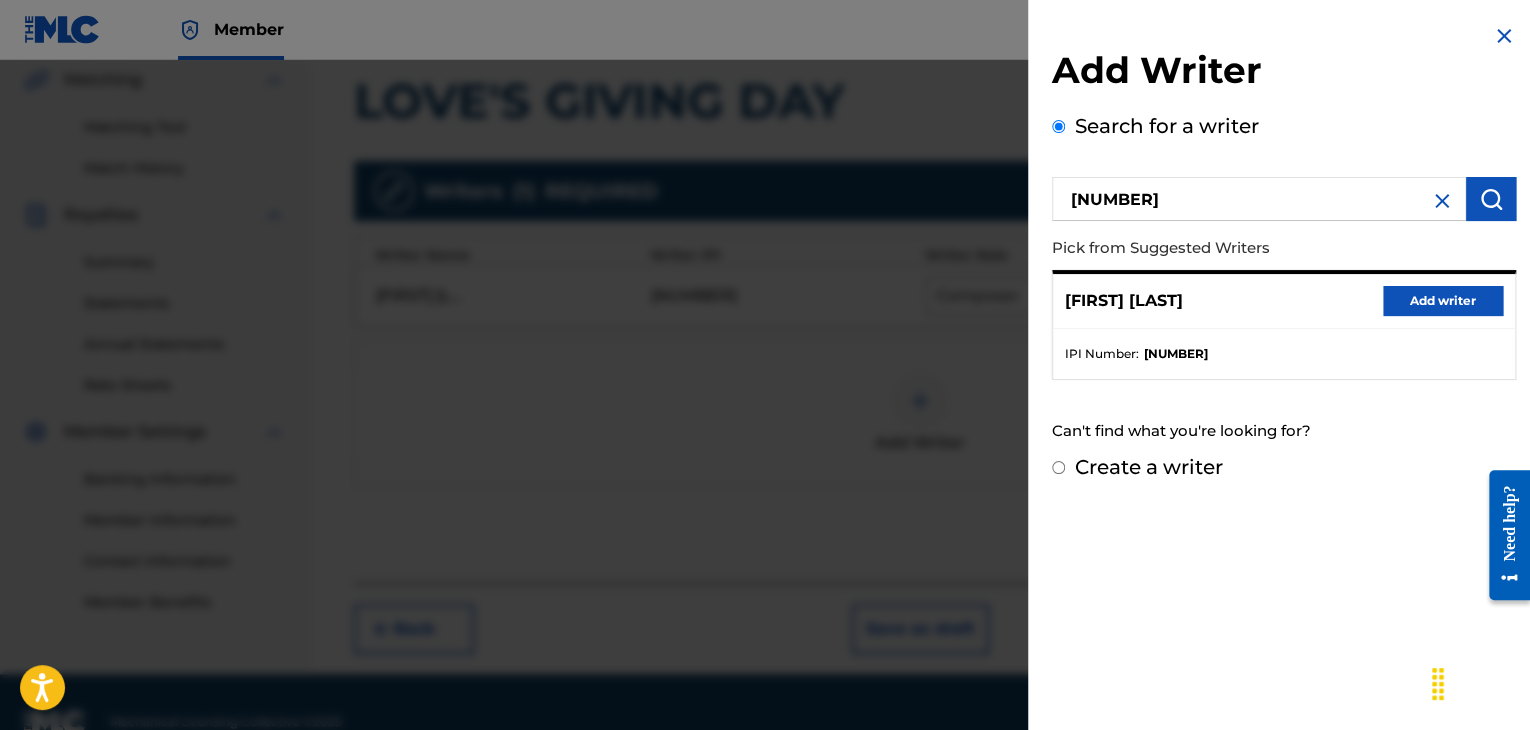 click on "Add writer" at bounding box center (1443, 301) 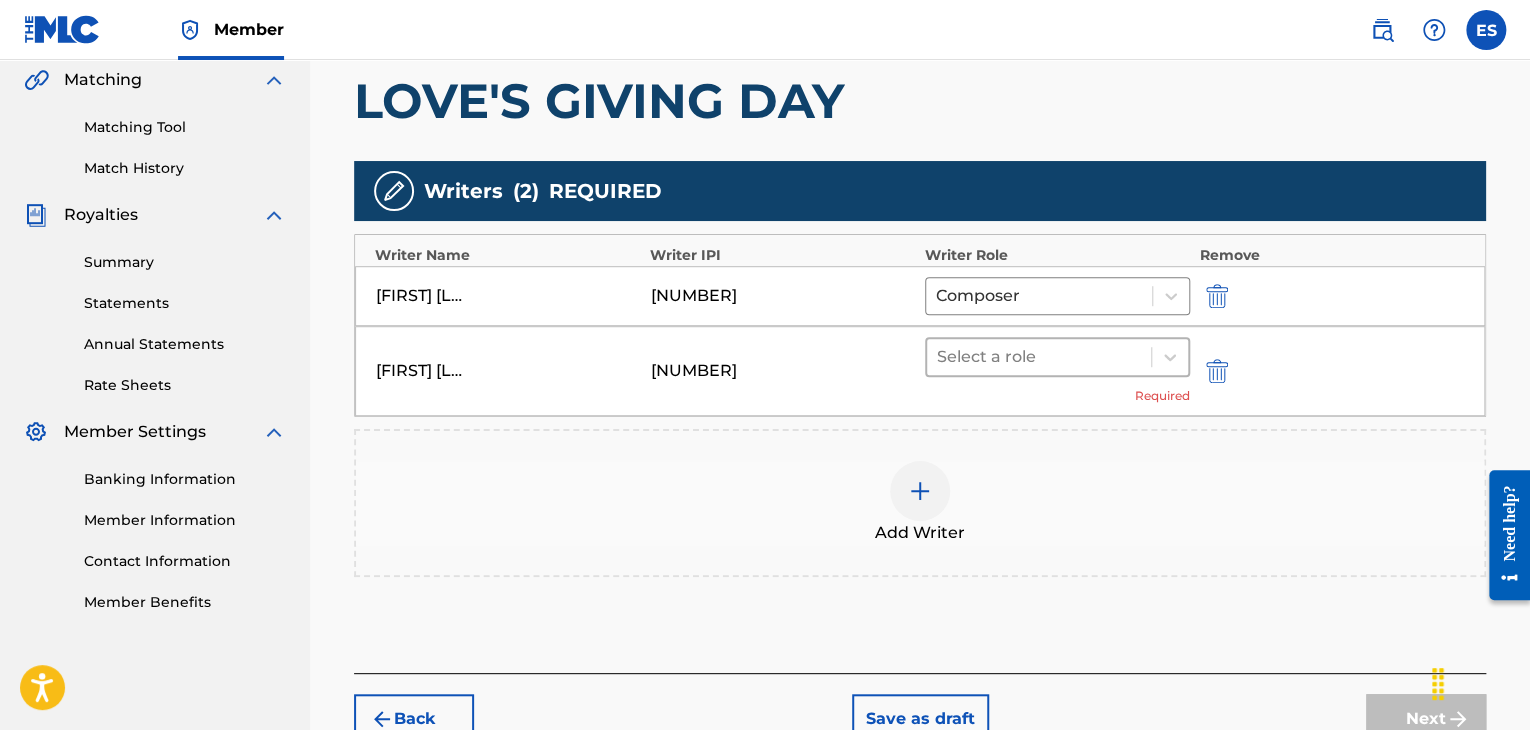 click at bounding box center (1039, 357) 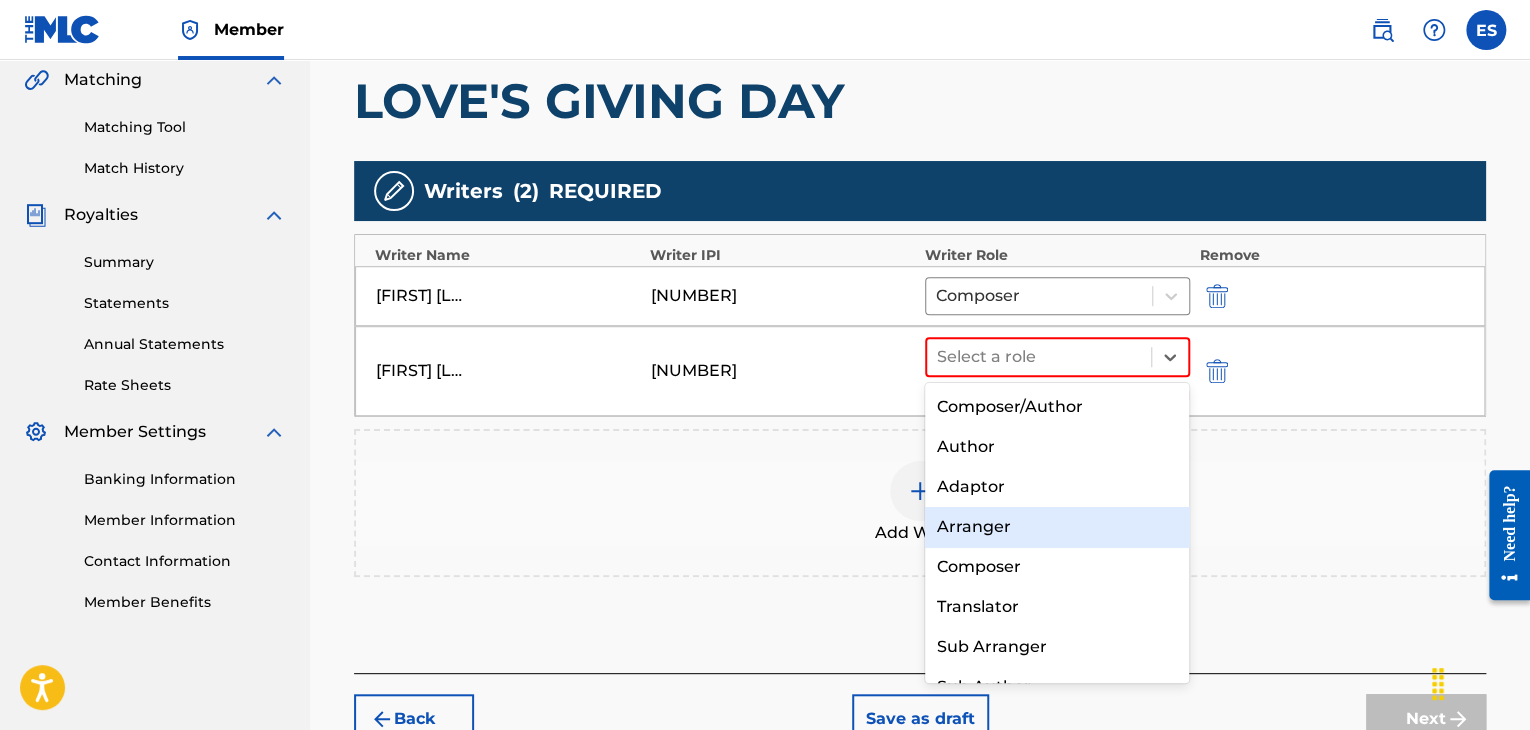 click on "Arranger" at bounding box center (1057, 527) 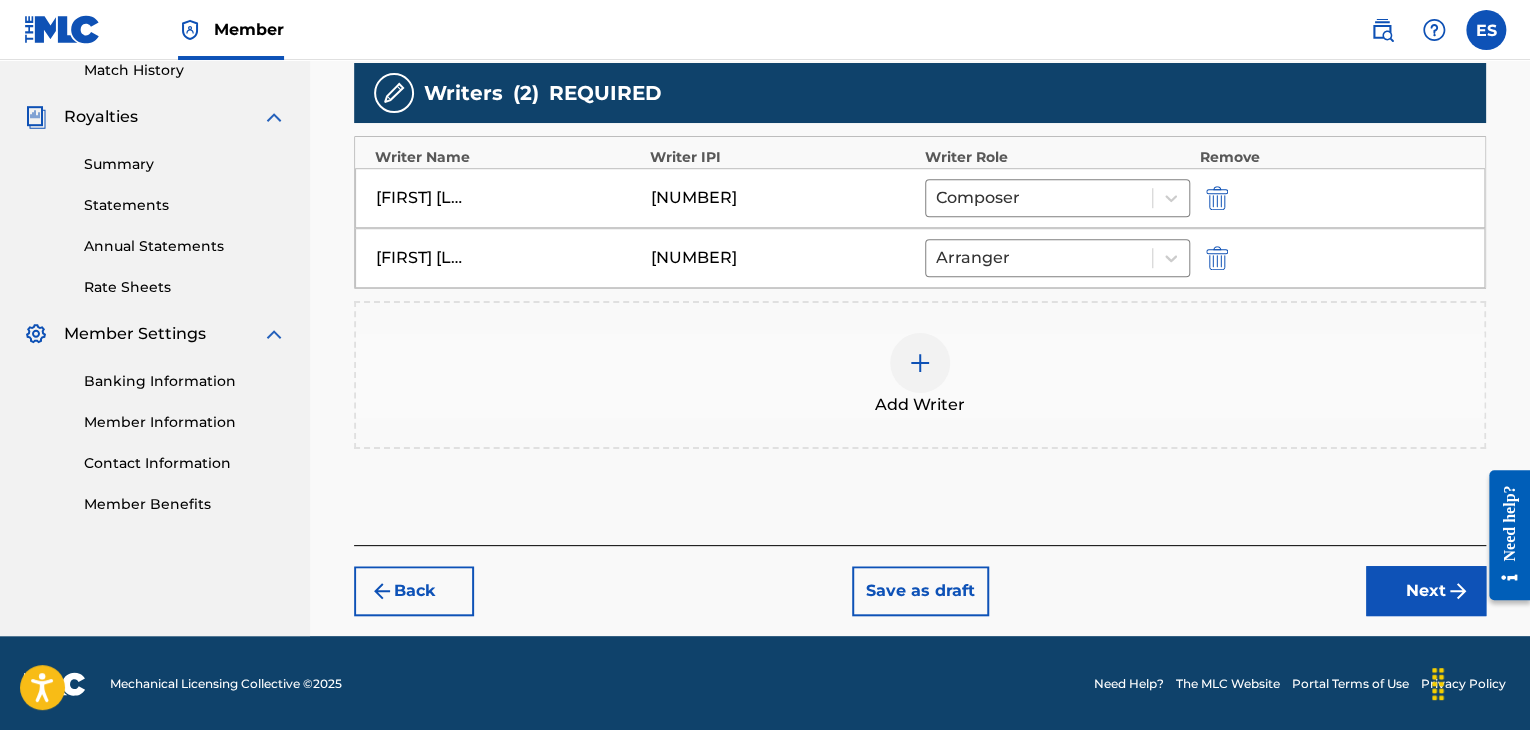 click on "Next" at bounding box center (1426, 591) 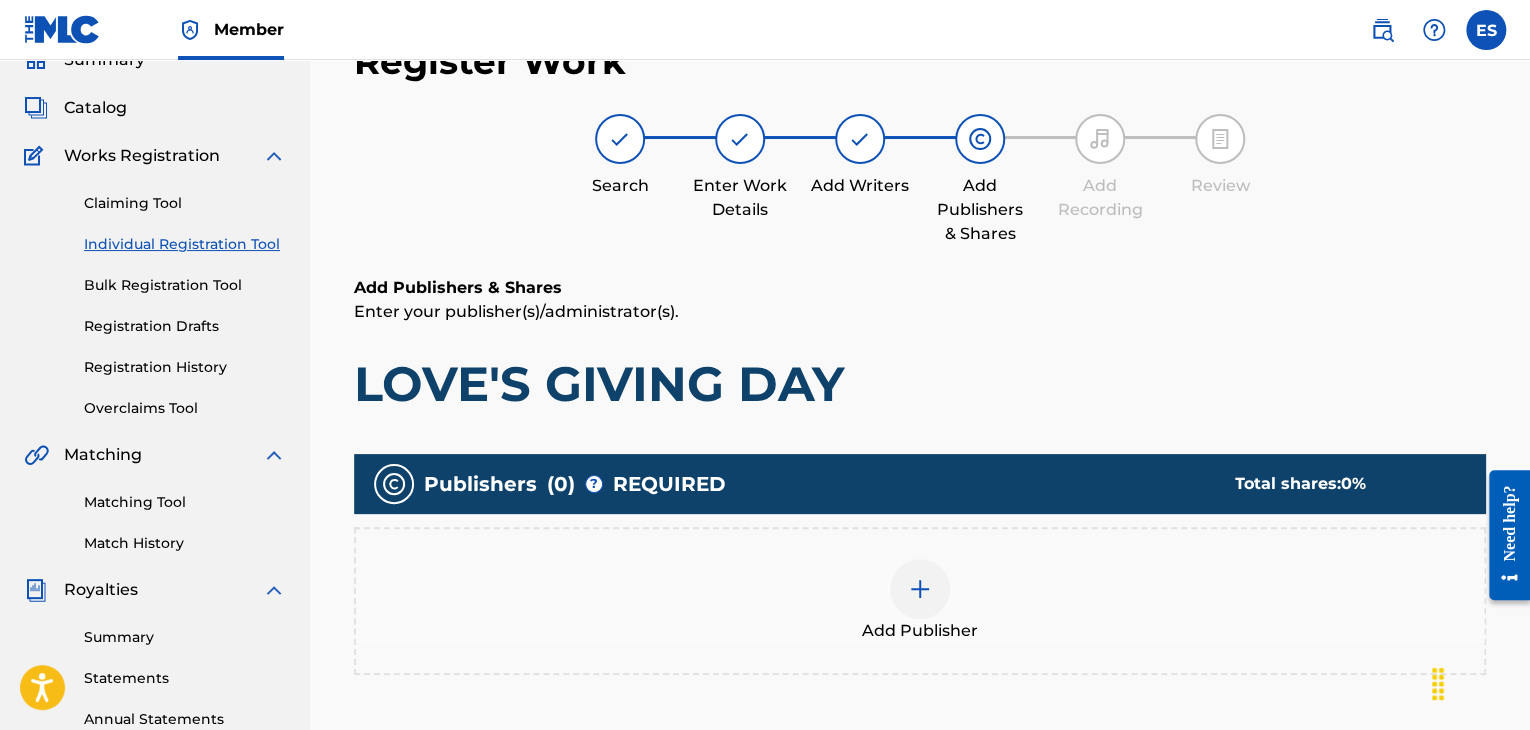 scroll, scrollTop: 446, scrollLeft: 0, axis: vertical 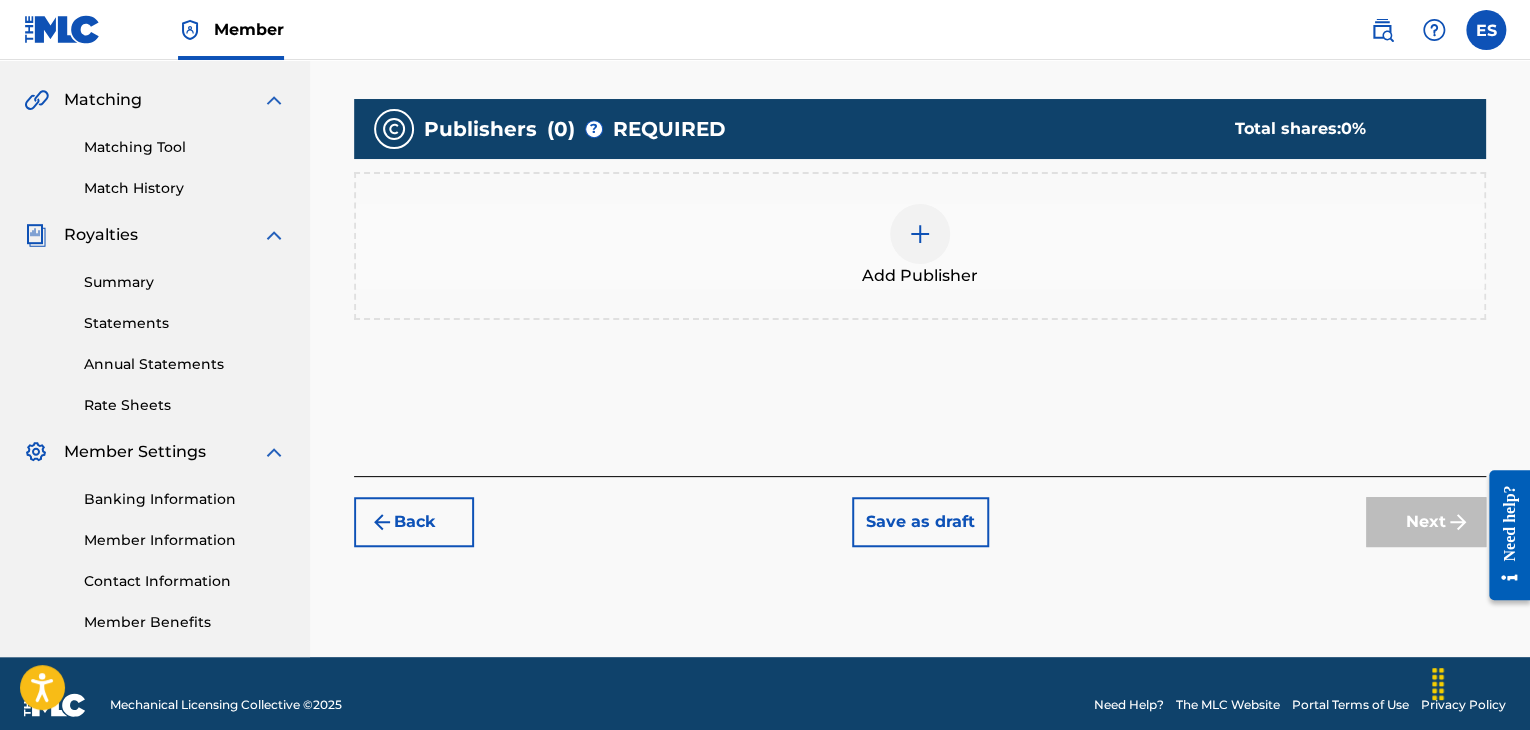 click at bounding box center (920, 234) 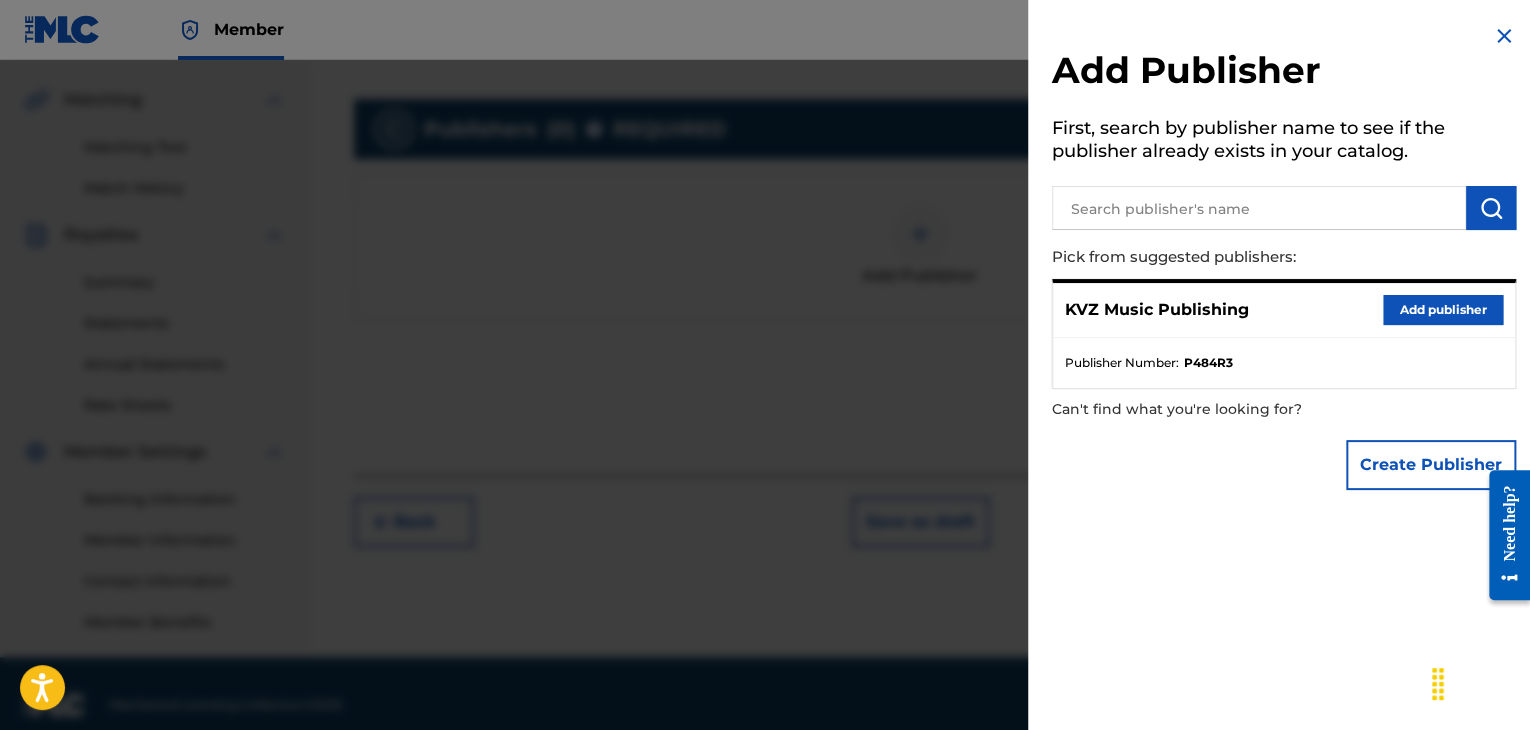 click on "Add publisher" at bounding box center [1443, 310] 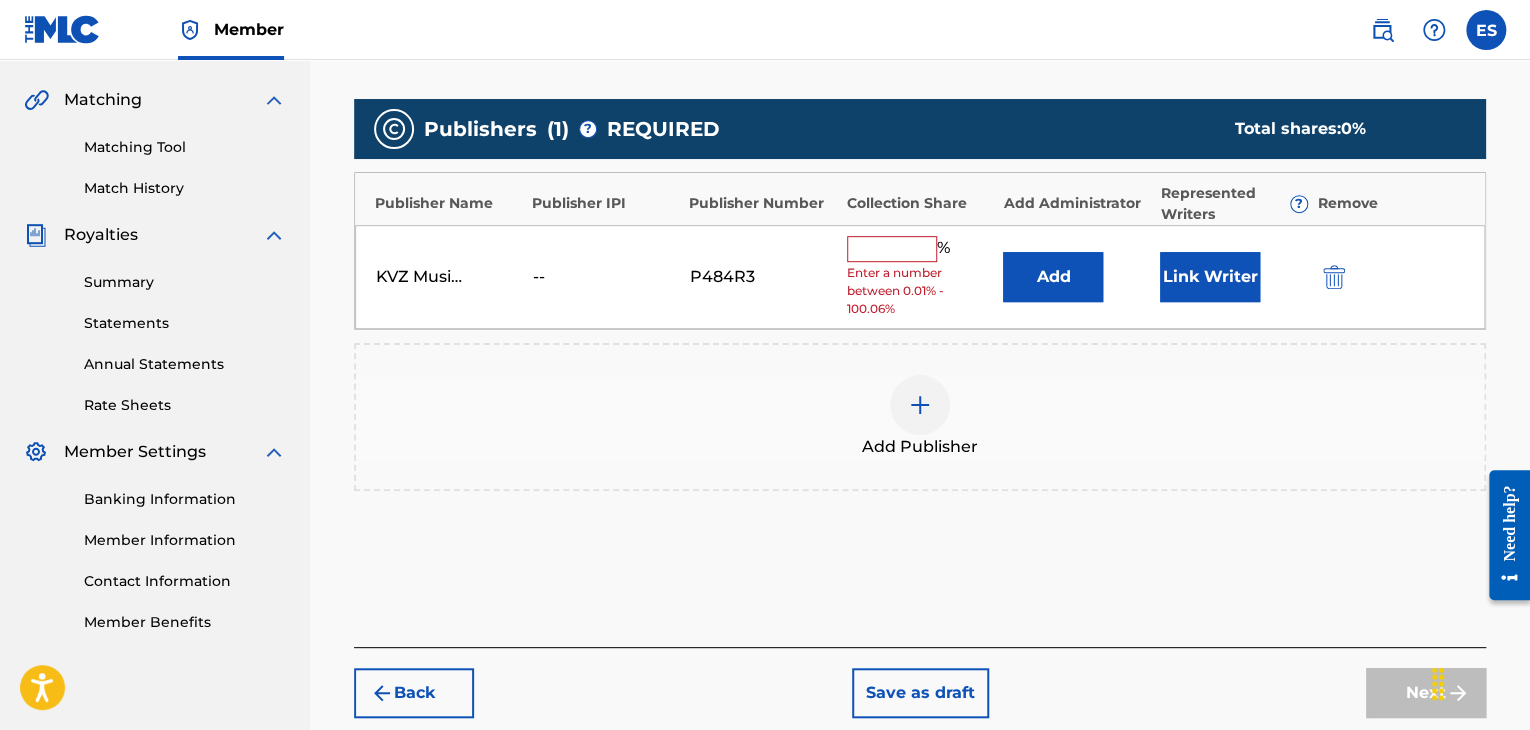 click at bounding box center [892, 249] 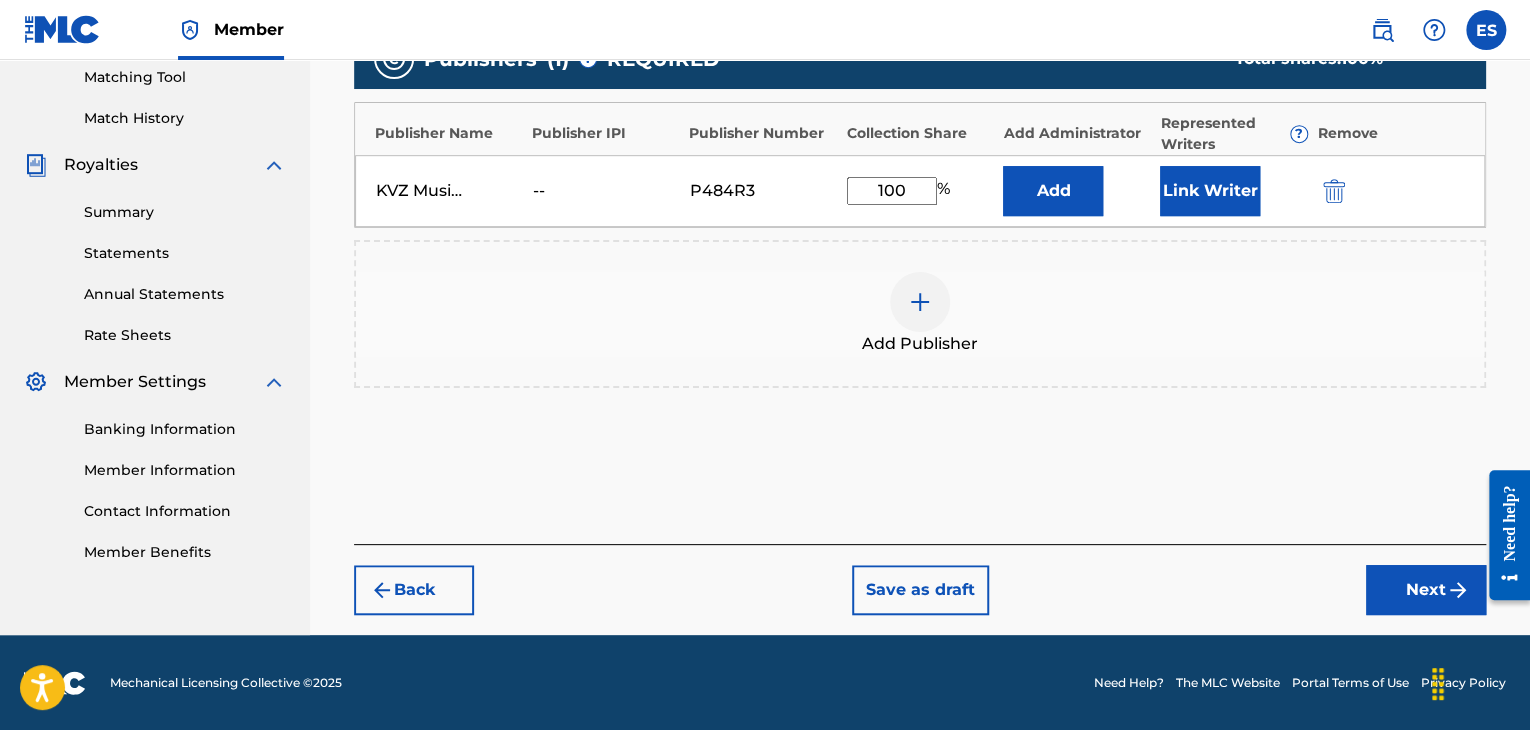 click on "Next" at bounding box center (1426, 590) 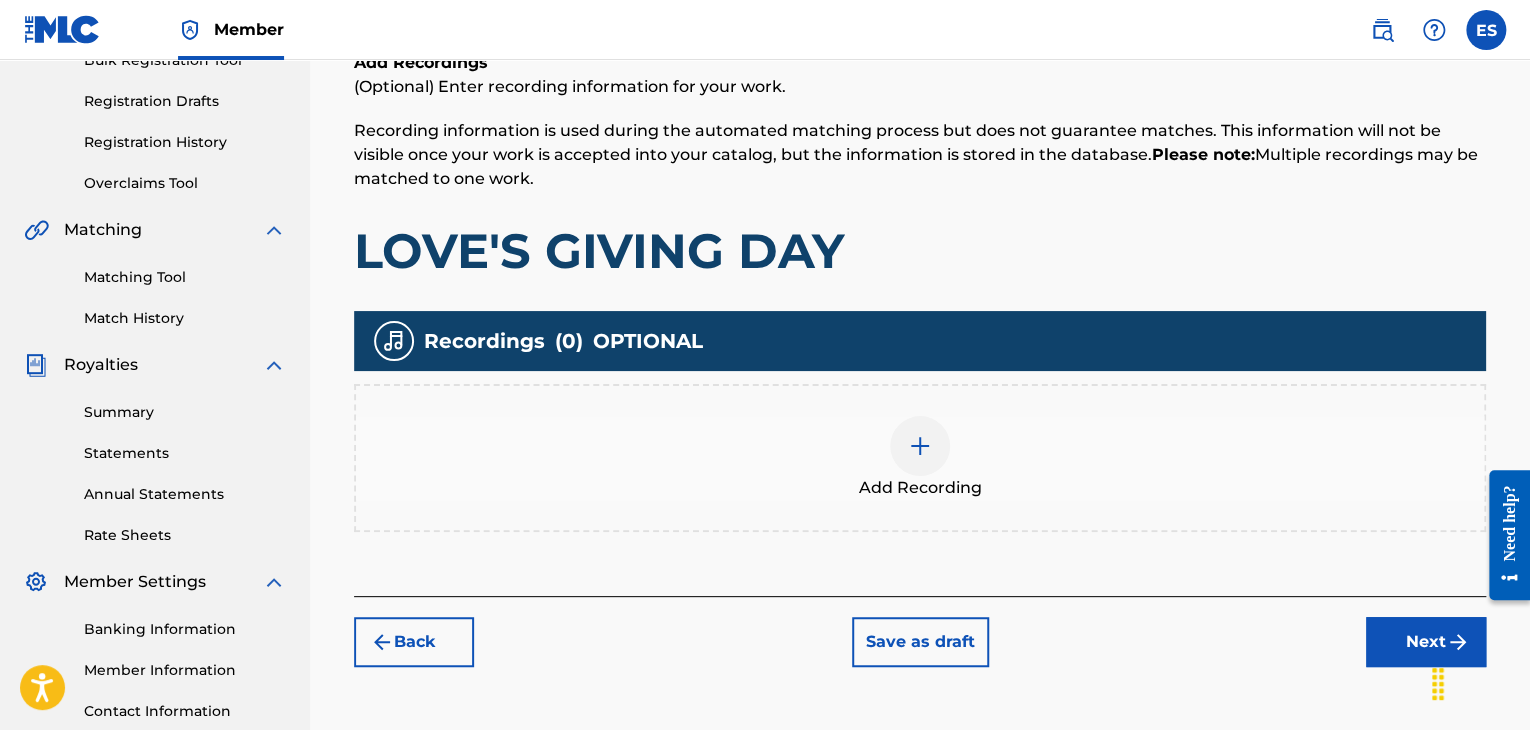 scroll, scrollTop: 345, scrollLeft: 0, axis: vertical 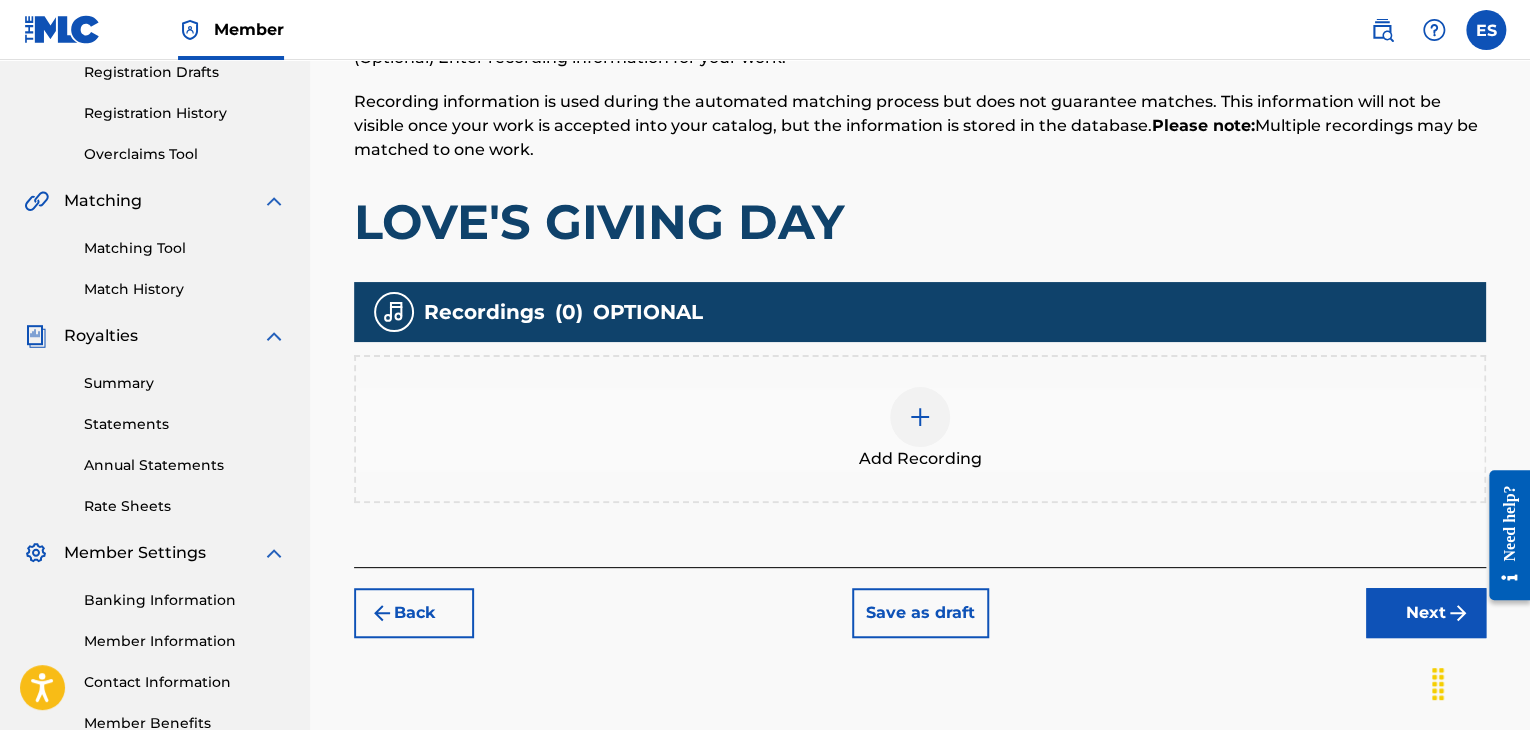 click at bounding box center [920, 417] 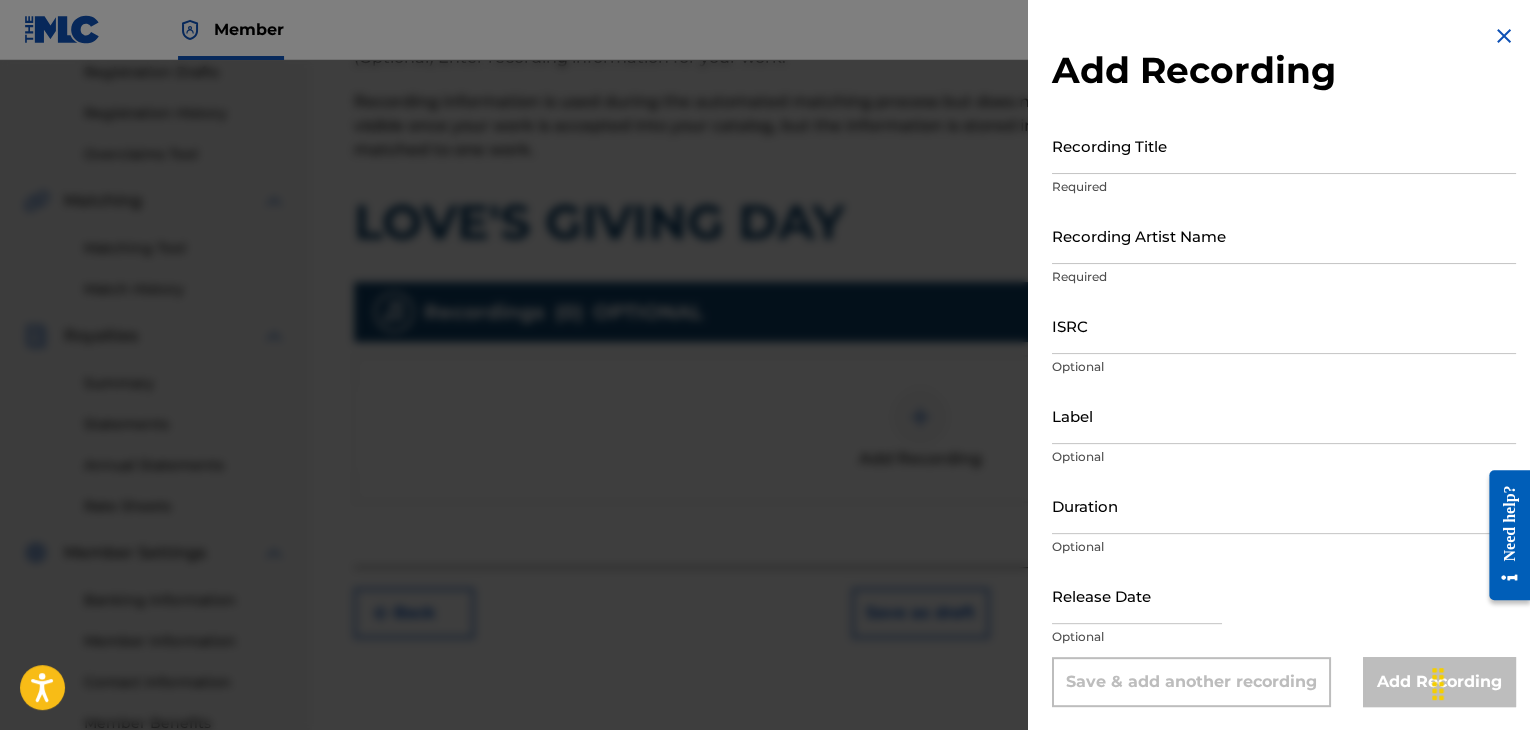 click on "Recording Title" at bounding box center [1284, 145] 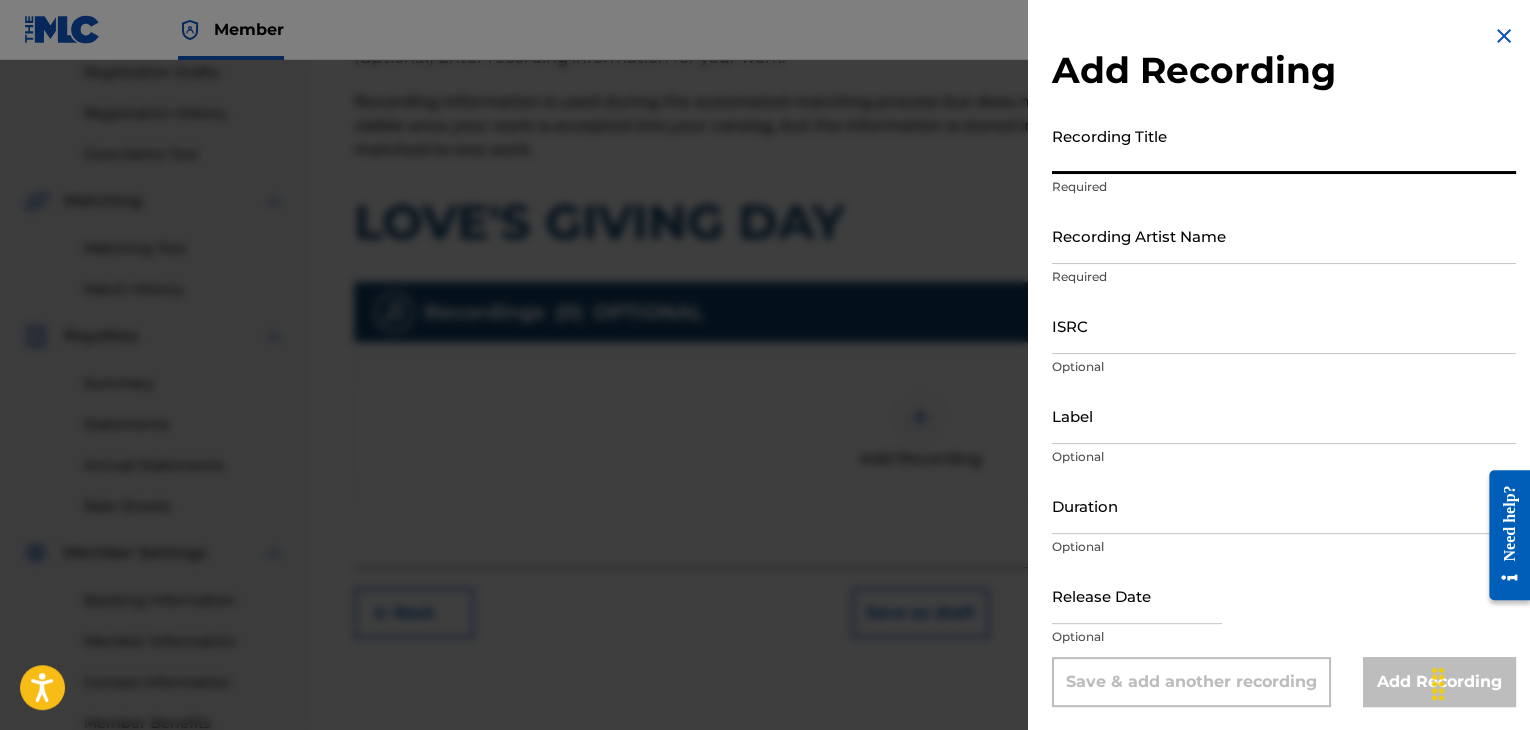 paste on "[TITLE]" 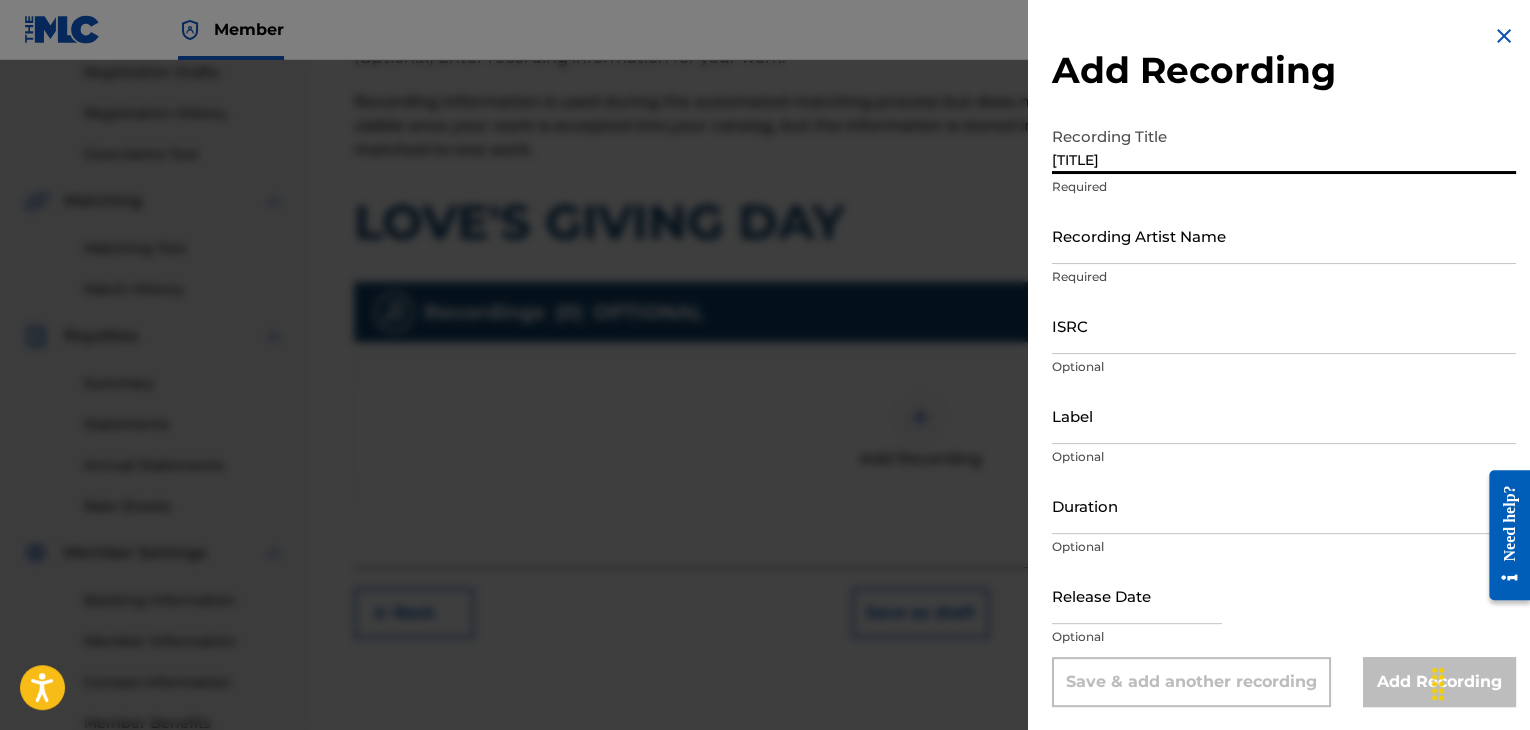 type on "[TITLE]" 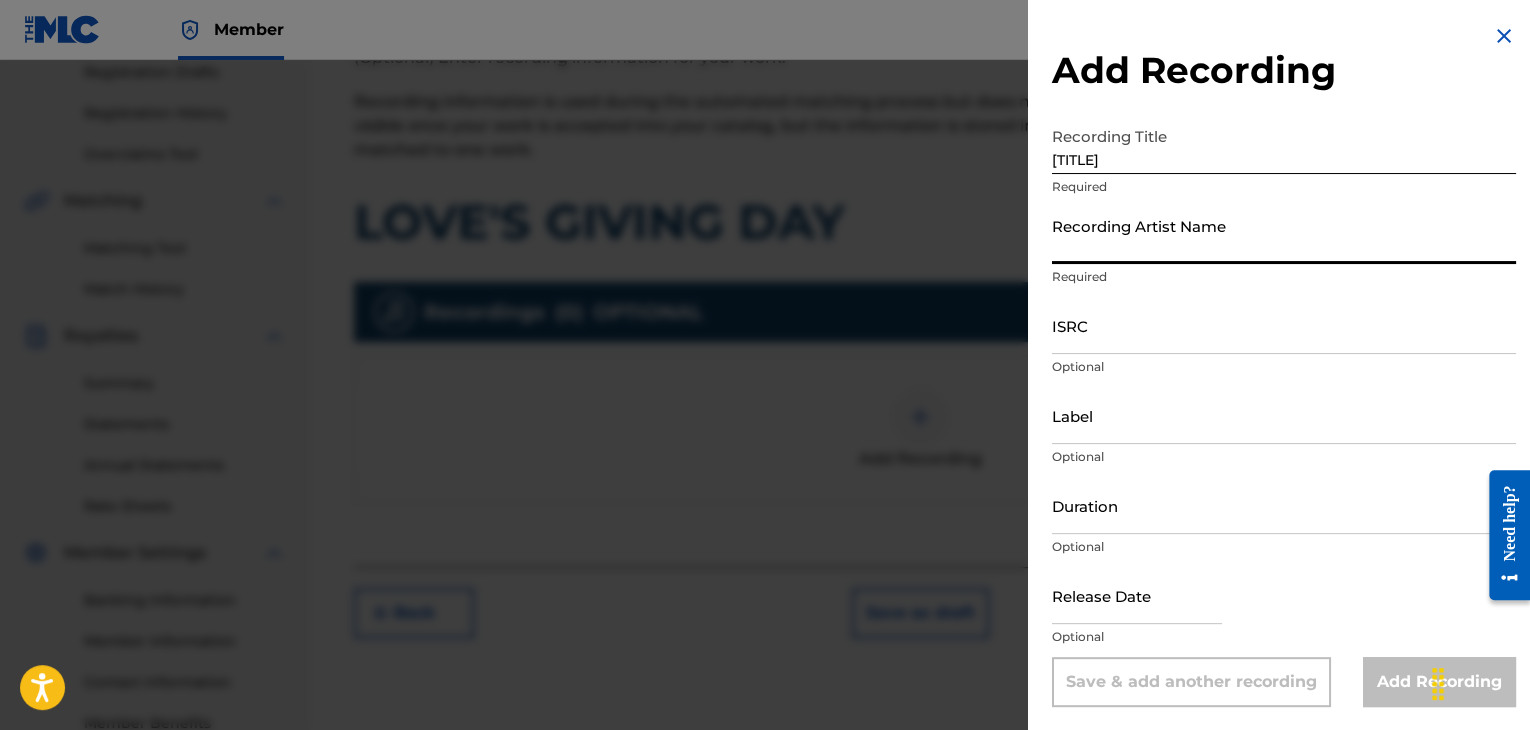 paste on "[FIRST] [LAST]" 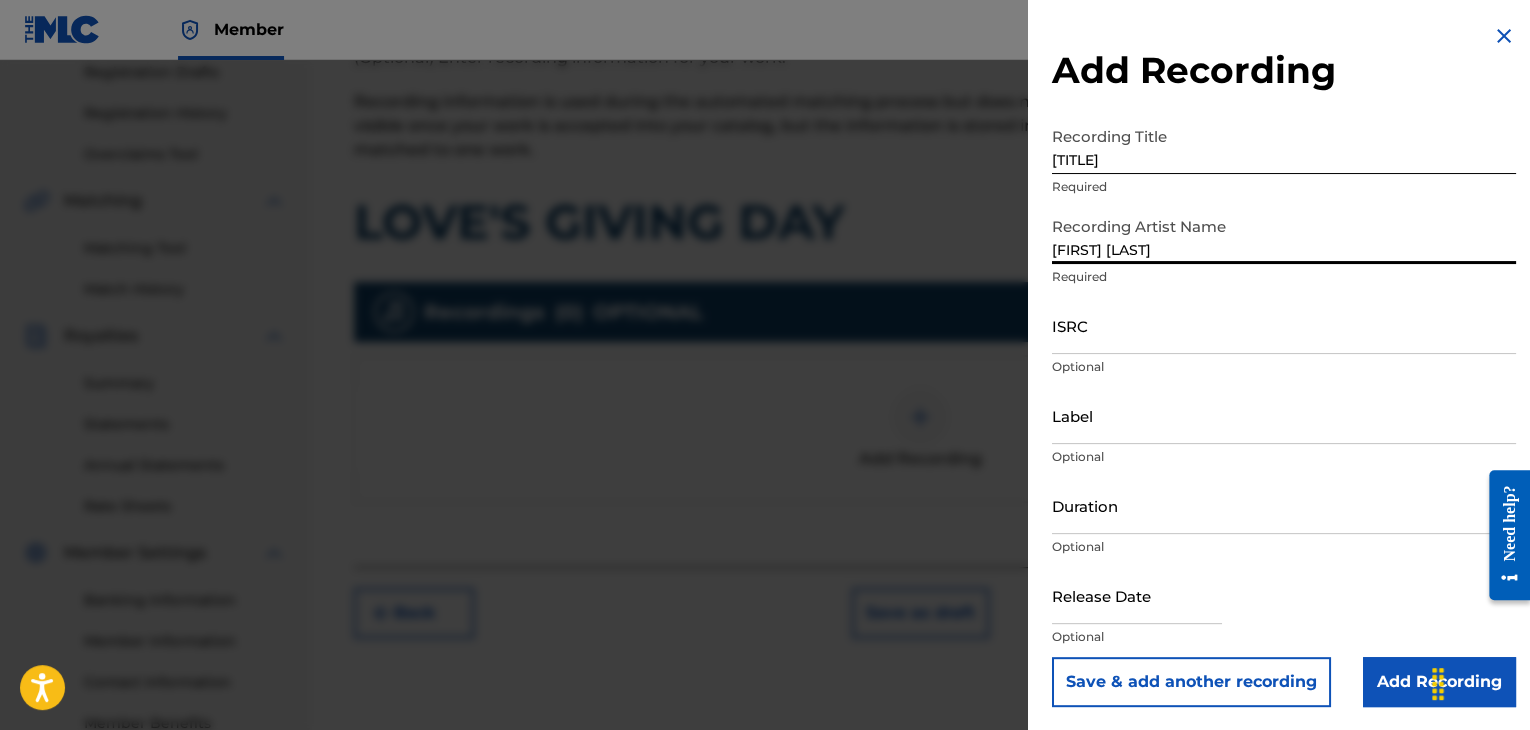 type on "[FIRST] [LAST]" 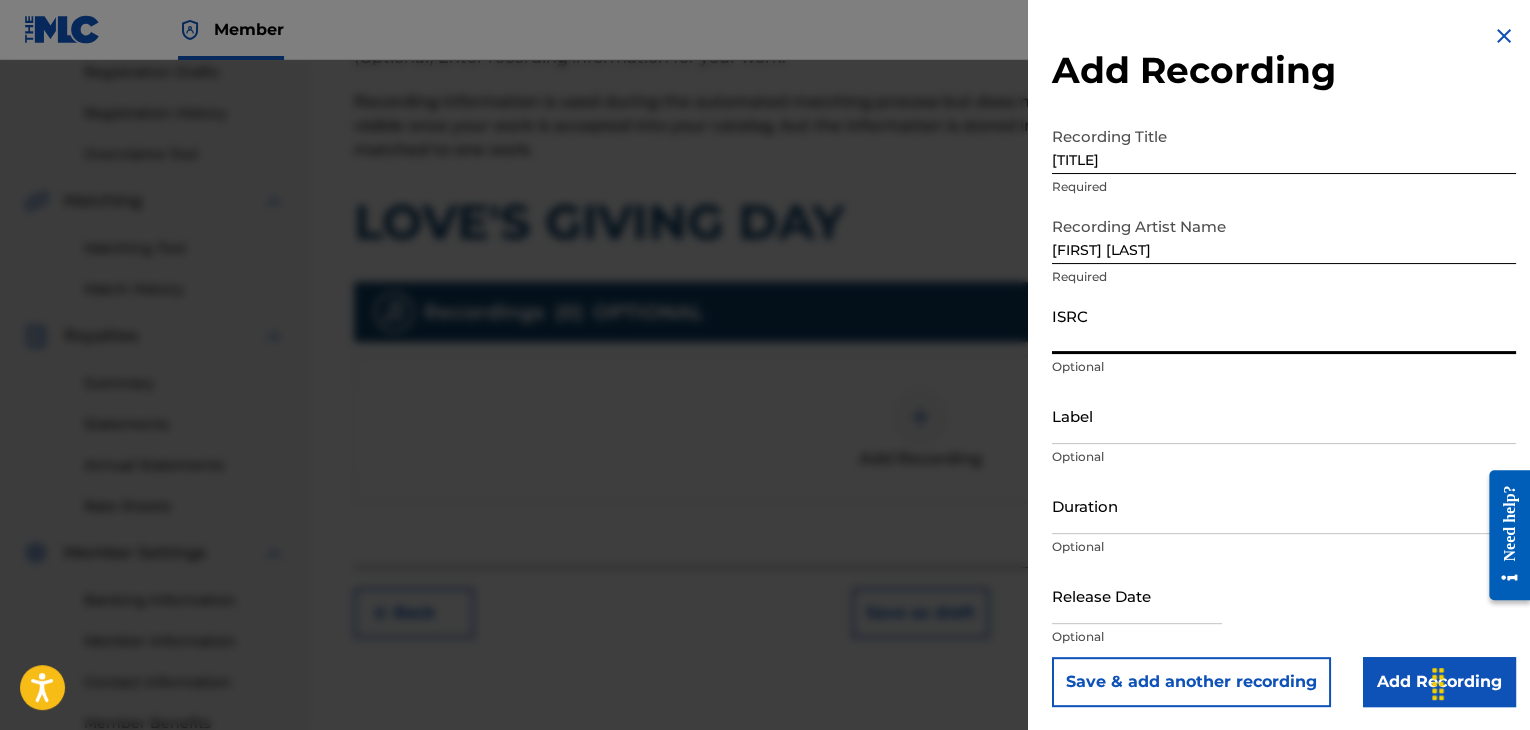 paste on "[NUMBER]" 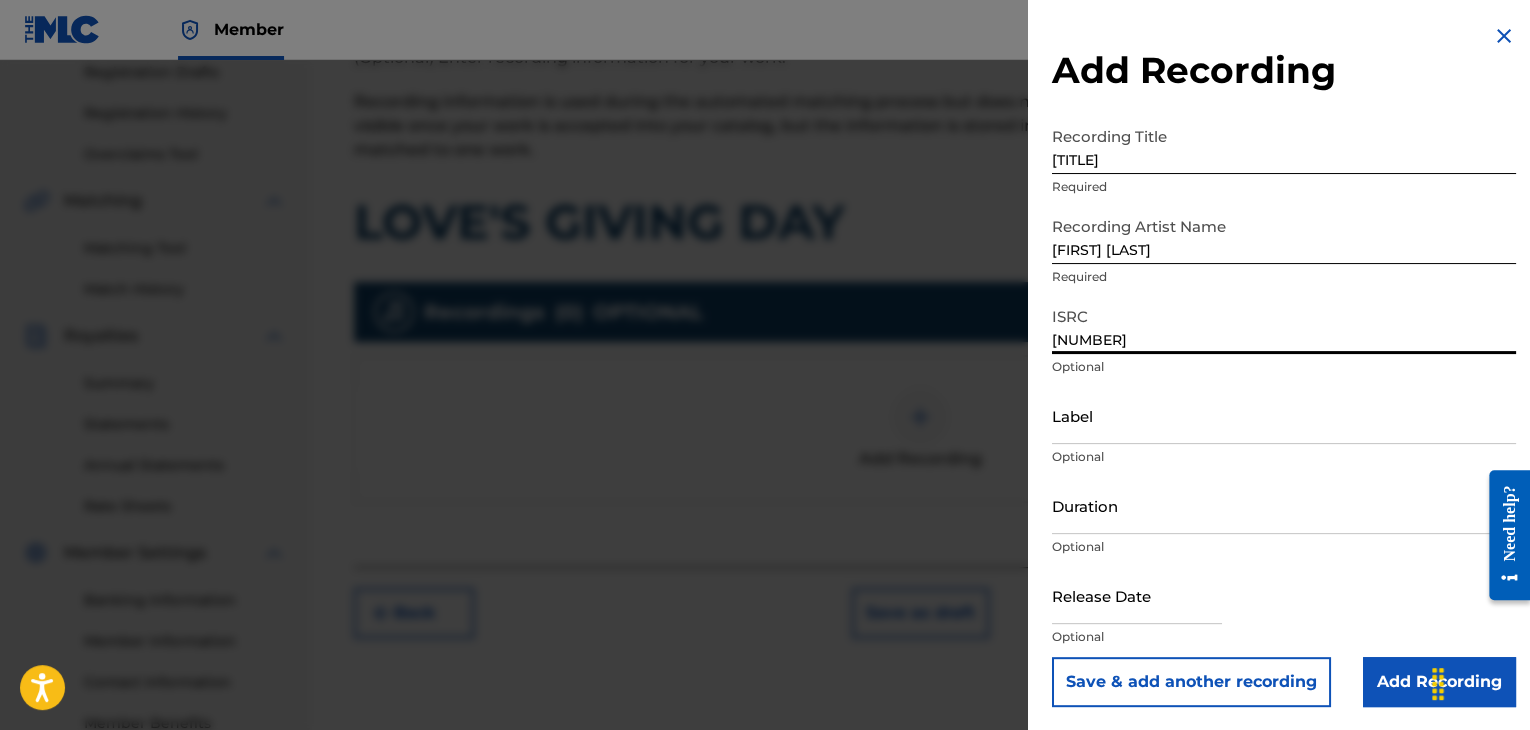 type on "[NUMBER]" 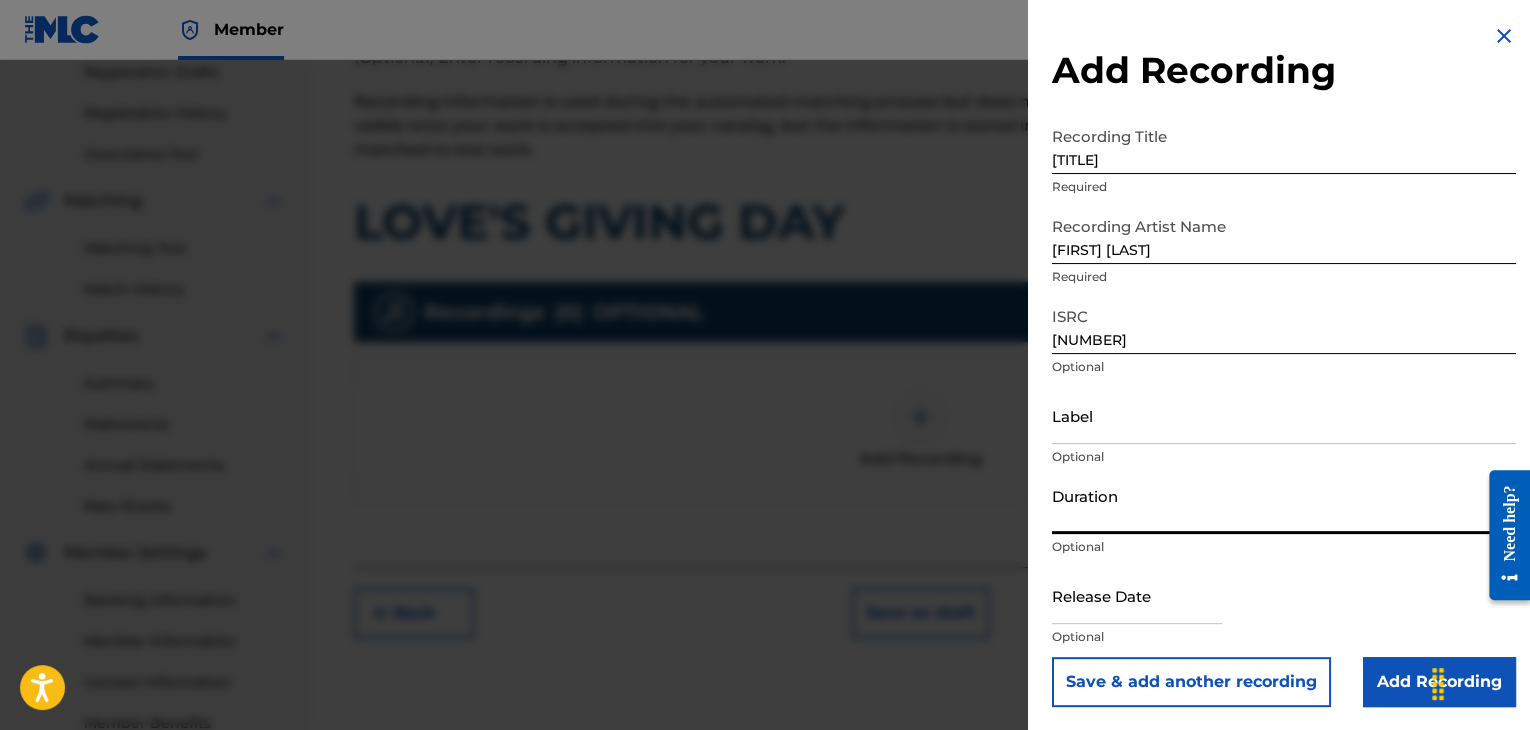click on "Duration" at bounding box center (1284, 505) 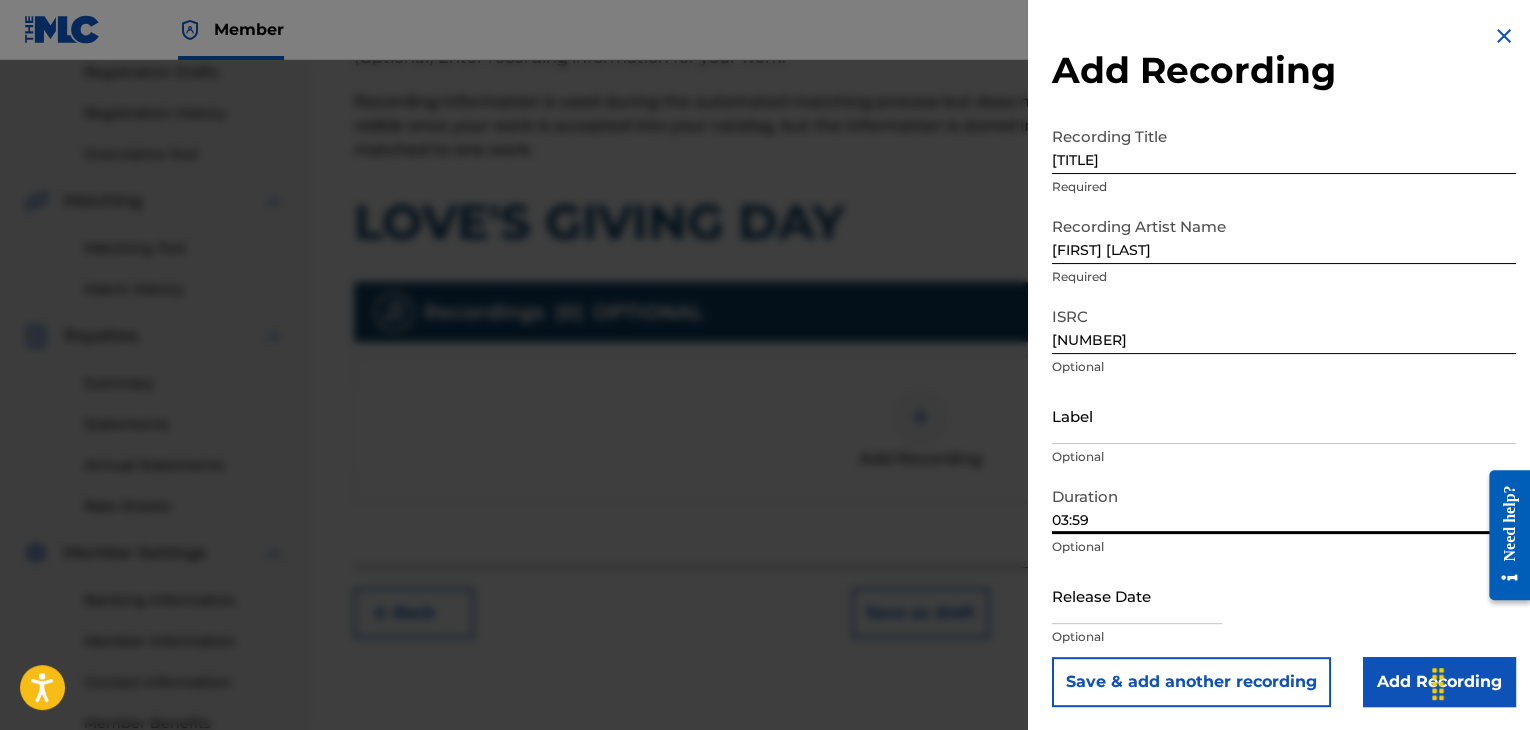 type on "03:59" 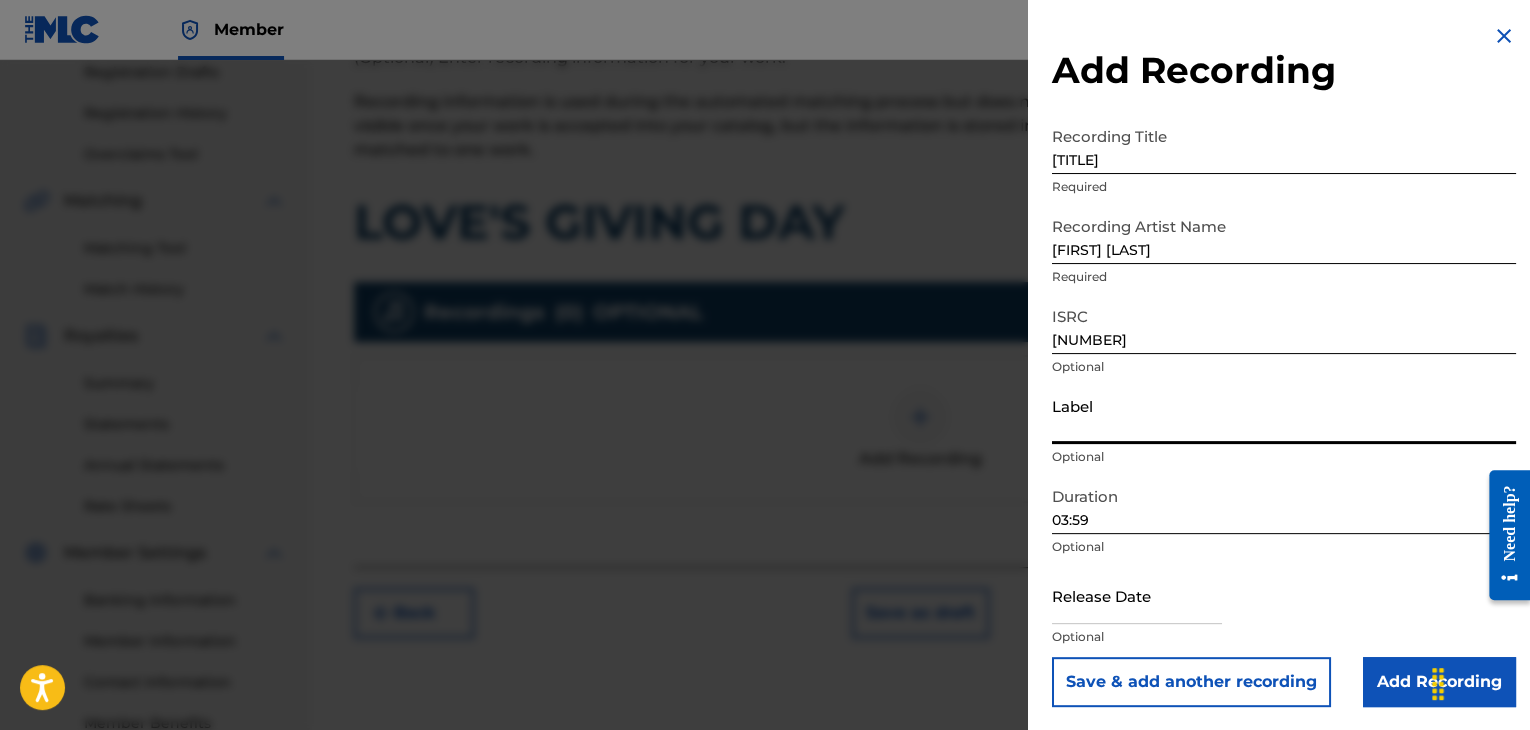click on "Label" at bounding box center [1284, 415] 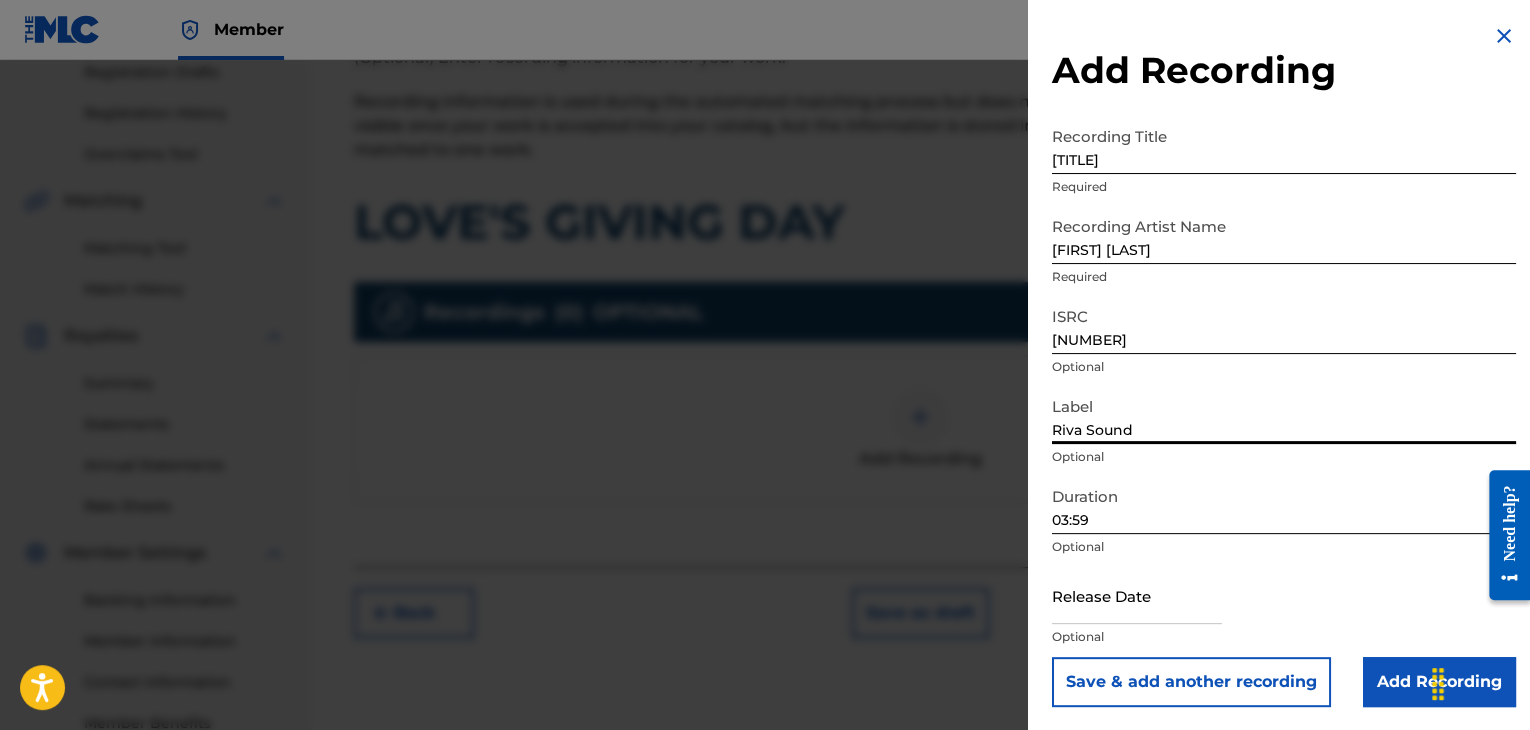 type on "Riva Sound" 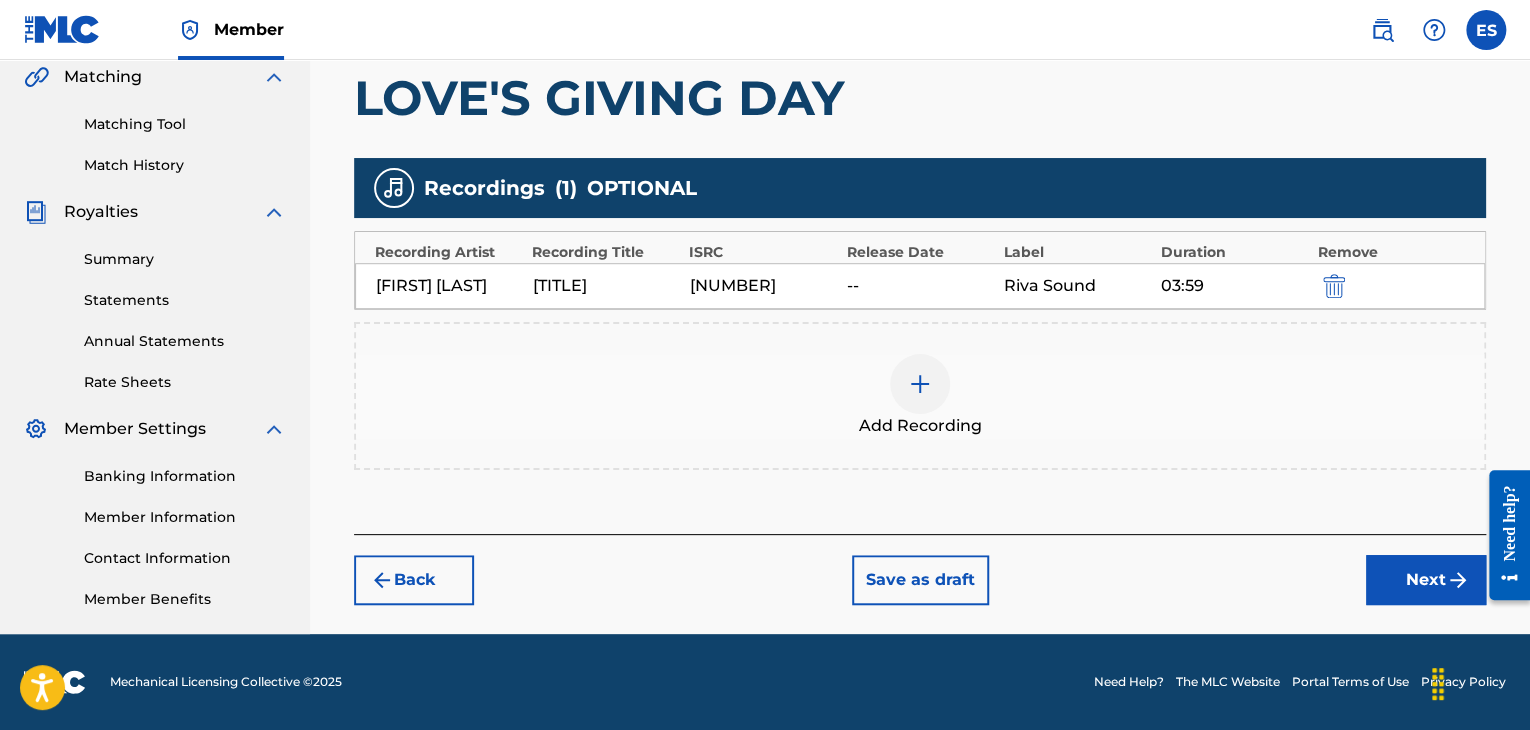 scroll, scrollTop: 482, scrollLeft: 0, axis: vertical 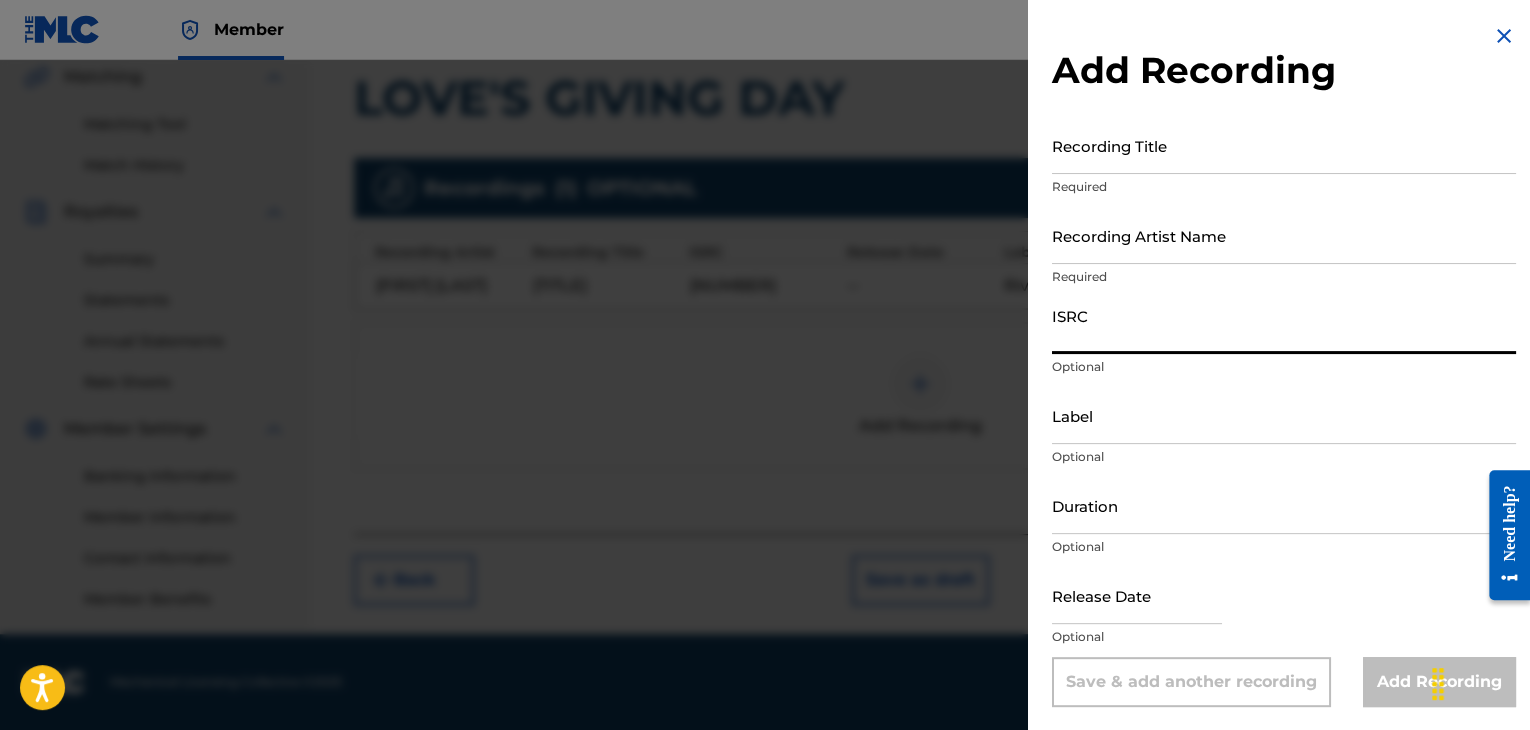 paste on "[NUMBER]" 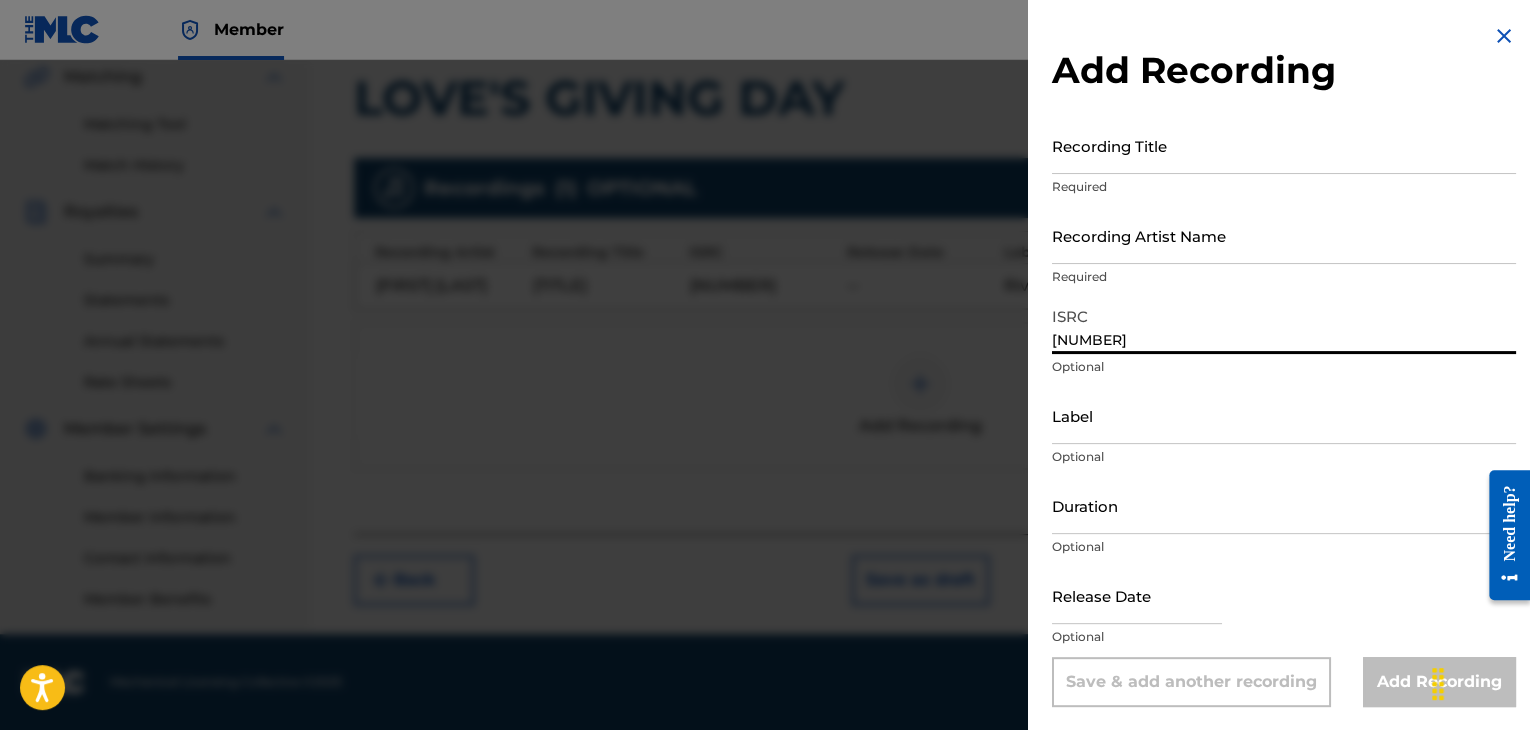 type on "[NUMBER]" 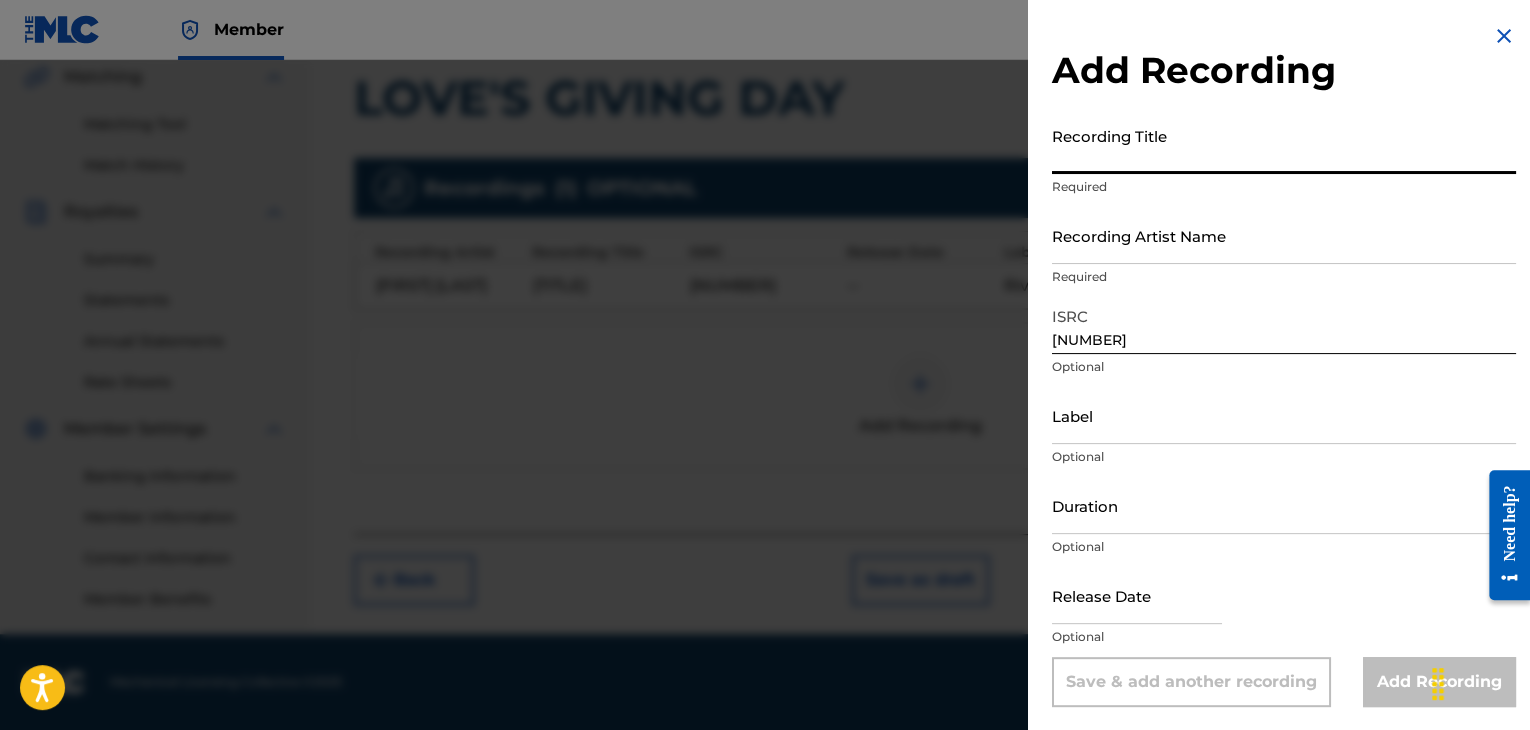 paste on "[TITLE]" 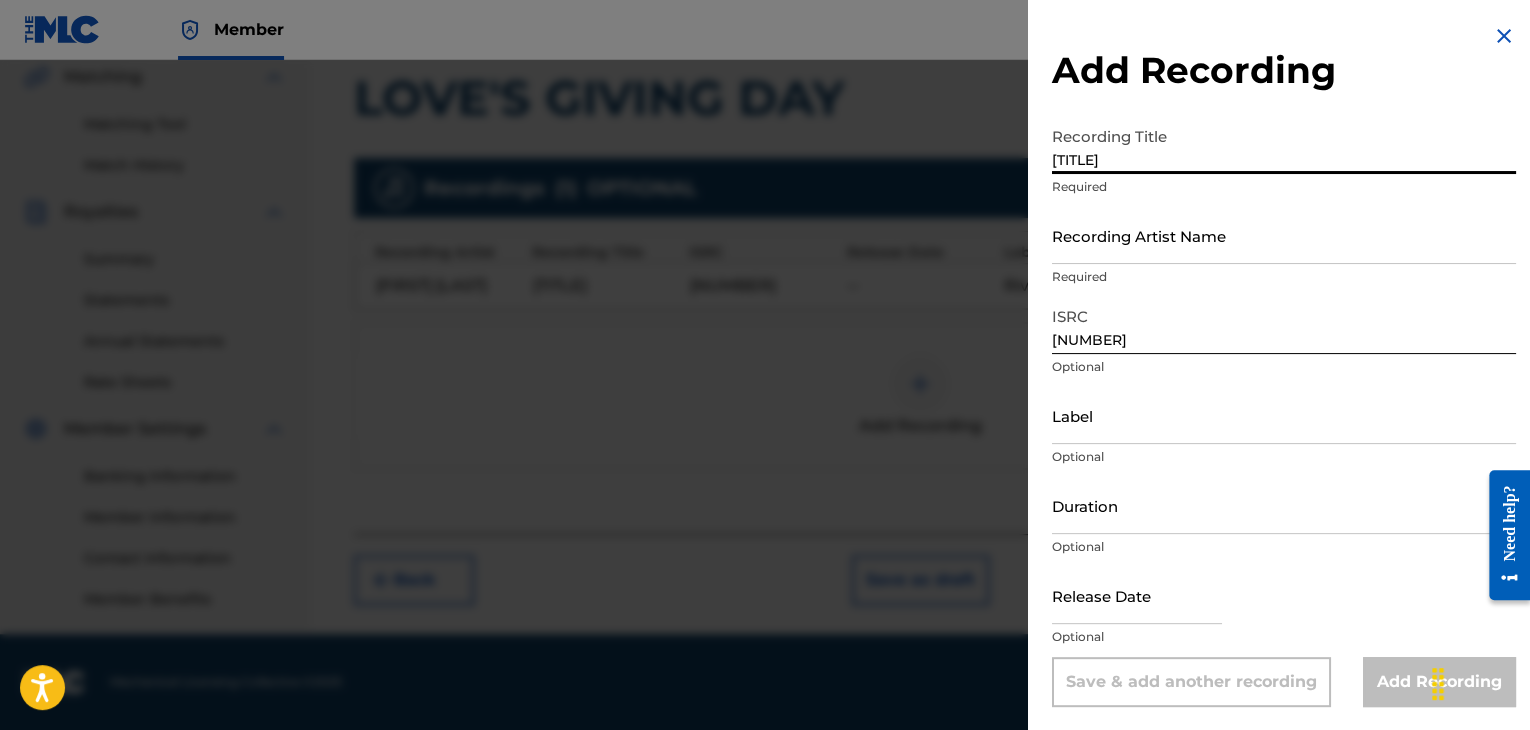 type on "[TITLE]" 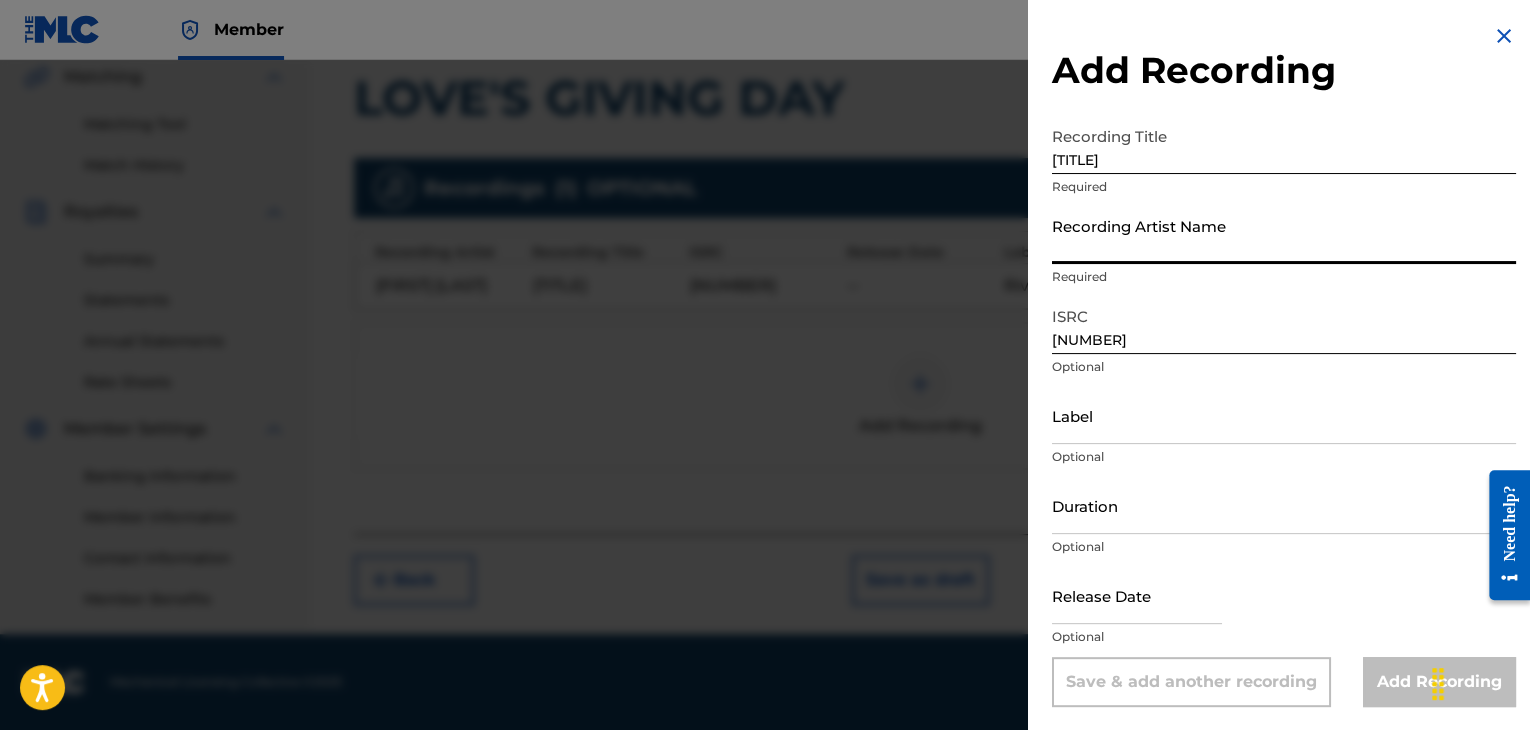 paste on "[FIRST] [LAST]" 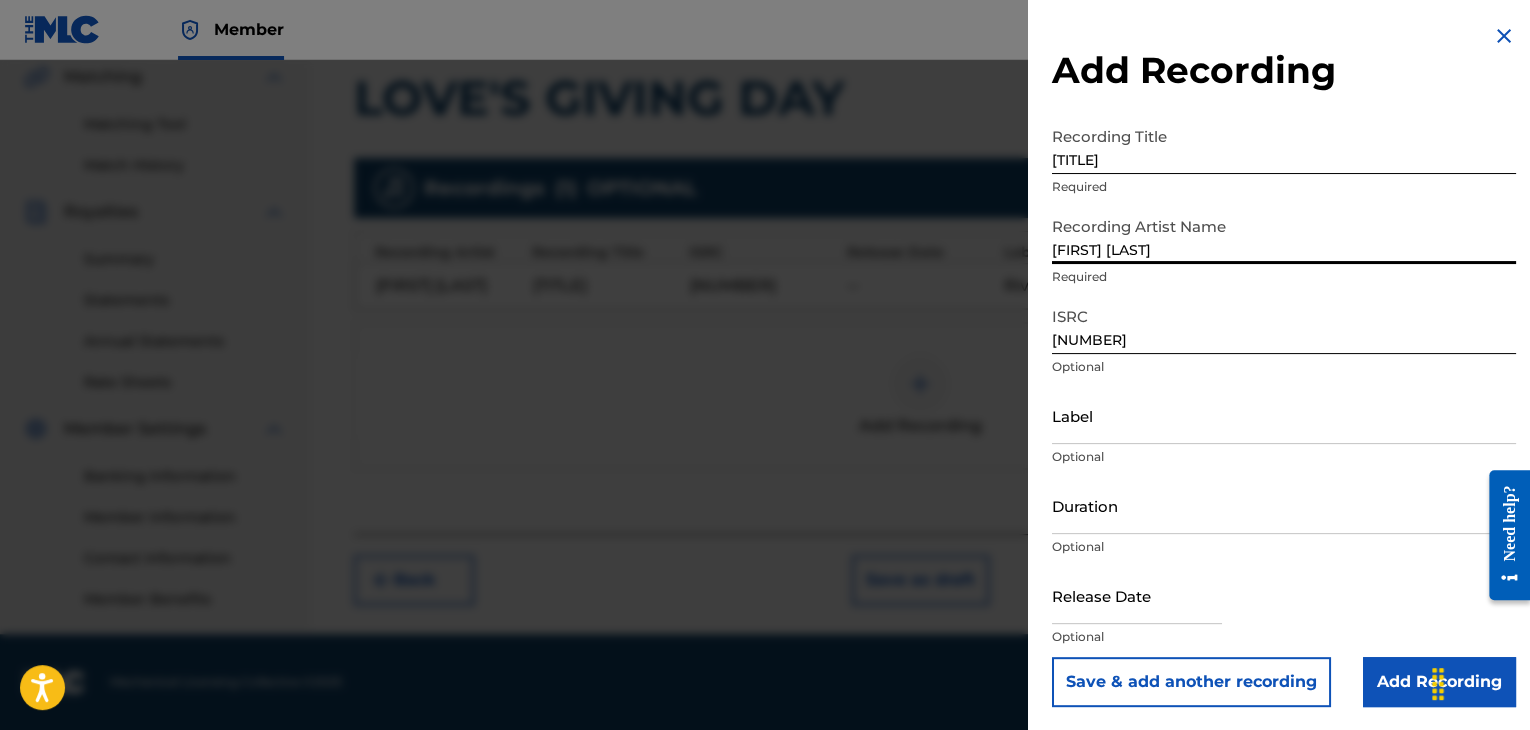 type on "[FIRST] [LAST]" 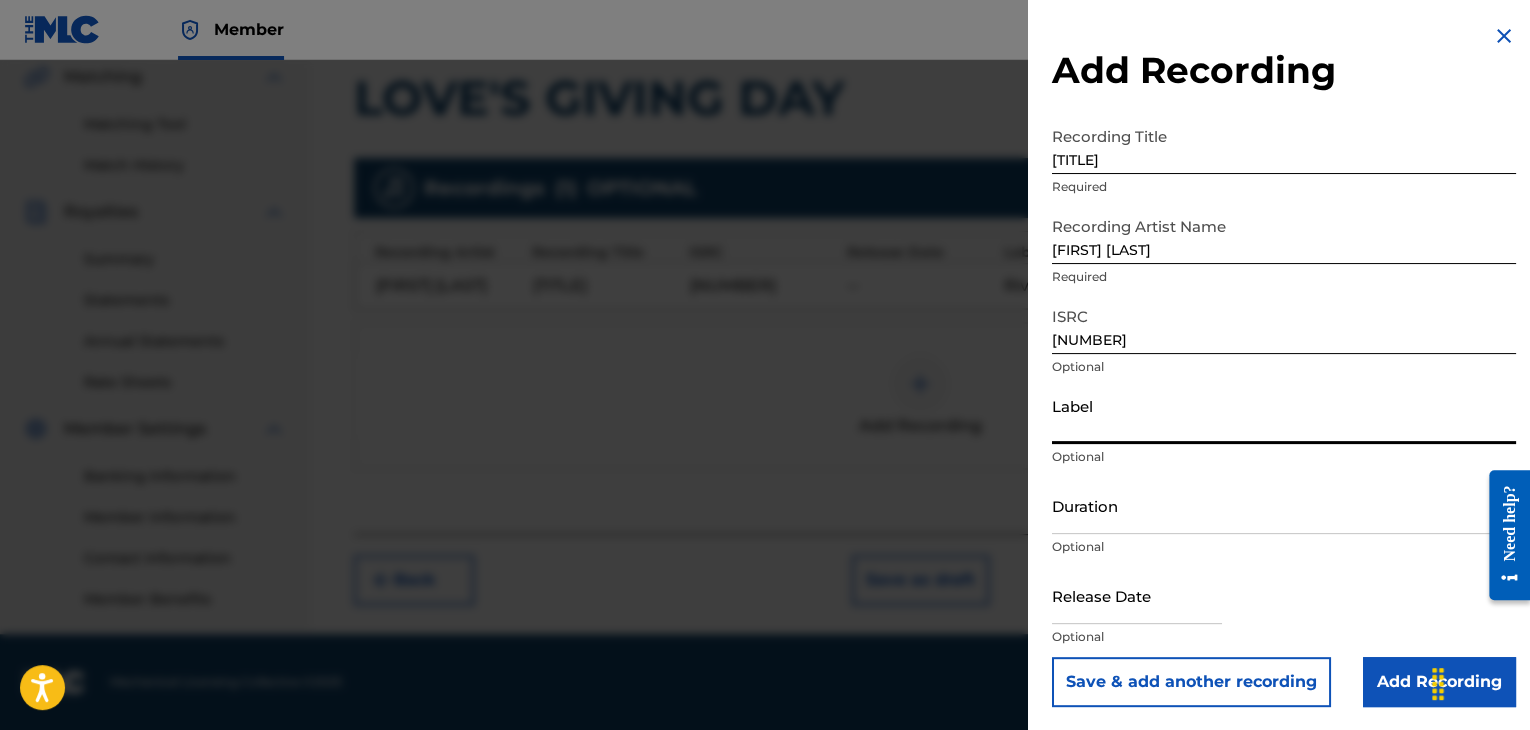 click on "Label" at bounding box center (1284, 415) 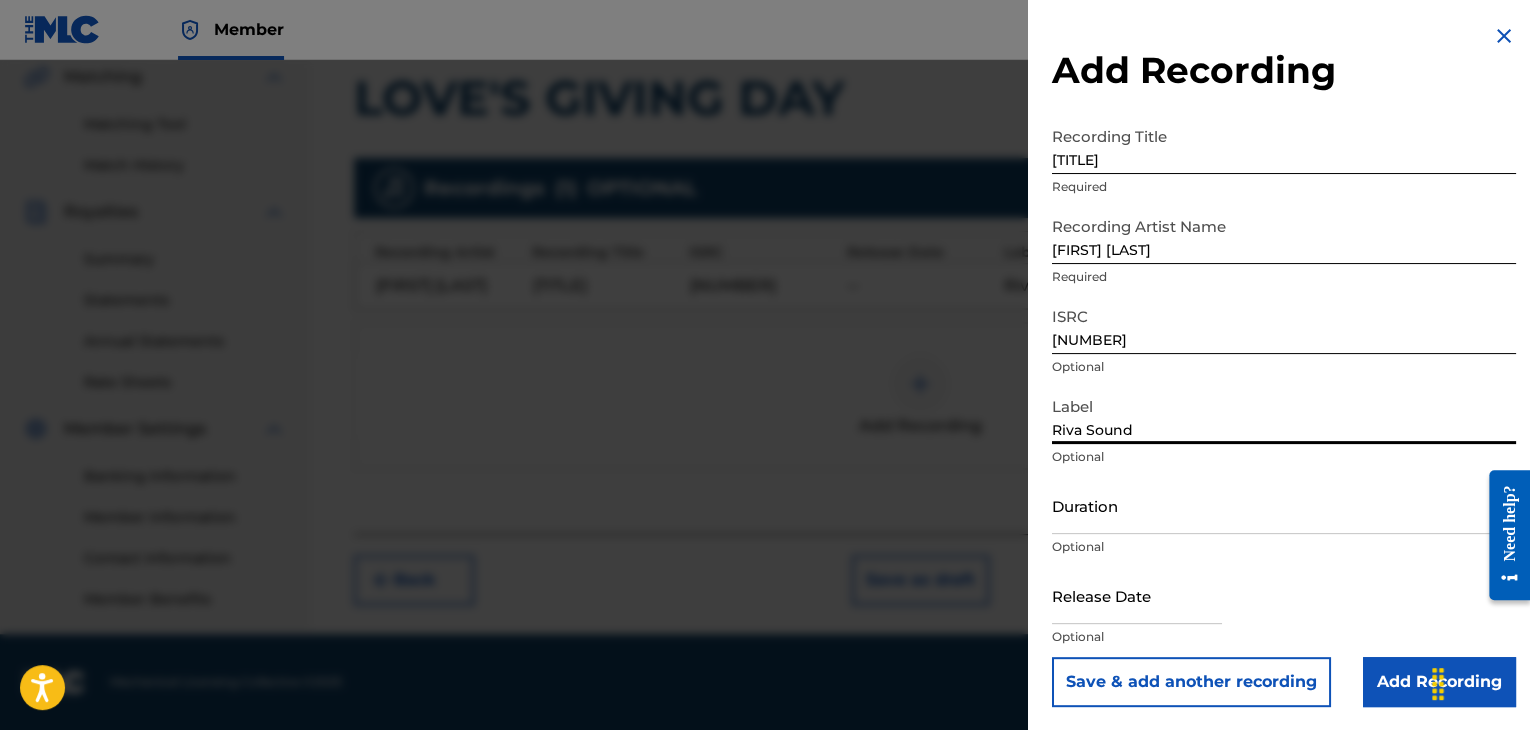 type on "Riva Sound" 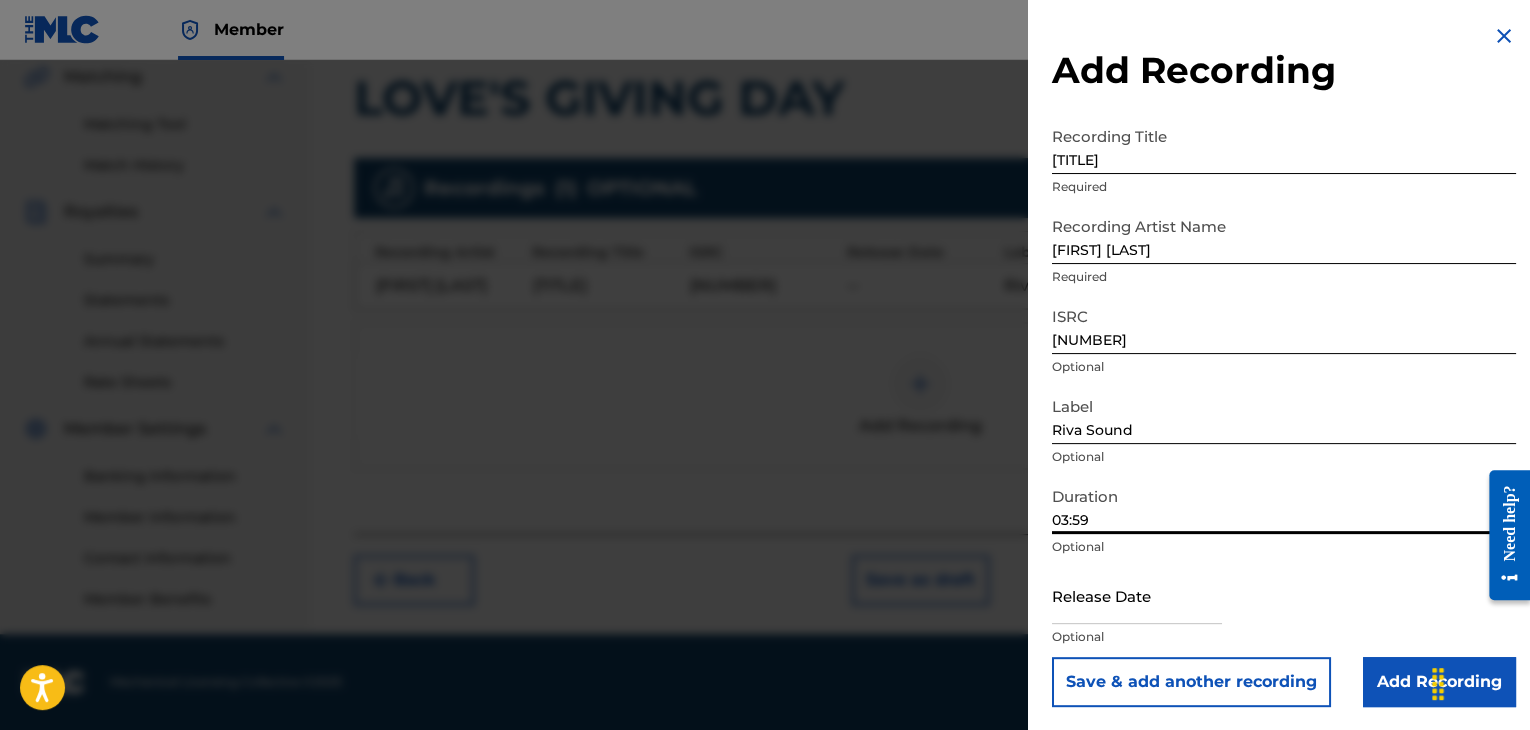 type on "03:59" 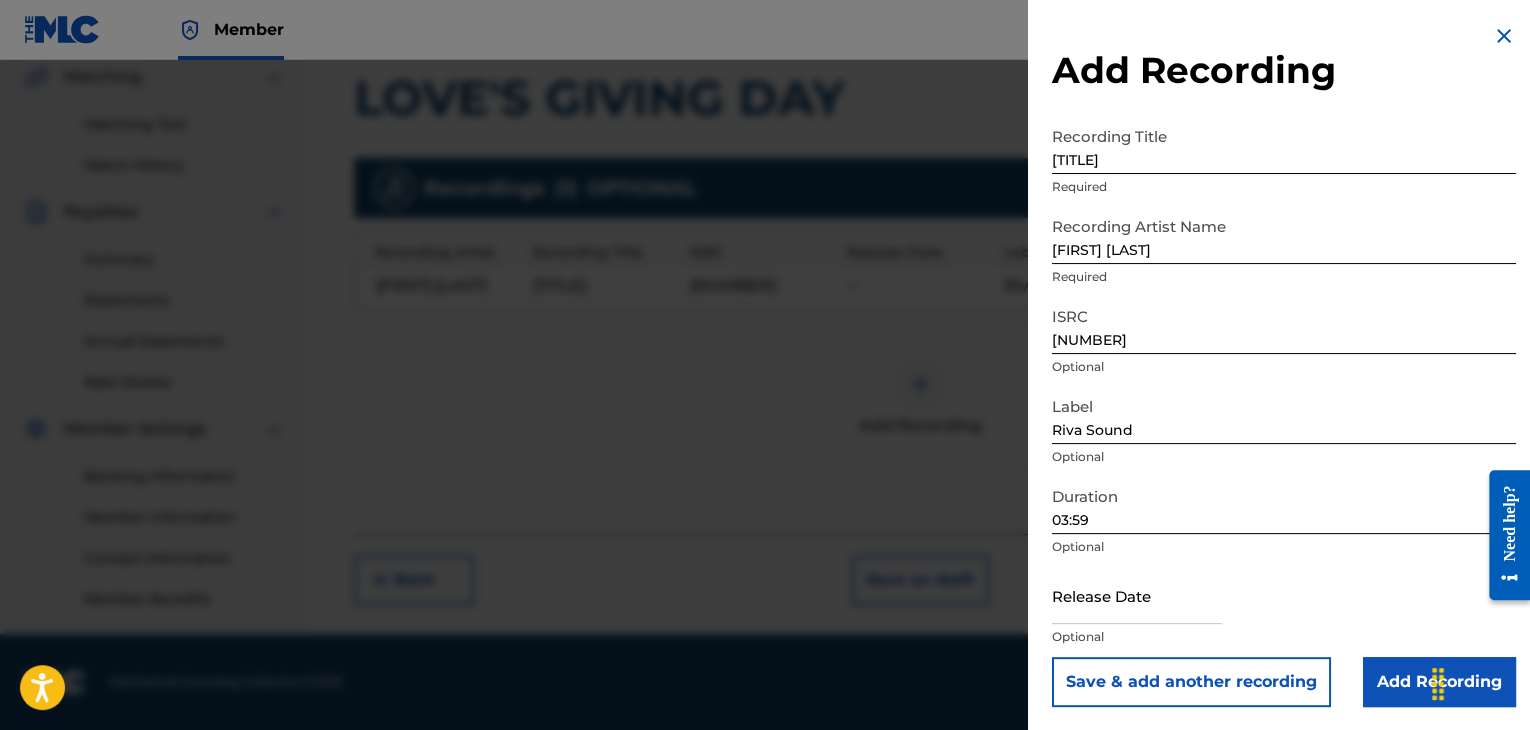 click on "Add Recording" at bounding box center [1439, 682] 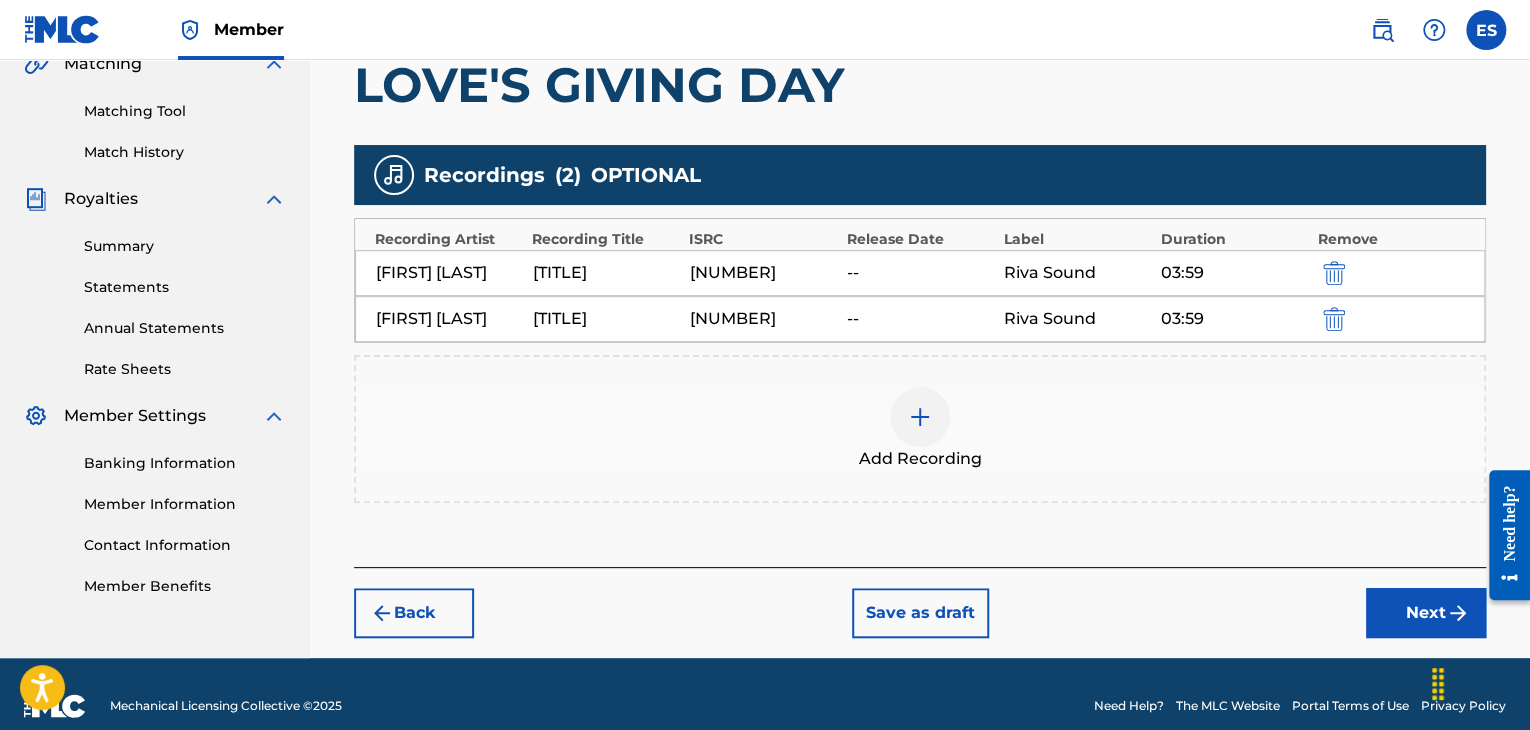click on "Next" at bounding box center [1426, 613] 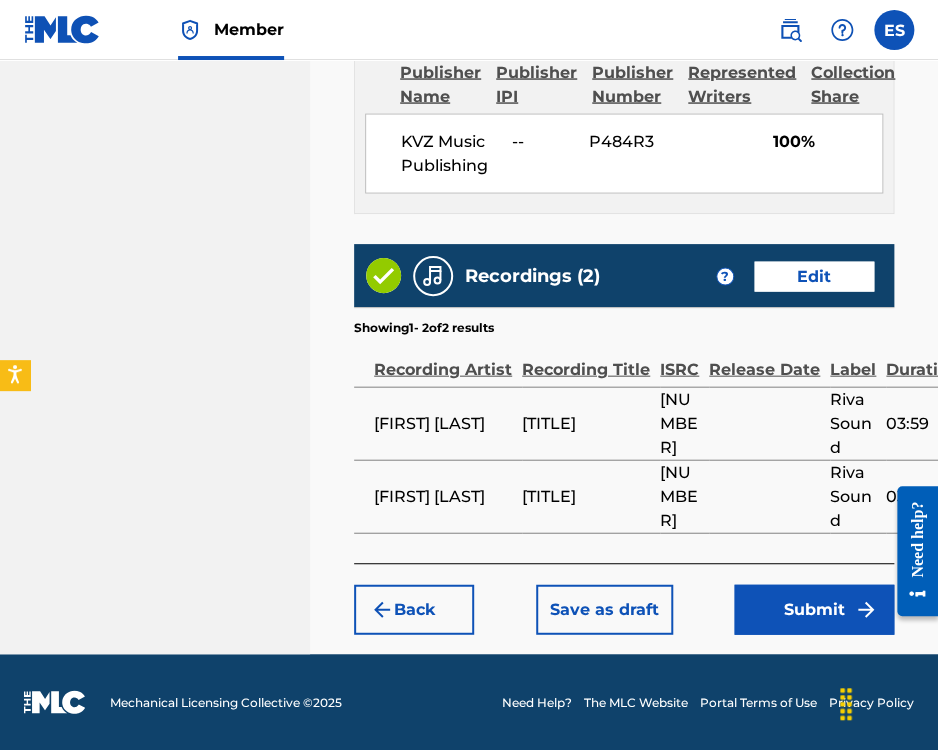 scroll, scrollTop: 1287, scrollLeft: 0, axis: vertical 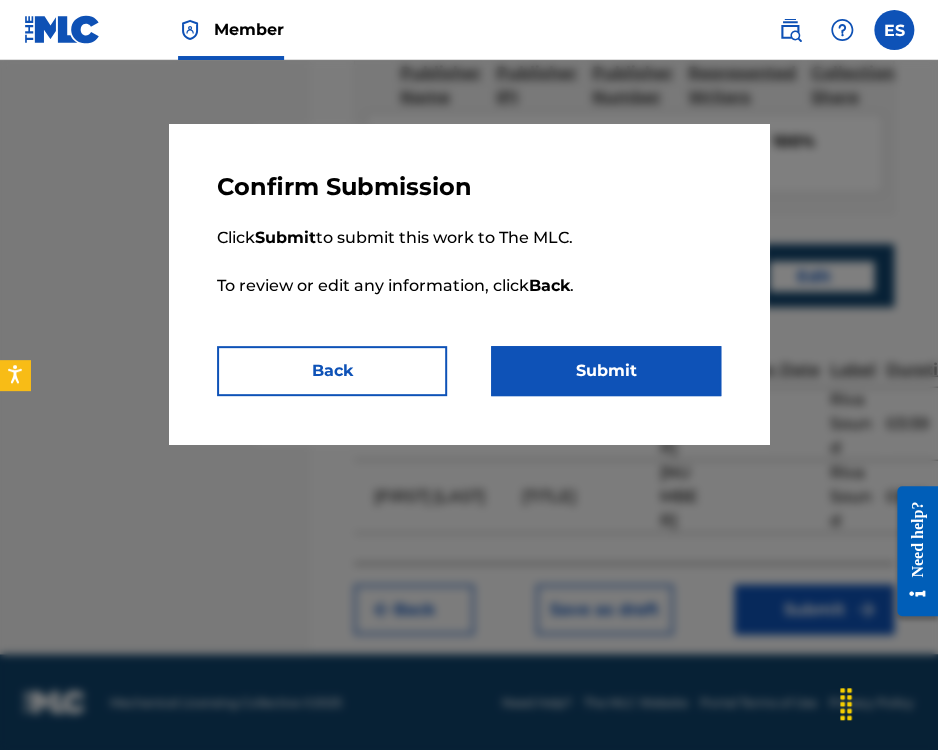 click on "Submit" at bounding box center [606, 371] 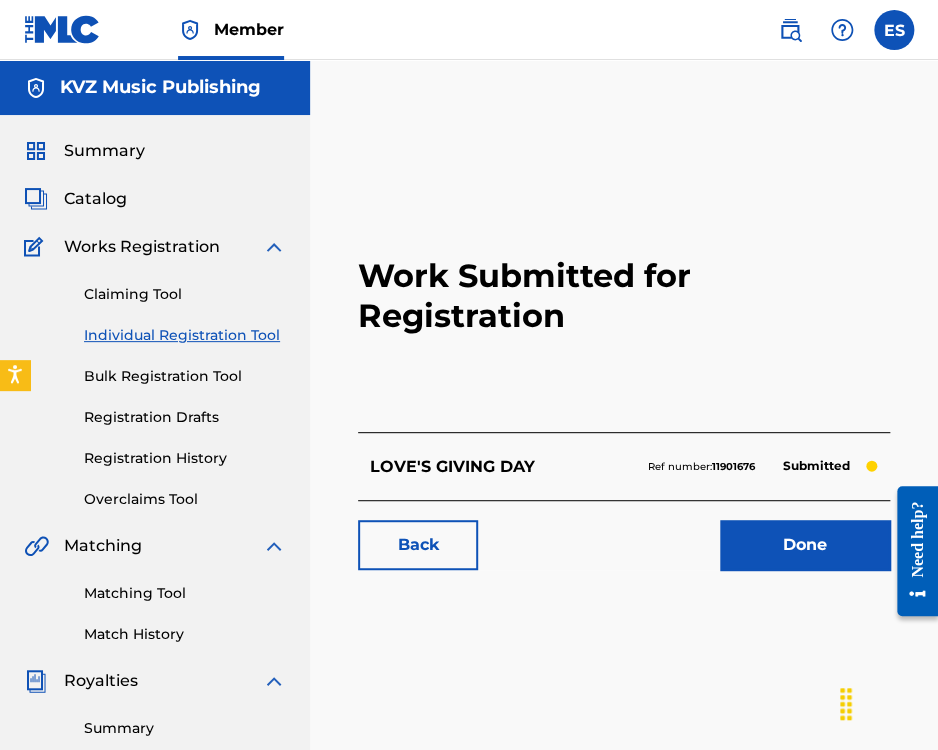 click on "Individual Registration Tool" at bounding box center [185, 335] 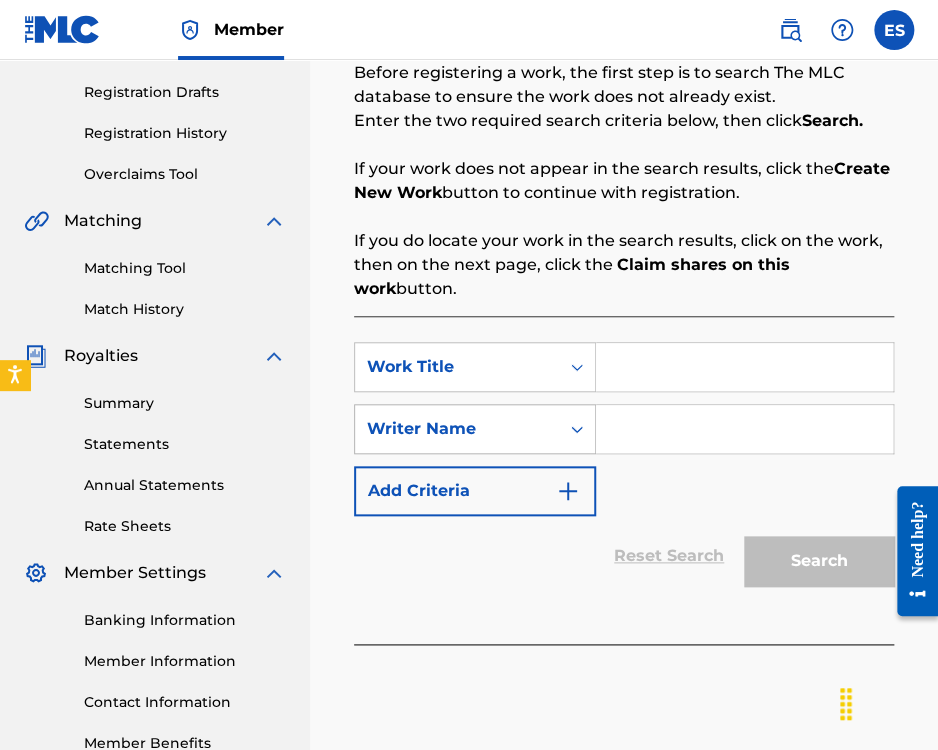 scroll, scrollTop: 400, scrollLeft: 0, axis: vertical 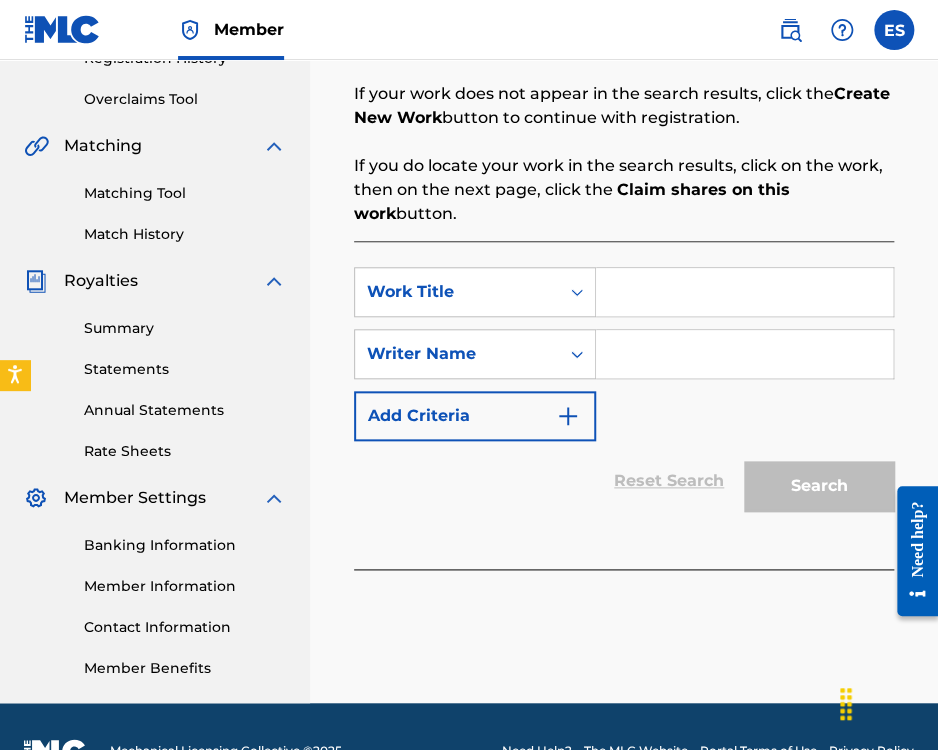 click at bounding box center [744, 292] 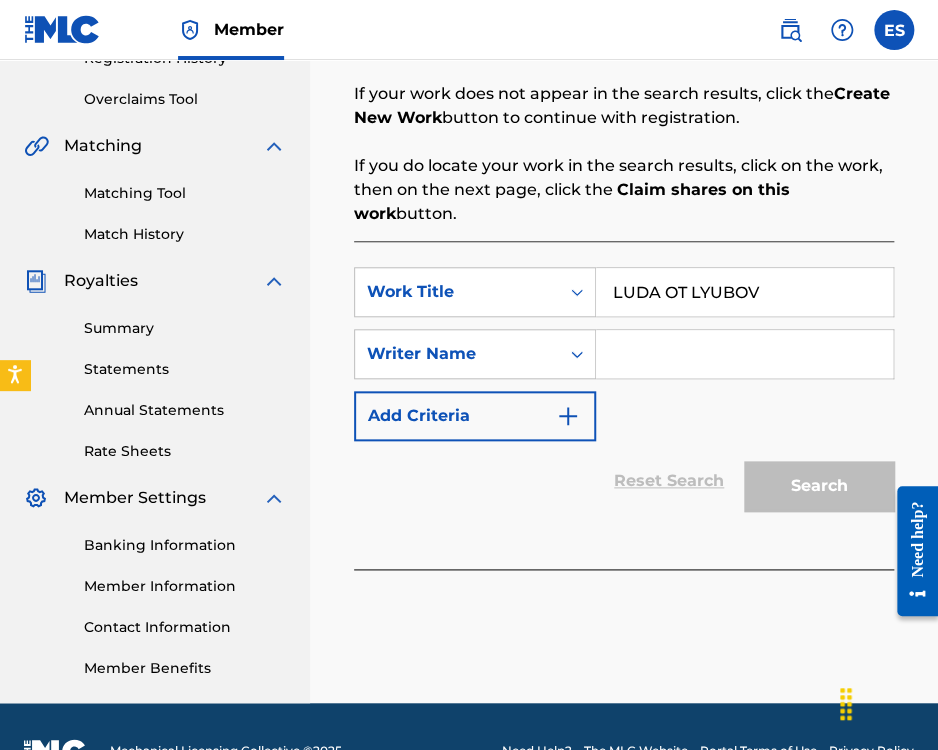 type on "LUDA OT LYUBOV" 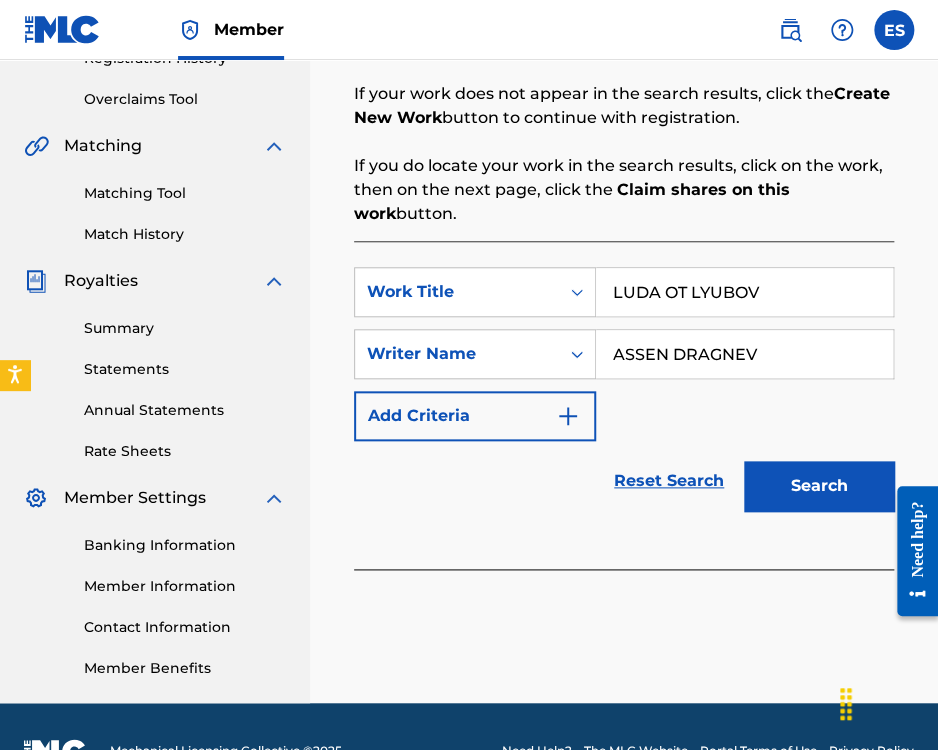 click on "LUDA OT LYUBOV" at bounding box center [744, 292] 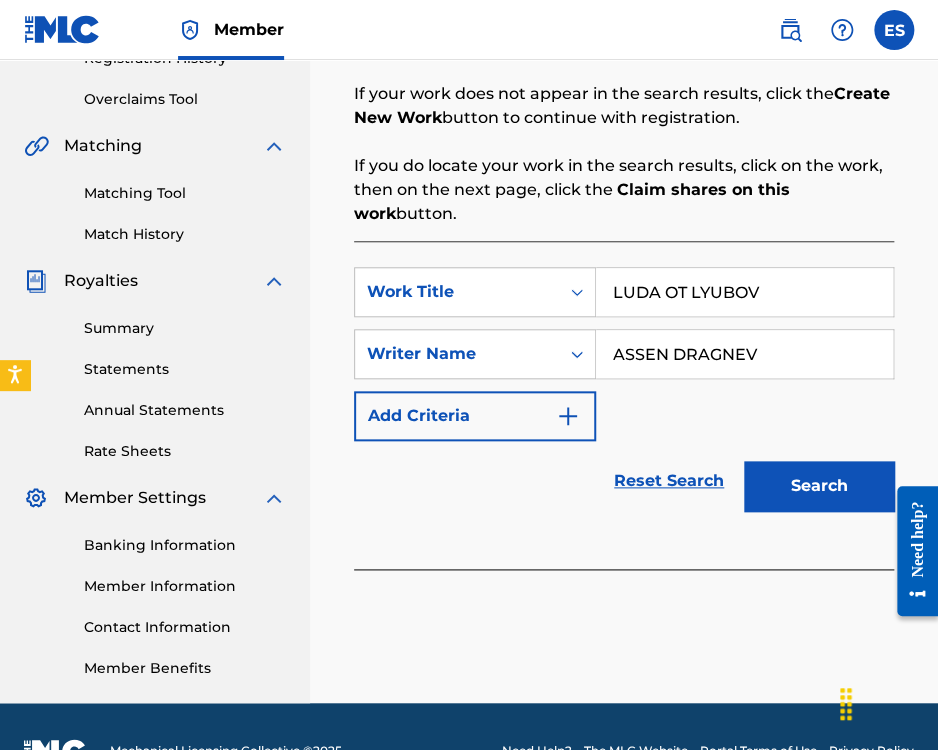 type on "LUDA OT LYUBOV" 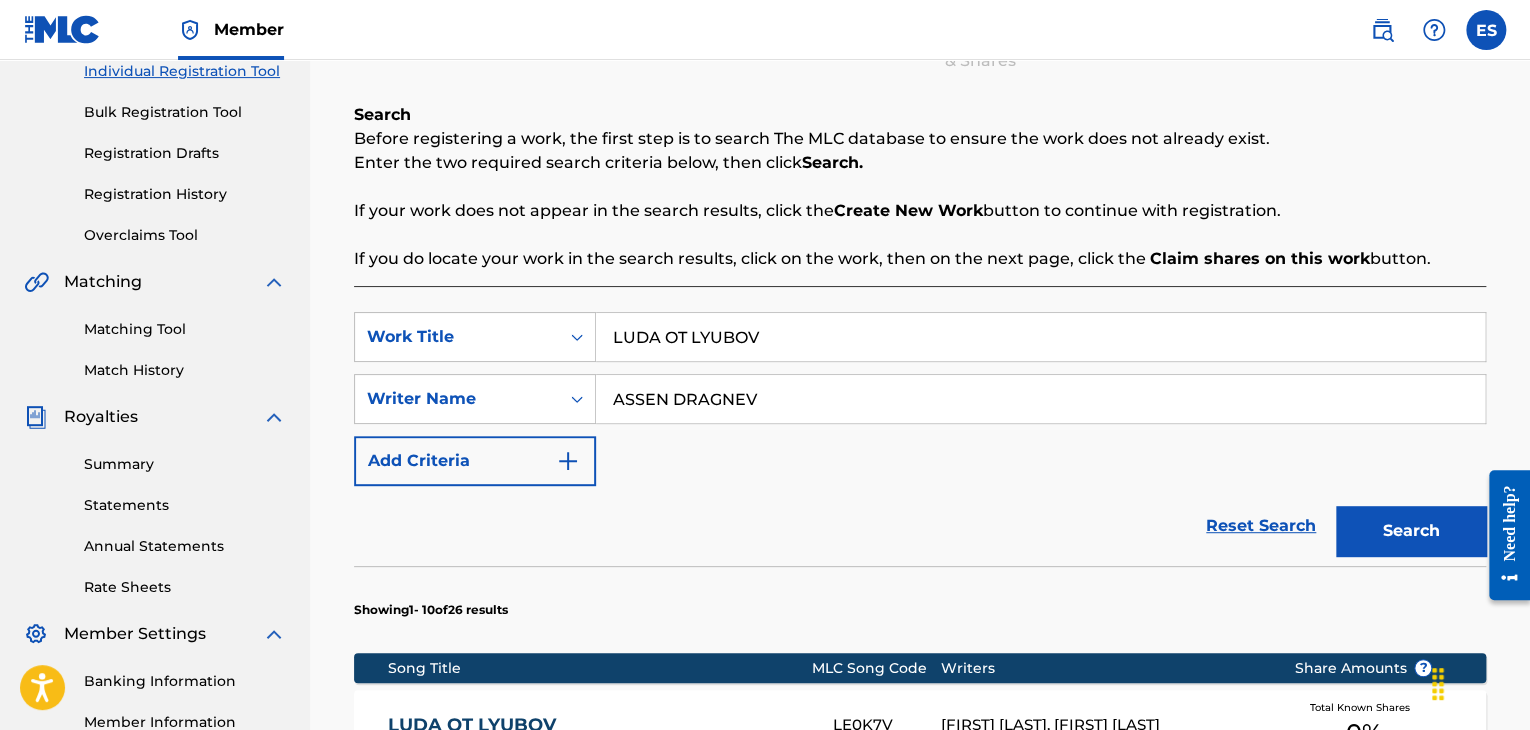 scroll, scrollTop: 100, scrollLeft: 0, axis: vertical 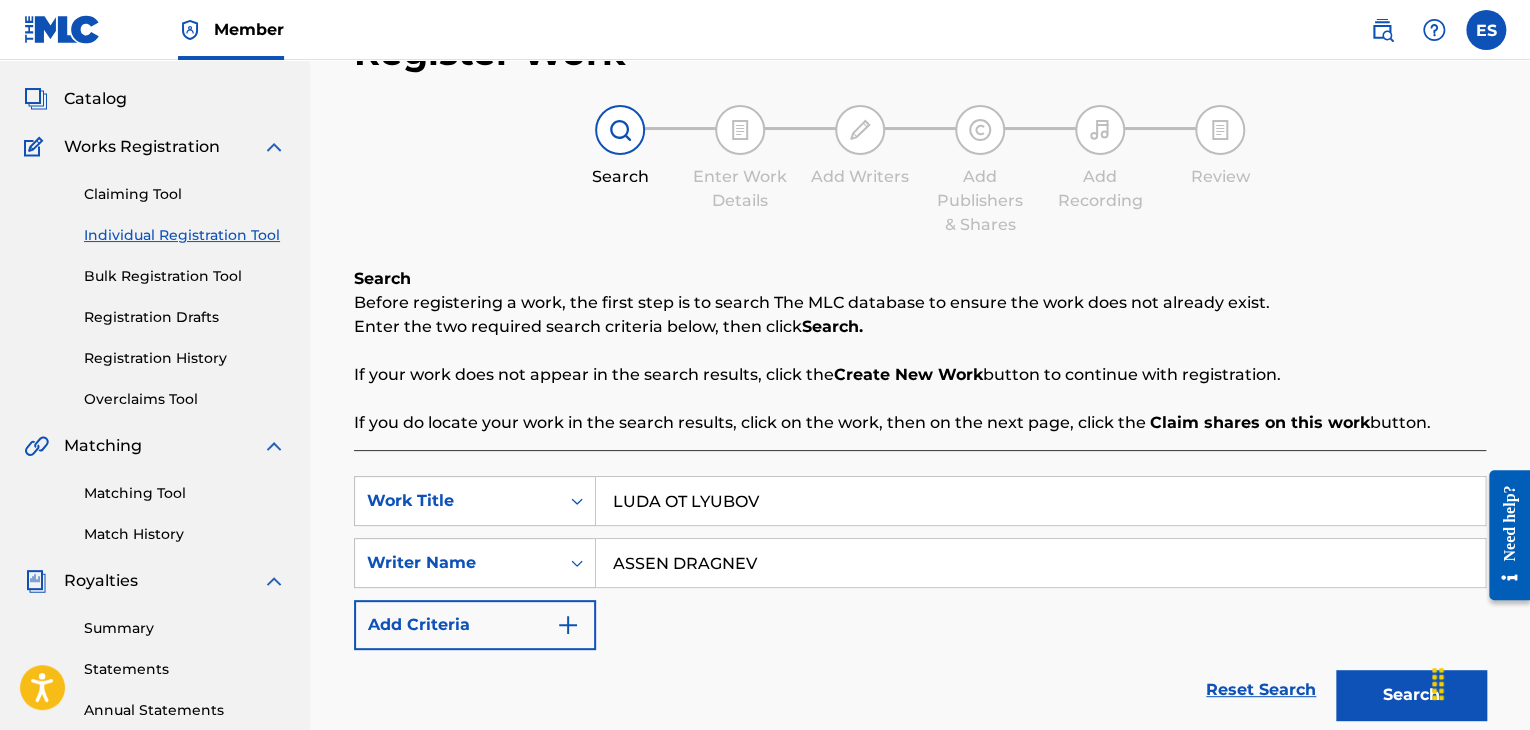click on "Individual Registration Tool" at bounding box center (185, 235) 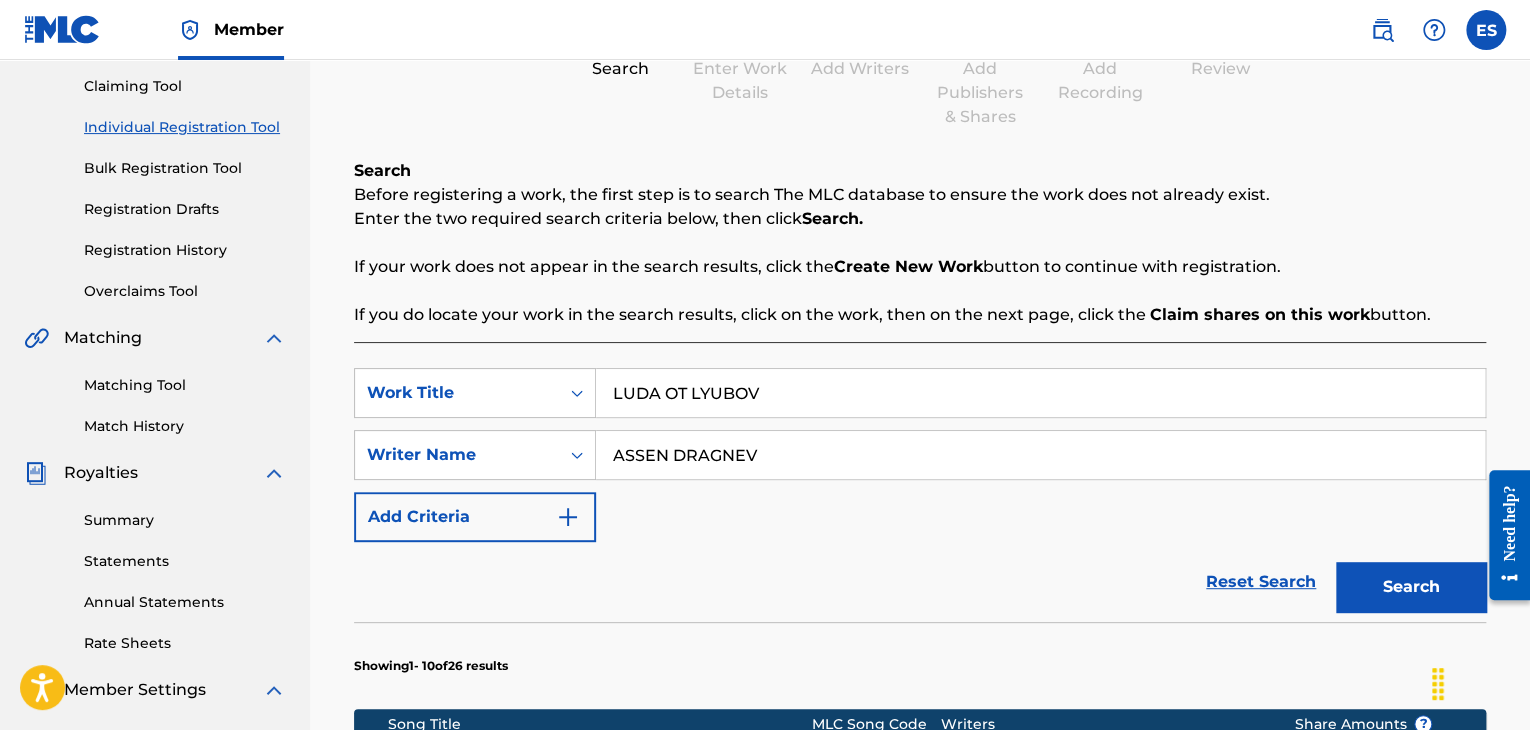 scroll, scrollTop: 100, scrollLeft: 0, axis: vertical 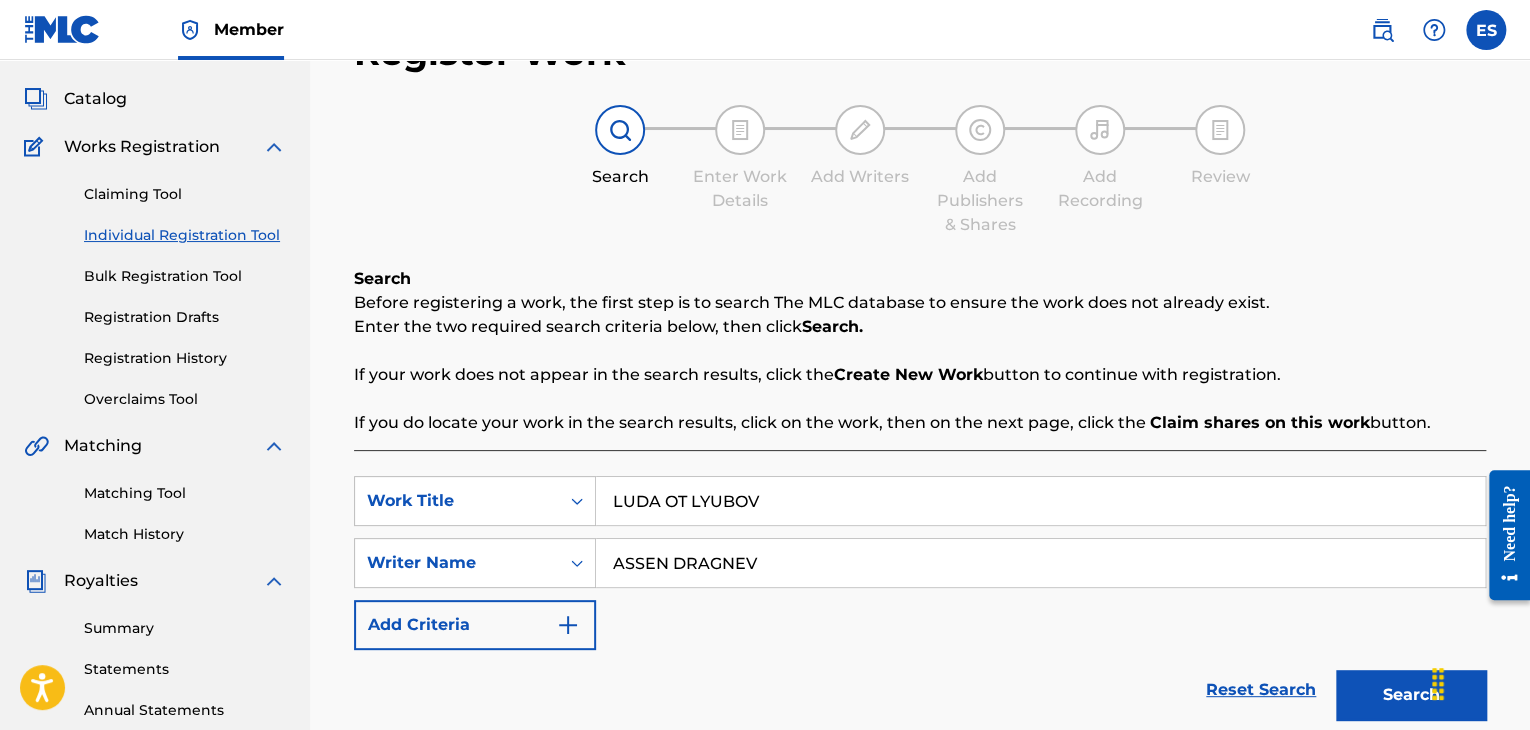 click on "Individual Registration Tool" at bounding box center (185, 235) 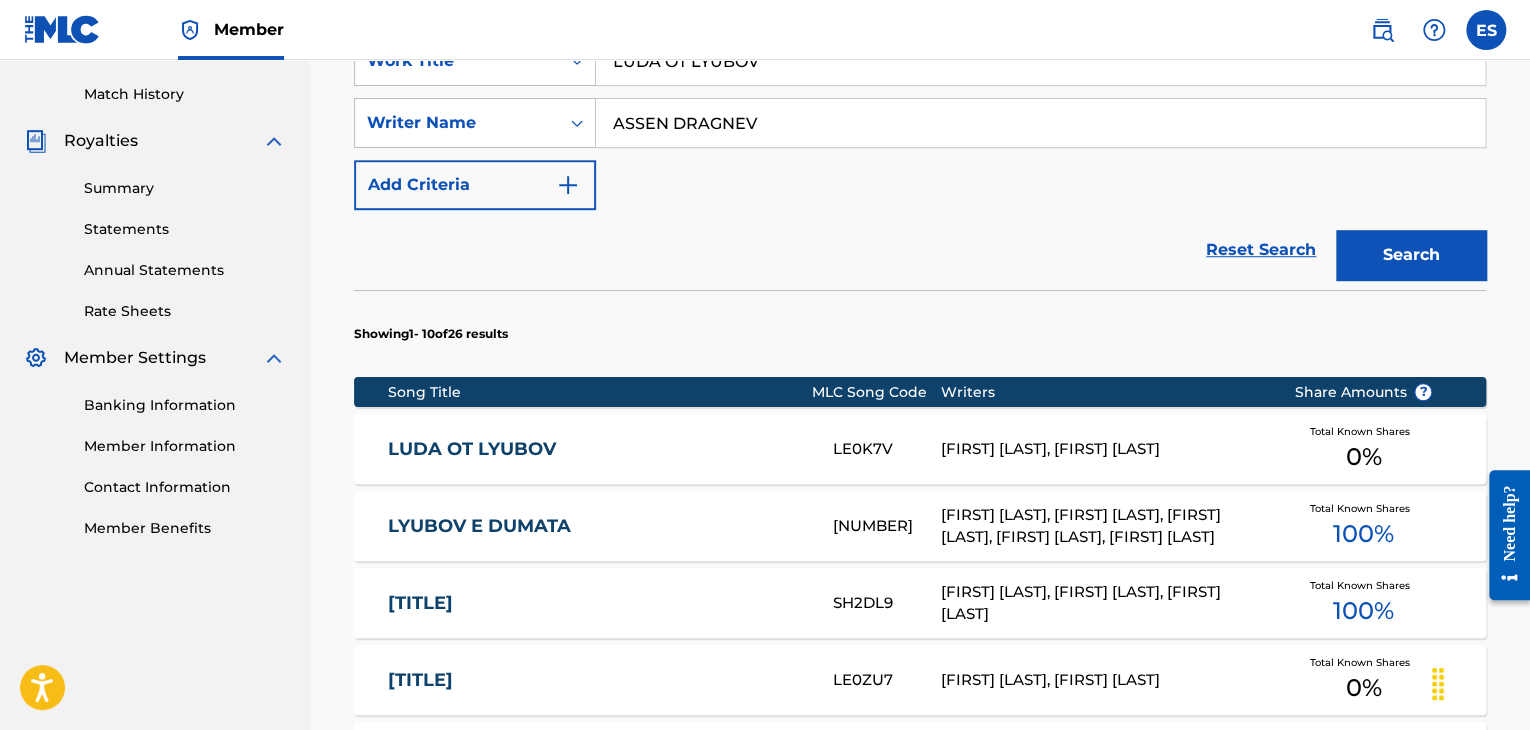 scroll, scrollTop: 400, scrollLeft: 0, axis: vertical 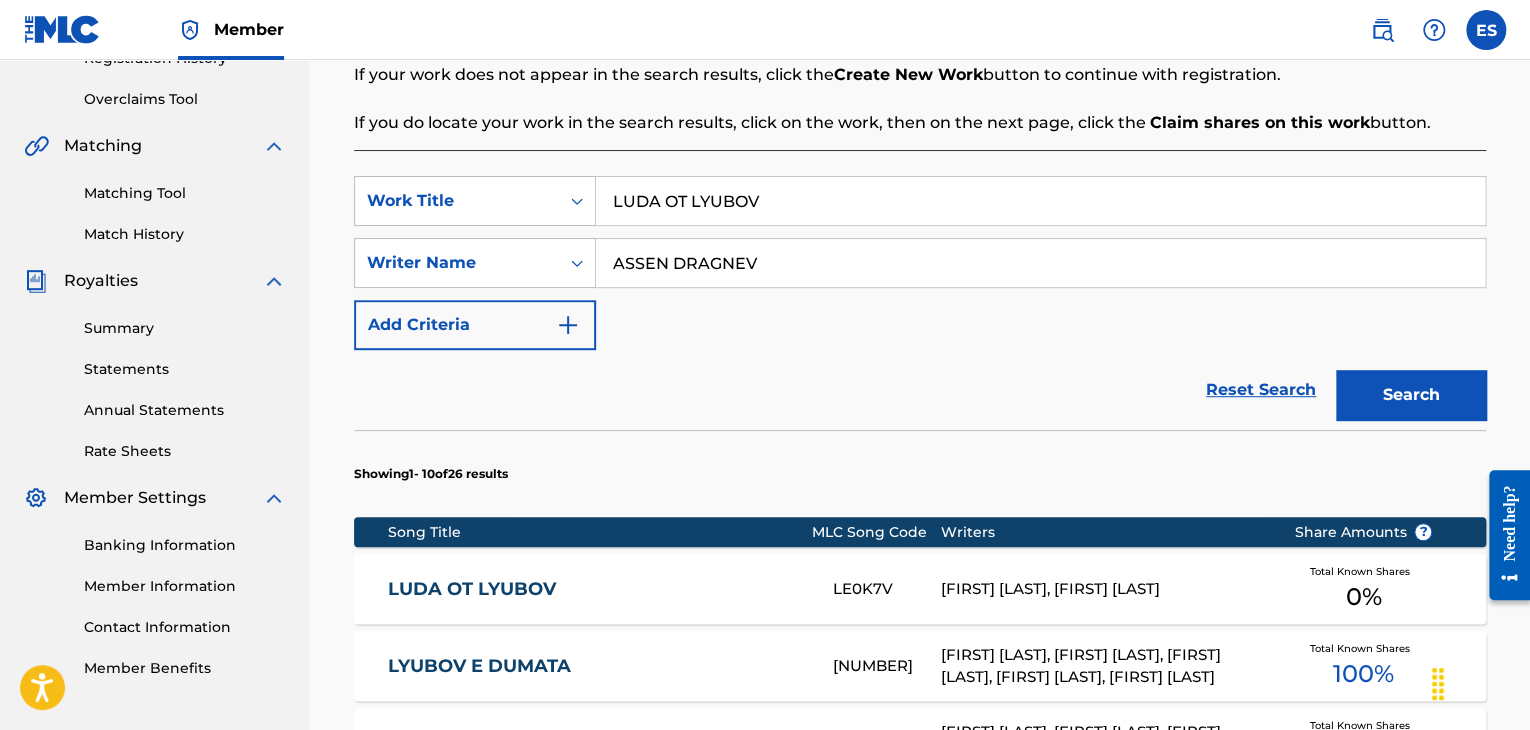 click on "Search" at bounding box center (1411, 395) 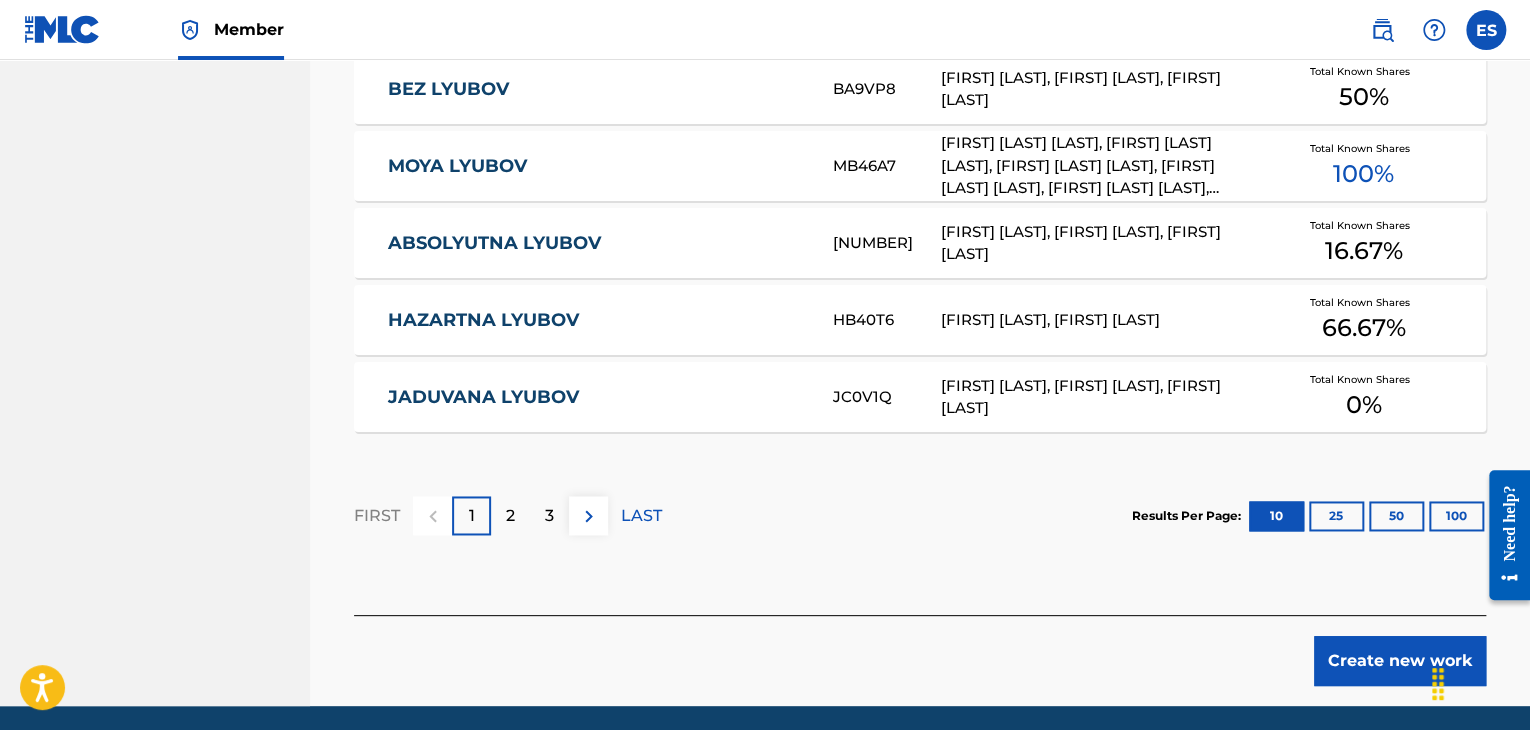 scroll, scrollTop: 1356, scrollLeft: 0, axis: vertical 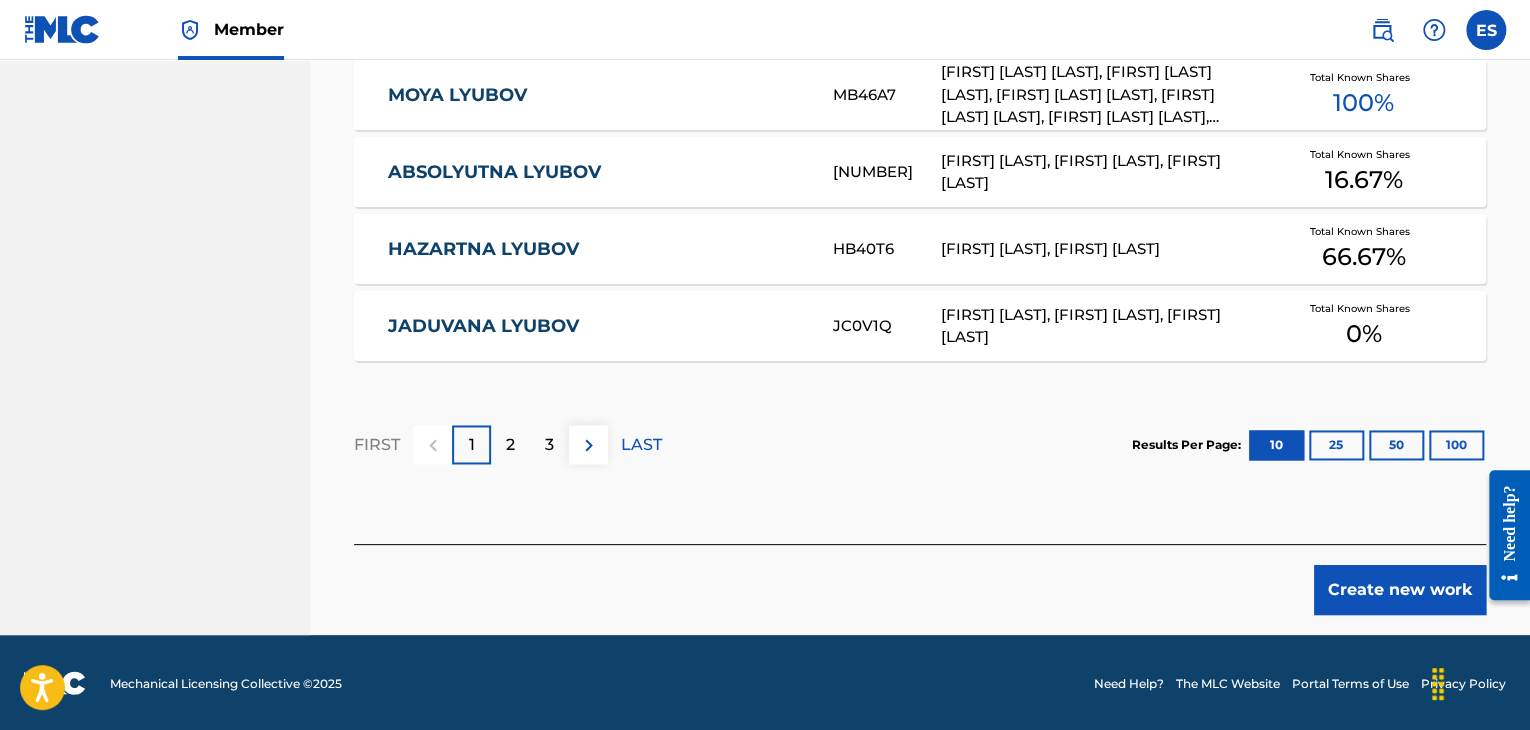 click on "Create new work" at bounding box center [1400, 590] 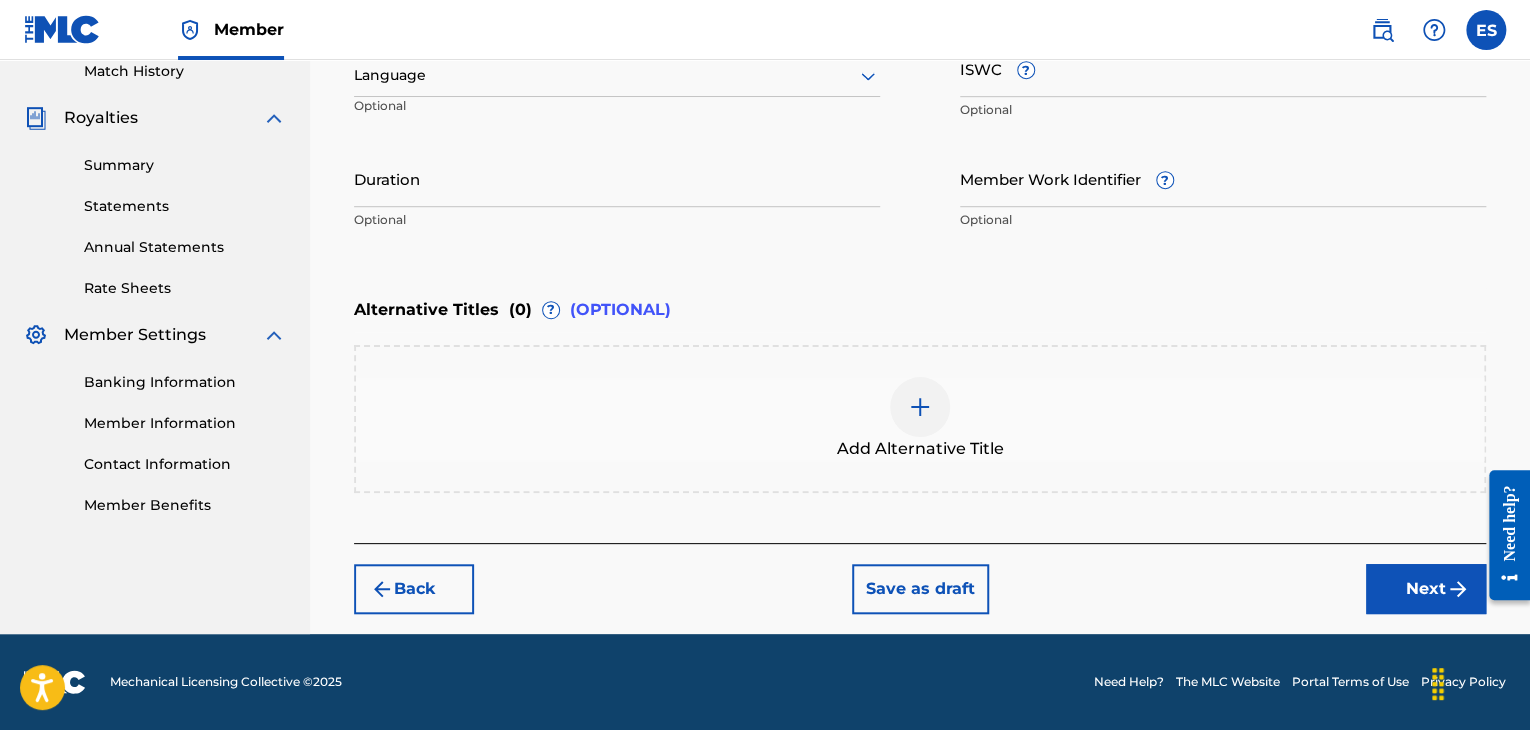 scroll, scrollTop: 561, scrollLeft: 0, axis: vertical 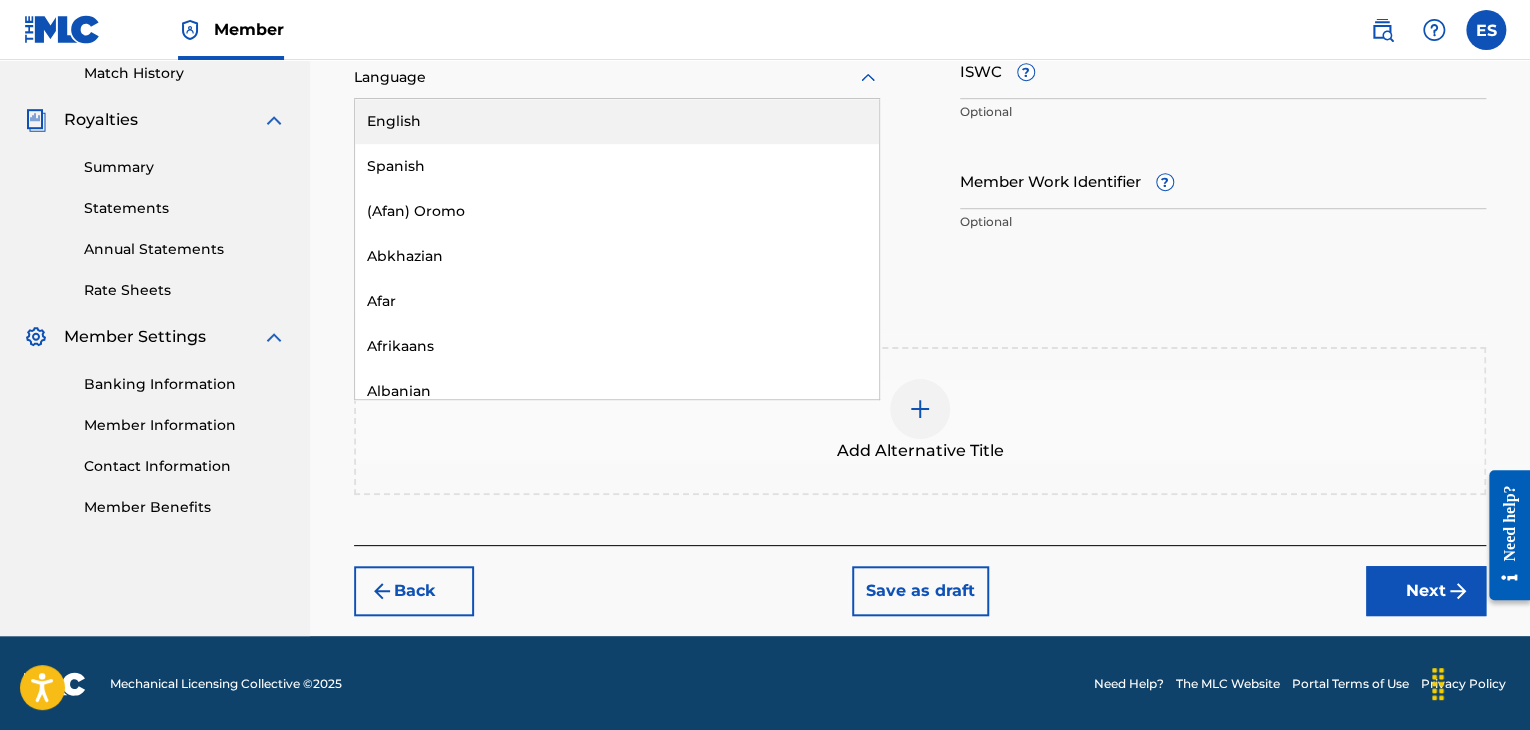 click at bounding box center [617, 77] 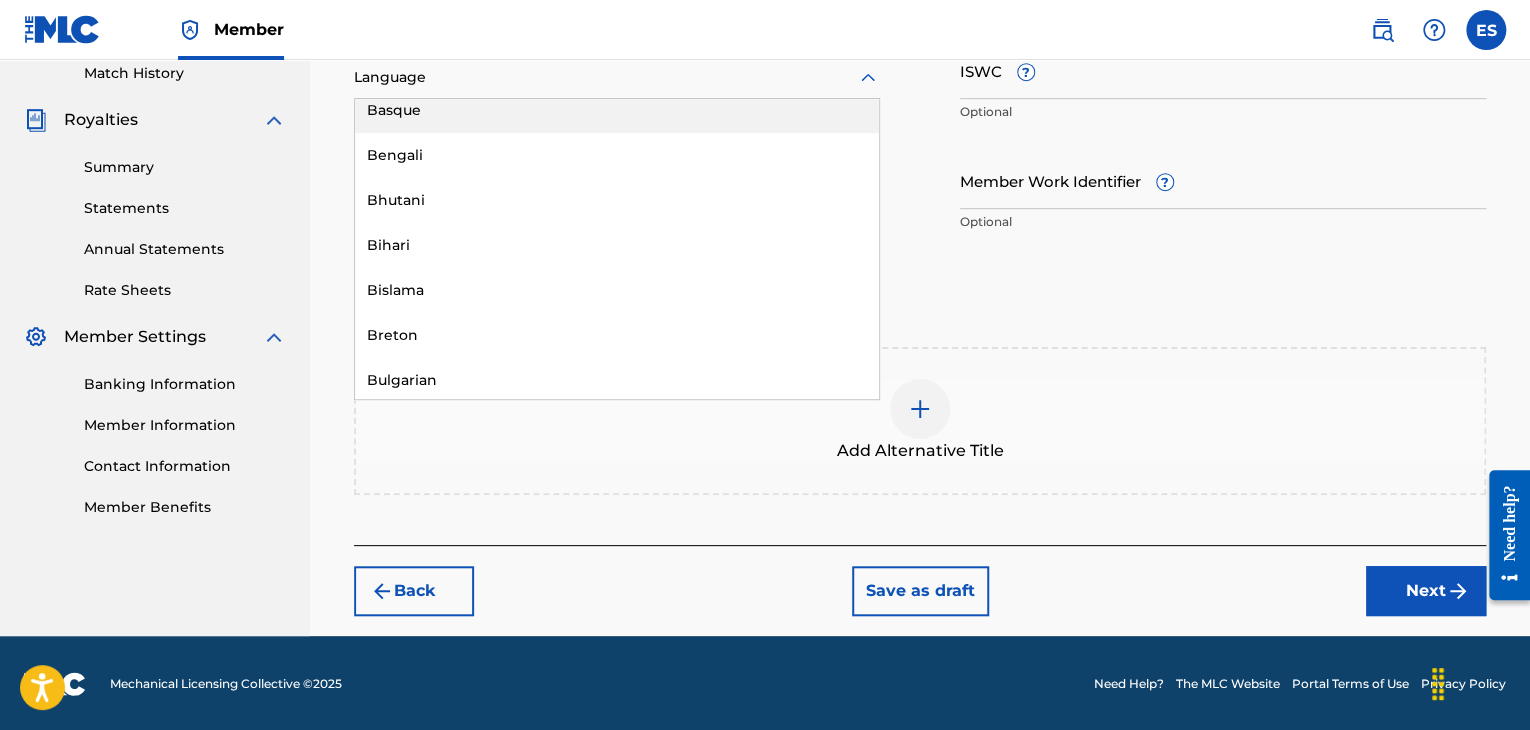 scroll, scrollTop: 700, scrollLeft: 0, axis: vertical 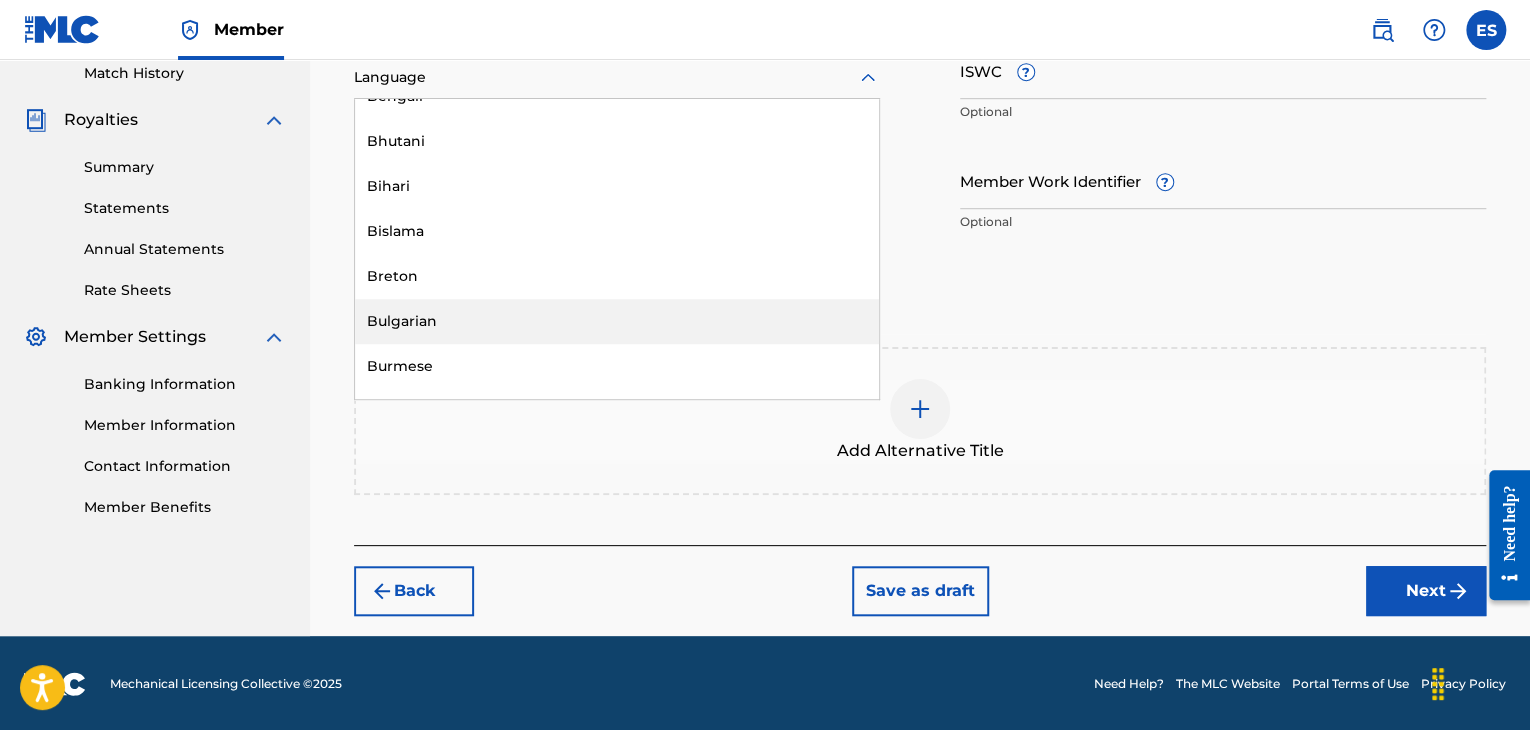 click on "Bulgarian" at bounding box center (617, 321) 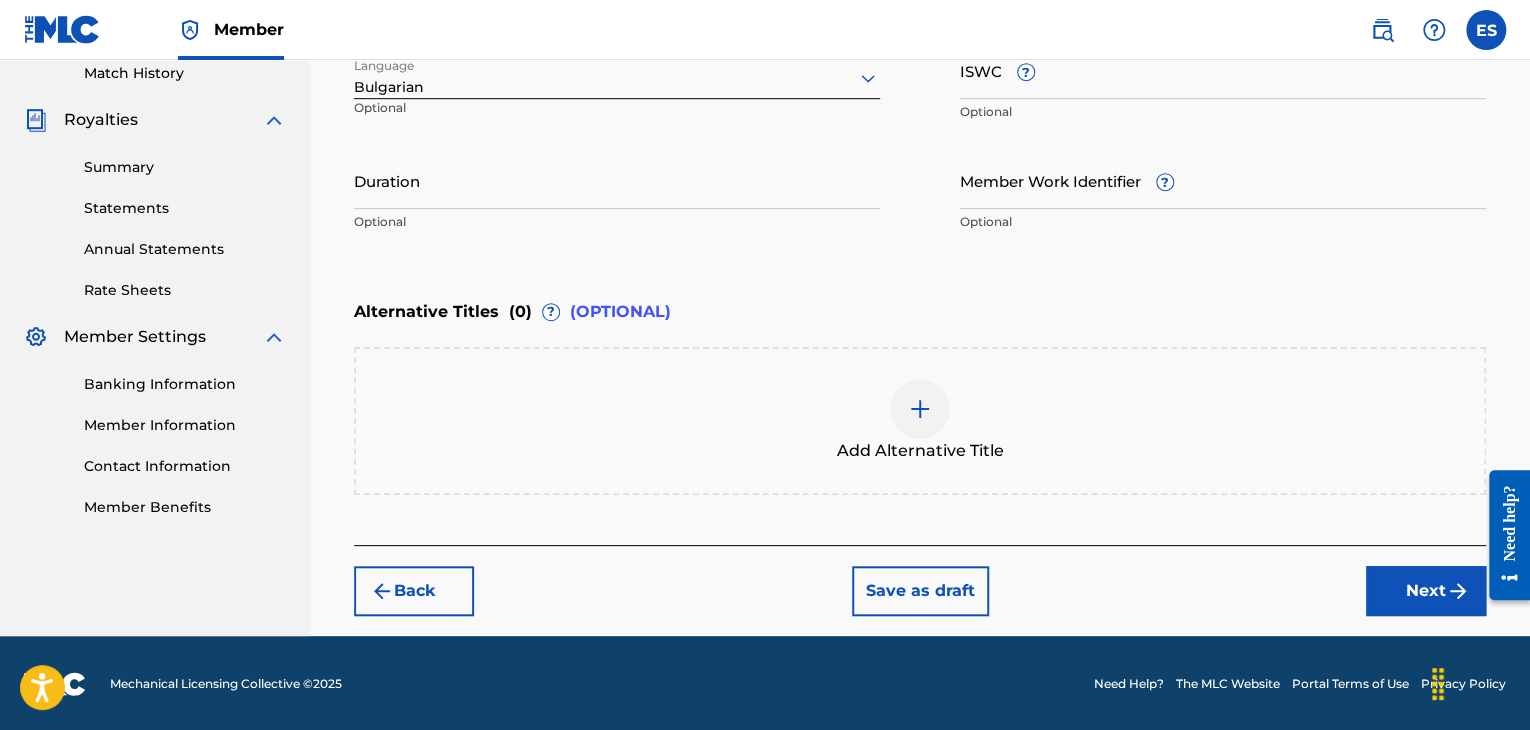 drag, startPoint x: 1024, startPoint y: 134, endPoint x: 1020, endPoint y: 113, distance: 21.377558 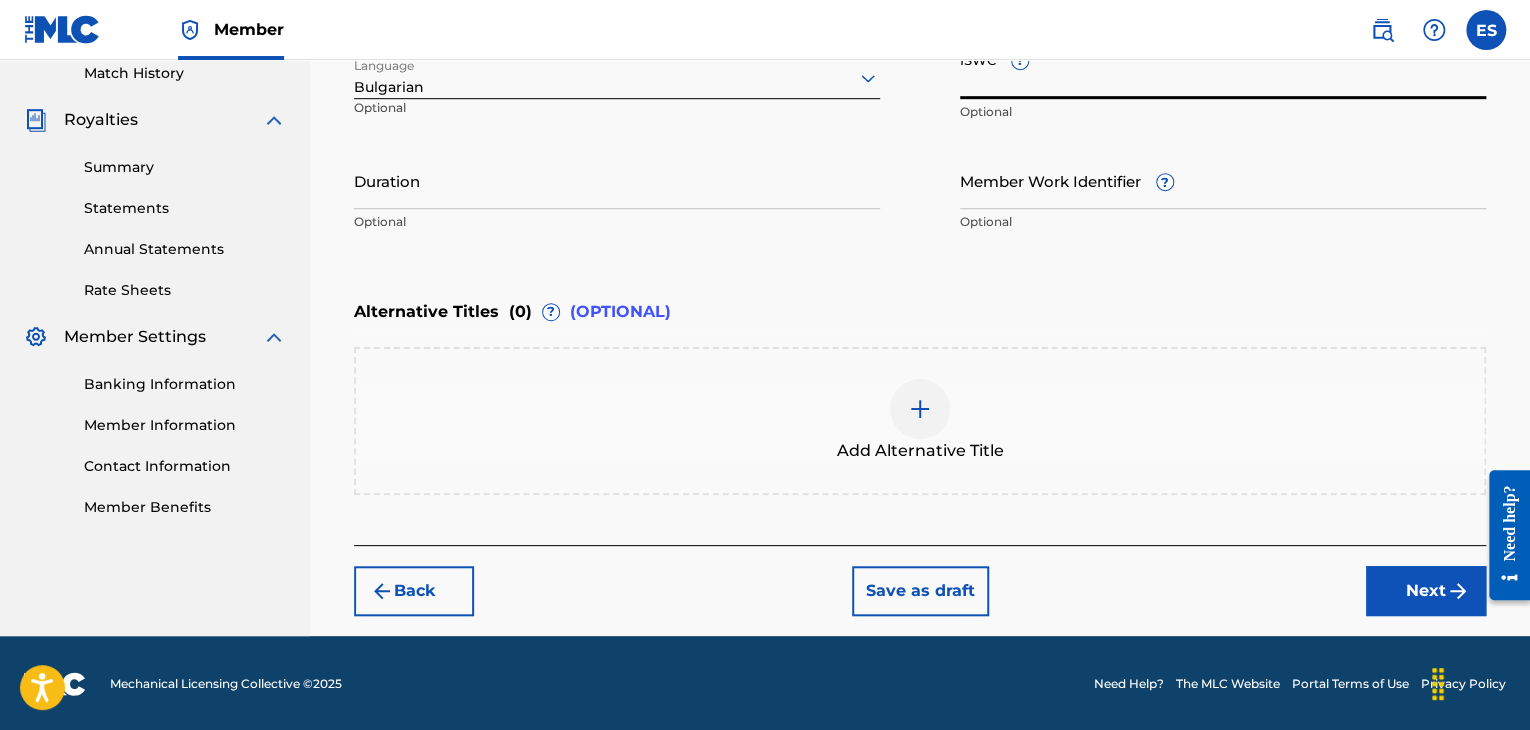 click on "ISWC   ?" at bounding box center (1223, 70) 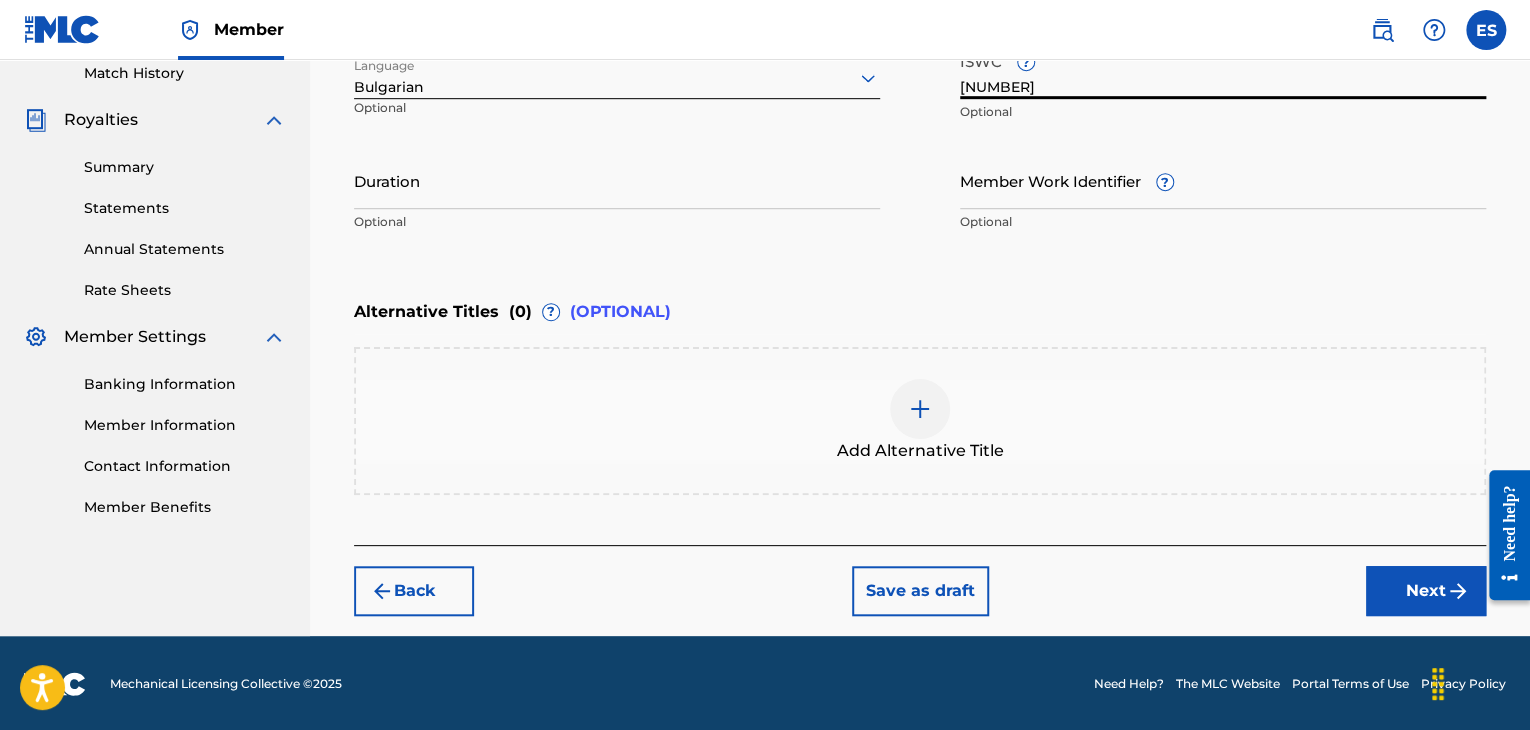 type on "[NUMBER]" 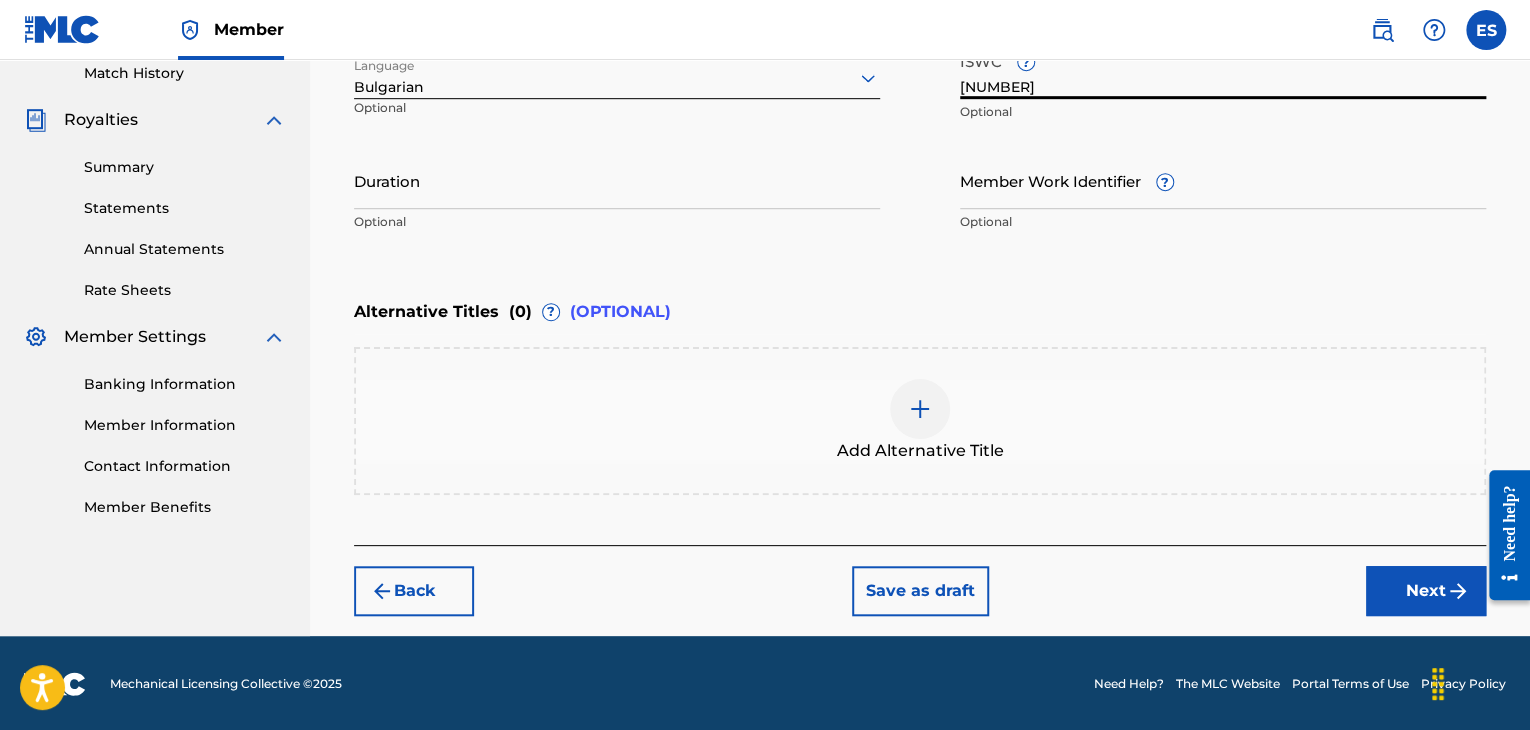 click on "Duration" at bounding box center (617, 180) 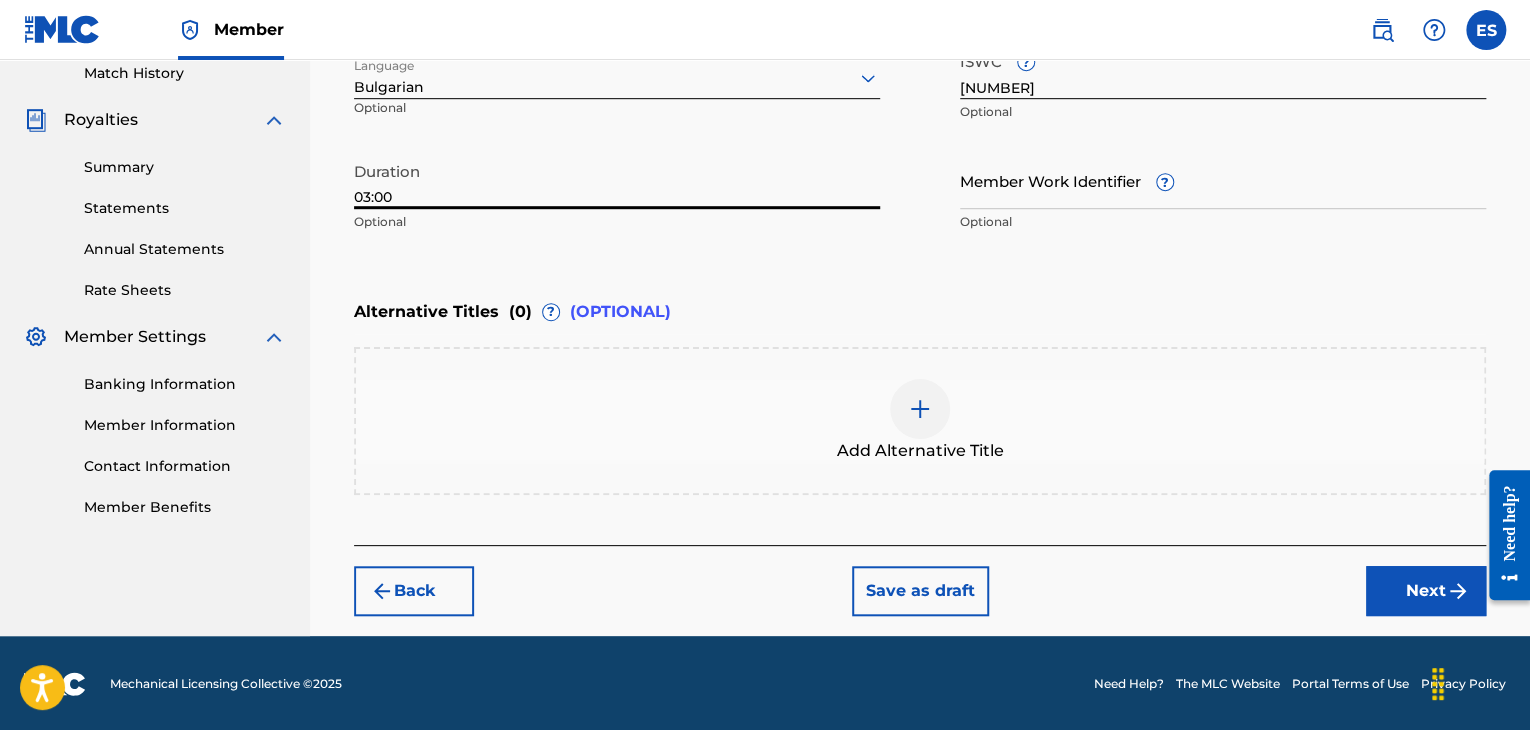 type on "03:00" 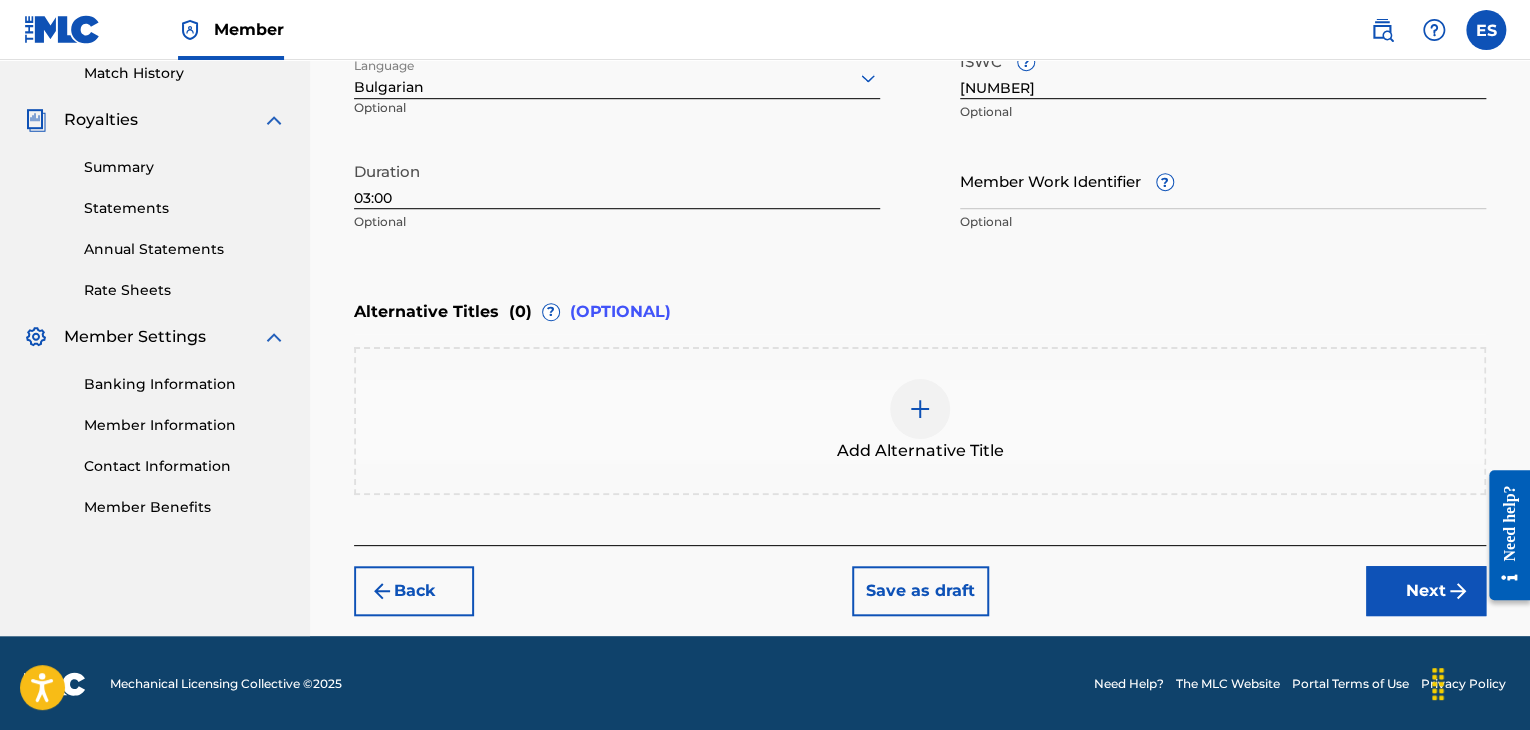 click on "Add Alternative Title" at bounding box center (920, 421) 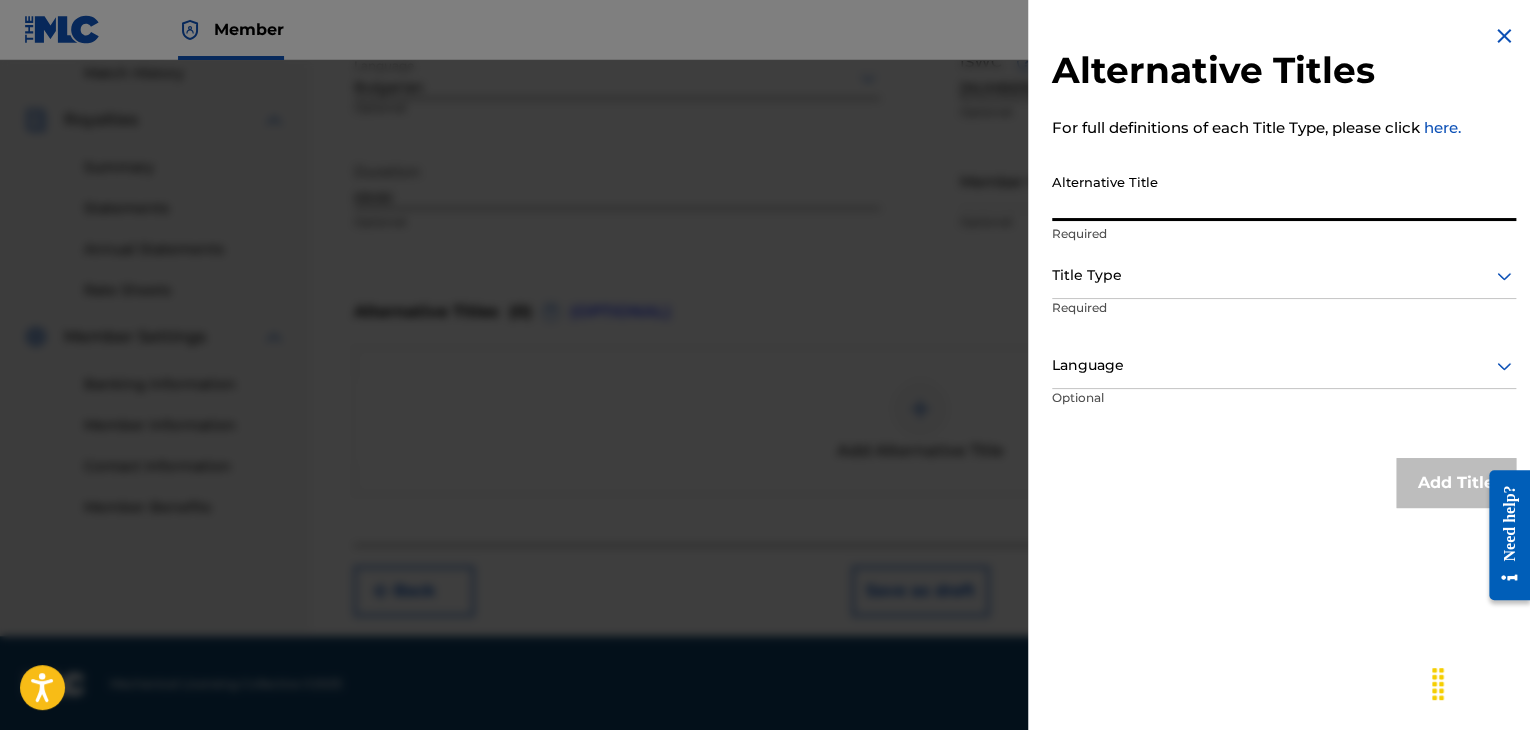 paste on "ЛУДА ОТ ЛЮБОВ" 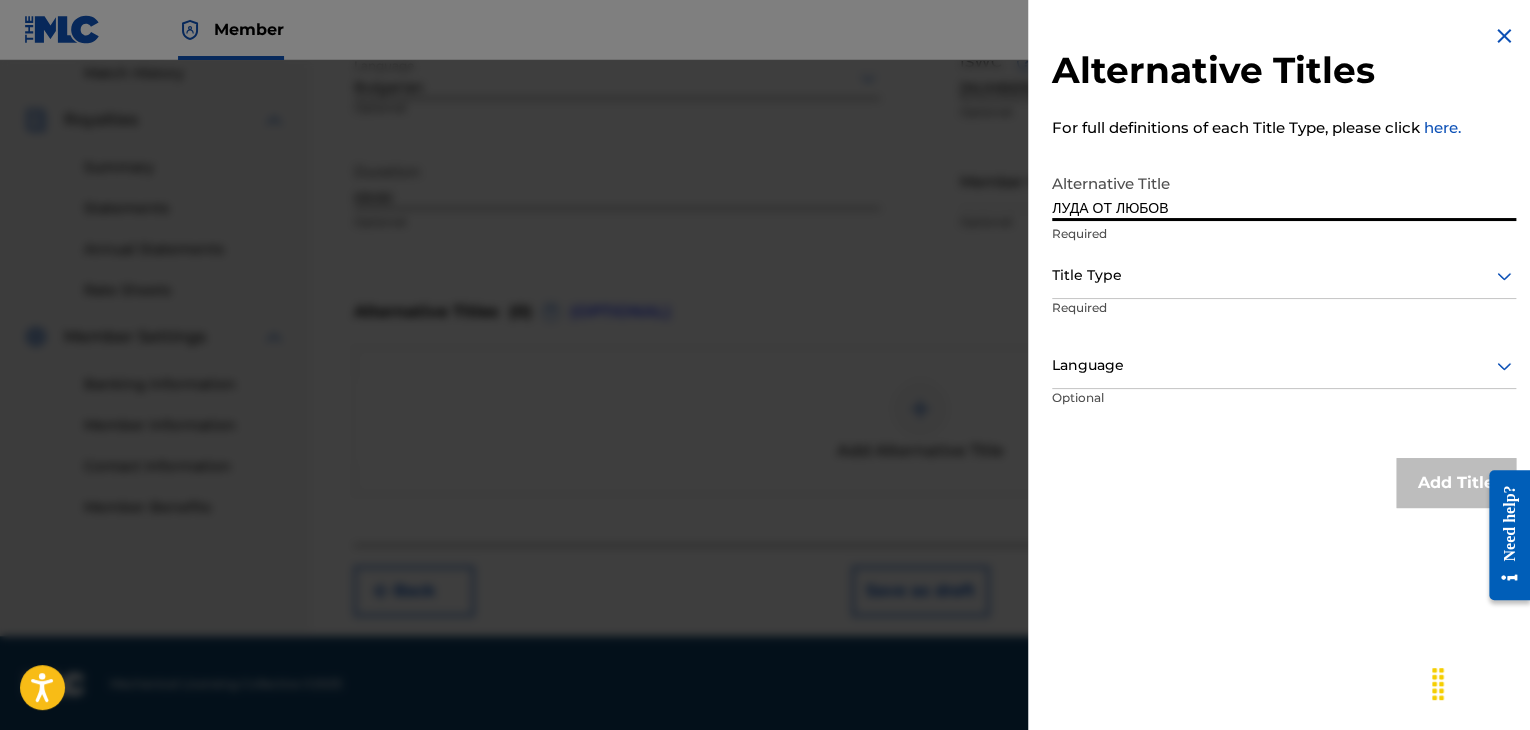 type on "ЛУДА ОТ ЛЮБОВ" 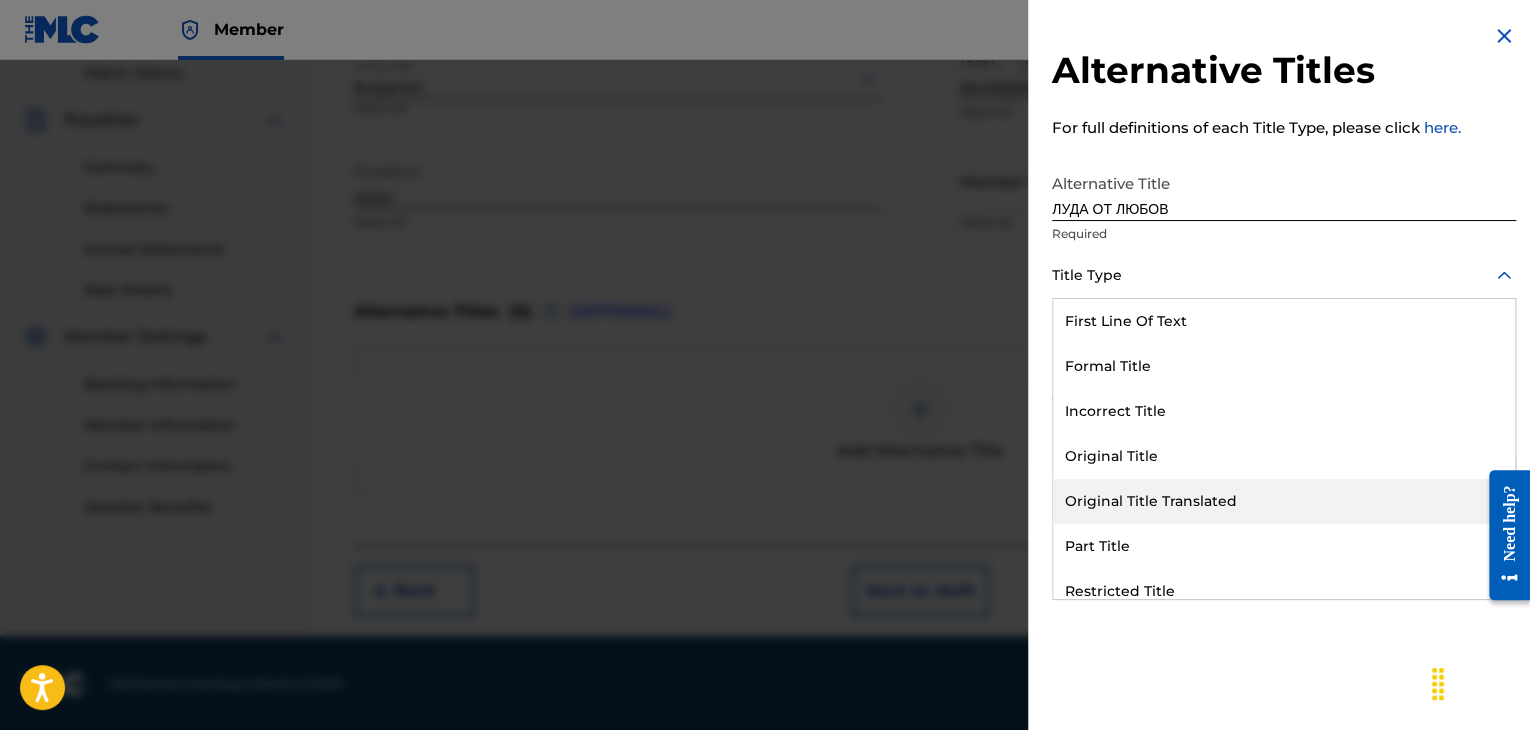 click on "Original Title Translated" at bounding box center [1284, 501] 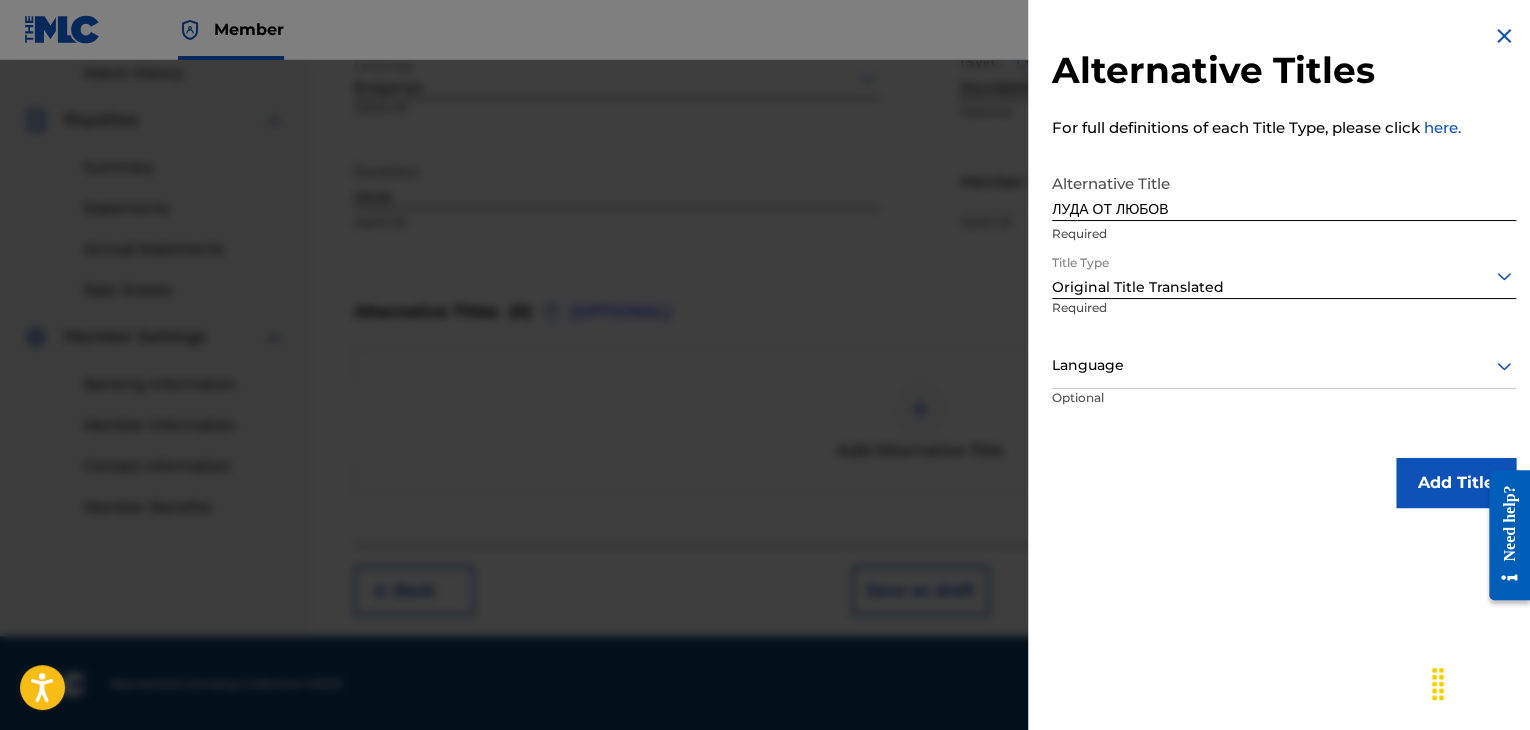 click at bounding box center (1284, 365) 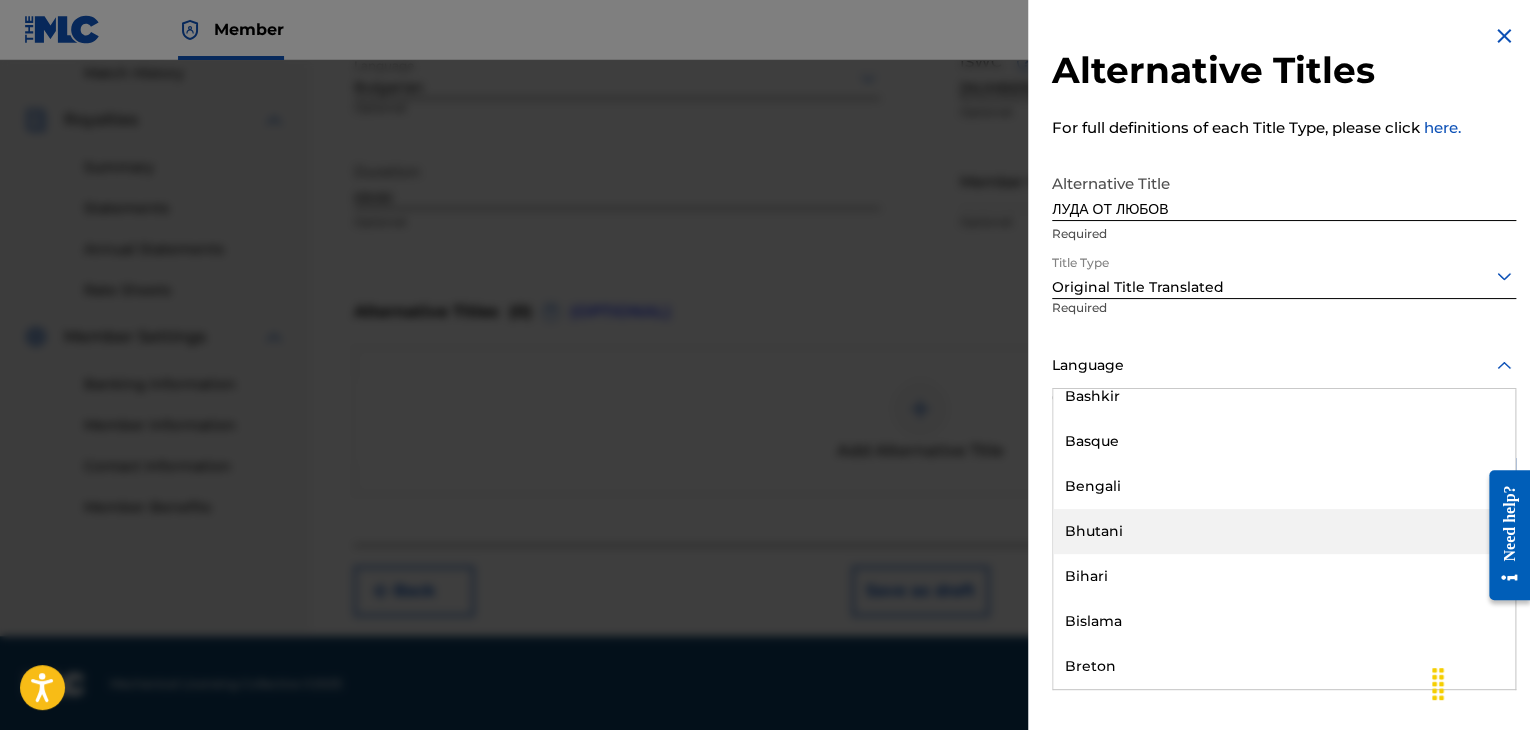 scroll, scrollTop: 900, scrollLeft: 0, axis: vertical 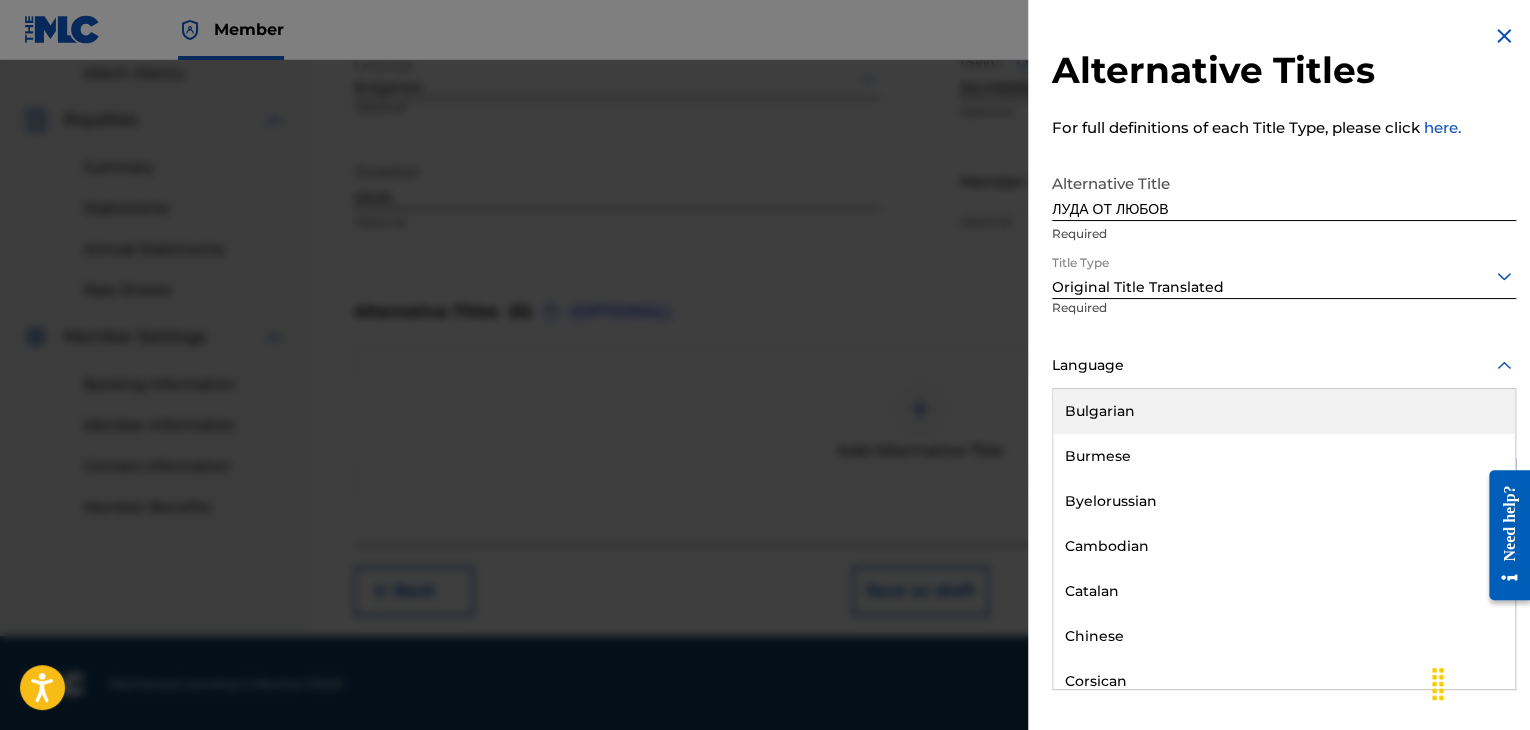 click on "Bulgarian" at bounding box center (1284, 411) 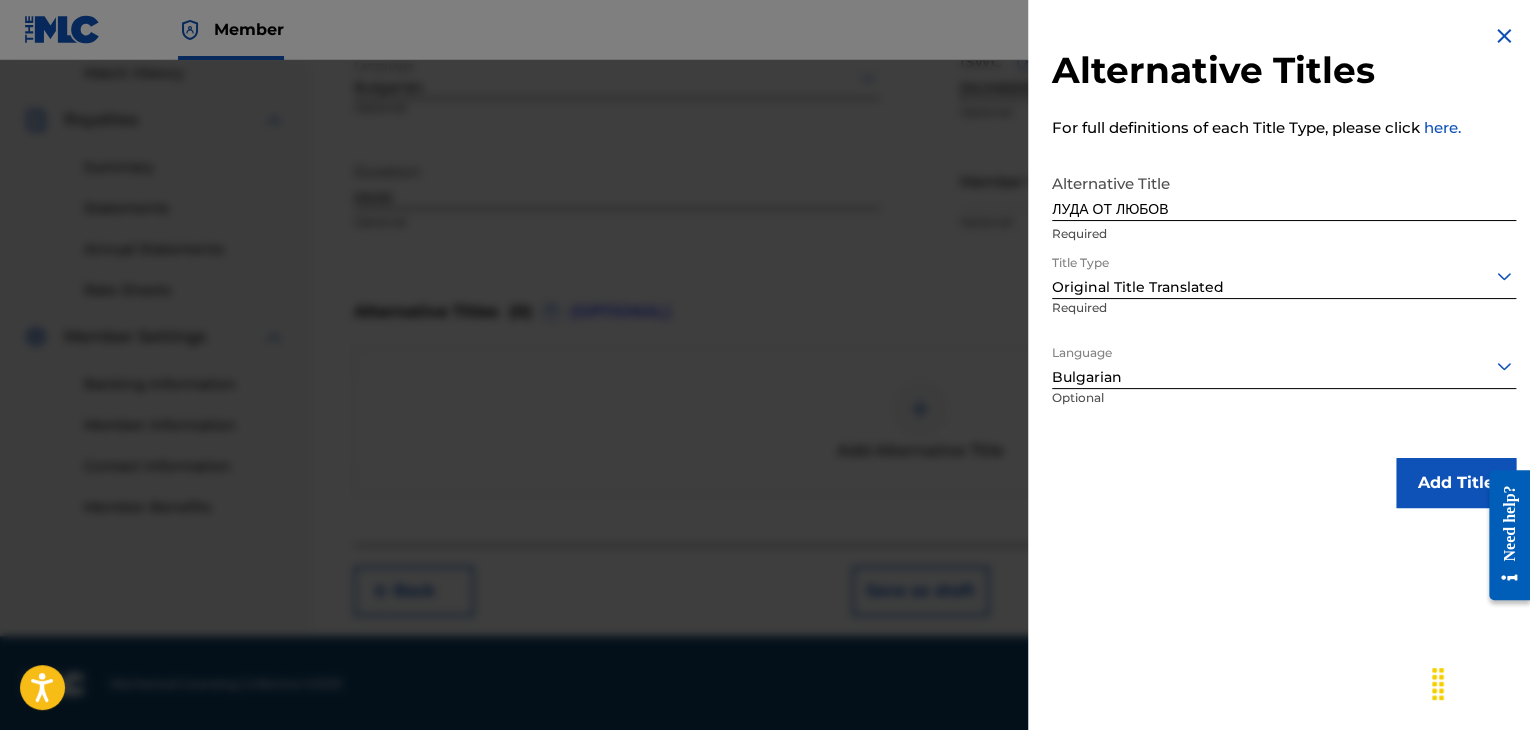 click on "Add Title" at bounding box center (1456, 483) 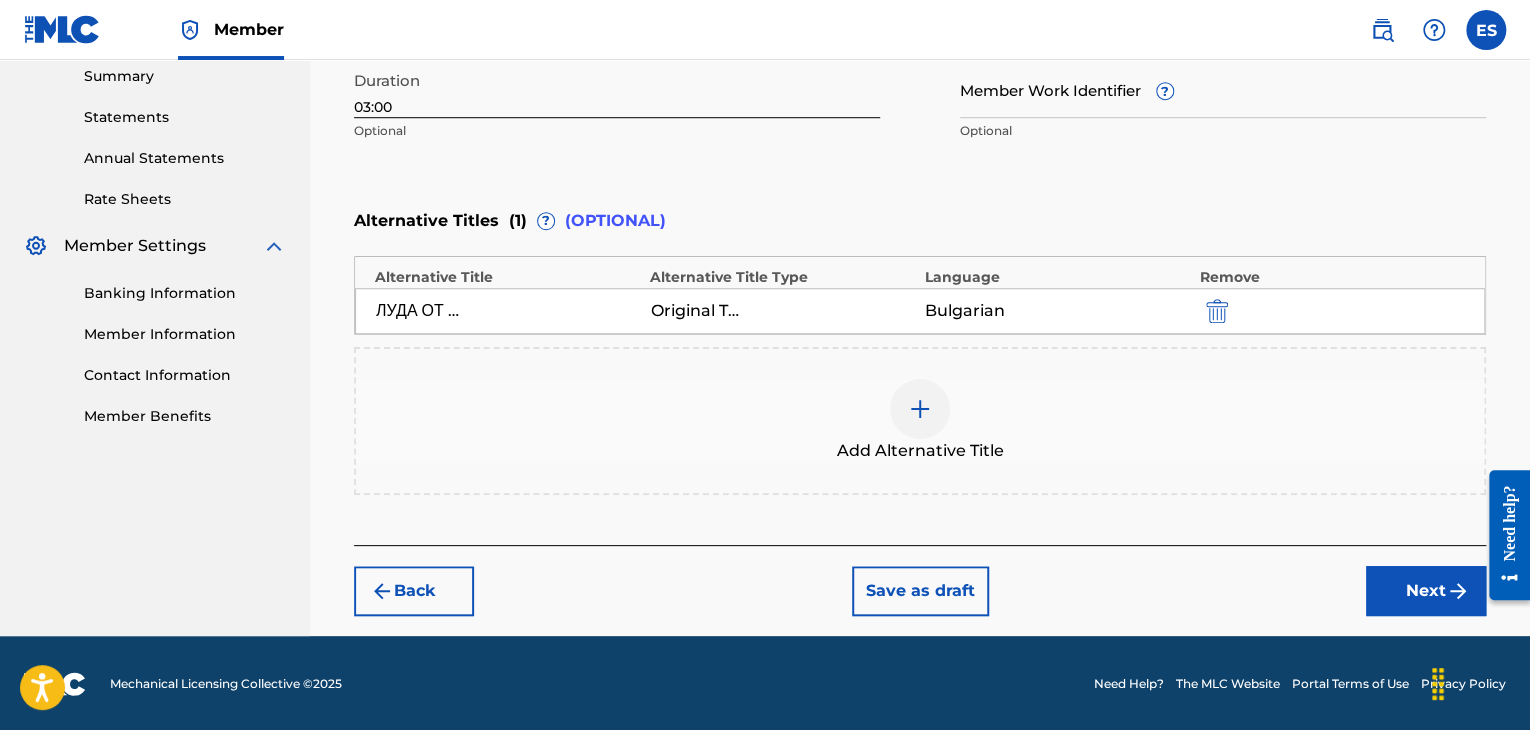 drag, startPoint x: 1389, startPoint y: 573, endPoint x: 1365, endPoint y: 549, distance: 33.941124 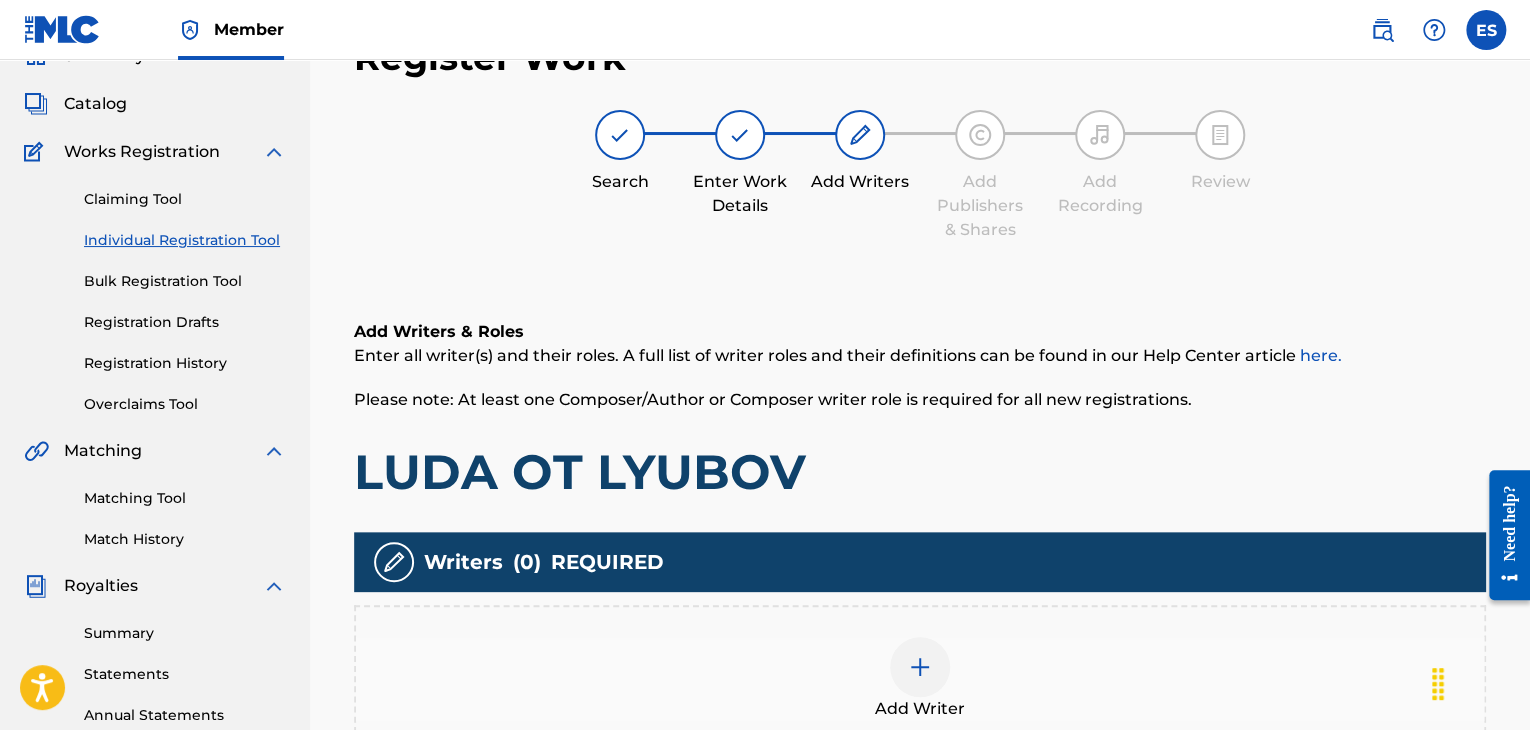 scroll, scrollTop: 469, scrollLeft: 0, axis: vertical 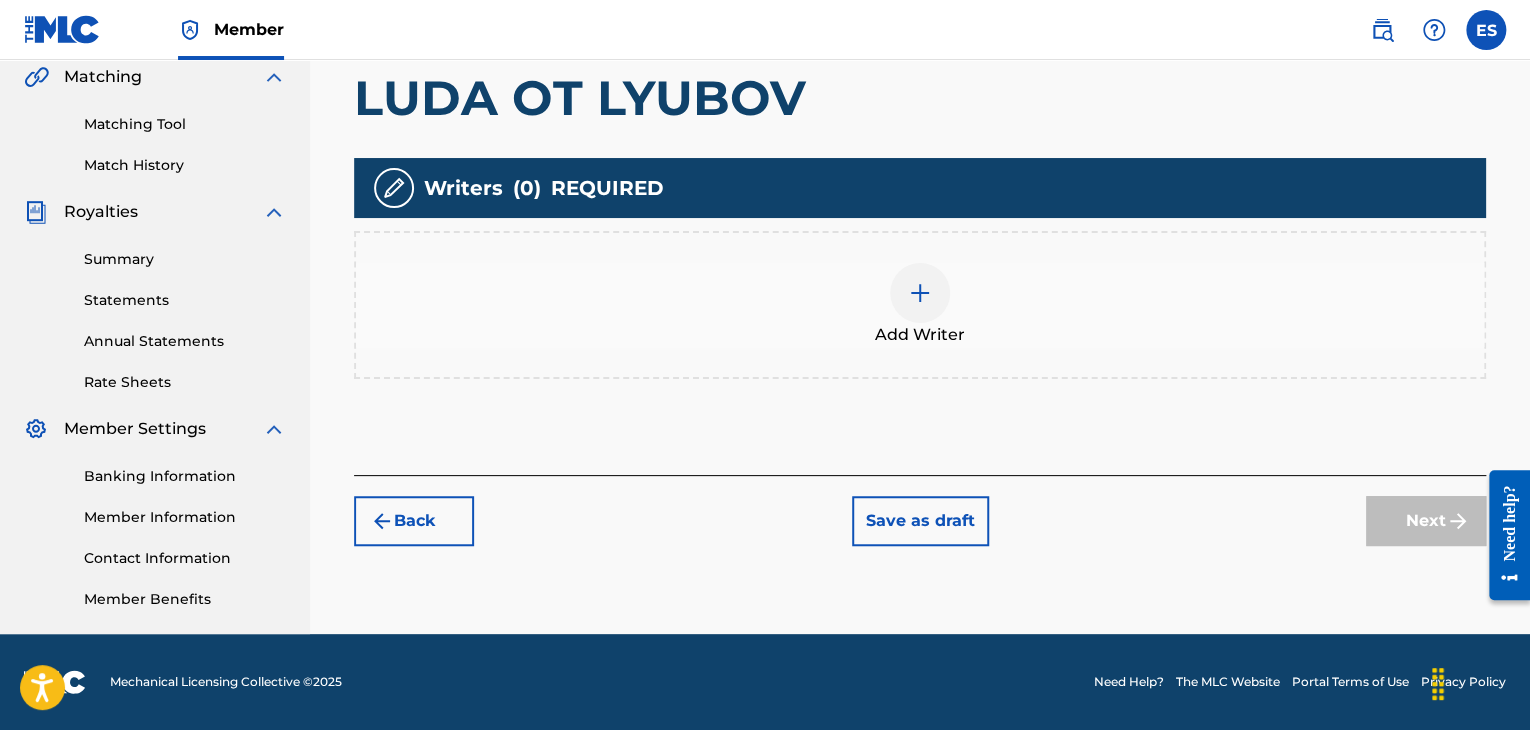 click on "Add Writer" at bounding box center [920, 305] 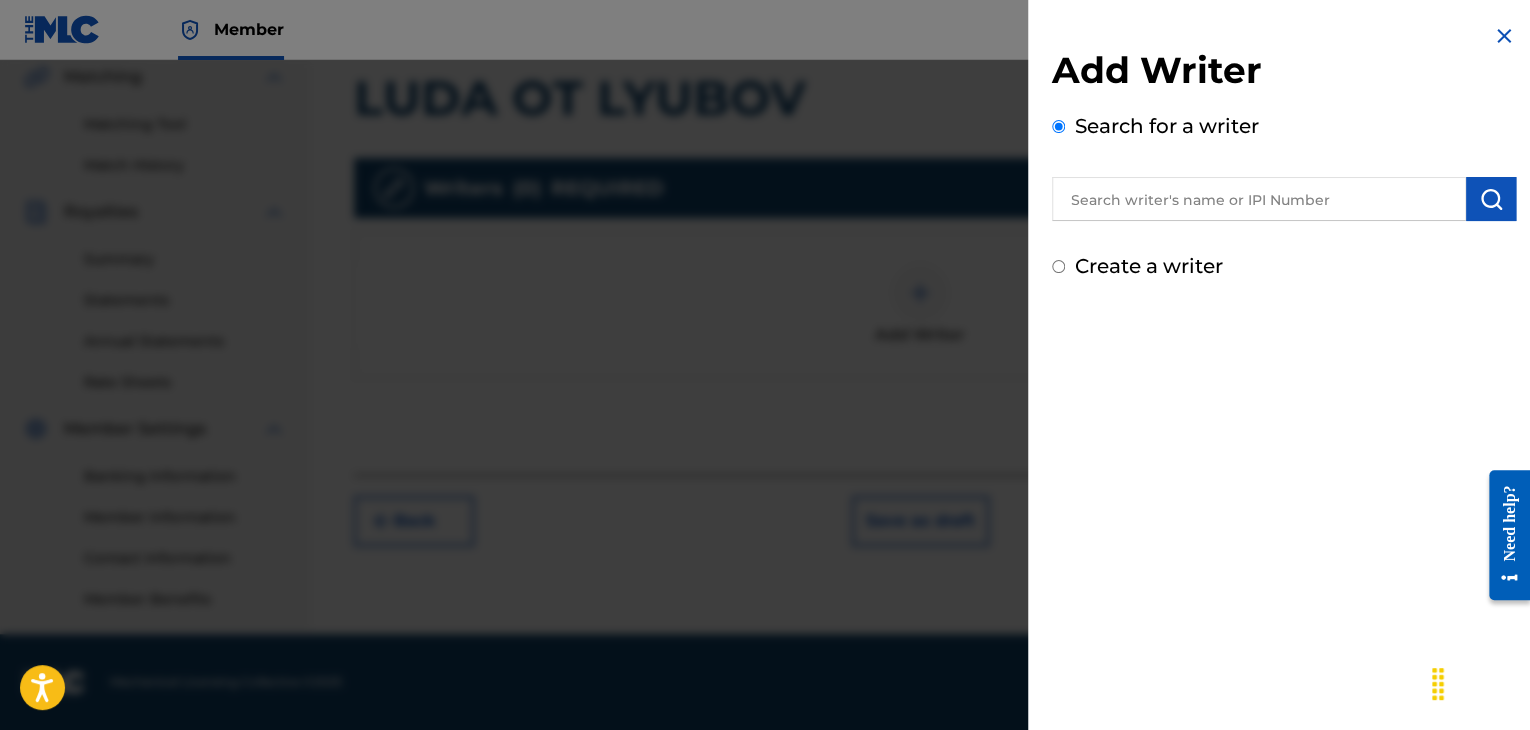 click at bounding box center [1259, 199] 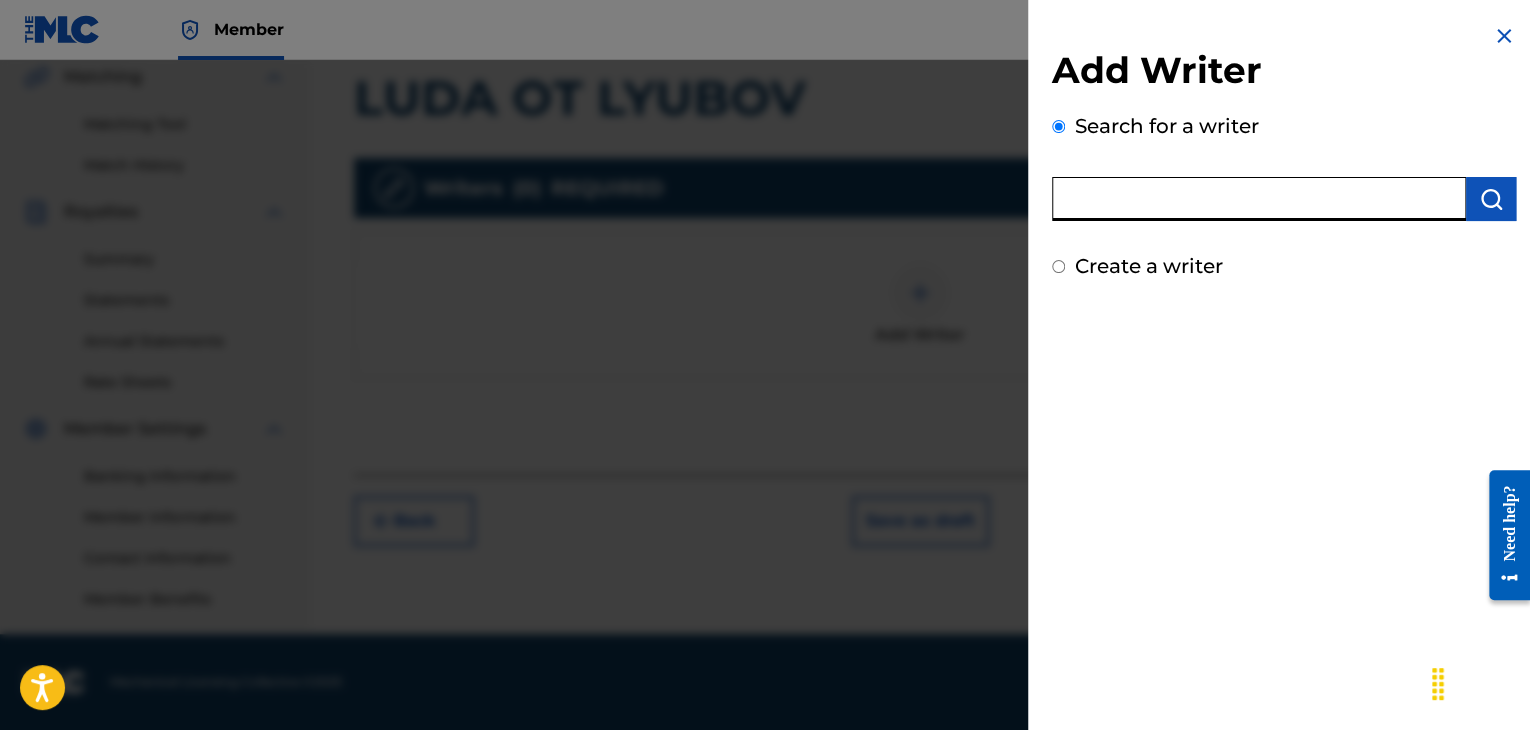 paste on "[NUMBER]" 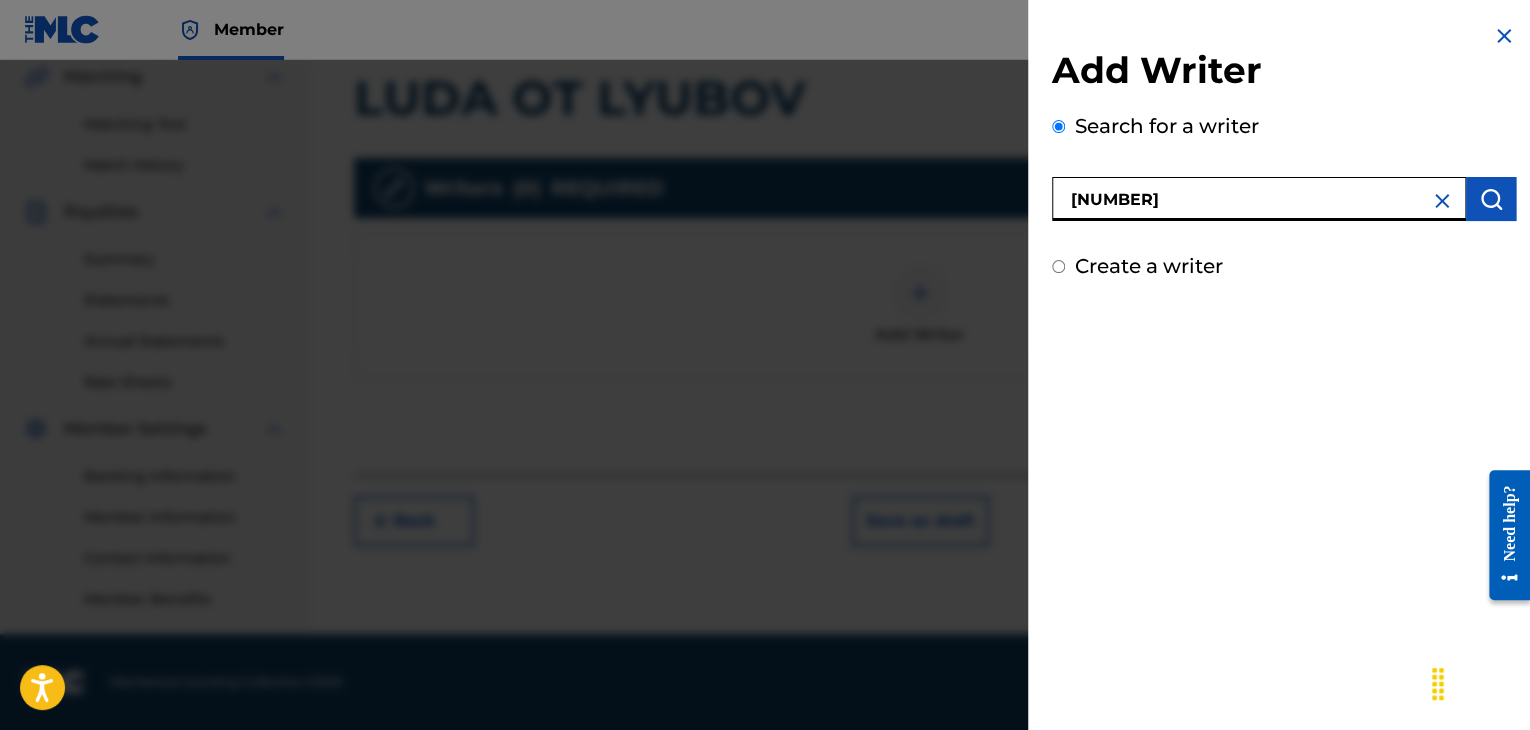 type on "[NUMBER]" 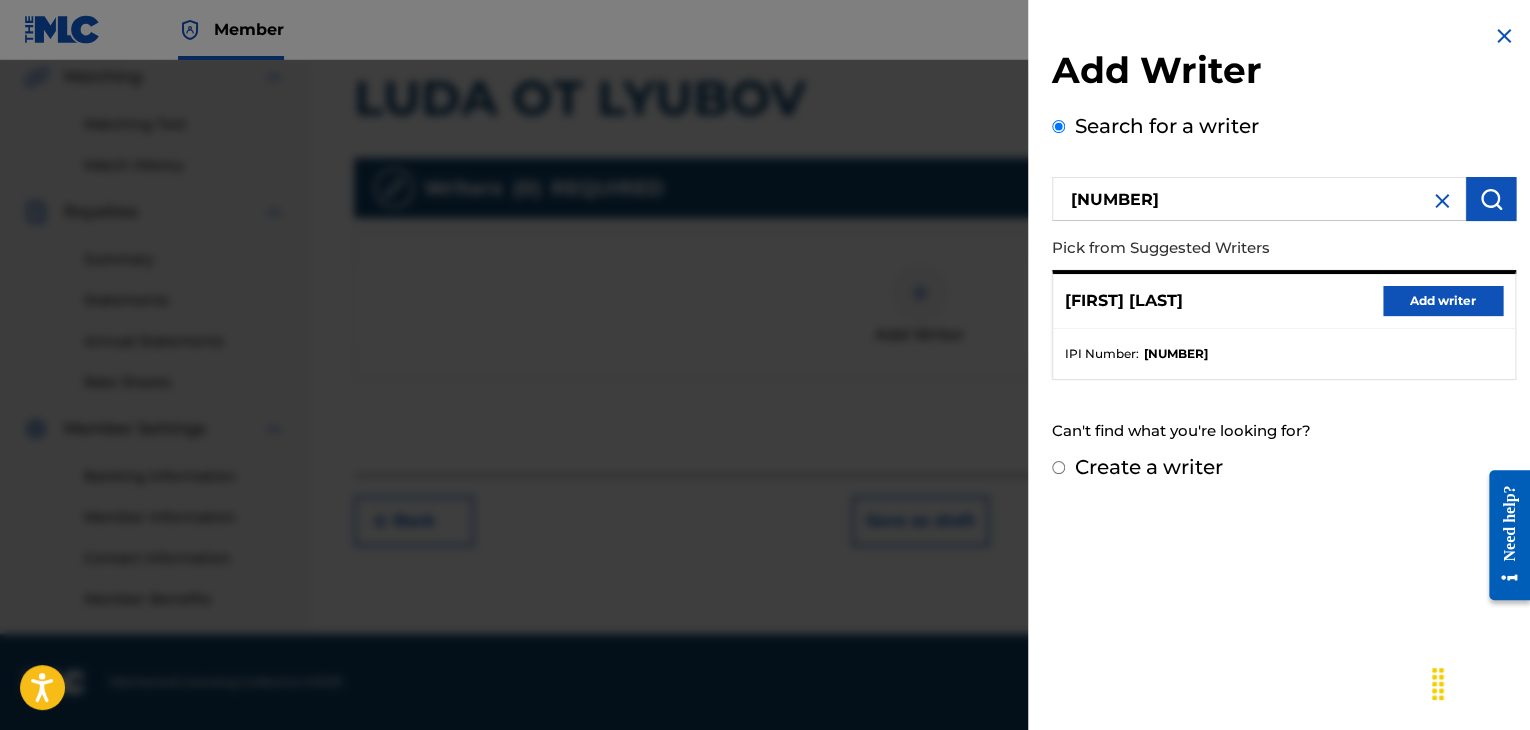click on "Add writer" at bounding box center [1443, 301] 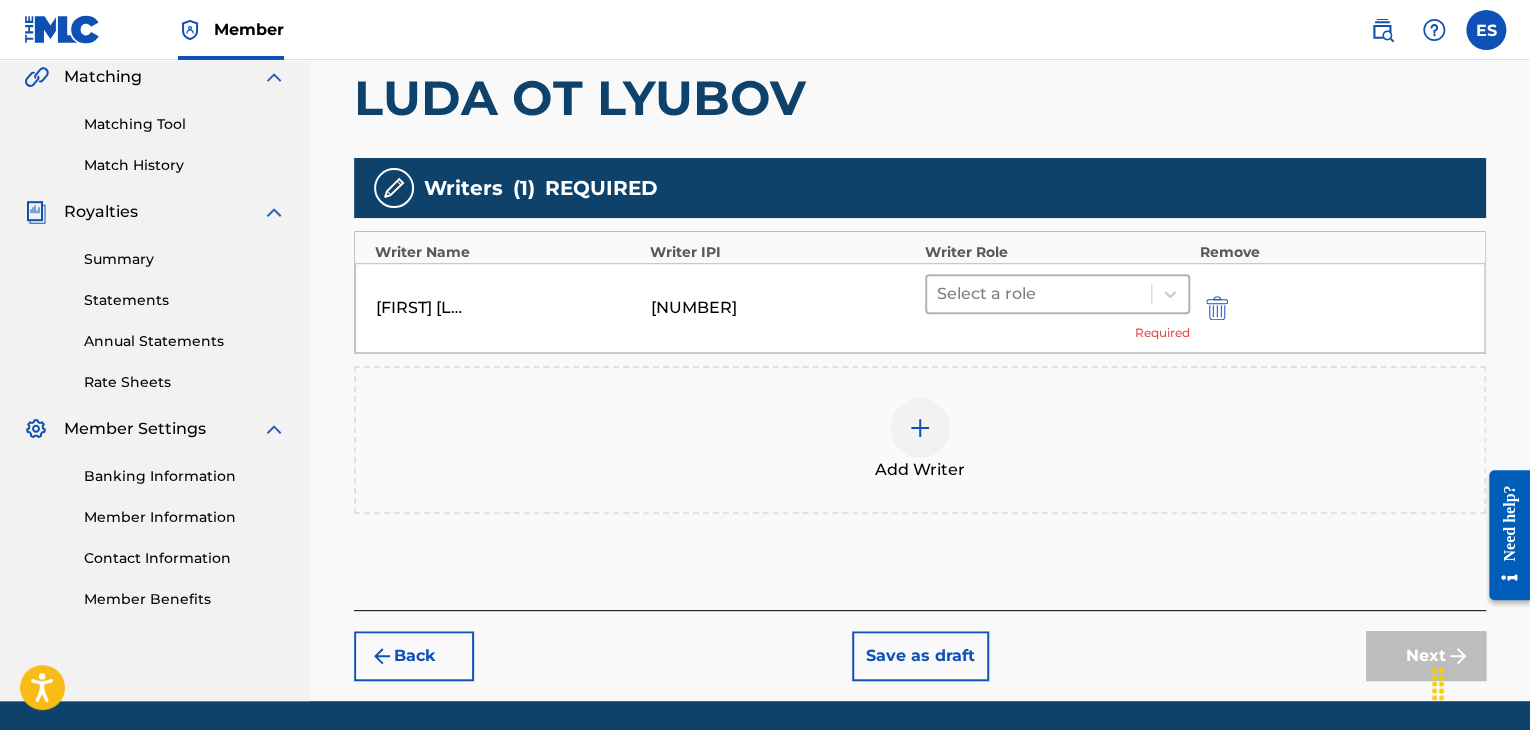 click at bounding box center [1039, 294] 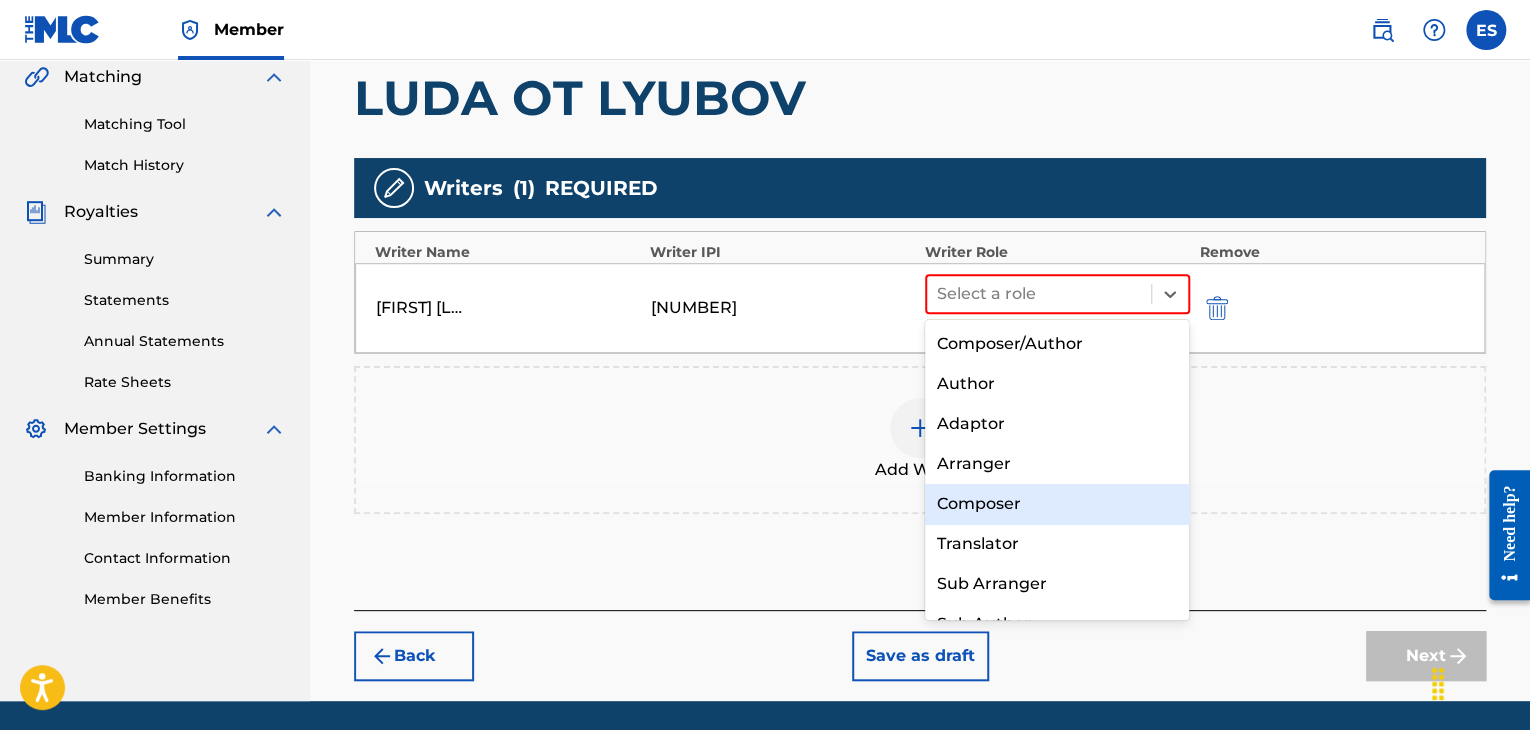 click on "Composer" at bounding box center [1057, 504] 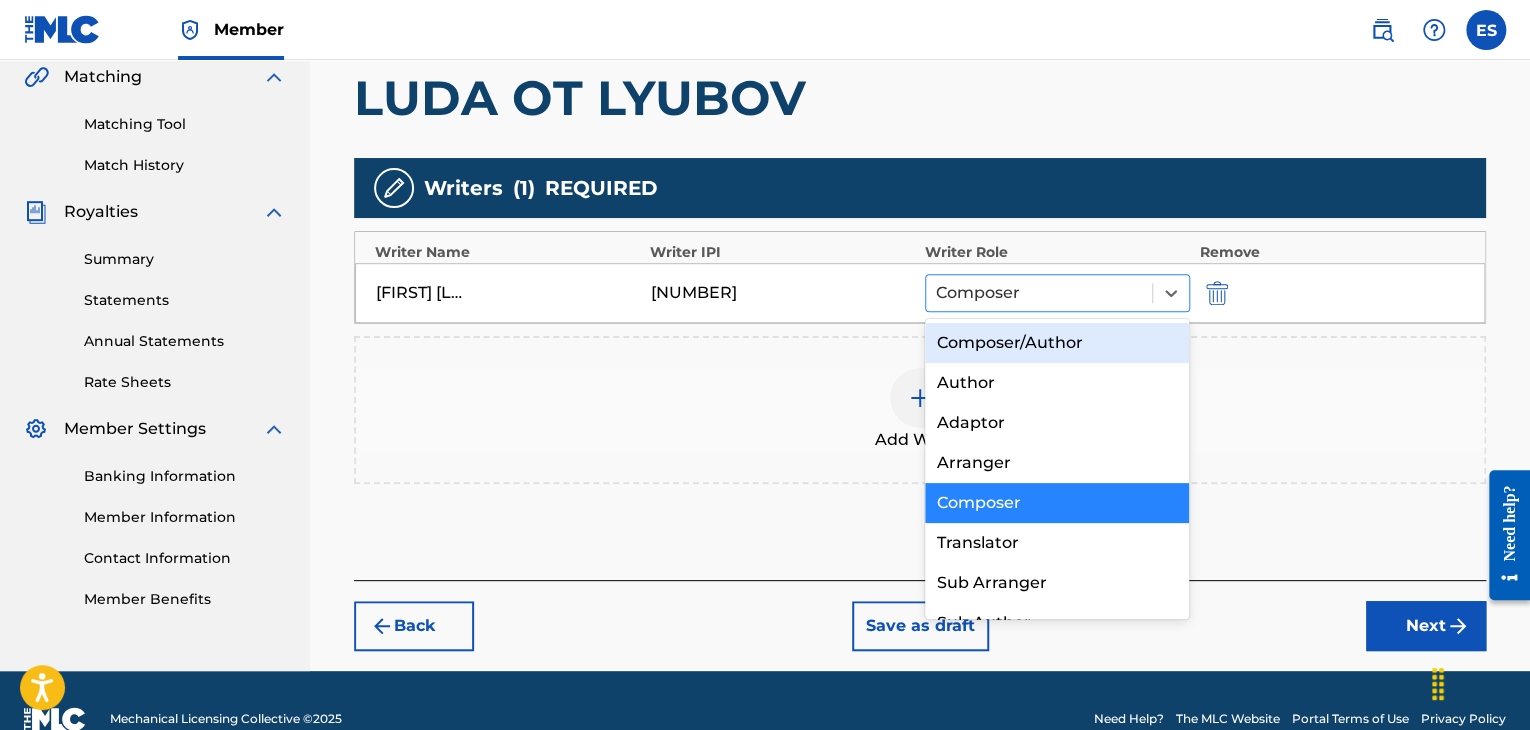 drag, startPoint x: 1034, startPoint y: 289, endPoint x: 1005, endPoint y: 345, distance: 63.06346 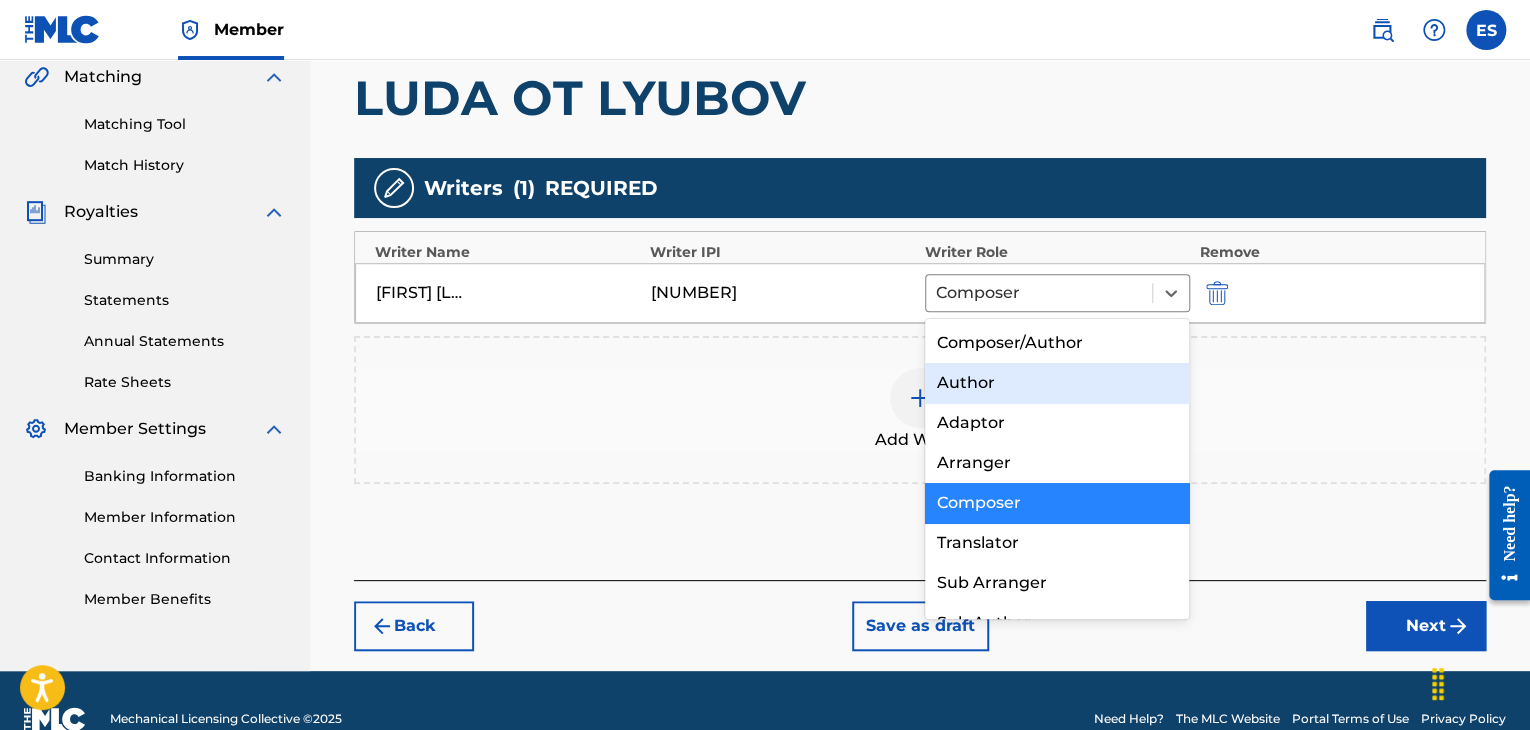 click on "Author" at bounding box center (1057, 383) 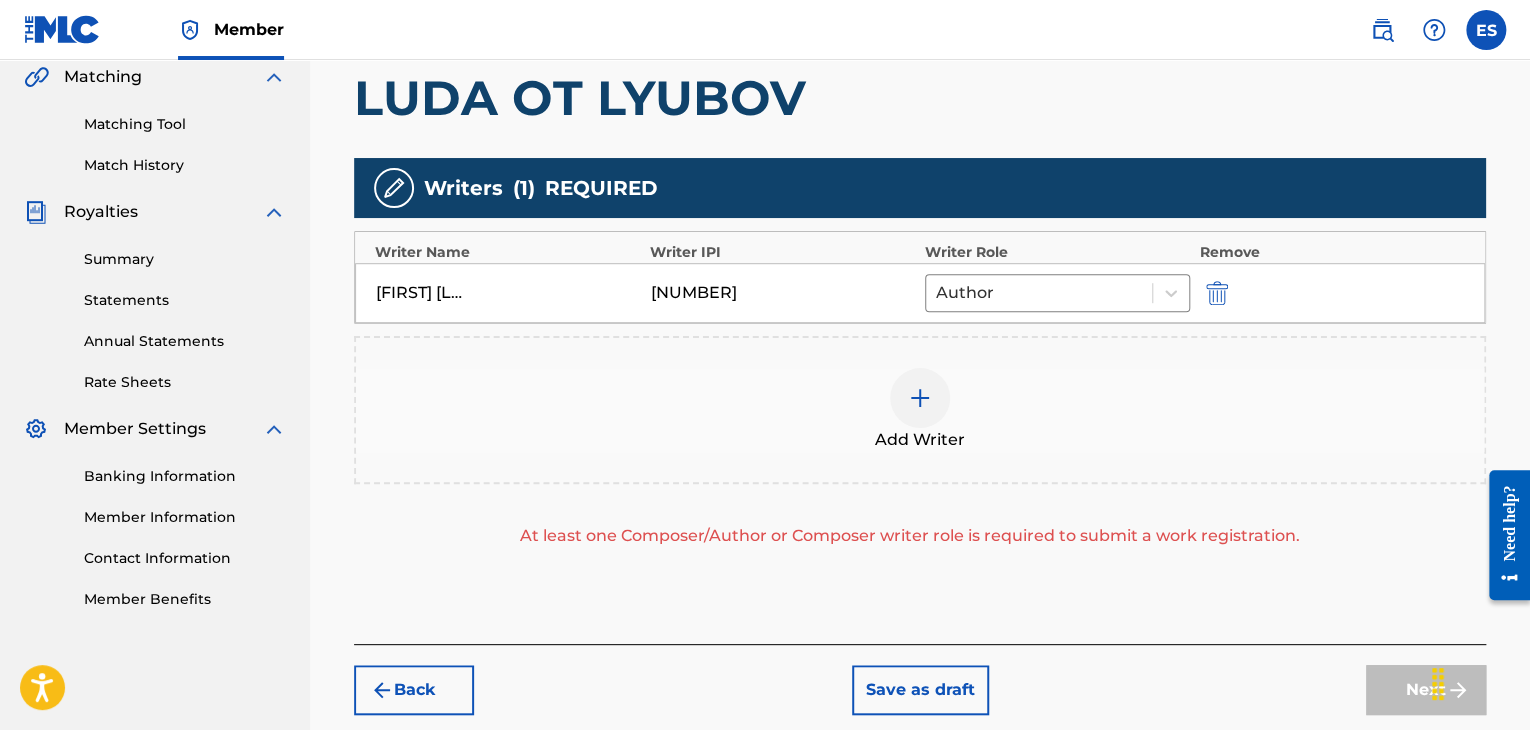 click at bounding box center [920, 398] 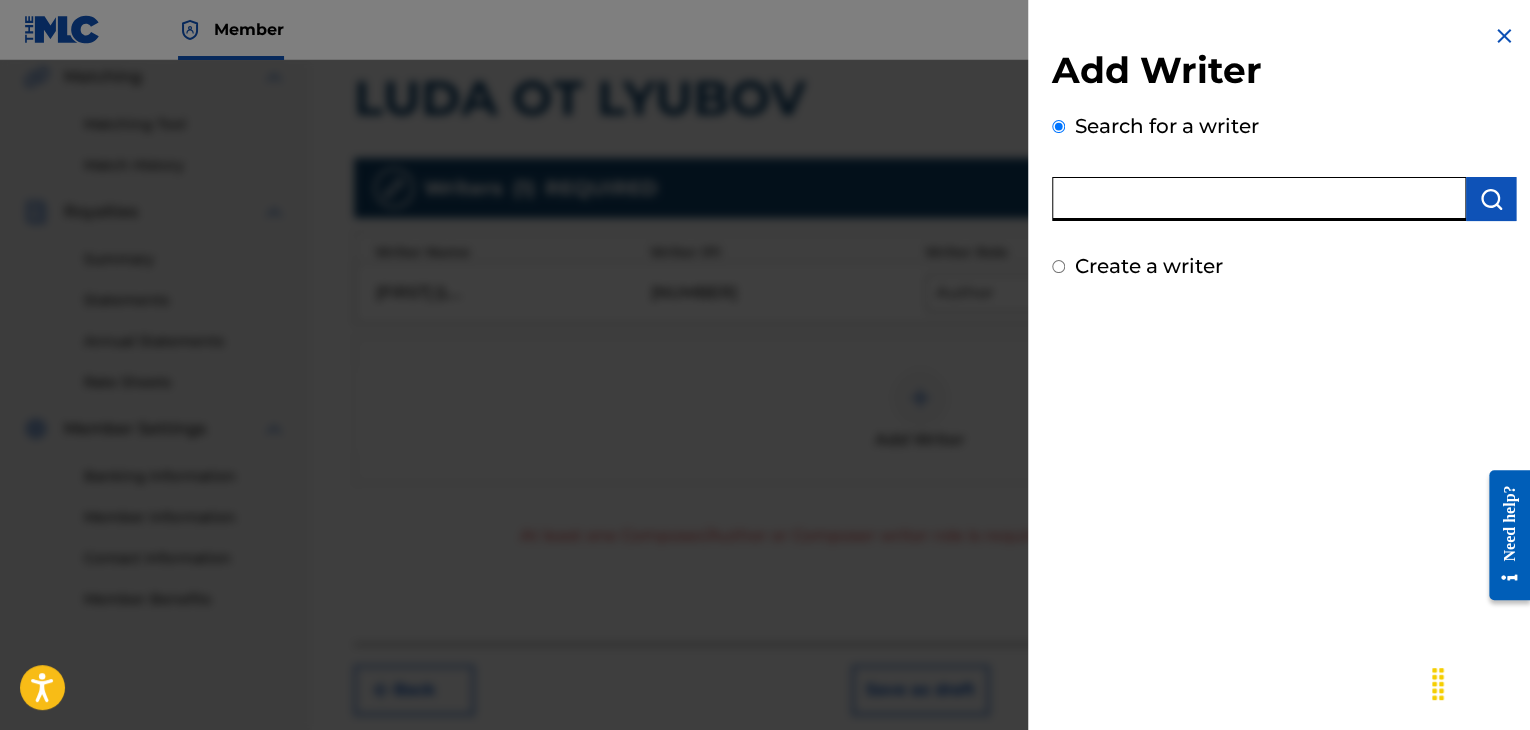 click at bounding box center [1259, 199] 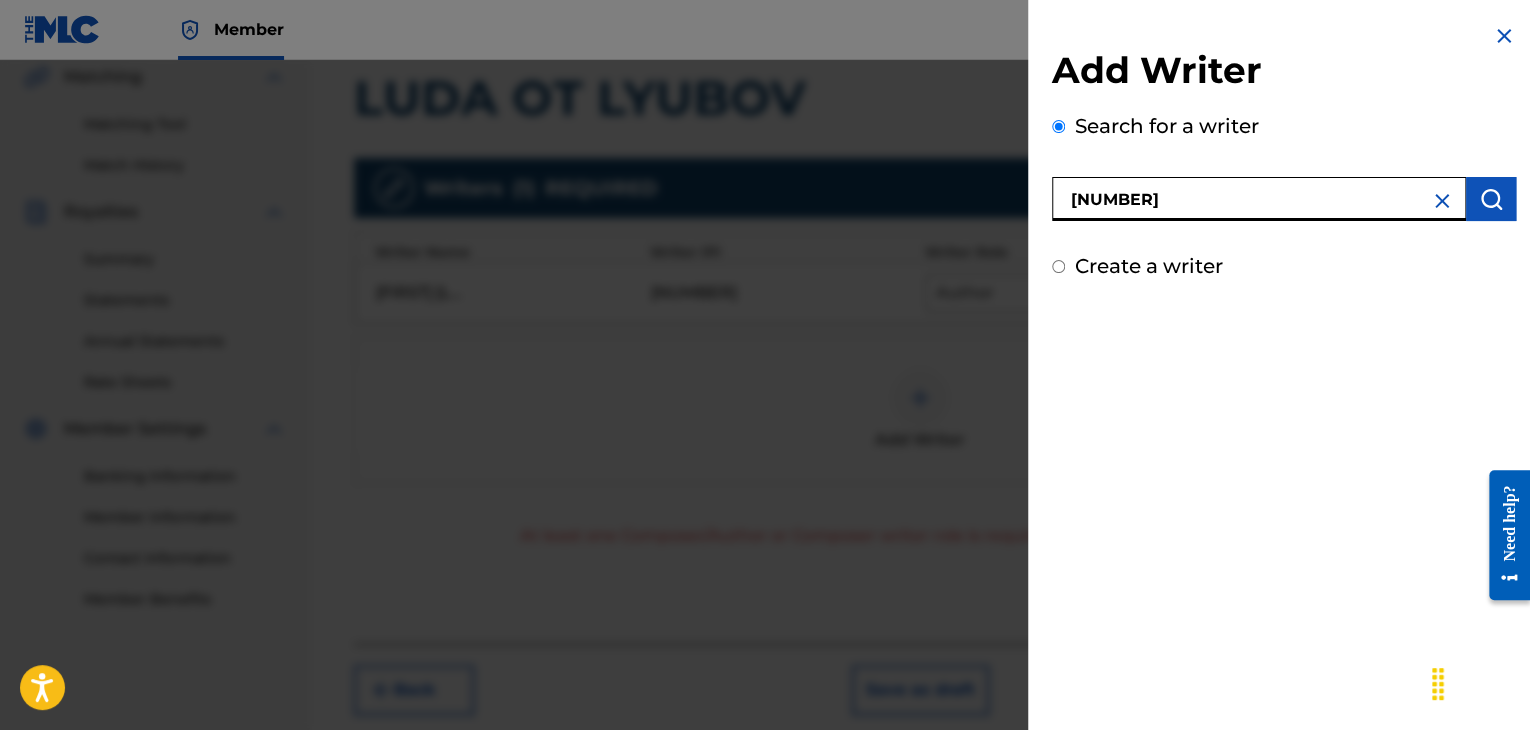 type on "[NUMBER]" 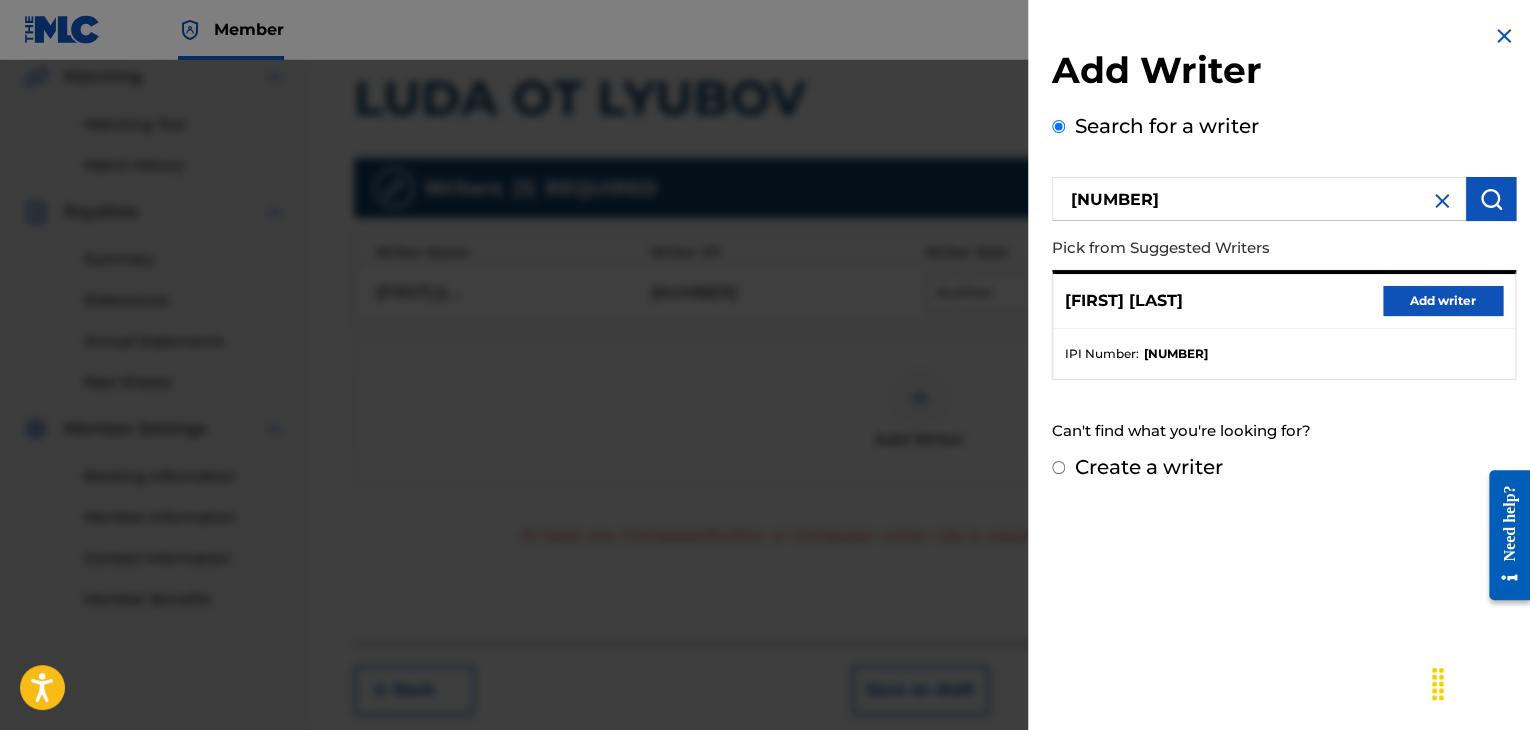 click on "Add writer" at bounding box center (1443, 301) 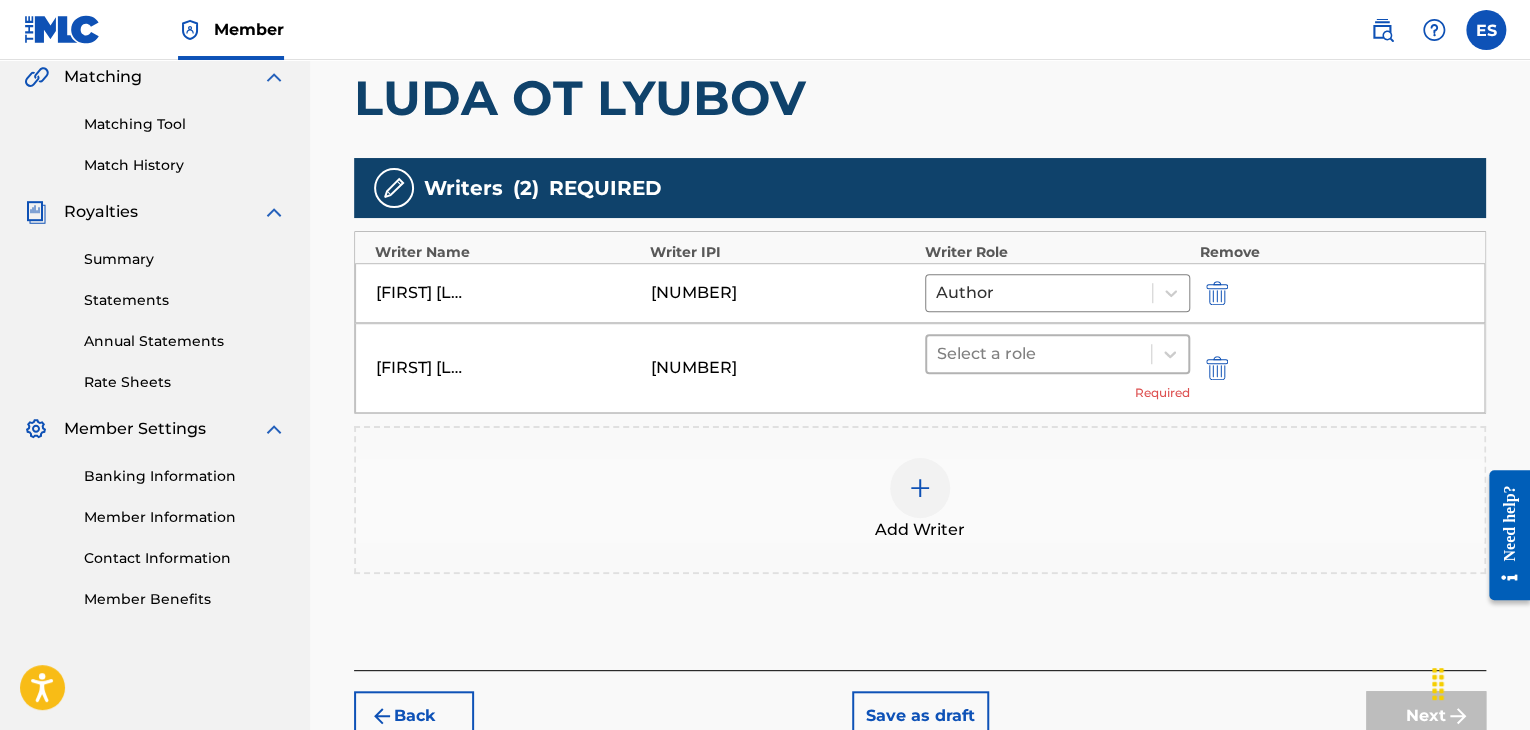 click at bounding box center (1039, 354) 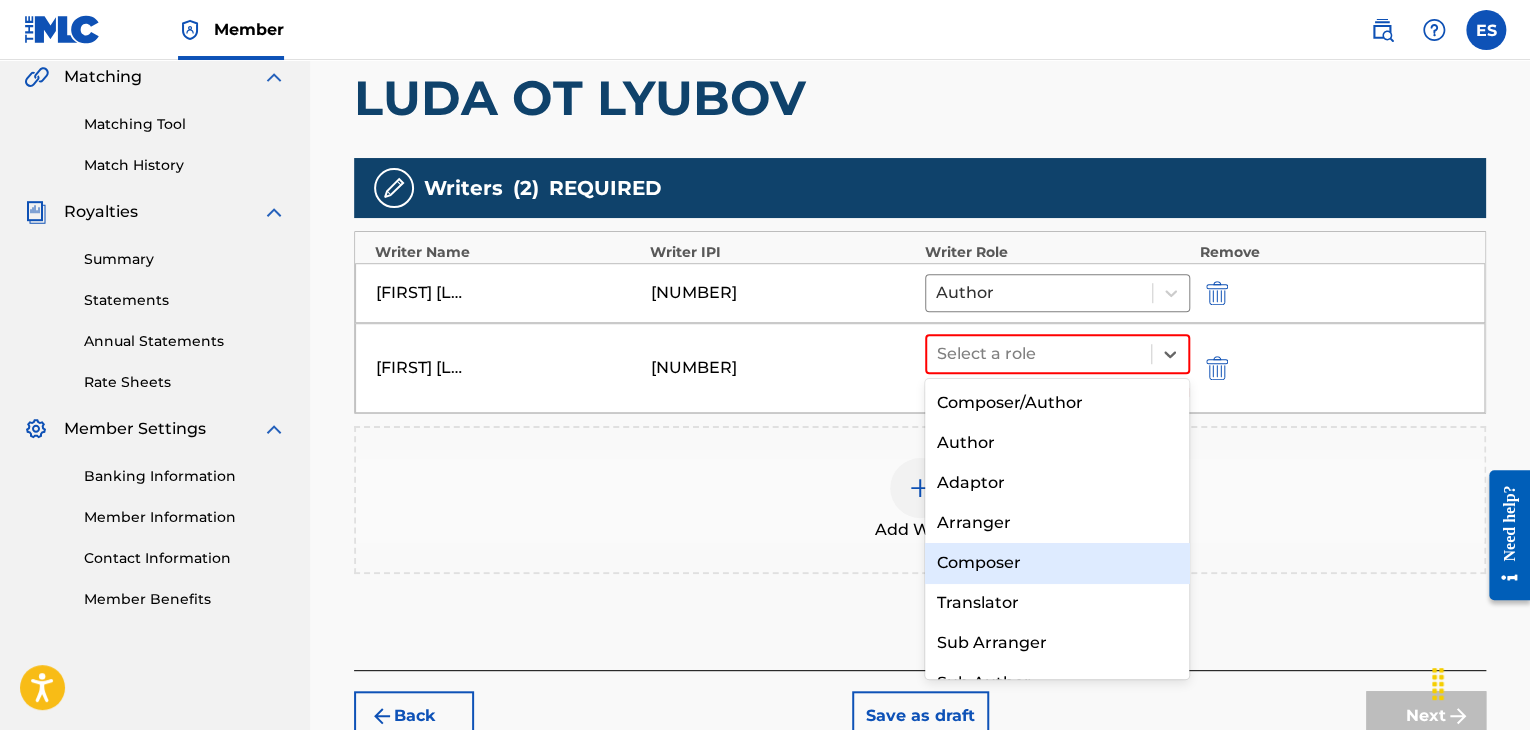 click on "Composer" at bounding box center [1057, 563] 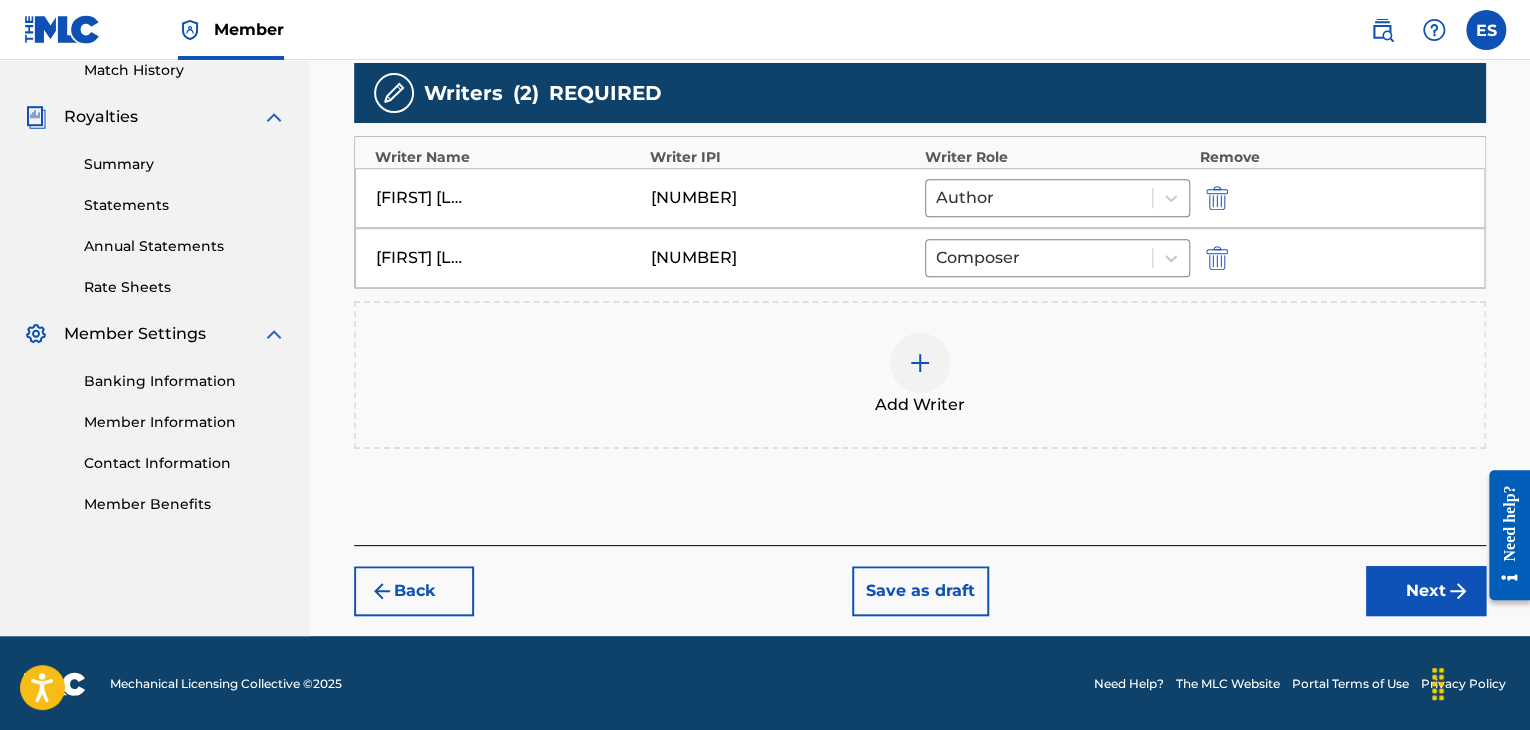 click on "Next" at bounding box center (1426, 591) 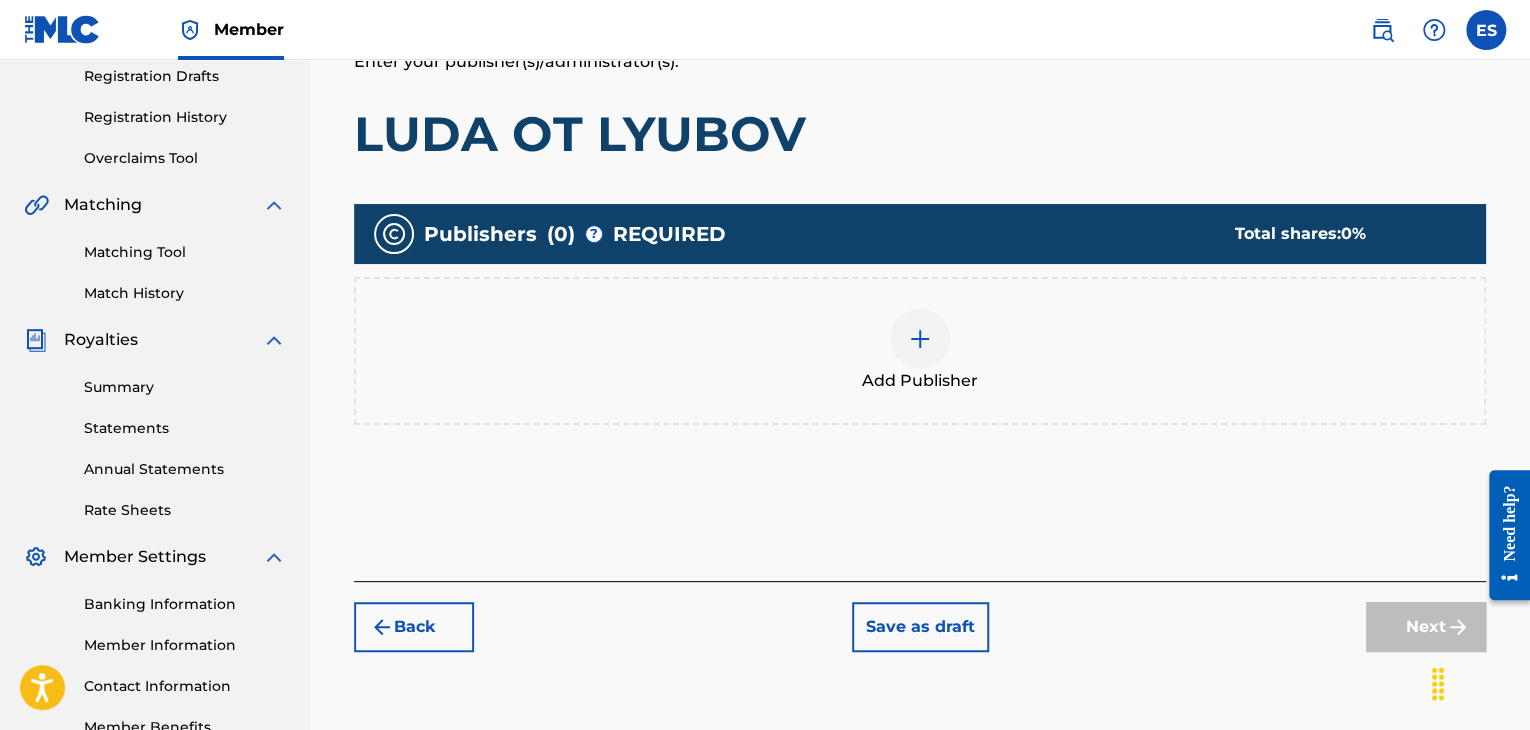 scroll, scrollTop: 390, scrollLeft: 0, axis: vertical 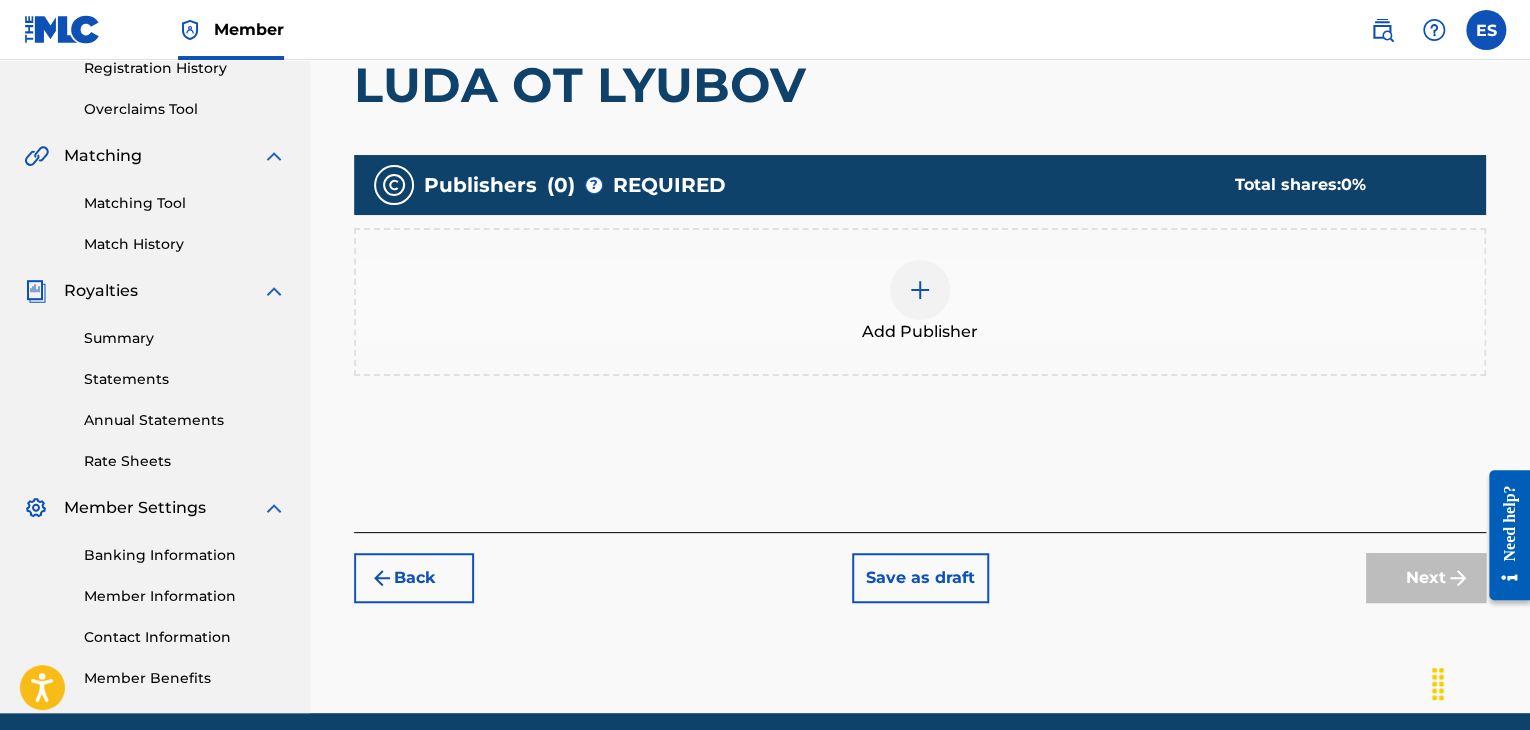 click on "Add Publisher" at bounding box center [920, 302] 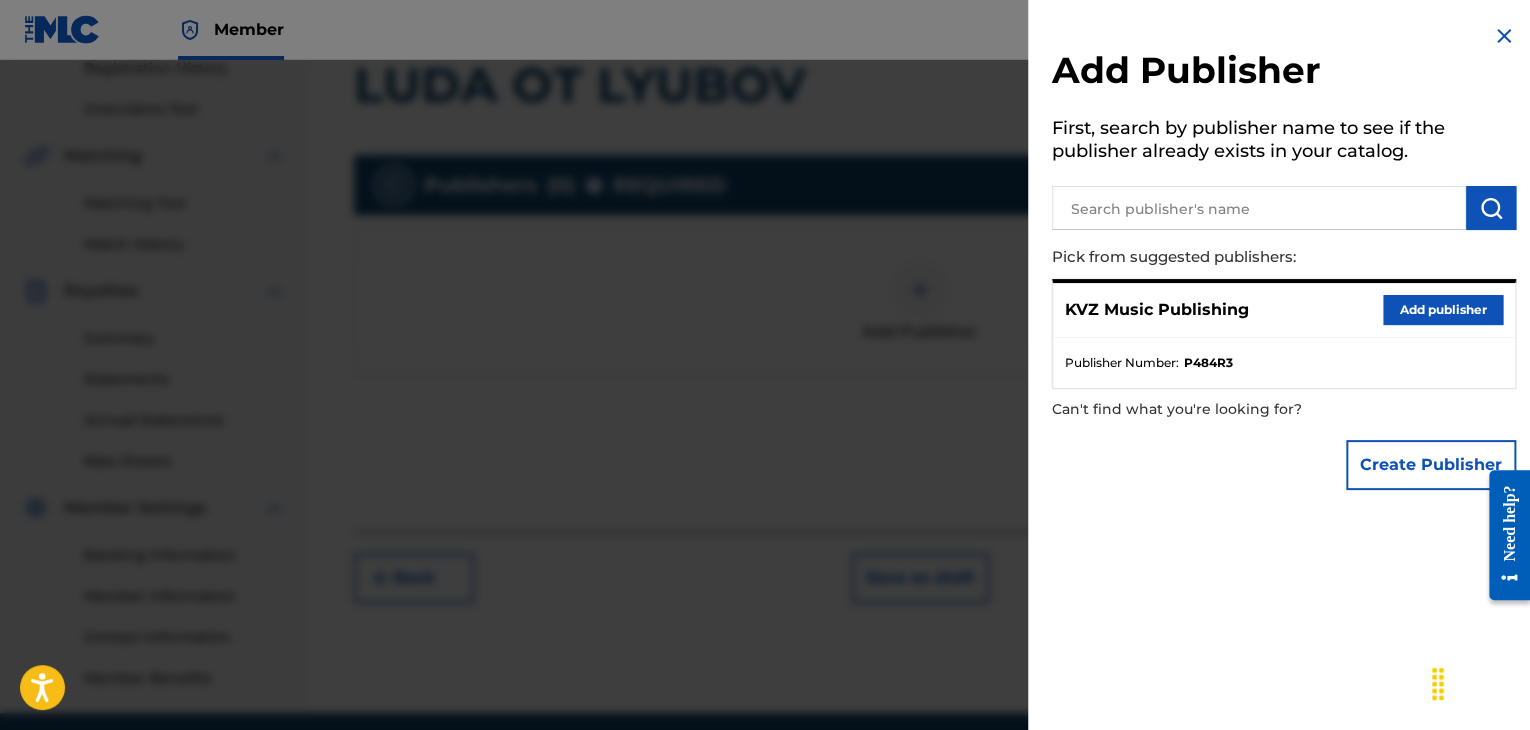 click on "Add publisher" at bounding box center [1443, 310] 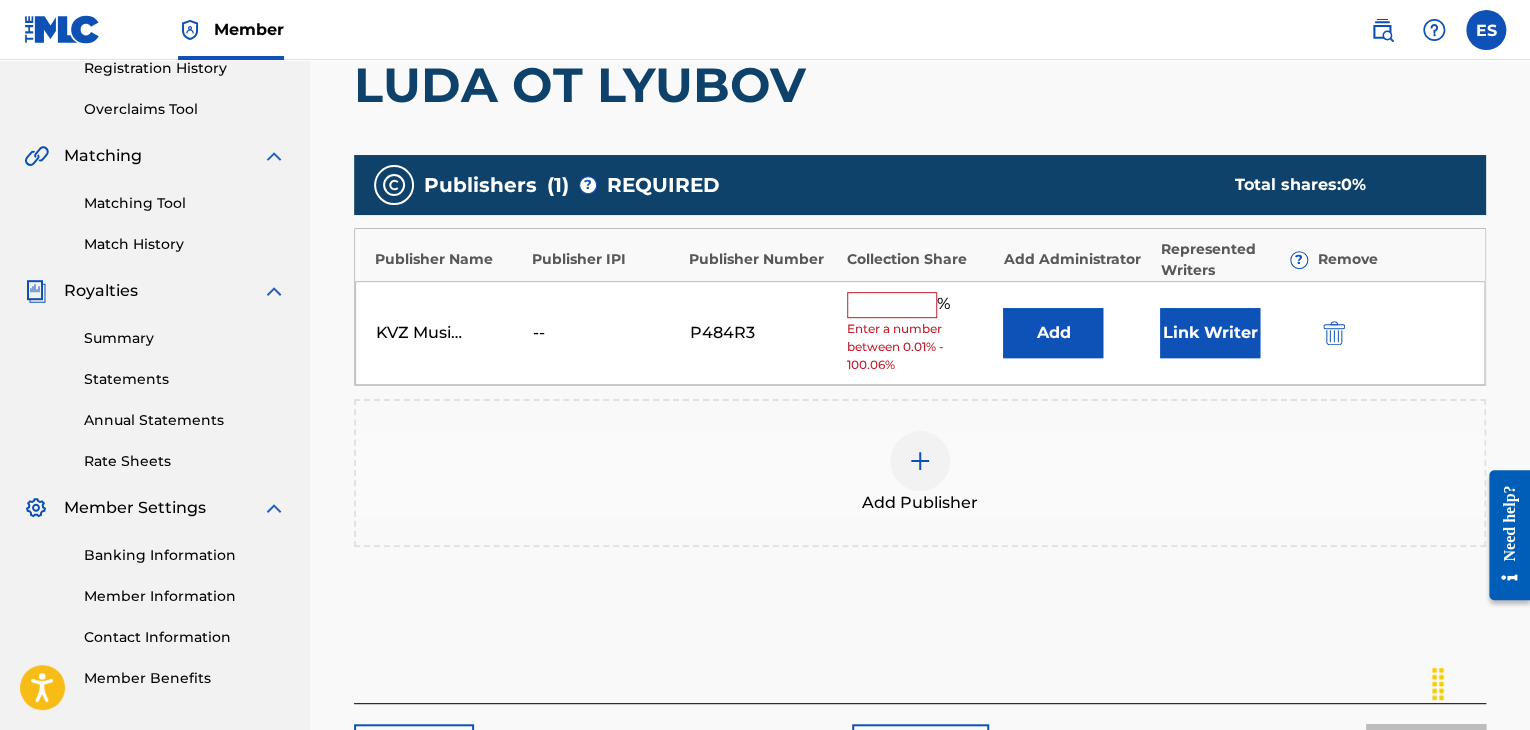 click at bounding box center (892, 305) 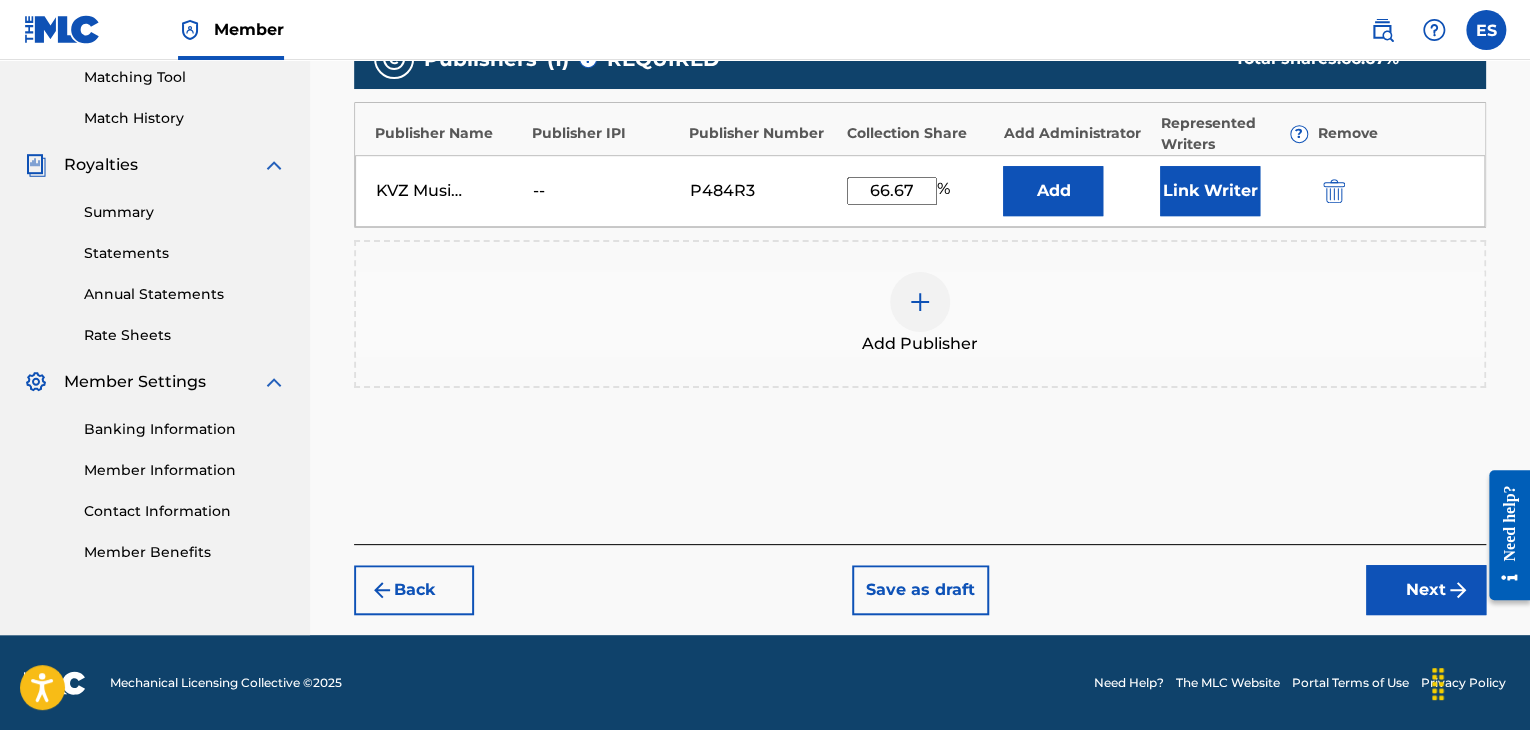 click on "Next" at bounding box center (1426, 590) 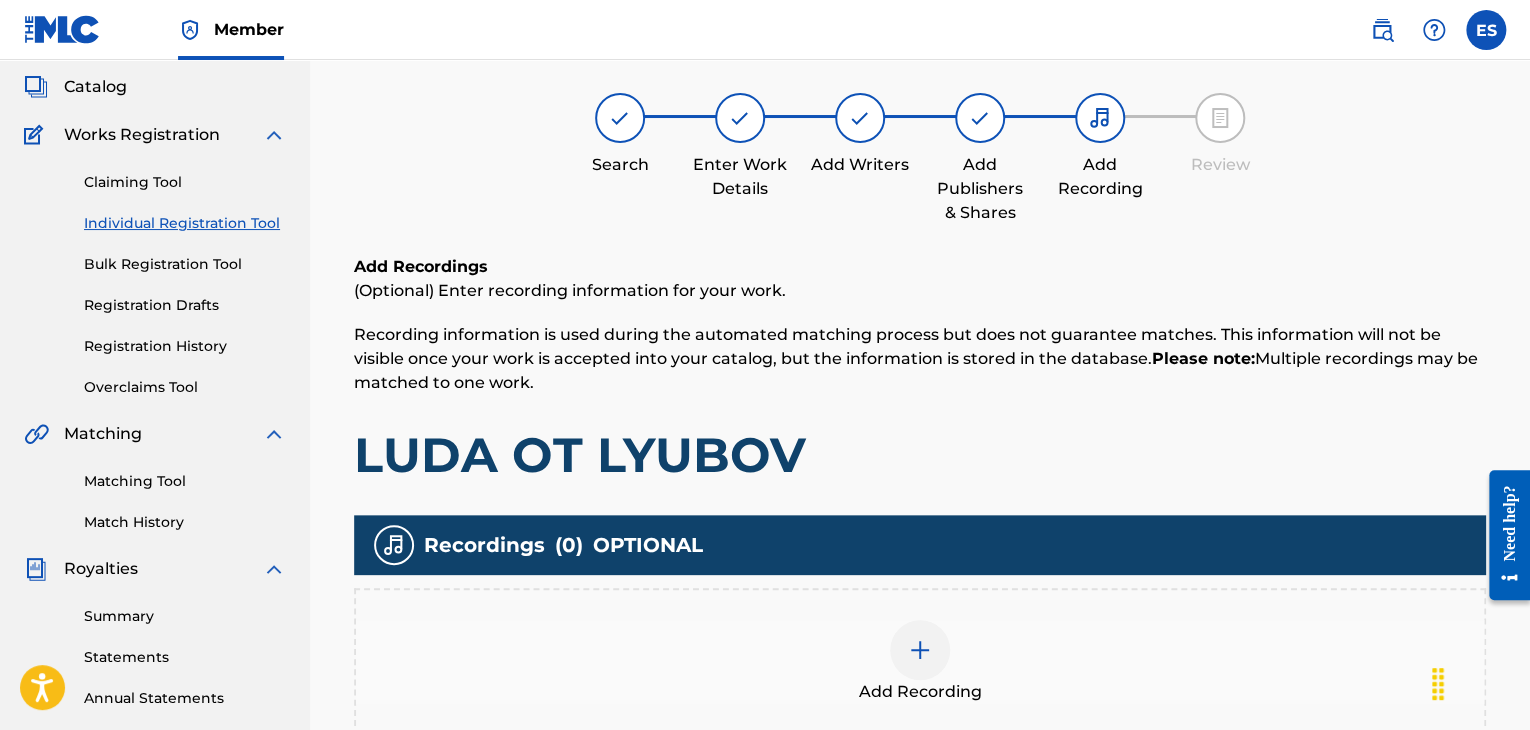 scroll, scrollTop: 90, scrollLeft: 0, axis: vertical 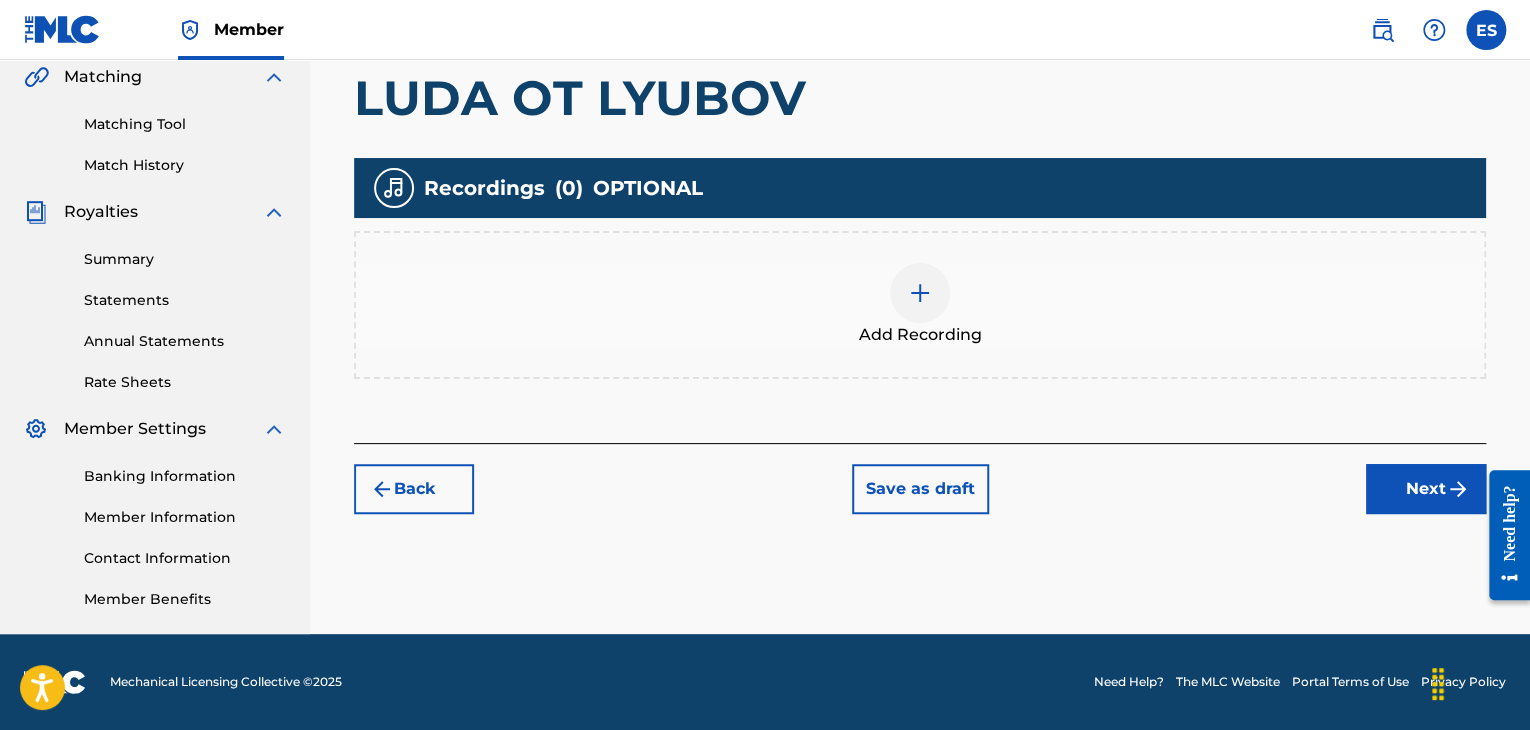 click on "Next" at bounding box center (1426, 489) 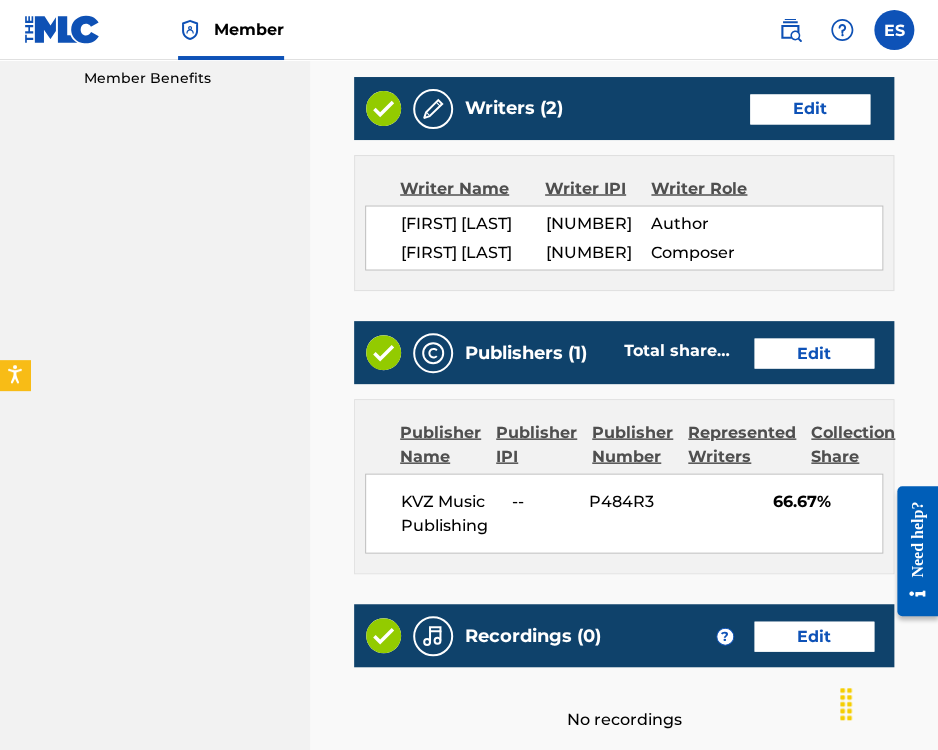 scroll, scrollTop: 1190, scrollLeft: 0, axis: vertical 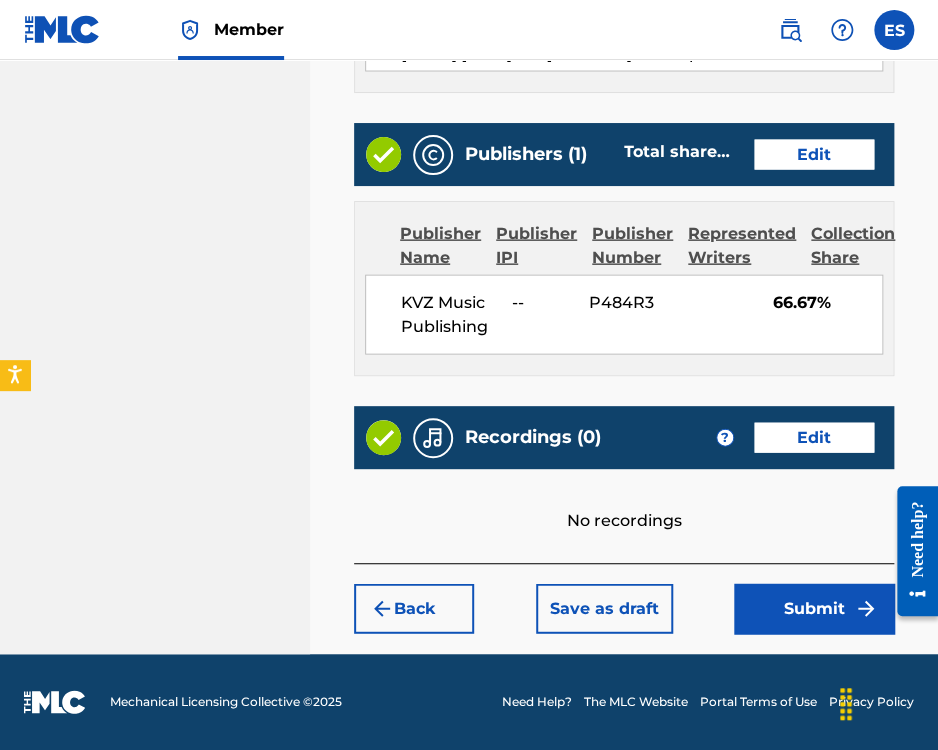click on "Submit" at bounding box center [814, 609] 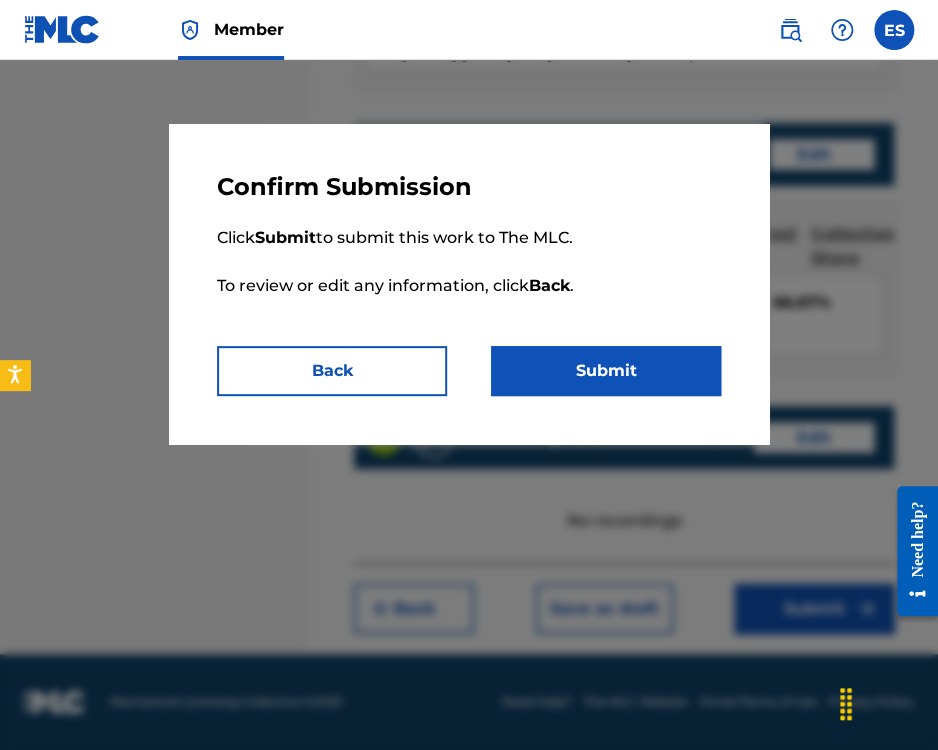 click on "Submit" at bounding box center (606, 371) 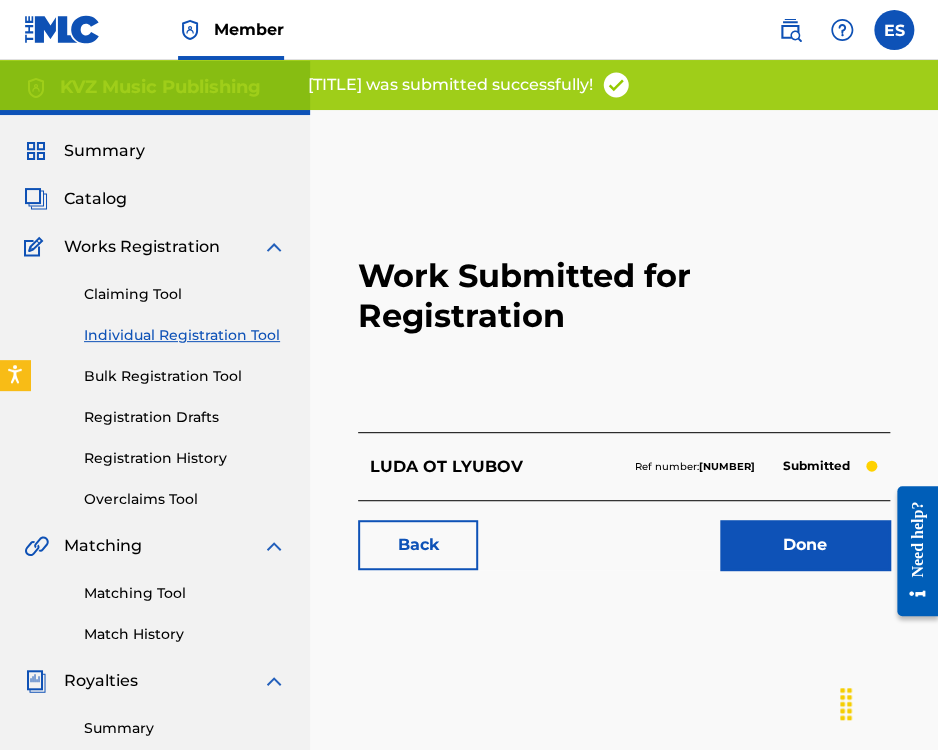 click on "Individual Registration Tool" at bounding box center (185, 335) 